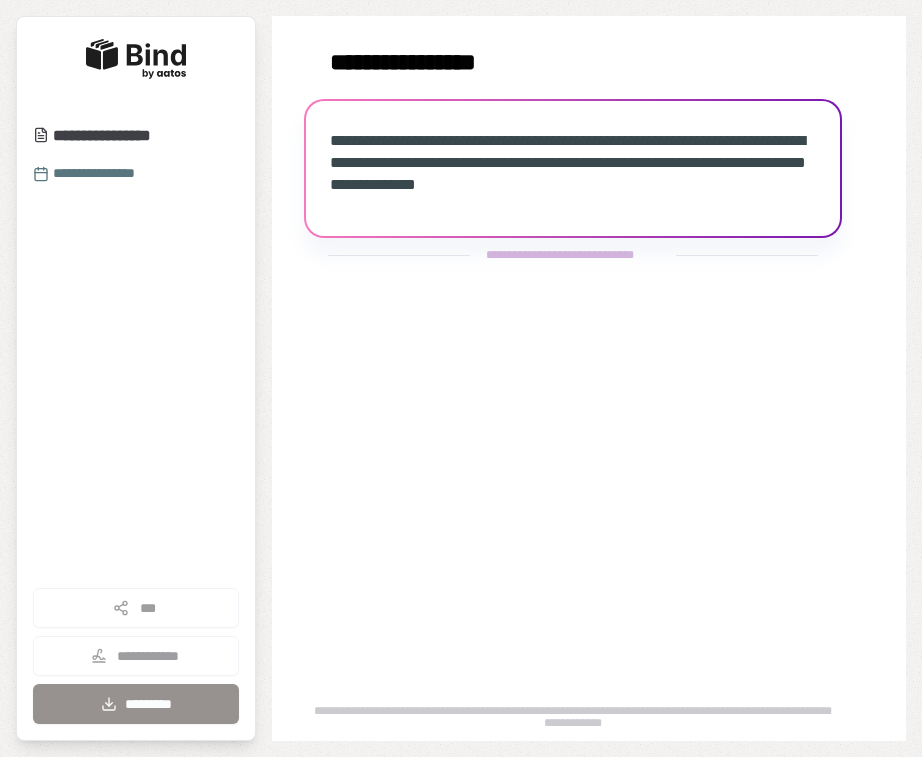 scroll, scrollTop: 0, scrollLeft: 0, axis: both 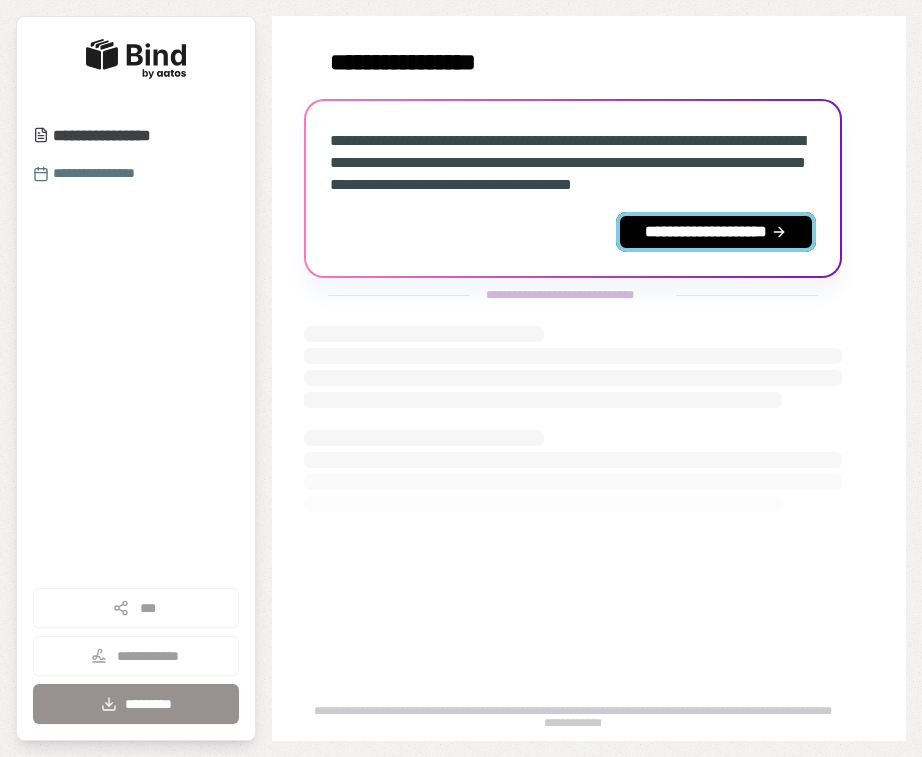 click on "**********" at bounding box center (716, 232) 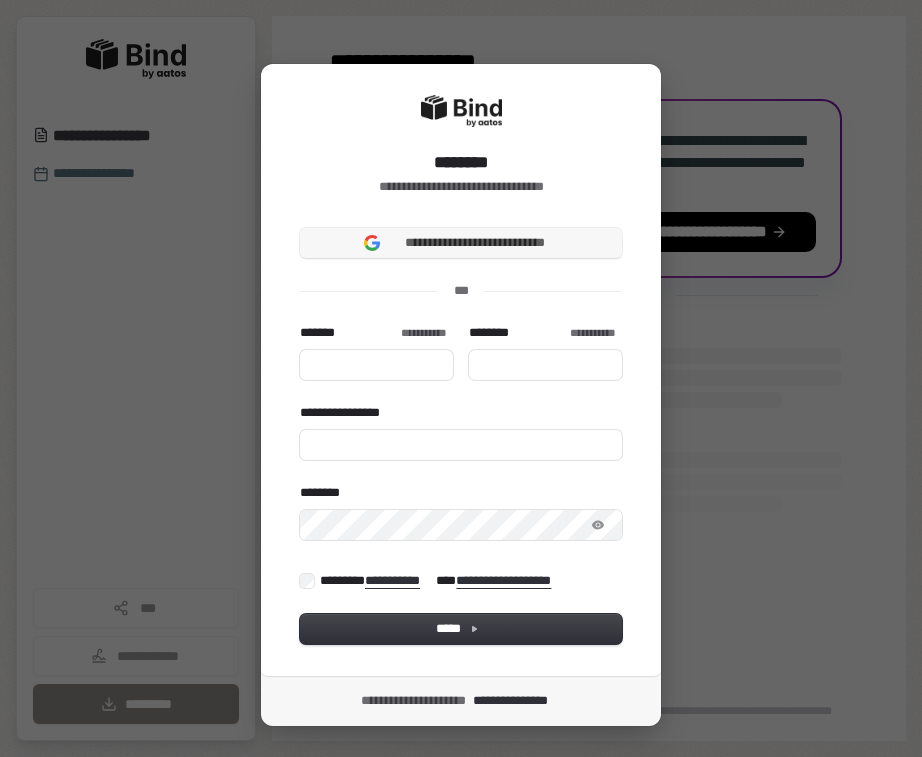 click on "**********" at bounding box center [475, 243] 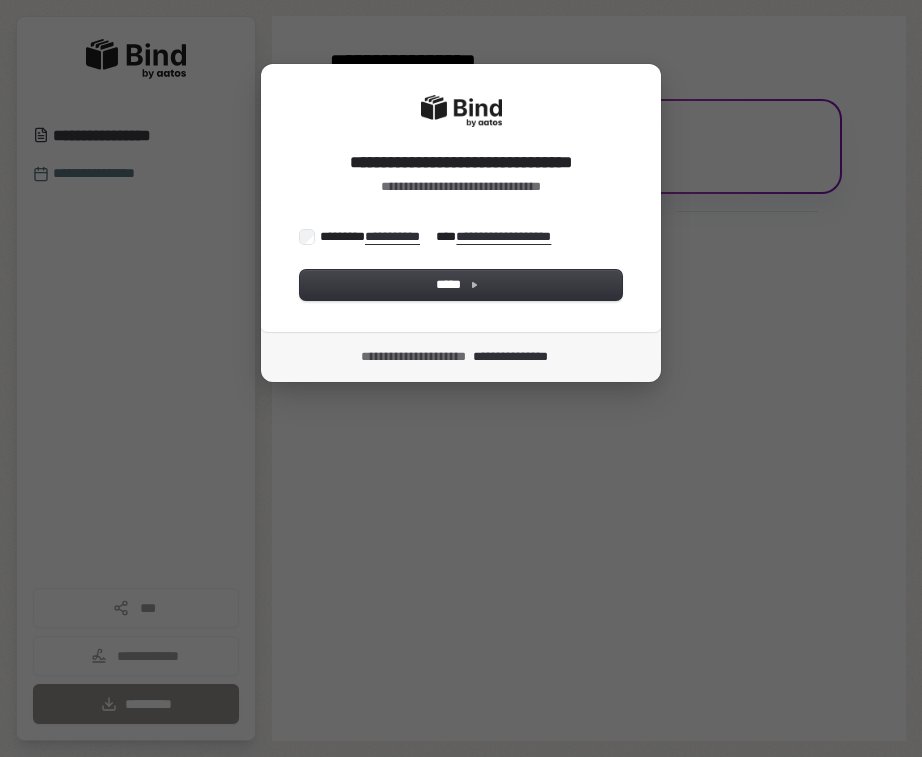 scroll, scrollTop: 0, scrollLeft: 0, axis: both 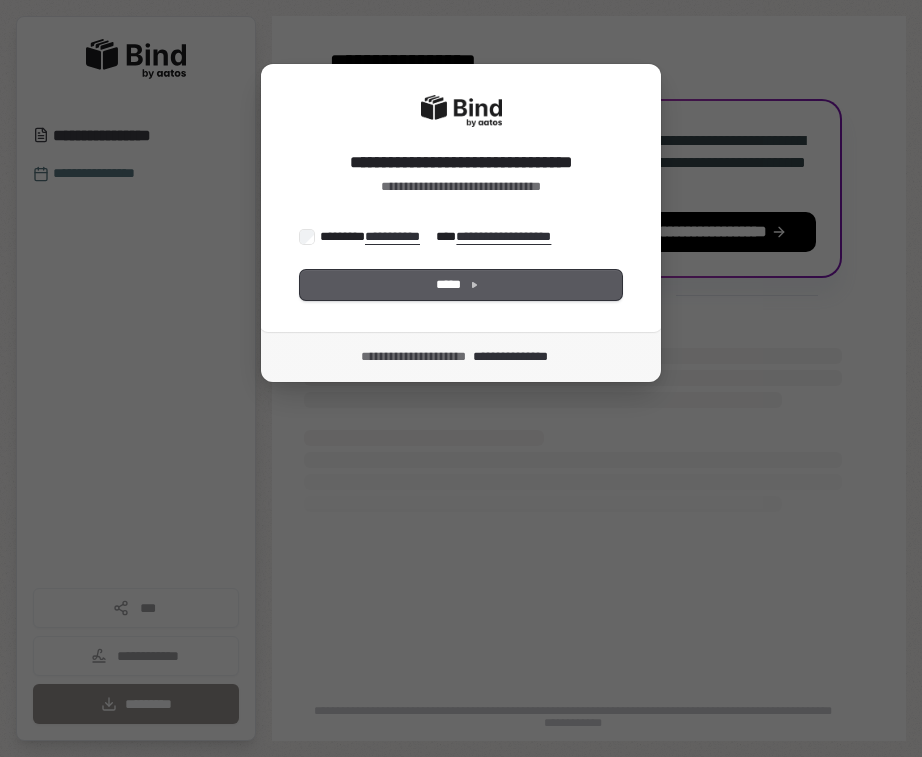 click on "*****" at bounding box center [461, 285] 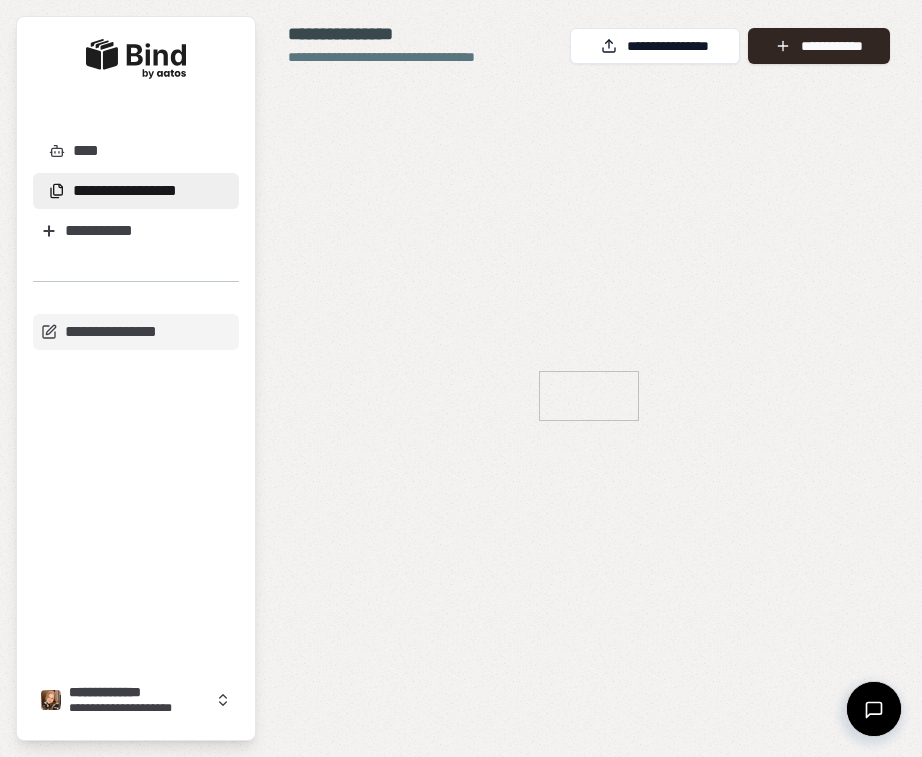 scroll, scrollTop: 0, scrollLeft: 0, axis: both 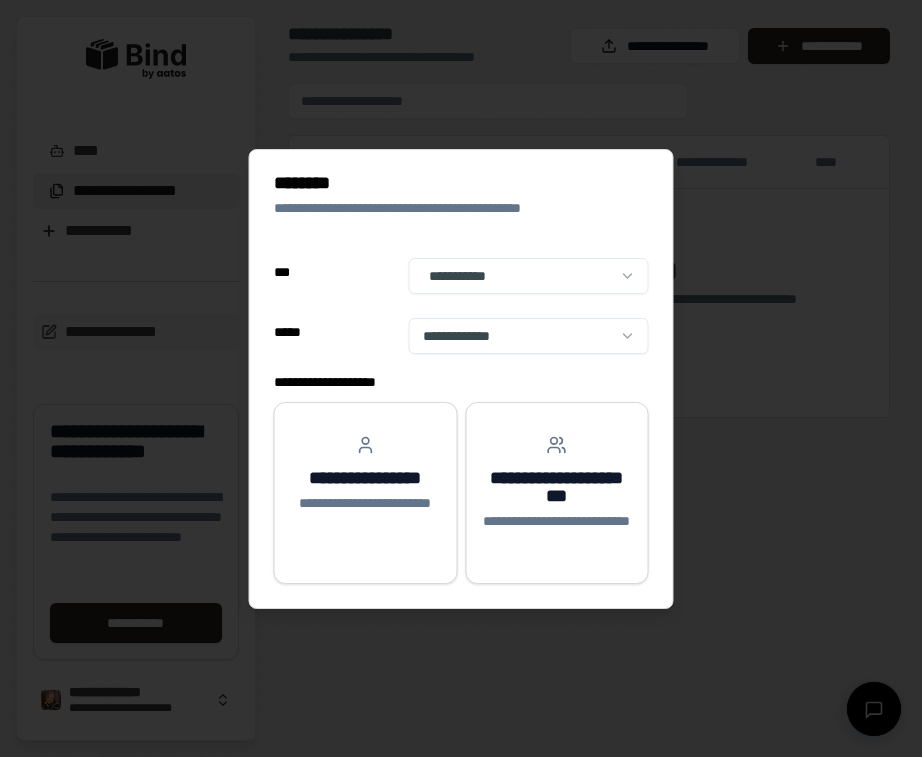 select on "**" 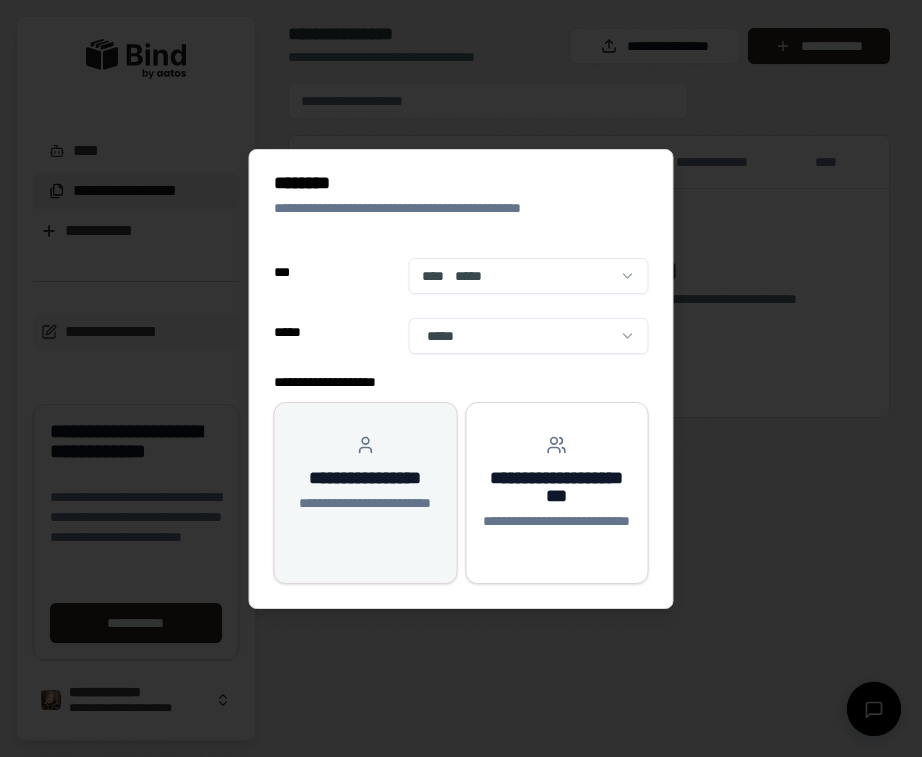 click on "**********" at bounding box center [366, 513] 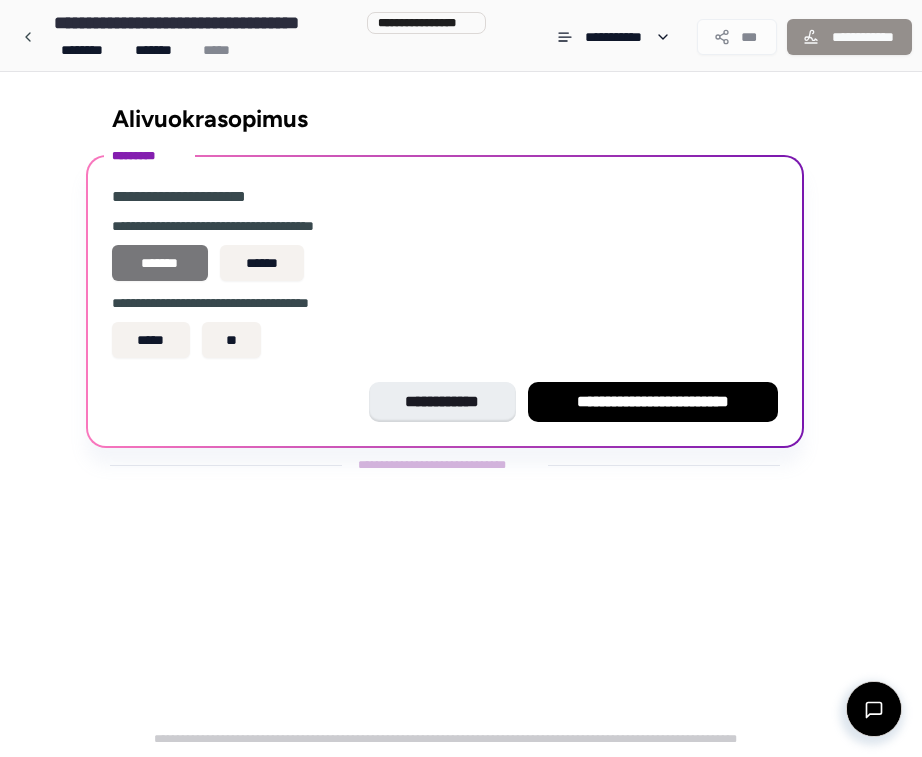 click on "*******" at bounding box center [160, 263] 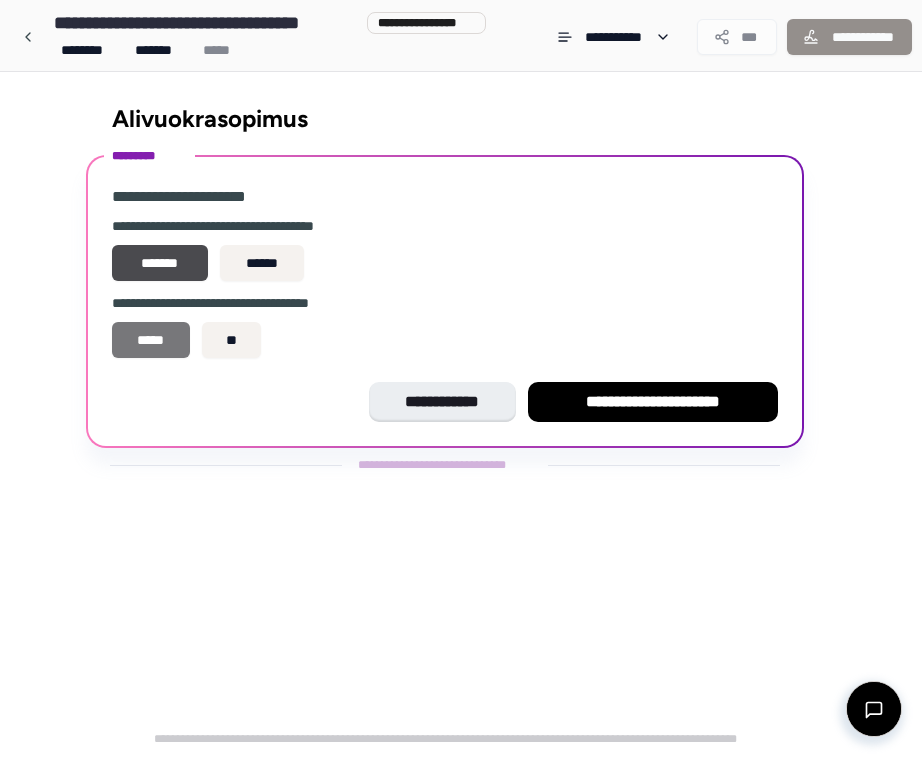 click on "*****" at bounding box center (151, 340) 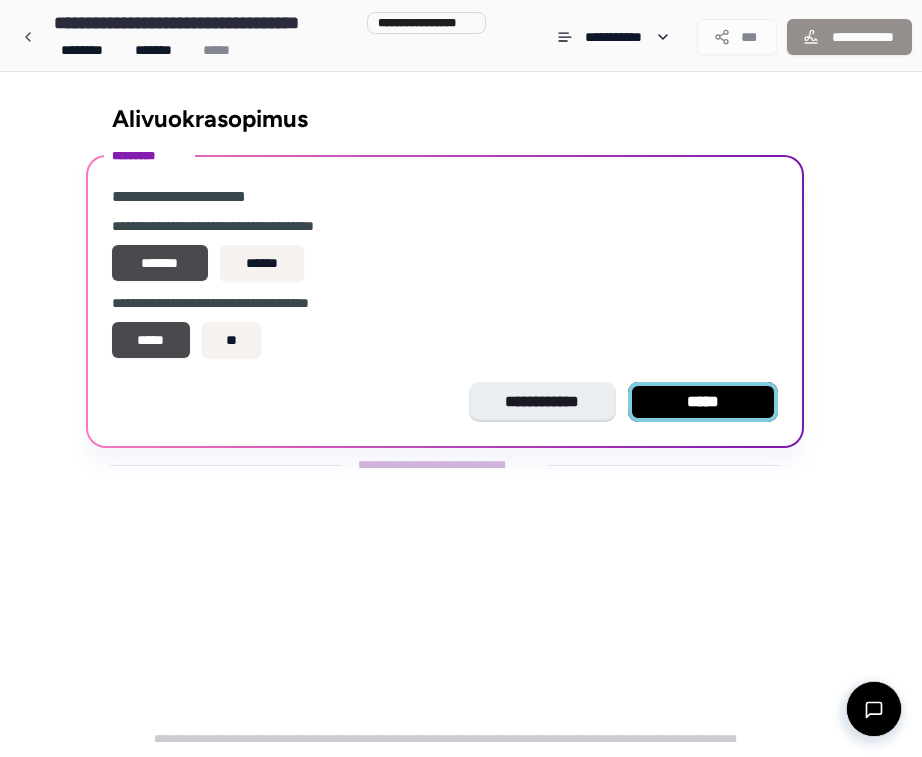 click on "*****" at bounding box center (703, 402) 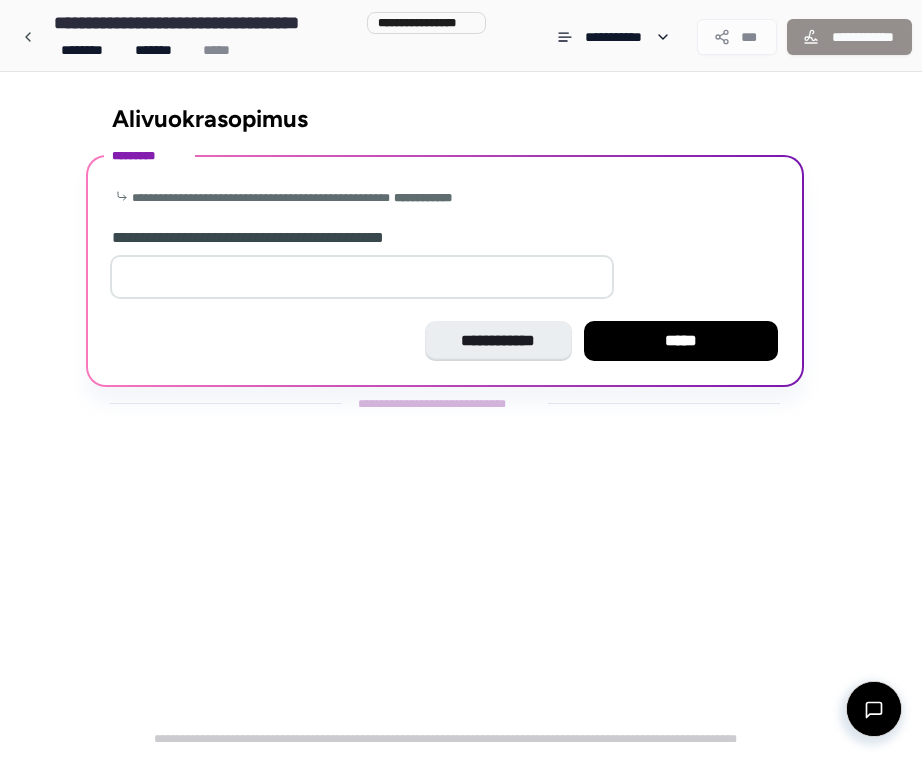 click on "*" at bounding box center (362, 277) 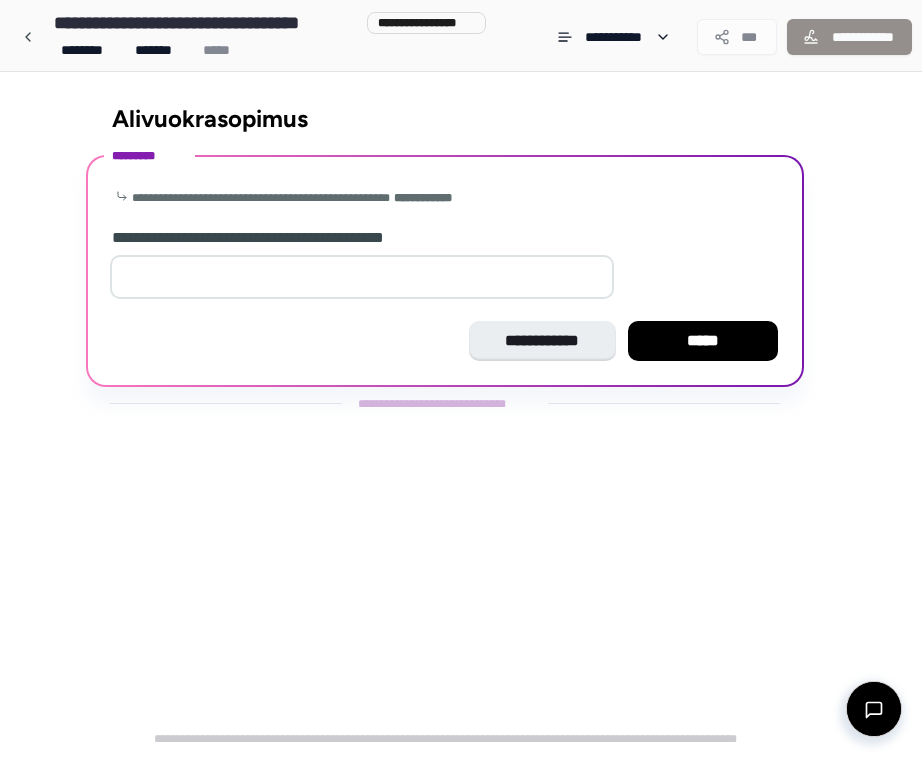 type on "*" 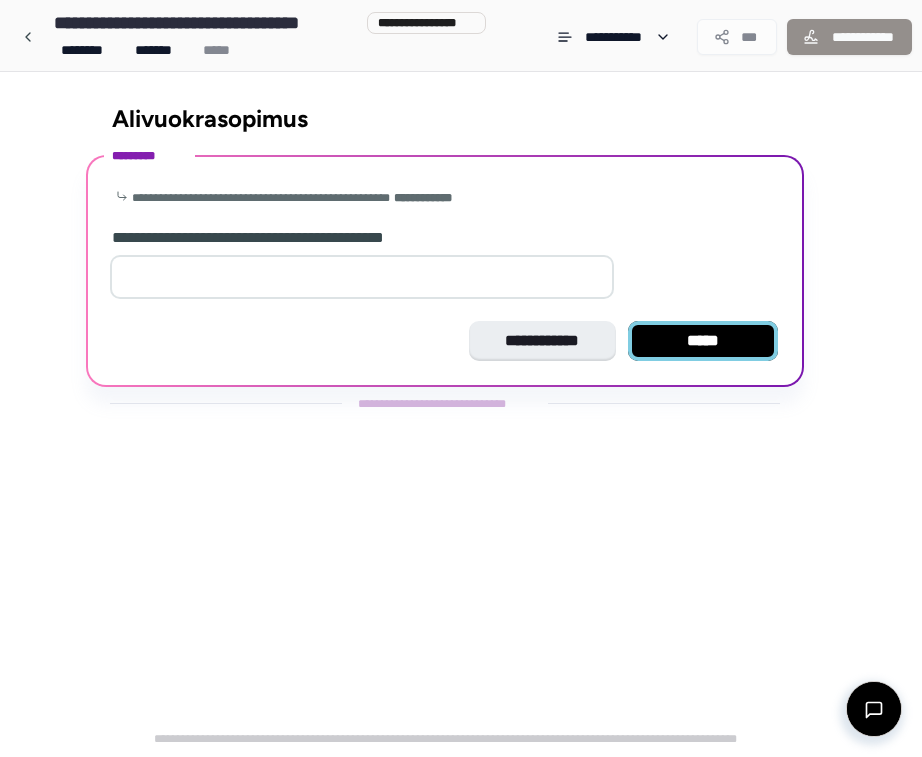 click on "*****" at bounding box center [703, 341] 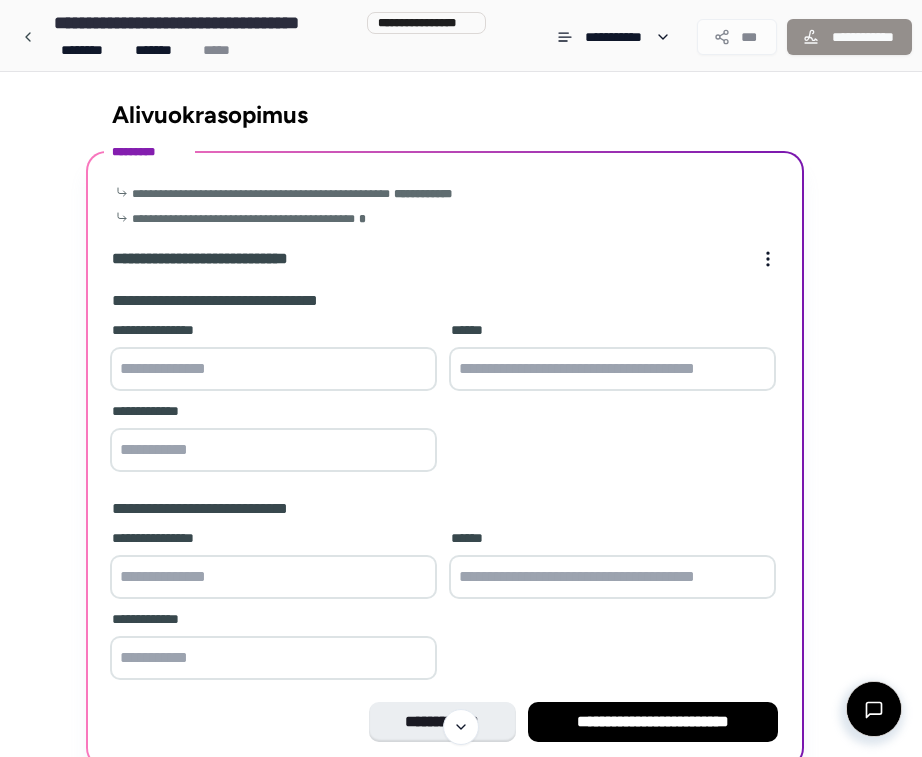 scroll, scrollTop: 31, scrollLeft: 0, axis: vertical 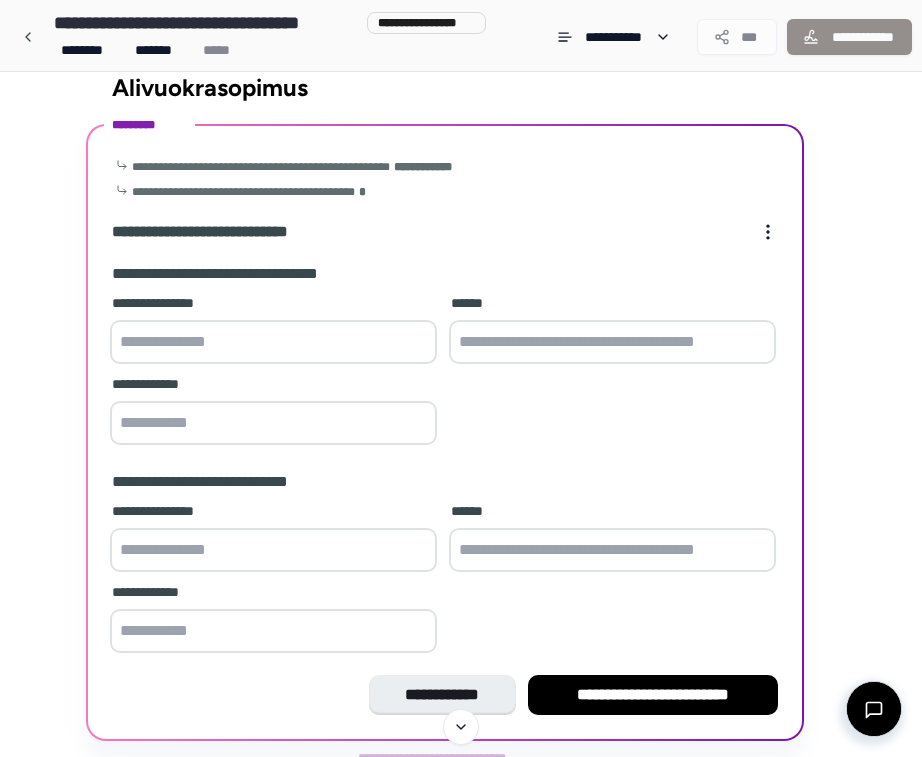 click at bounding box center [273, 342] 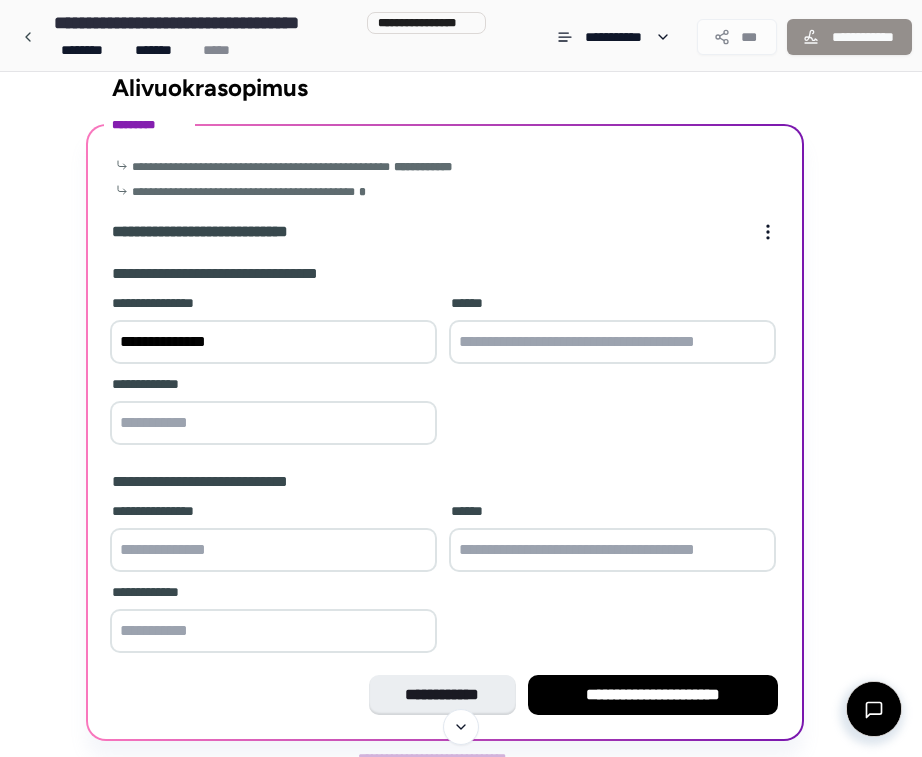 type on "**********" 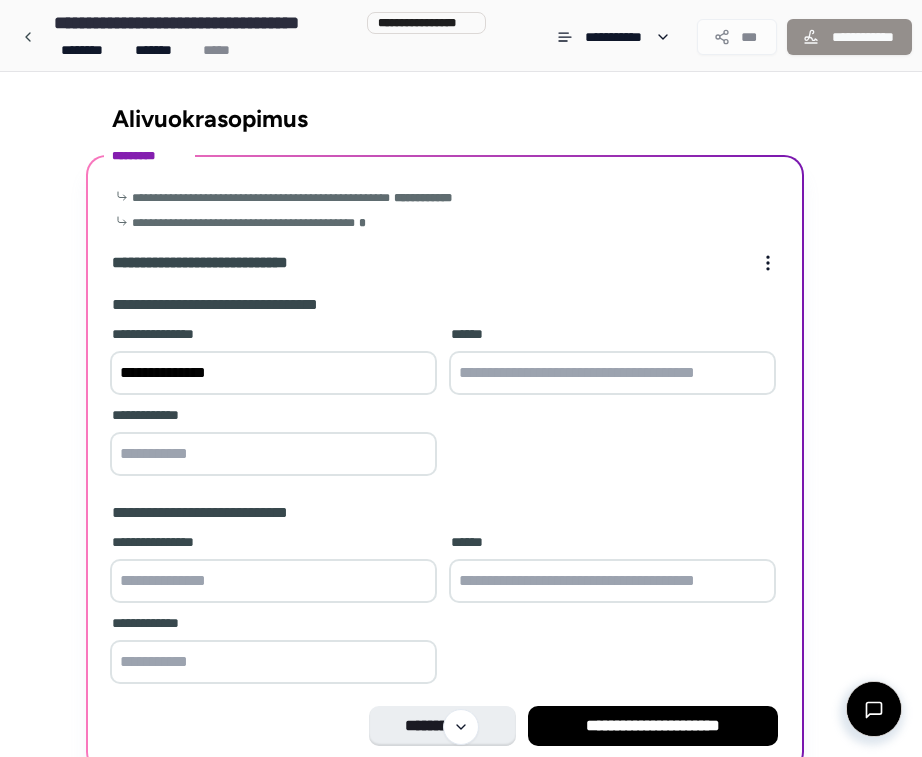 scroll, scrollTop: 0, scrollLeft: 0, axis: both 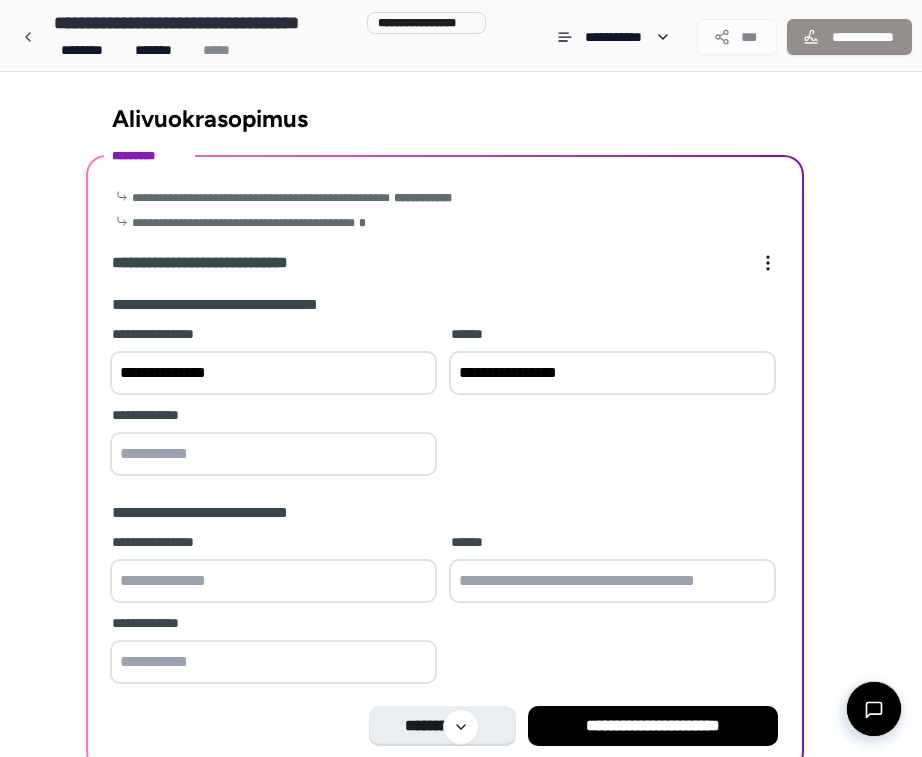 drag, startPoint x: 618, startPoint y: 371, endPoint x: 443, endPoint y: 371, distance: 175 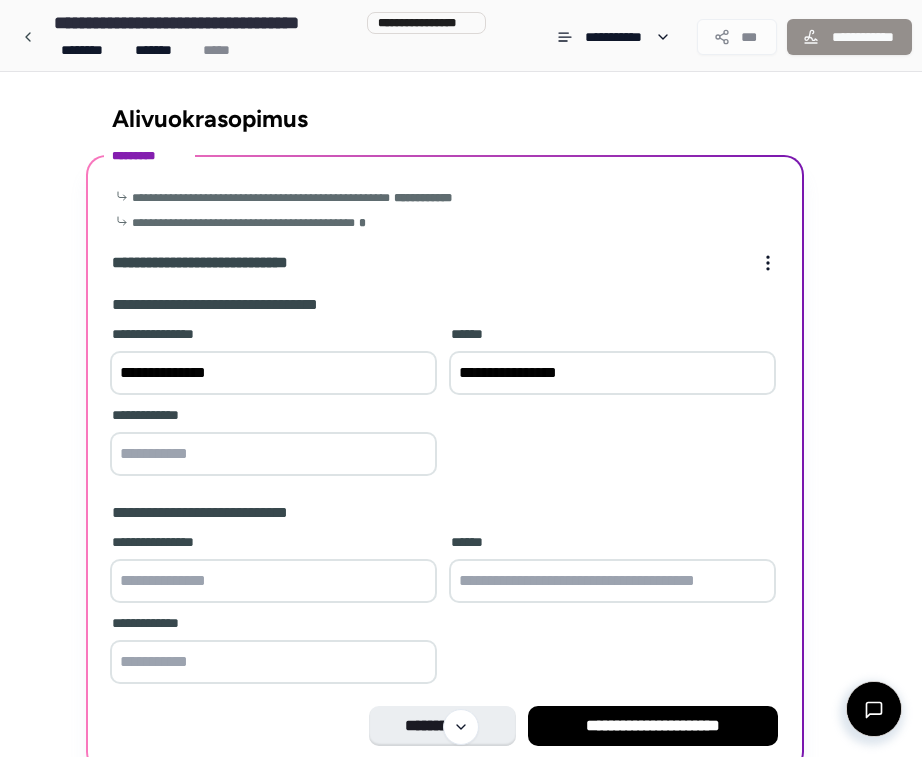 click on "[FIRST] [LAST]" at bounding box center (612, 362) 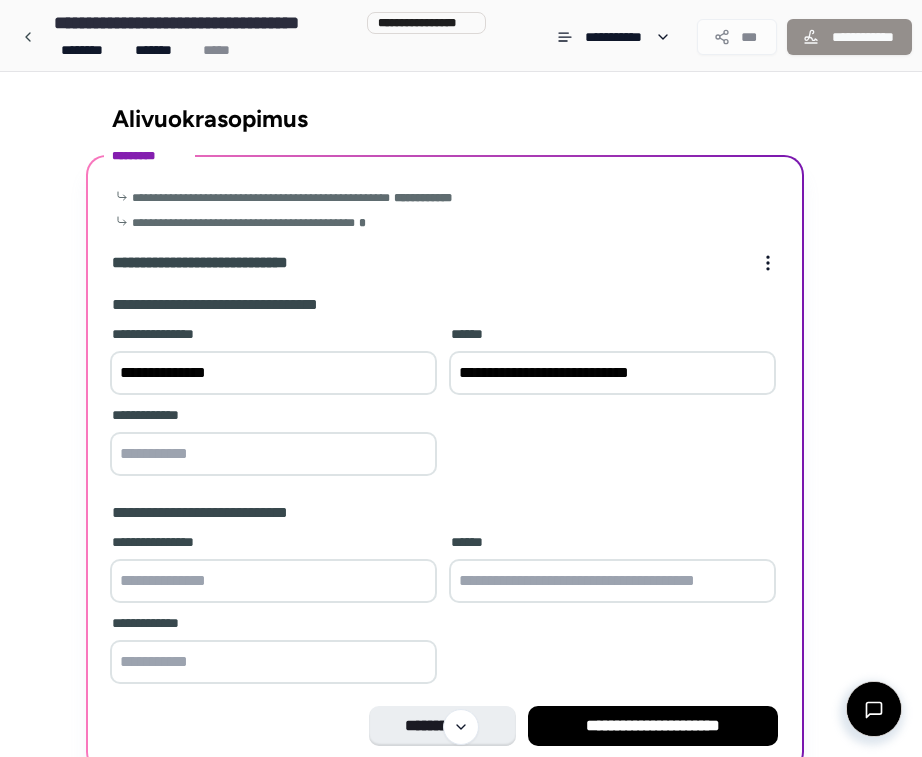click on "[FIRST] [LAST] [ADDRESS]" at bounding box center (445, 403) 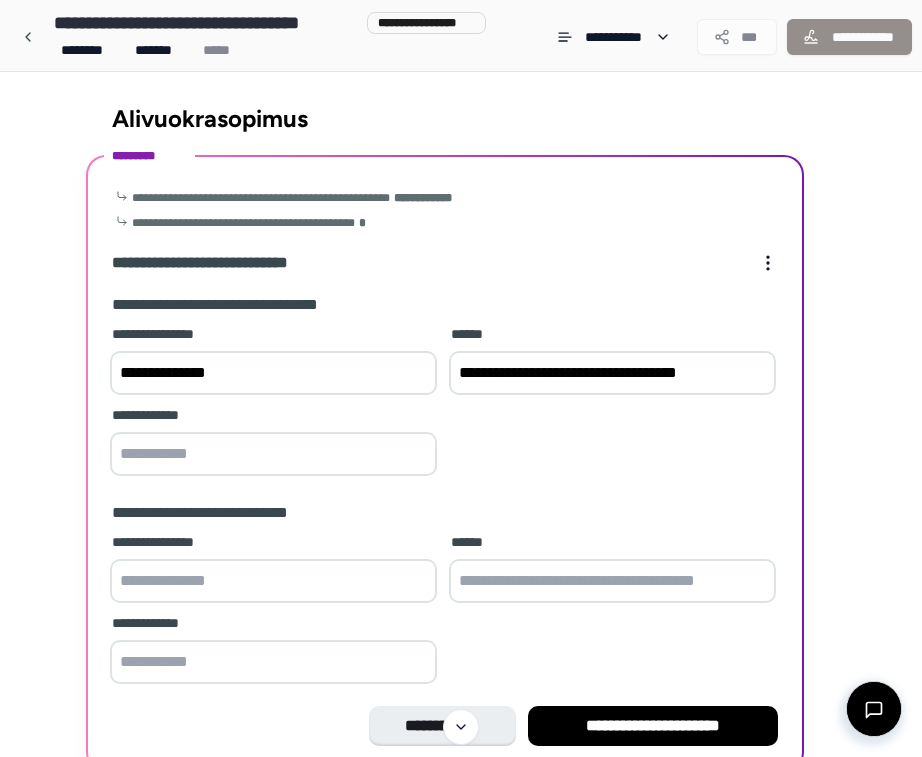 drag, startPoint x: 723, startPoint y: 378, endPoint x: 649, endPoint y: 378, distance: 74 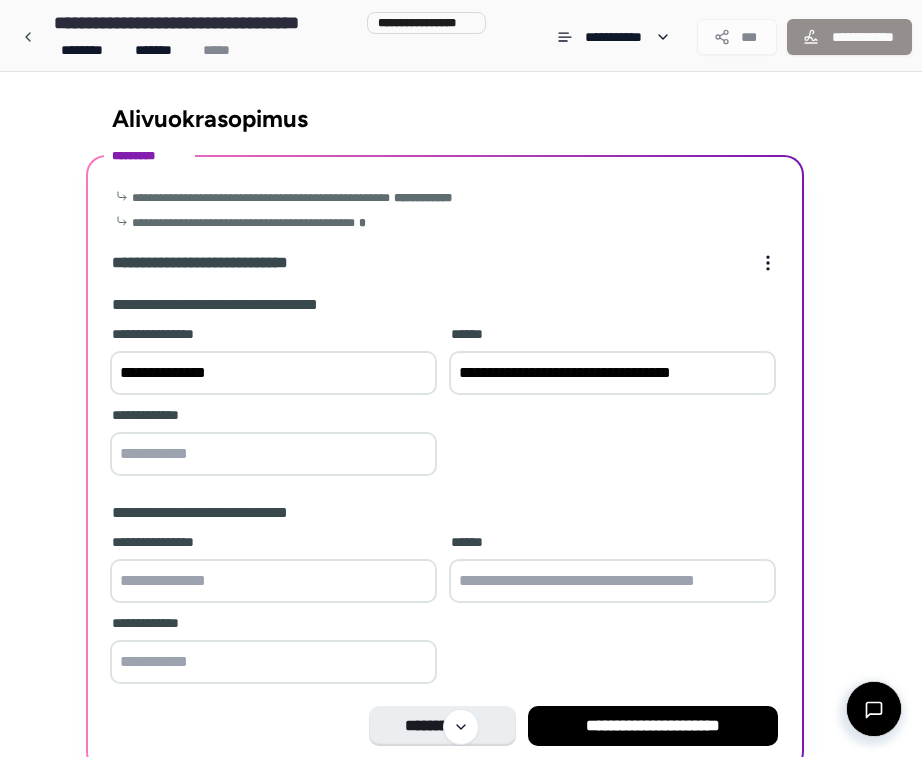 click on "[FIRST] [LAST] [ADDRESS] [COMPANY]" at bounding box center (445, 403) 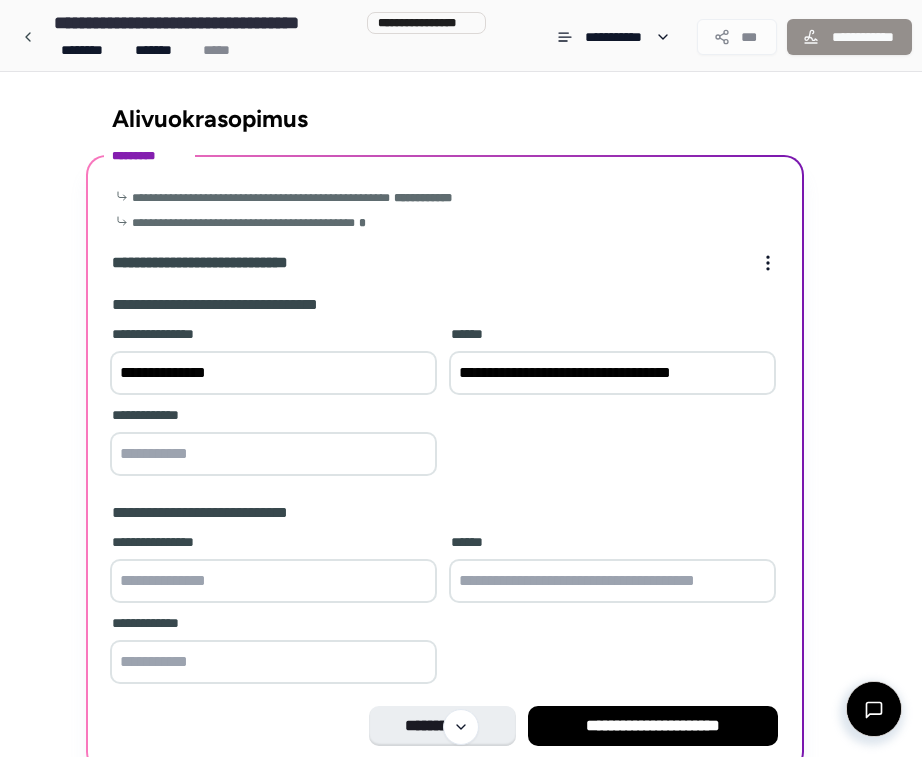 click on "**********" at bounding box center (612, 373) 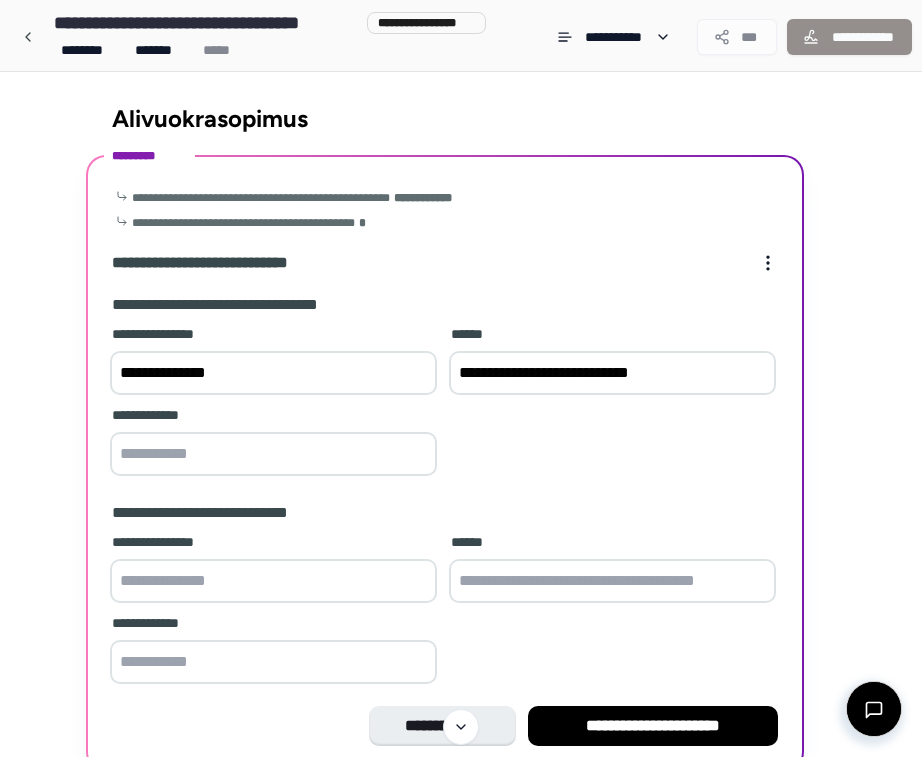 drag, startPoint x: 715, startPoint y: 385, endPoint x: 515, endPoint y: 357, distance: 201.95049 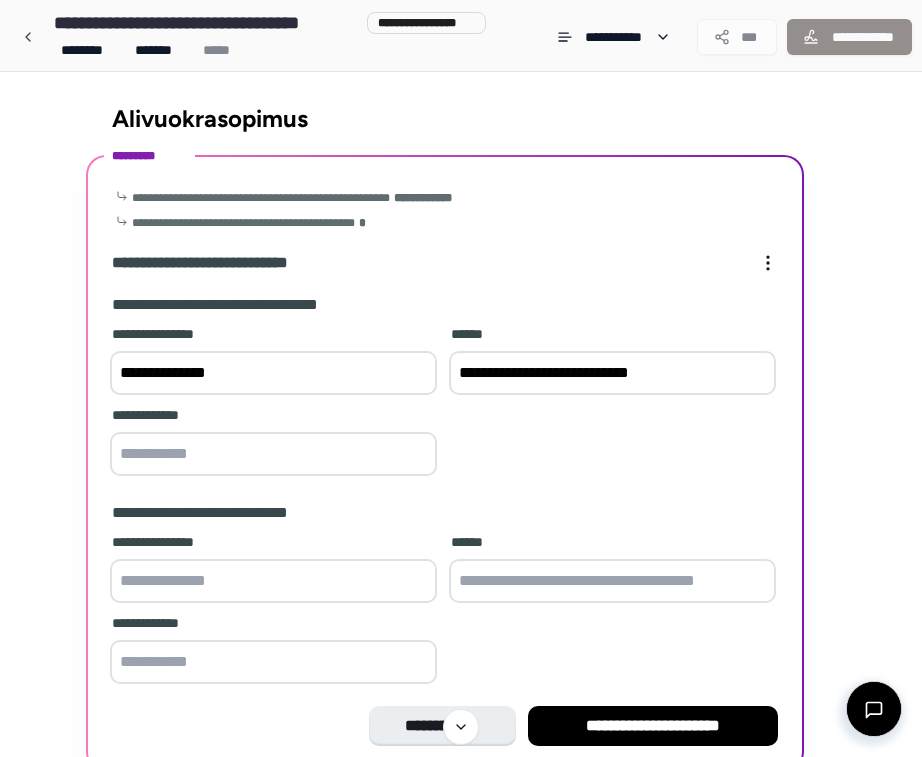 click at bounding box center [612, 581] 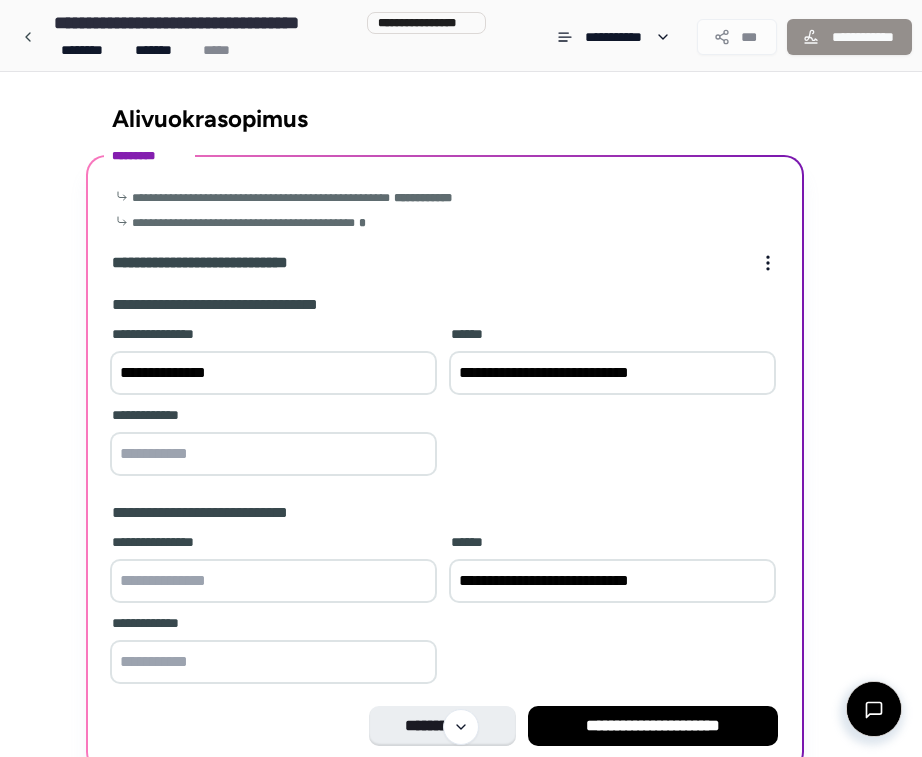 type on "**********" 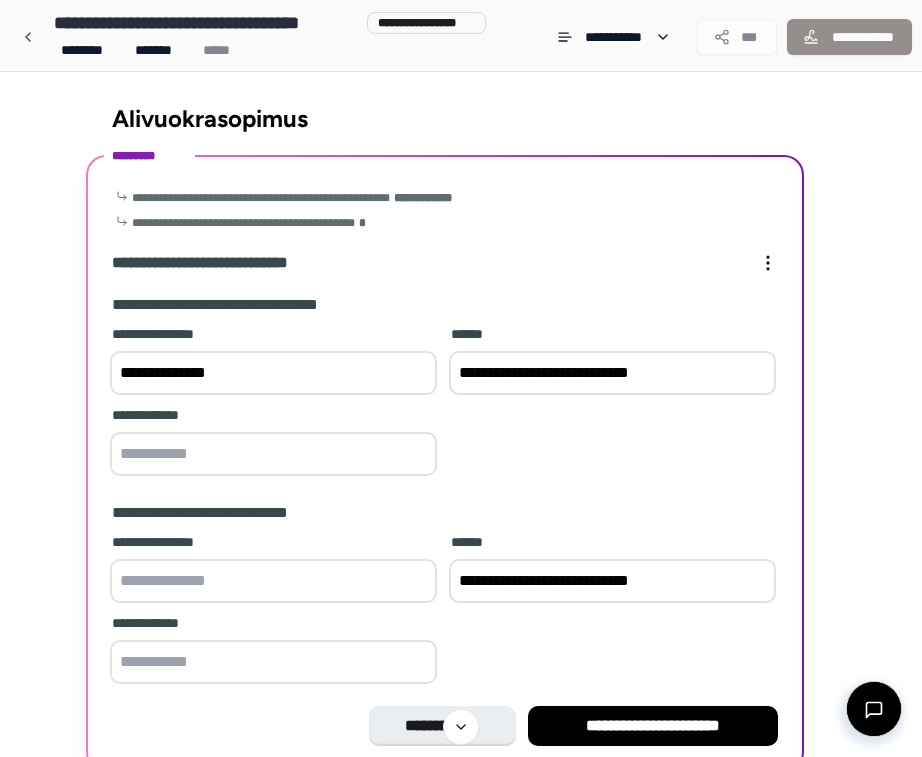 click on "**********" at bounding box center (445, 513) 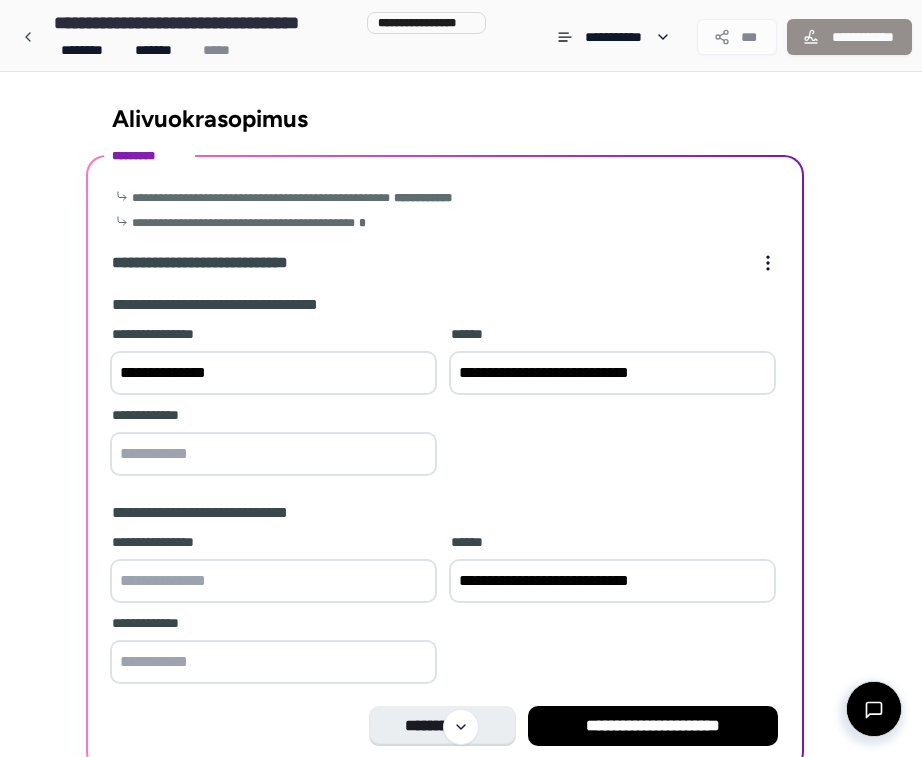 click at bounding box center (273, 454) 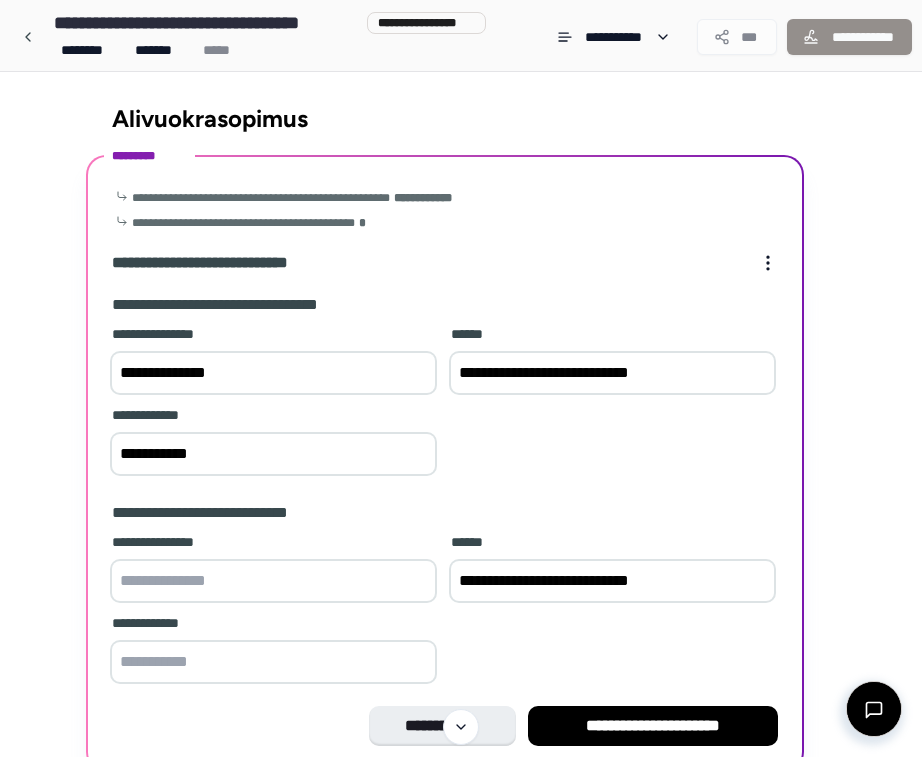 type on "**********" 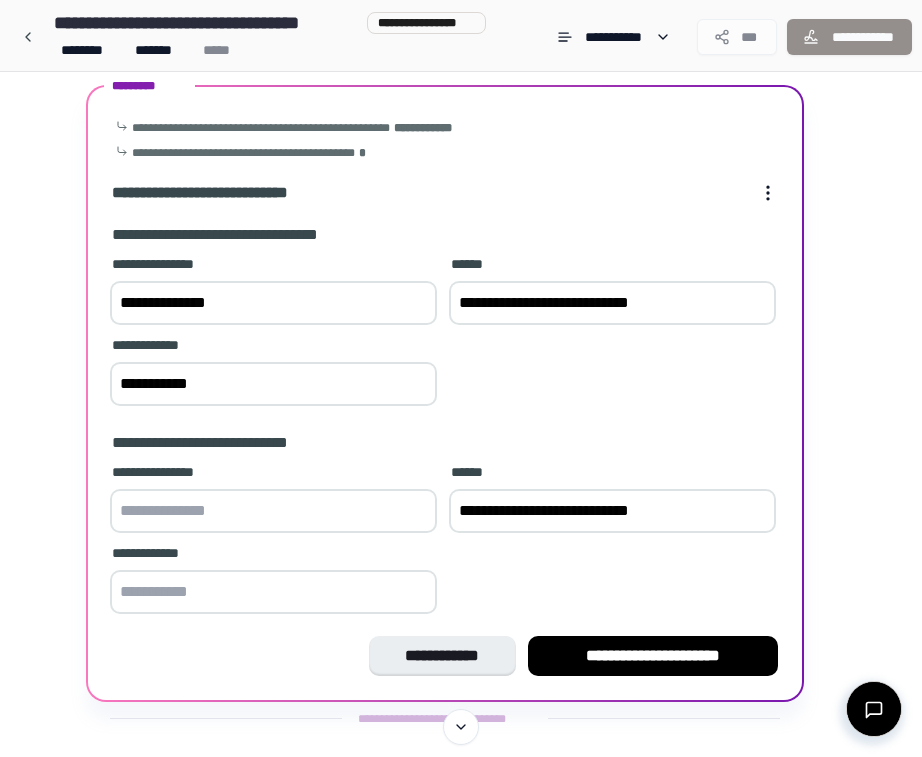 scroll, scrollTop: 71, scrollLeft: 0, axis: vertical 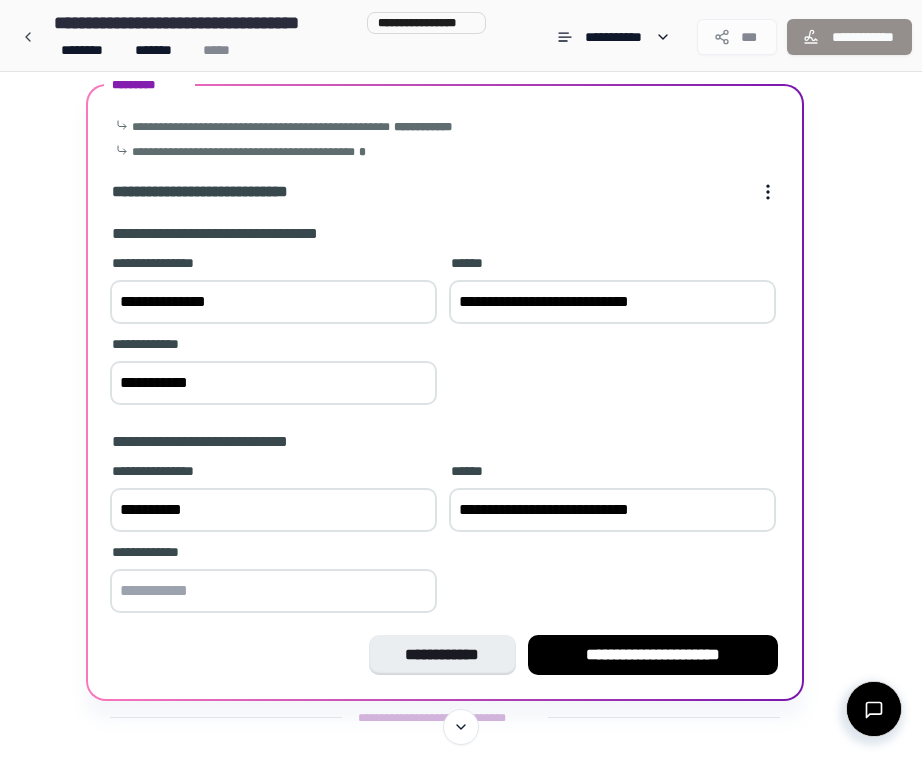 type on "**********" 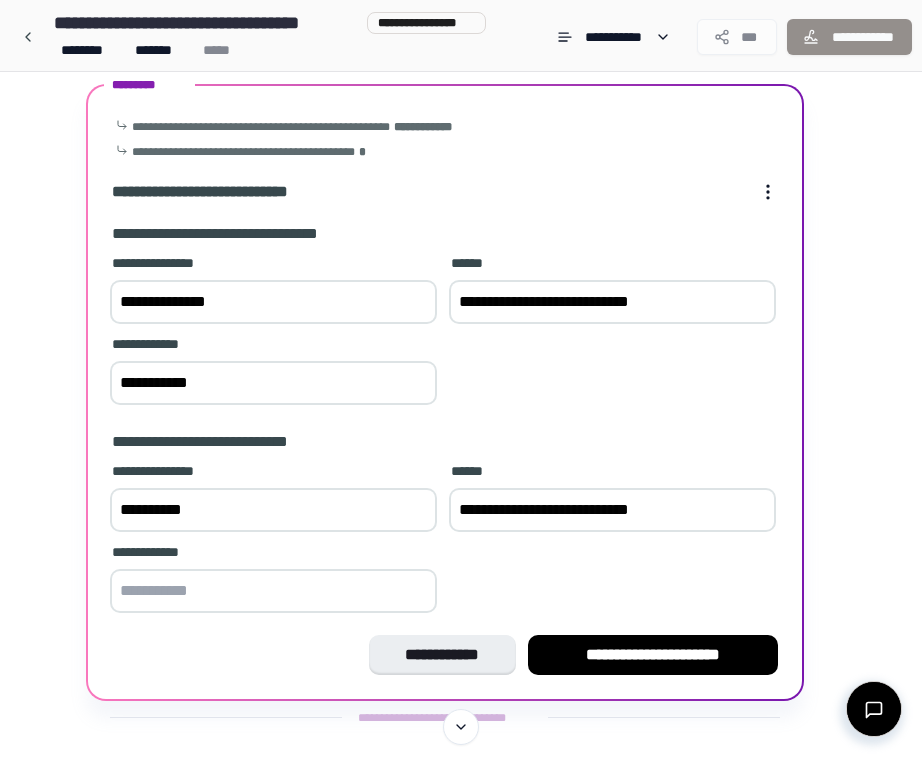 click at bounding box center (273, 591) 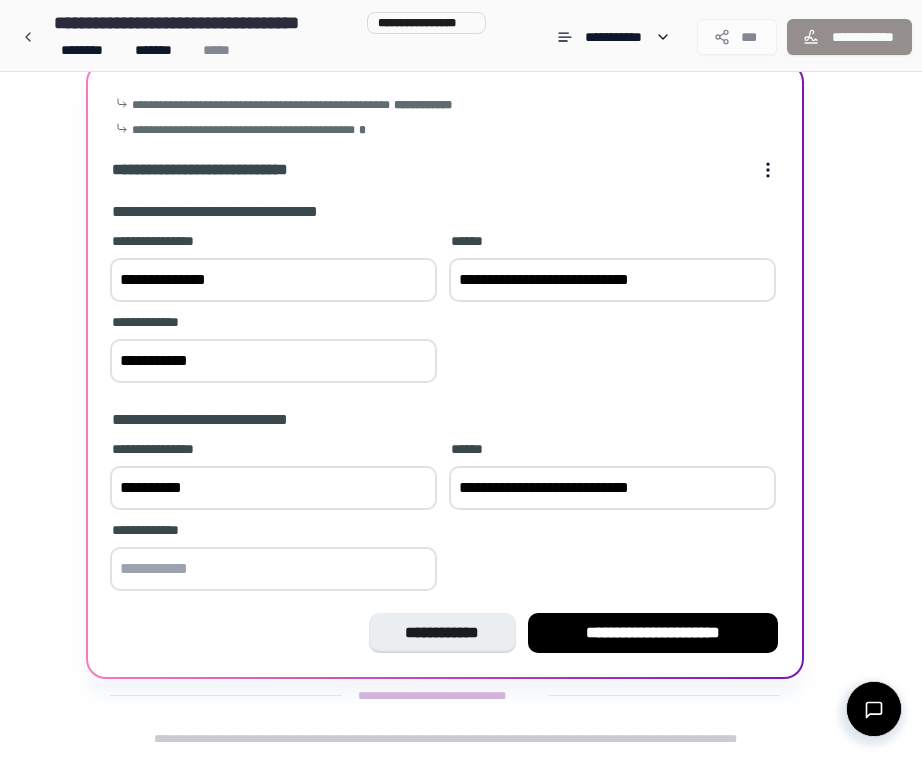 scroll, scrollTop: 93, scrollLeft: 0, axis: vertical 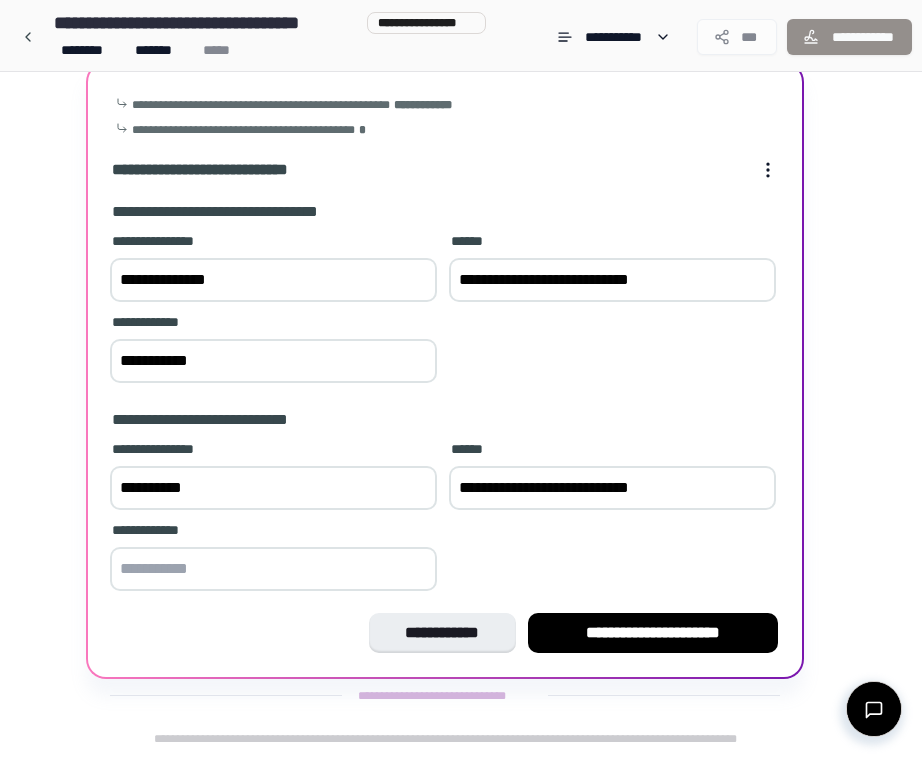click at bounding box center [273, 569] 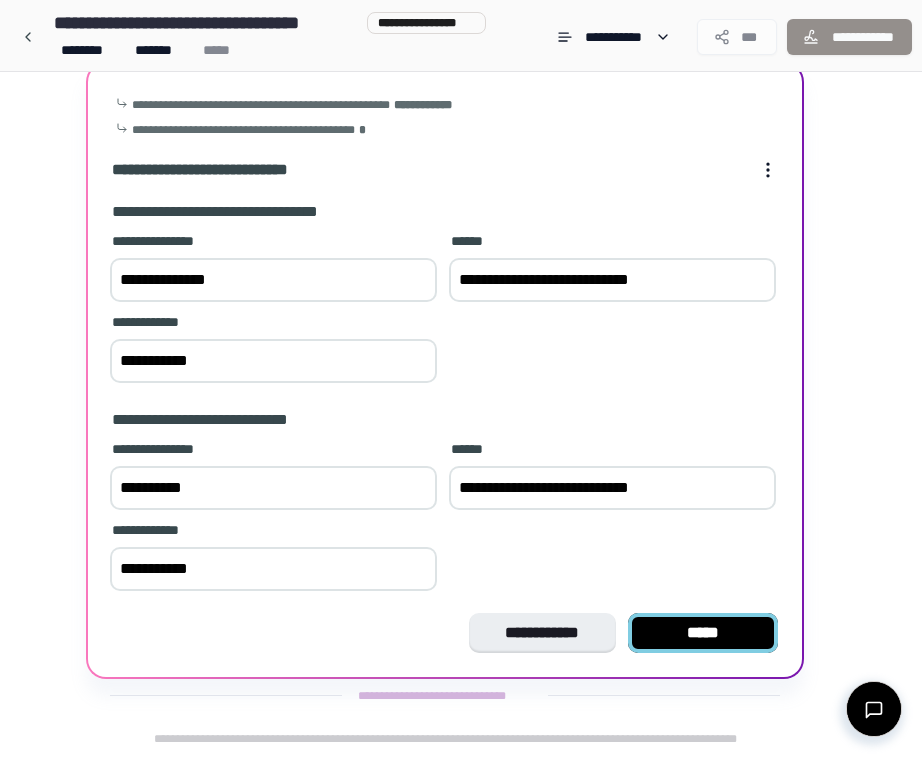 type on "**********" 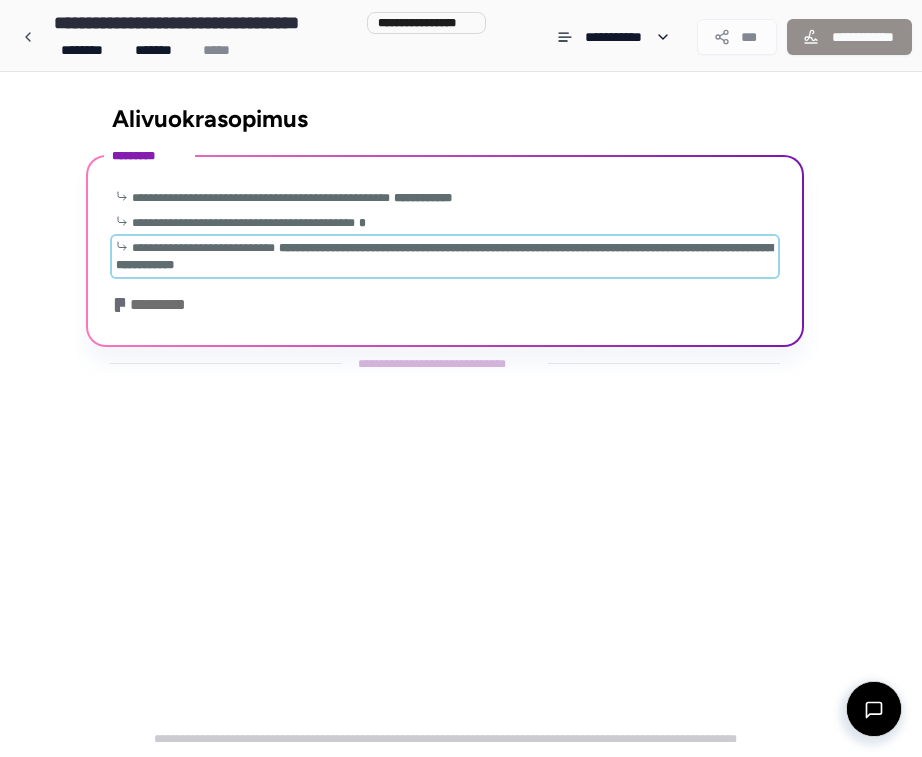 scroll, scrollTop: 0, scrollLeft: 0, axis: both 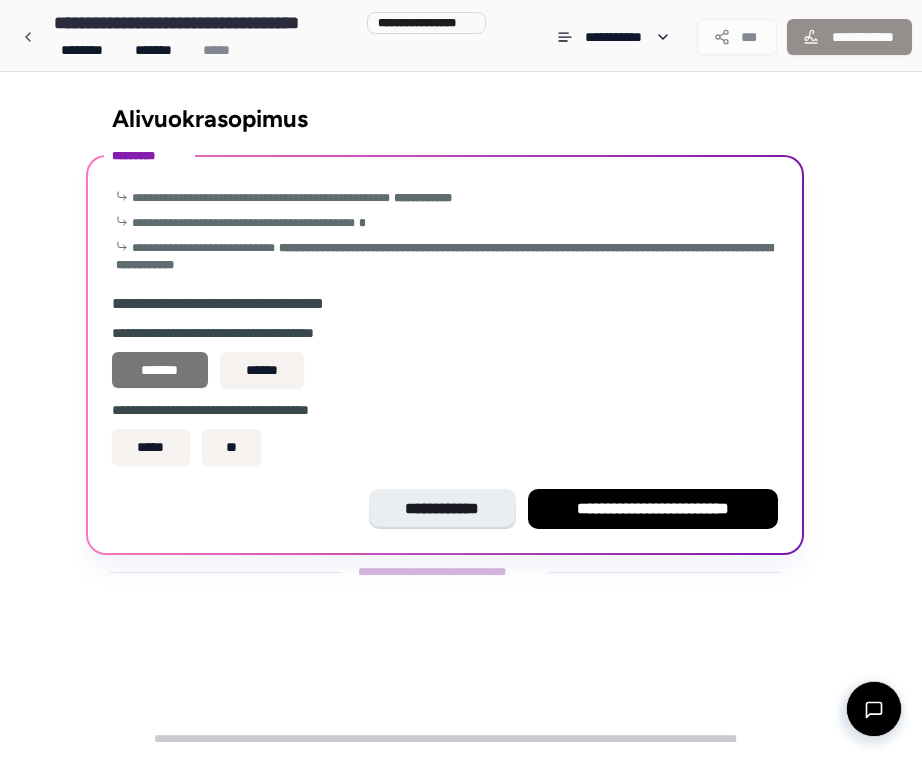 click on "*******" at bounding box center [160, 370] 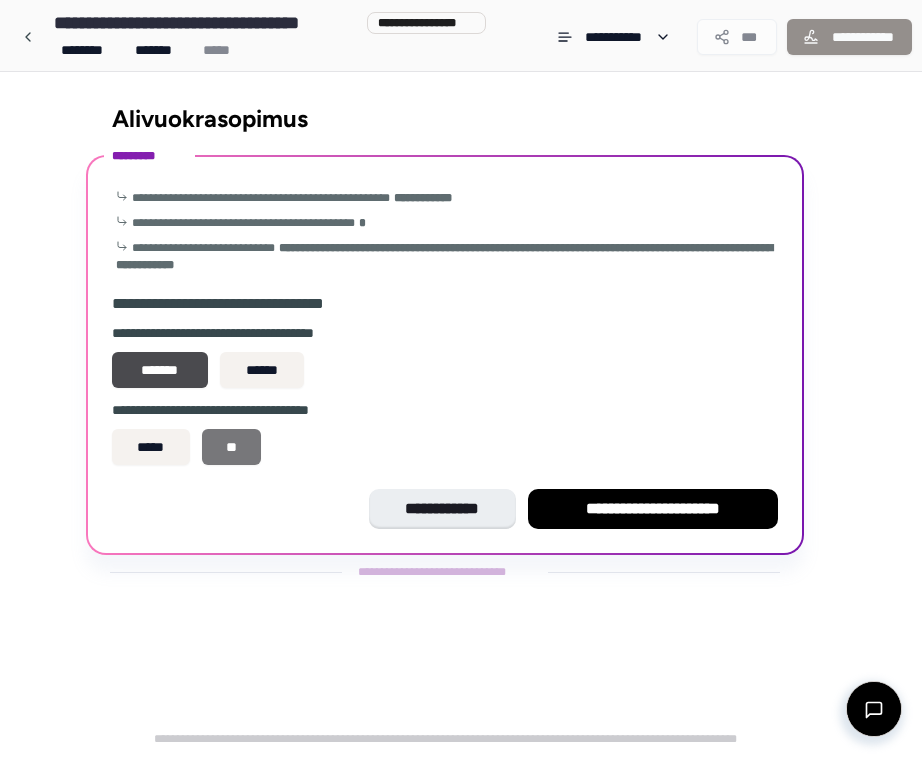 click on "**" at bounding box center [232, 447] 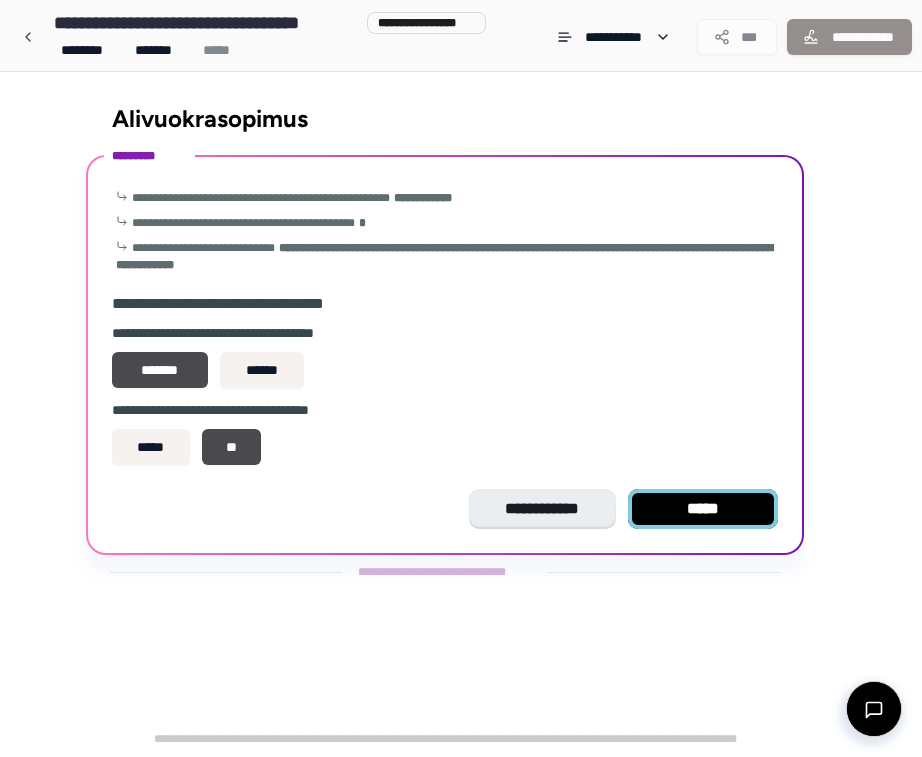 click on "*****" at bounding box center [703, 509] 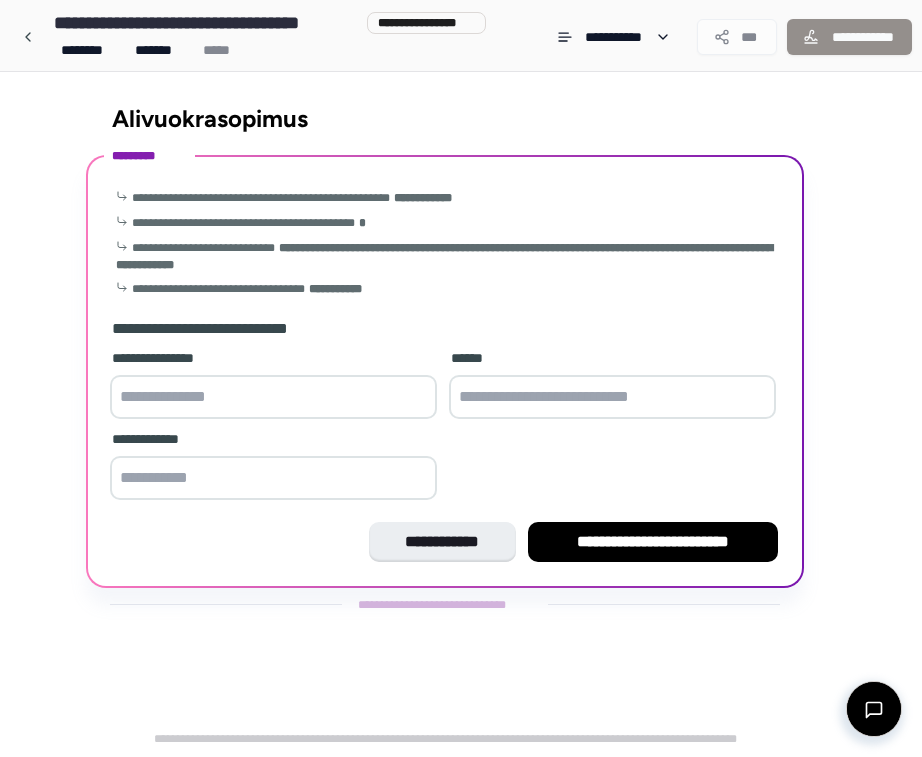 scroll, scrollTop: 0, scrollLeft: 0, axis: both 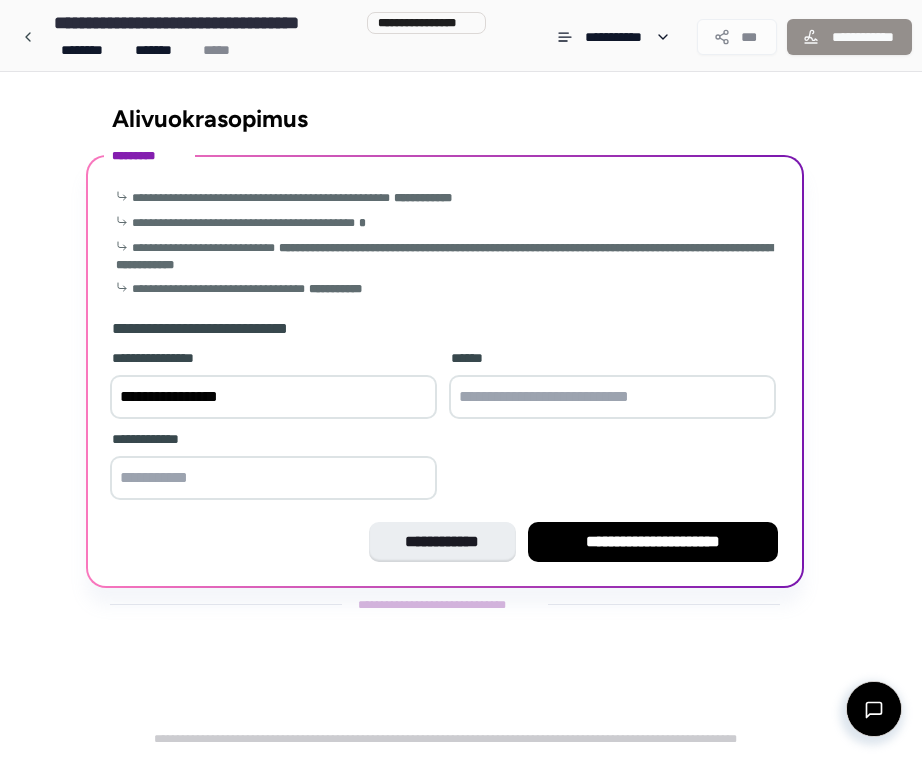 type on "**********" 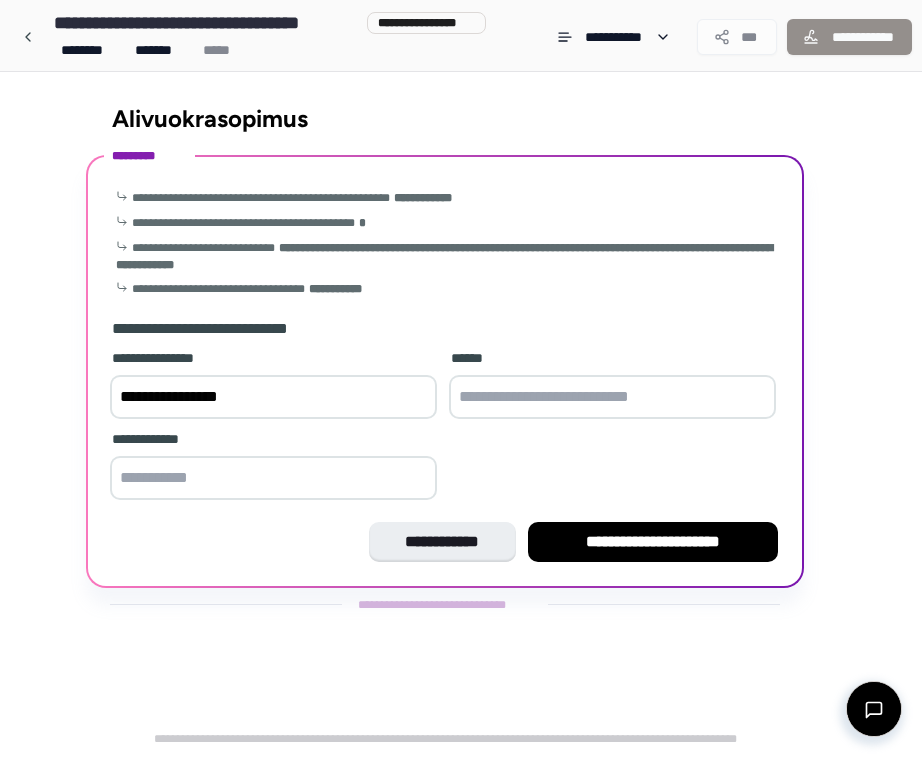 type on "*" 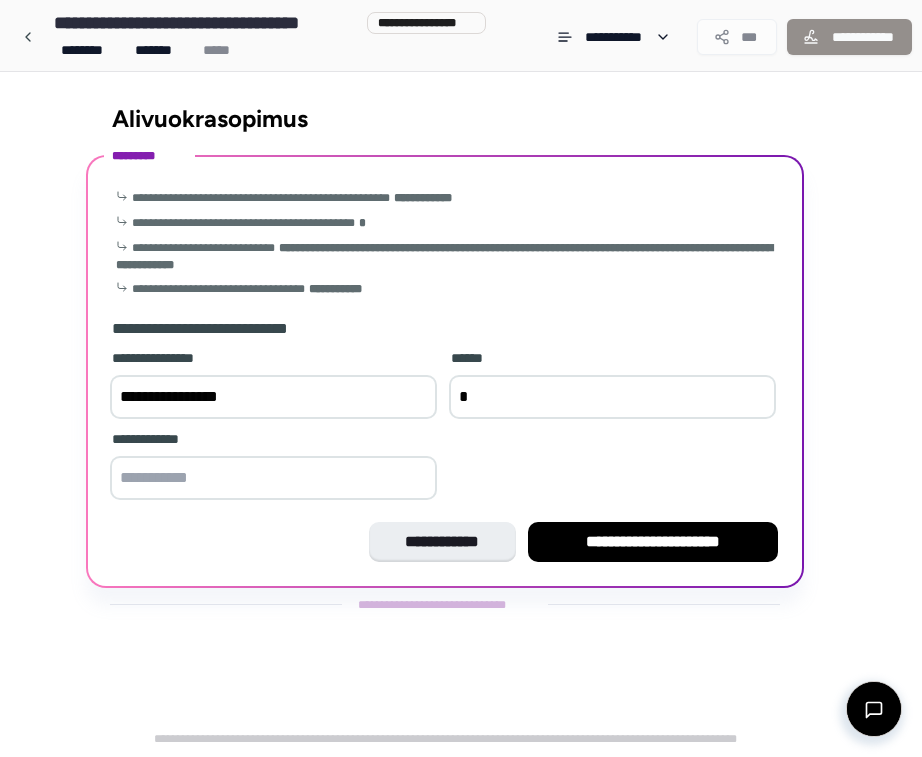 type 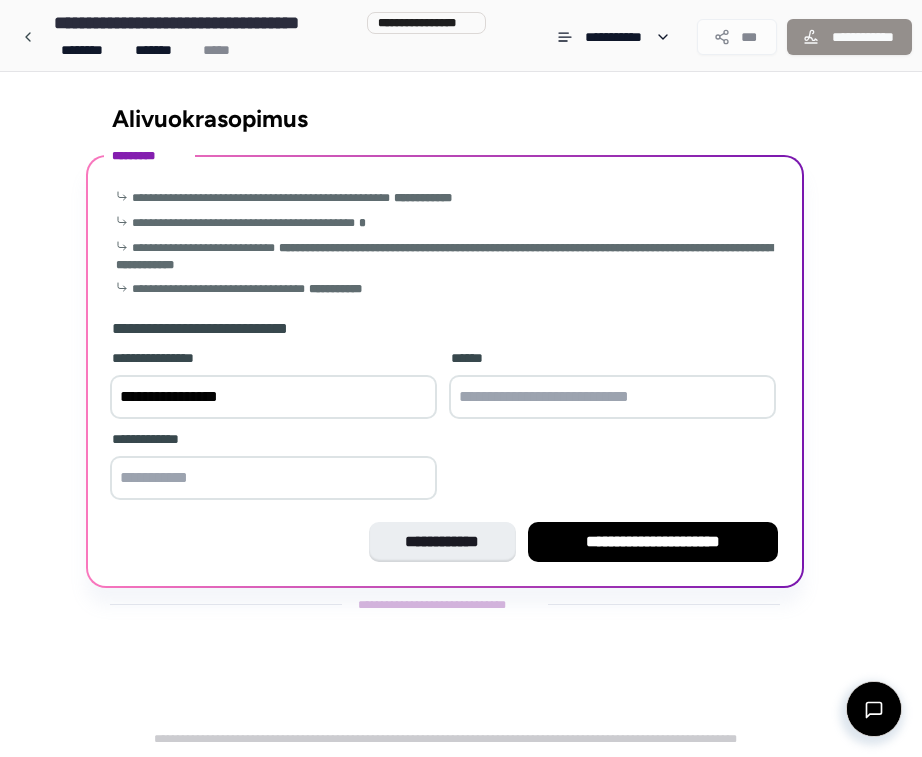 click at bounding box center [273, 478] 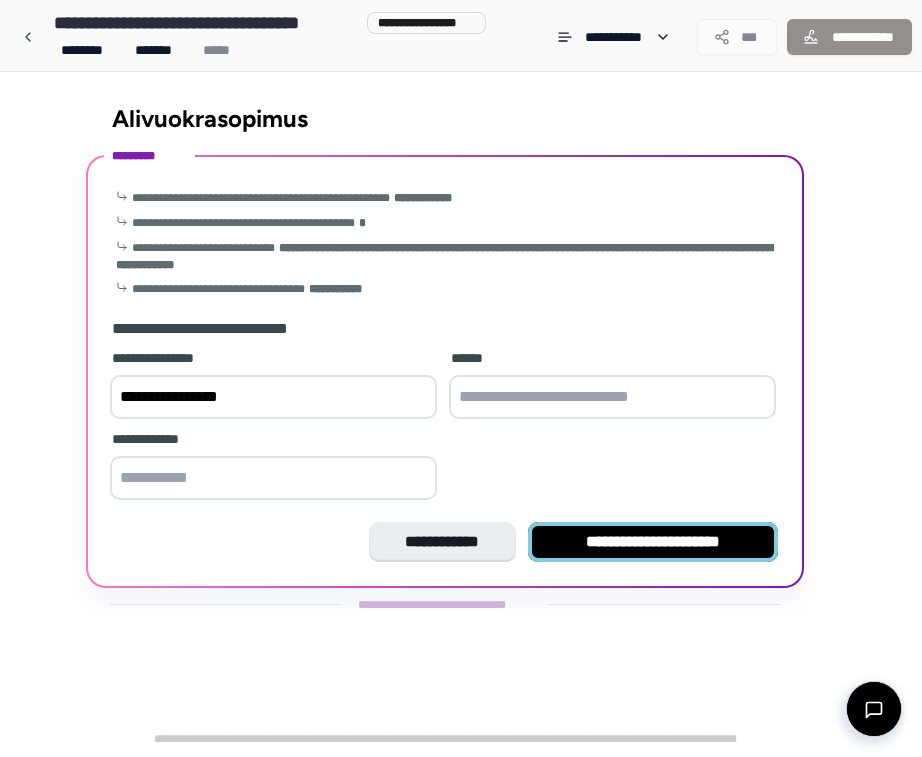 click on "**********" at bounding box center [653, 542] 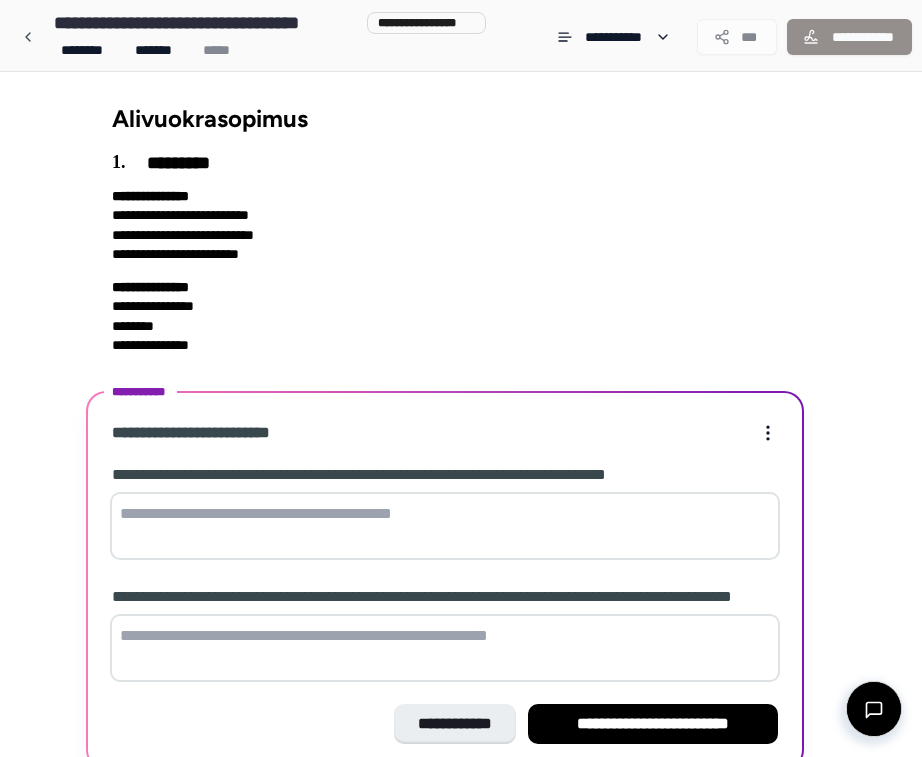 scroll, scrollTop: 113, scrollLeft: 0, axis: vertical 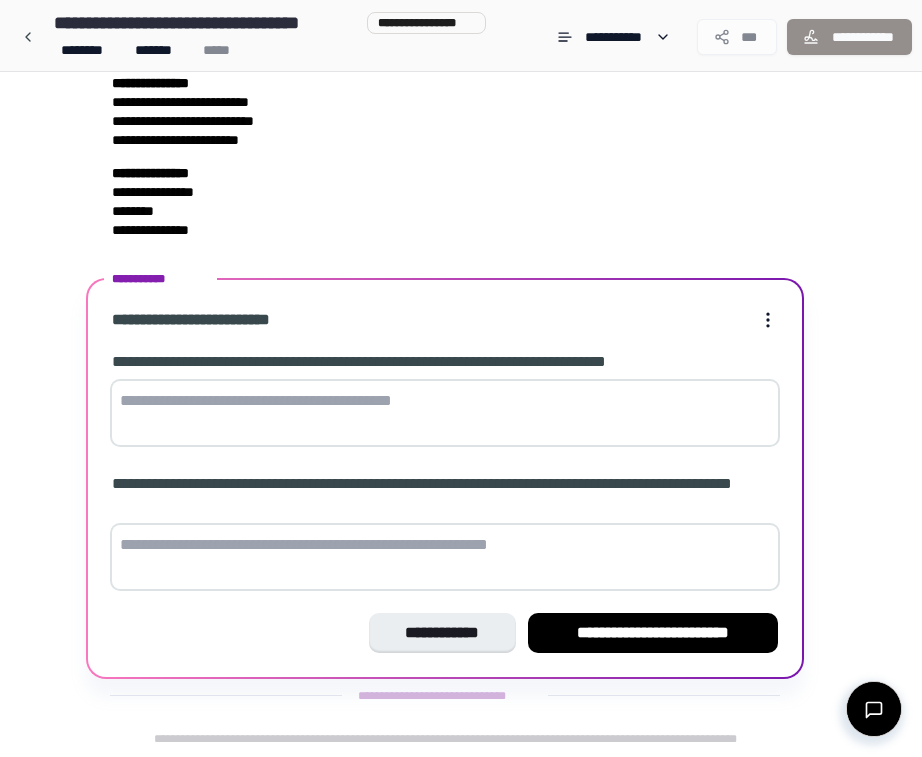click at bounding box center (445, 413) 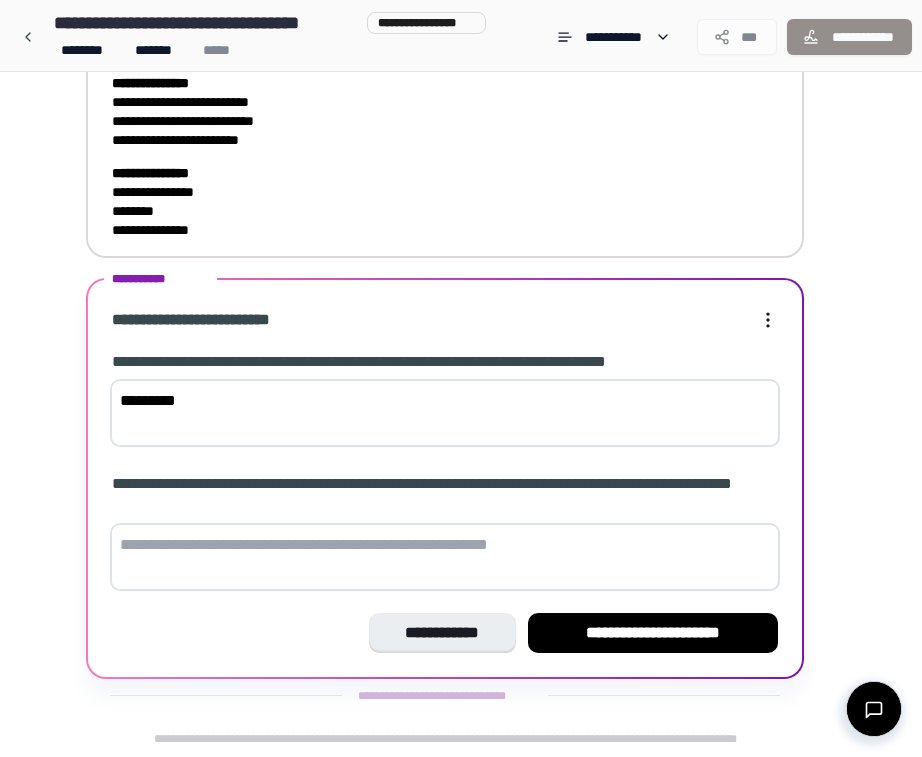 type on "*********" 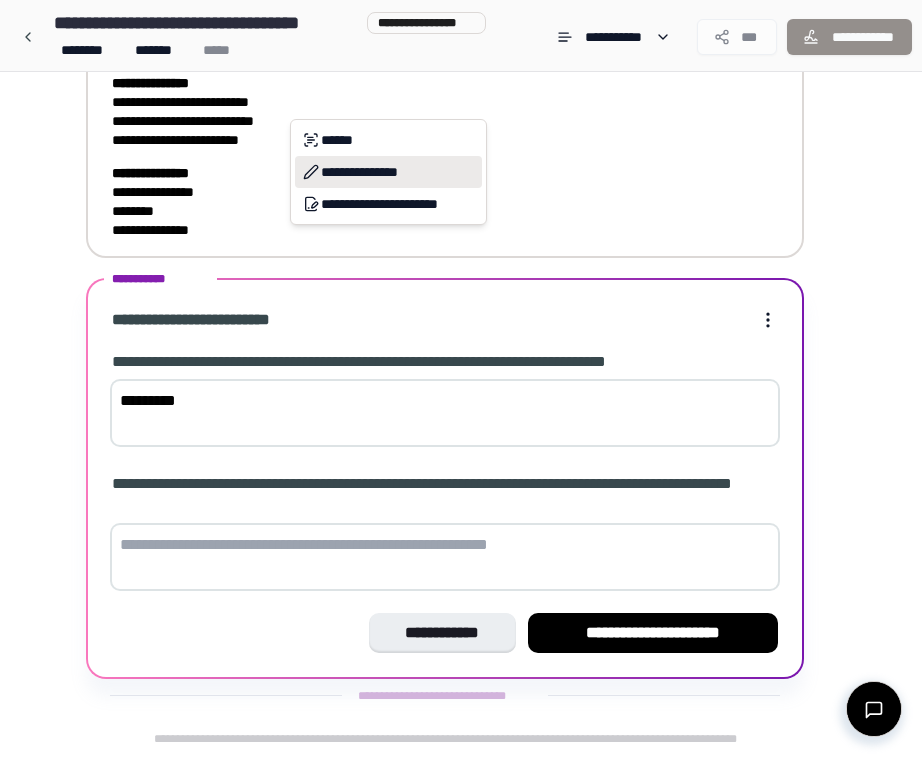 click on "**********" at bounding box center [388, 172] 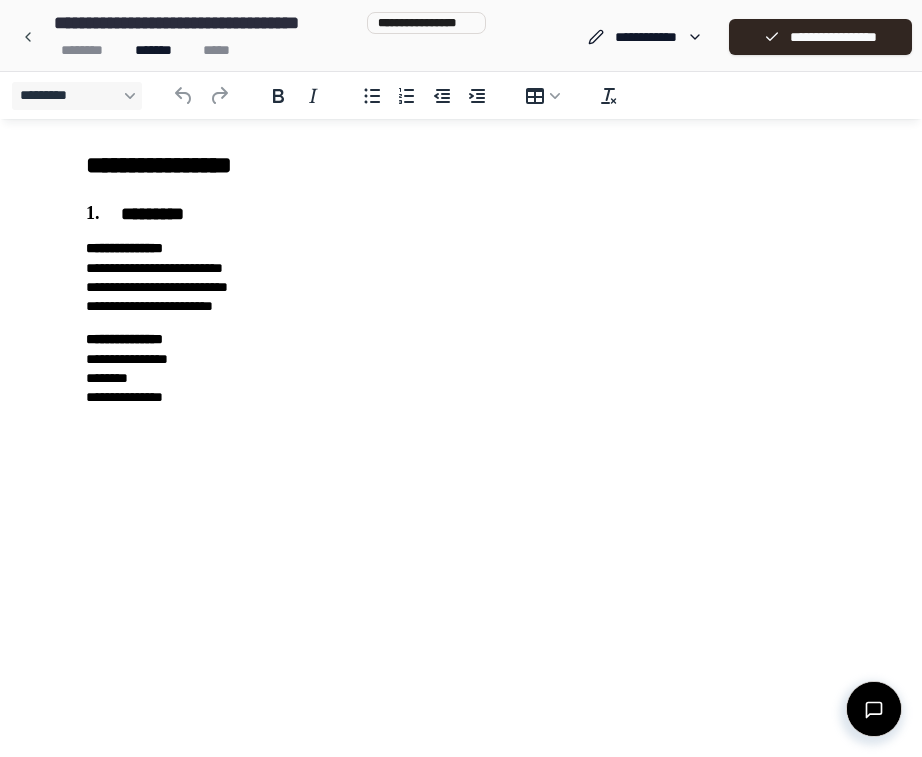 scroll, scrollTop: 0, scrollLeft: 0, axis: both 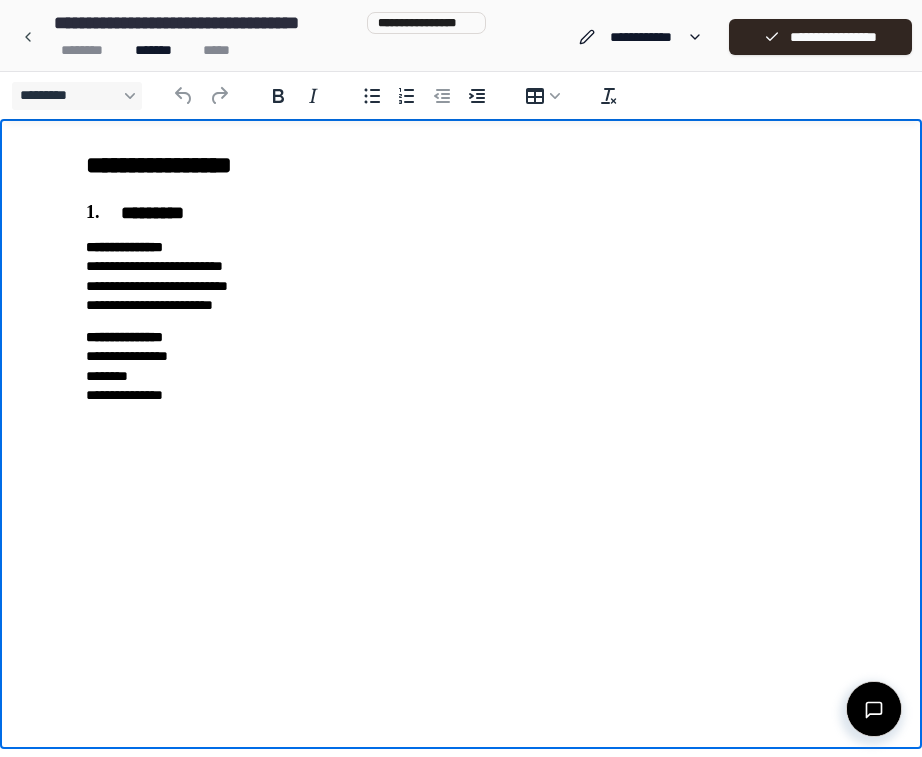 click on "**********" at bounding box center [461, 276] 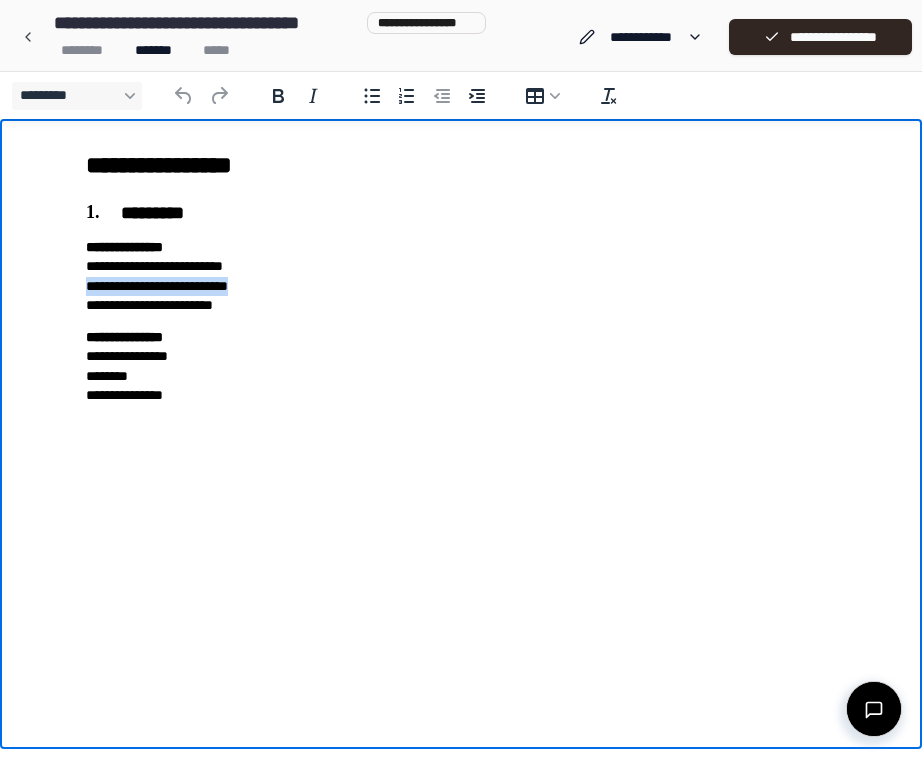 drag, startPoint x: 268, startPoint y: 284, endPoint x: 71, endPoint y: 283, distance: 197.00253 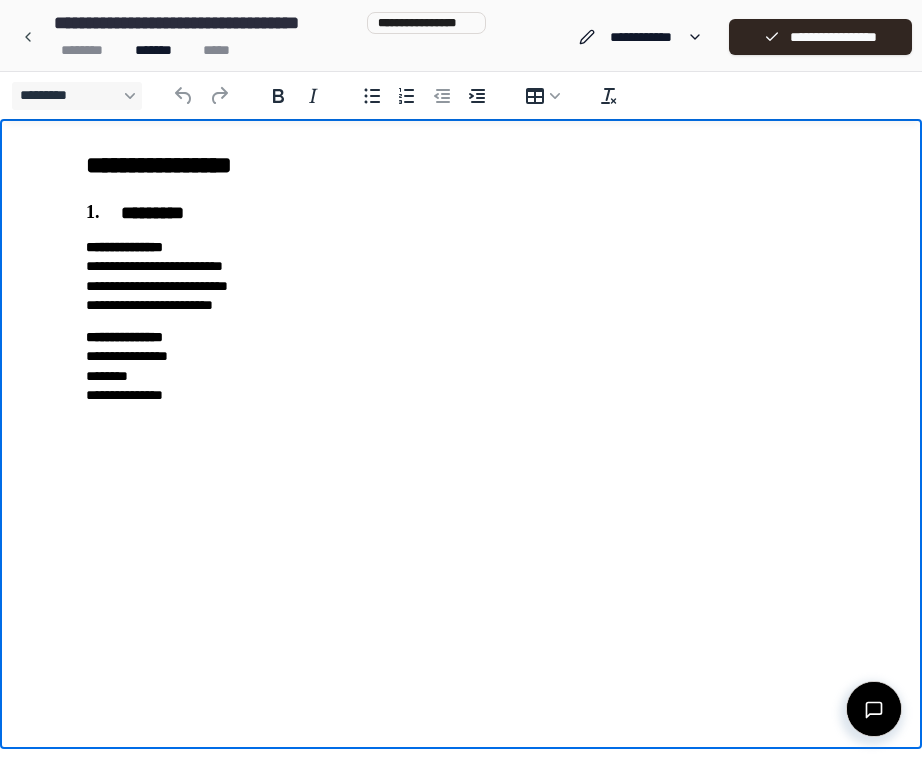 click on "[FIRST] [LAST] [DATE_OF_BIRTH]" at bounding box center [461, 366] 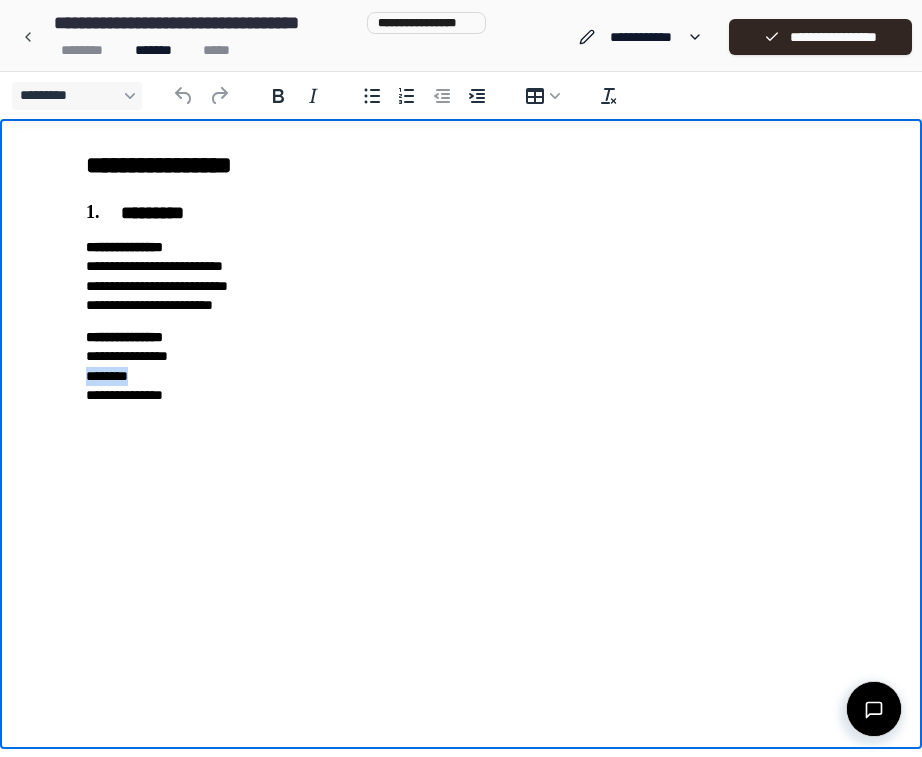 drag, startPoint x: 162, startPoint y: 376, endPoint x: 54, endPoint y: 375, distance: 108.00463 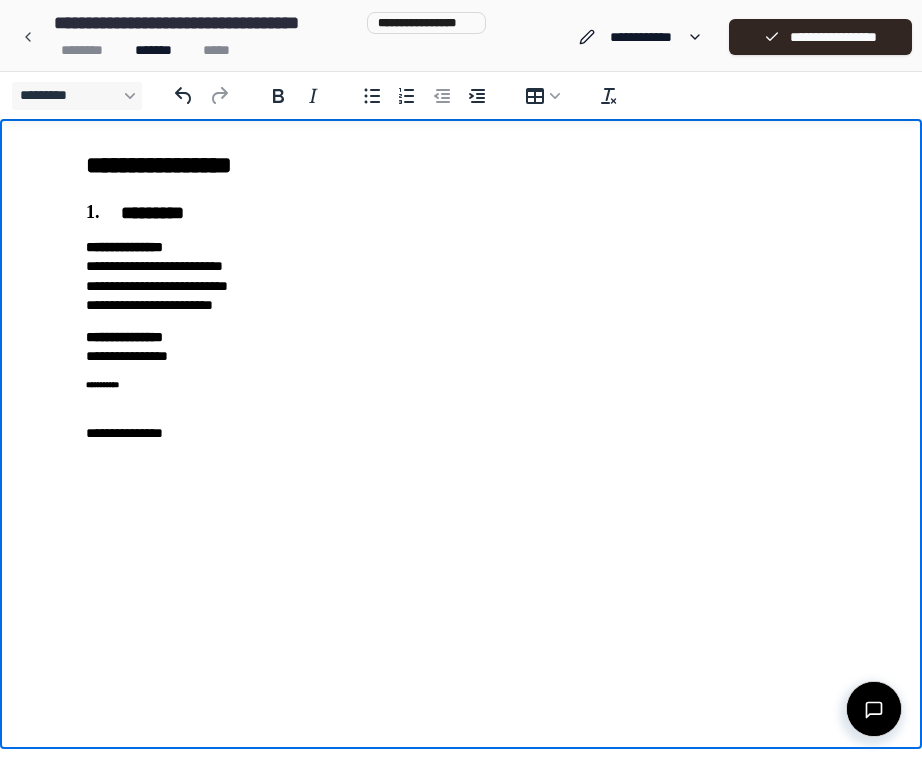 click on "**********" at bounding box center [461, 385] 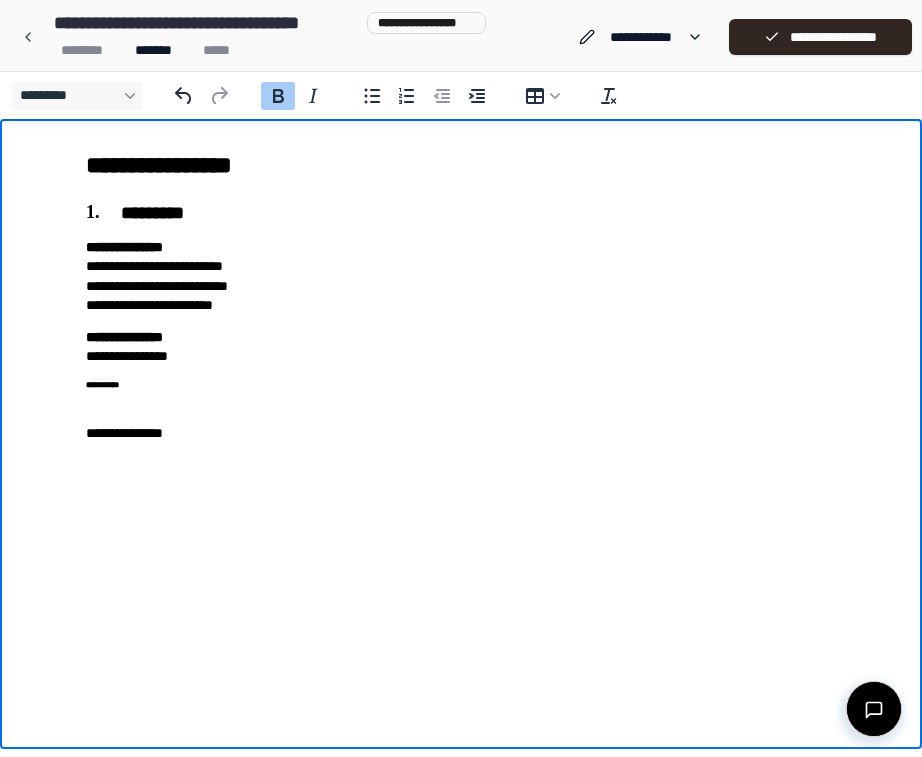 drag, startPoint x: 184, startPoint y: 390, endPoint x: 59, endPoint y: 388, distance: 125.016 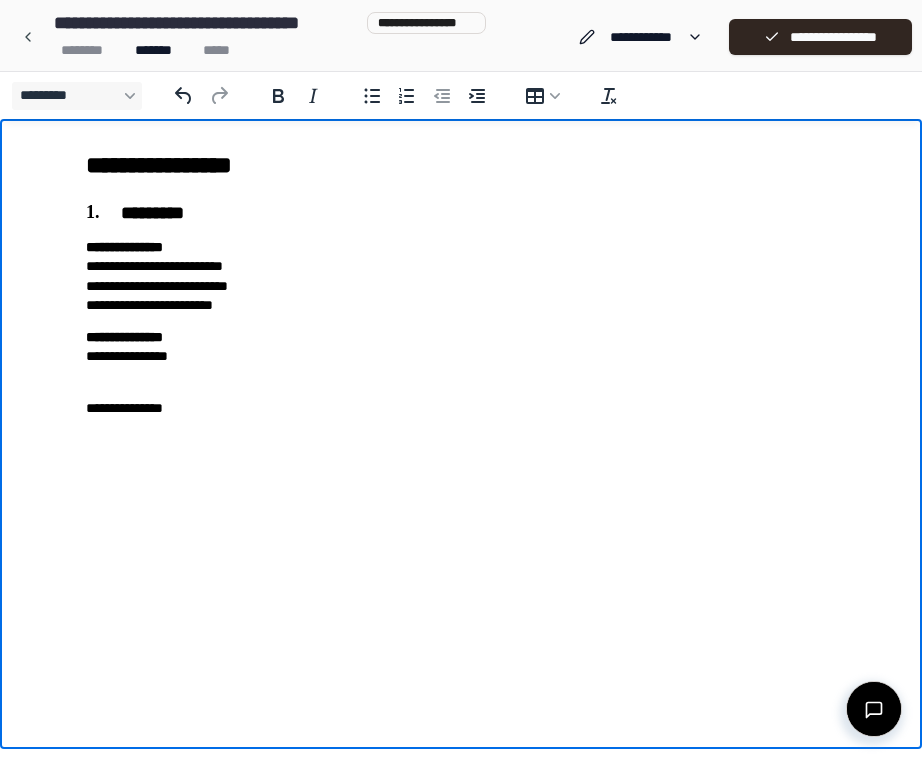 click on "**********" at bounding box center [461, 276] 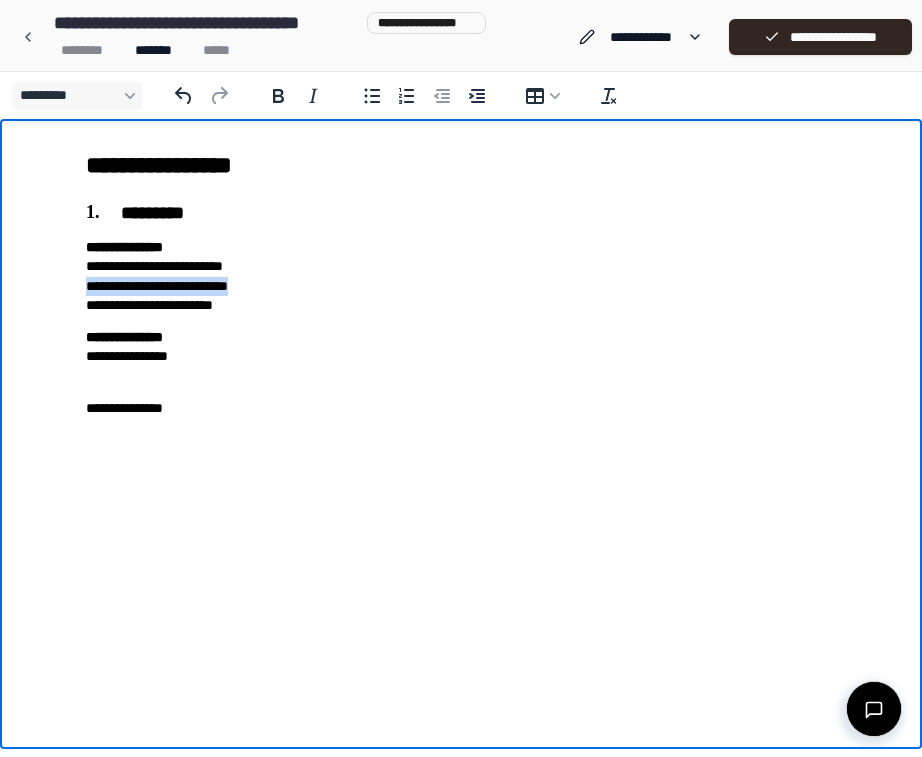 copy on "**********" 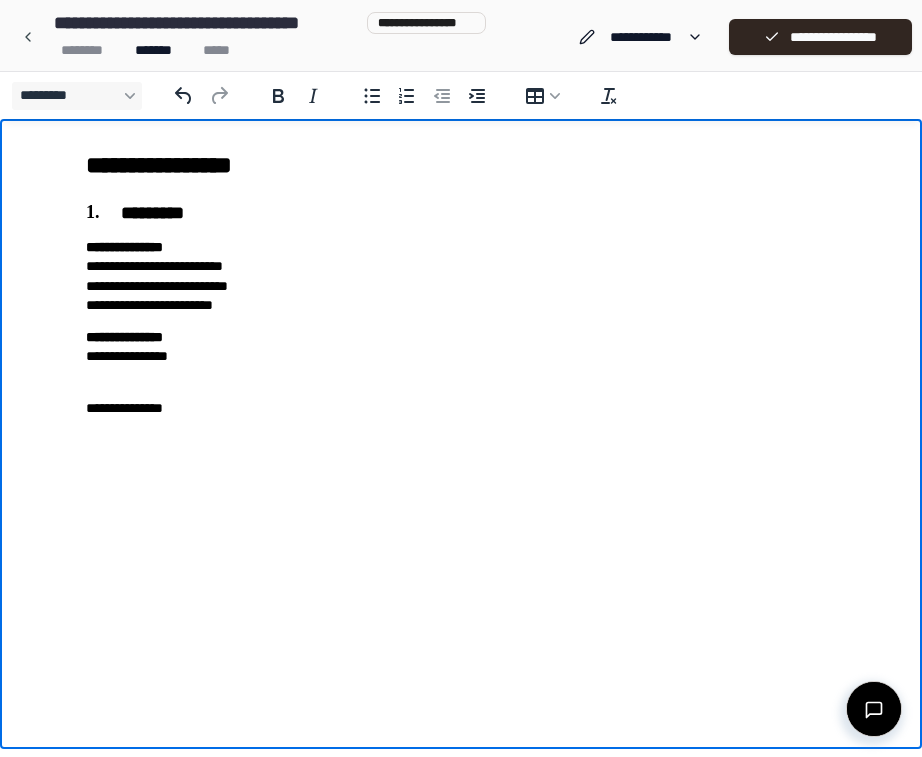 click on "[FIRST] [LAST] [CITY] [STATE] [ZIP_CODE] [COUNTRY] [PHONE] [EMAIL] [DATE_OF_BIRTH]" at bounding box center (461, 283) 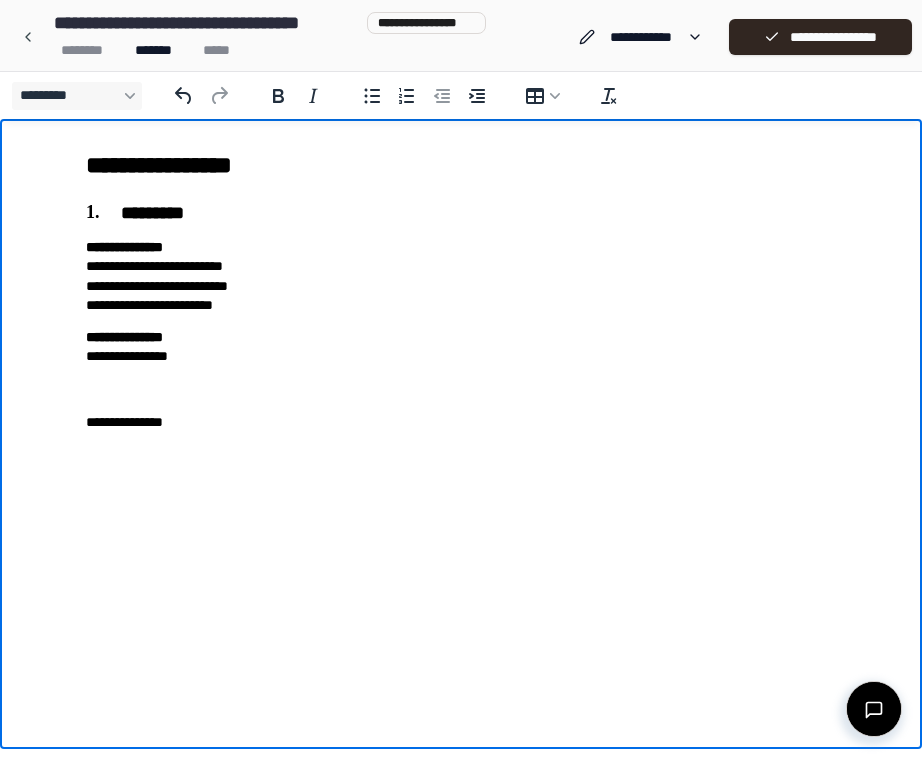 click at bounding box center [461, 389] 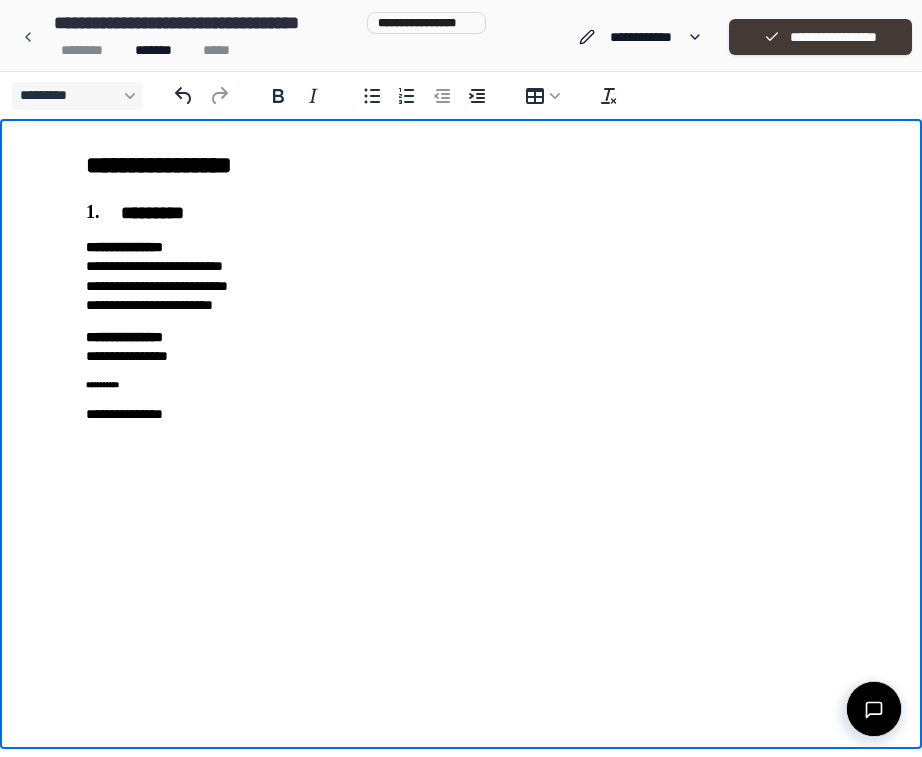 click on "**********" at bounding box center (820, 37) 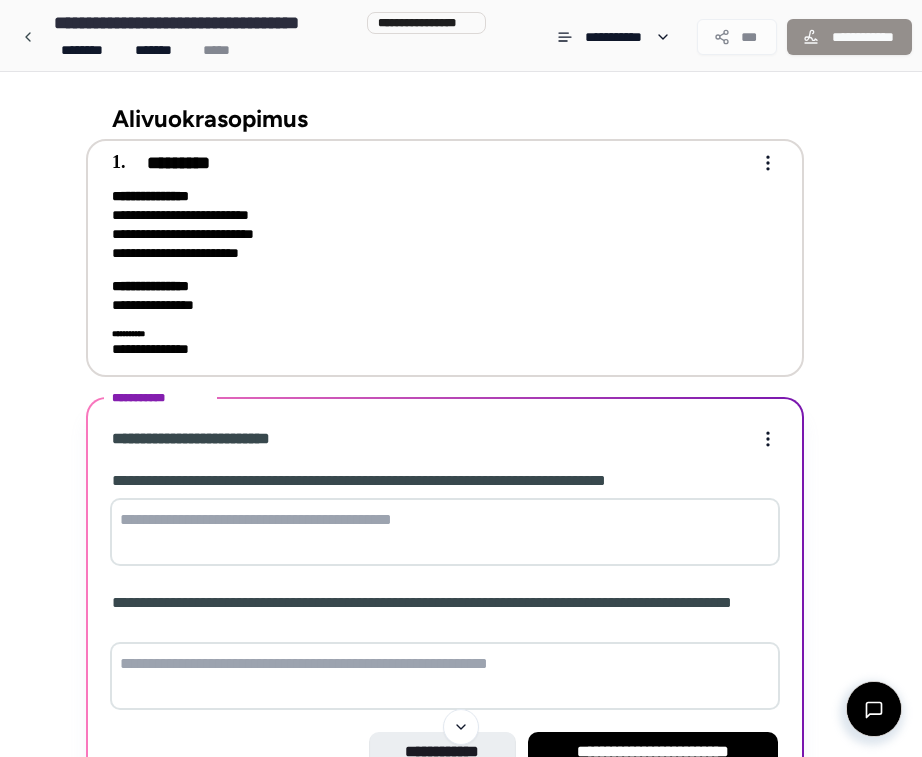 click on "**********" at bounding box center [150, 286] 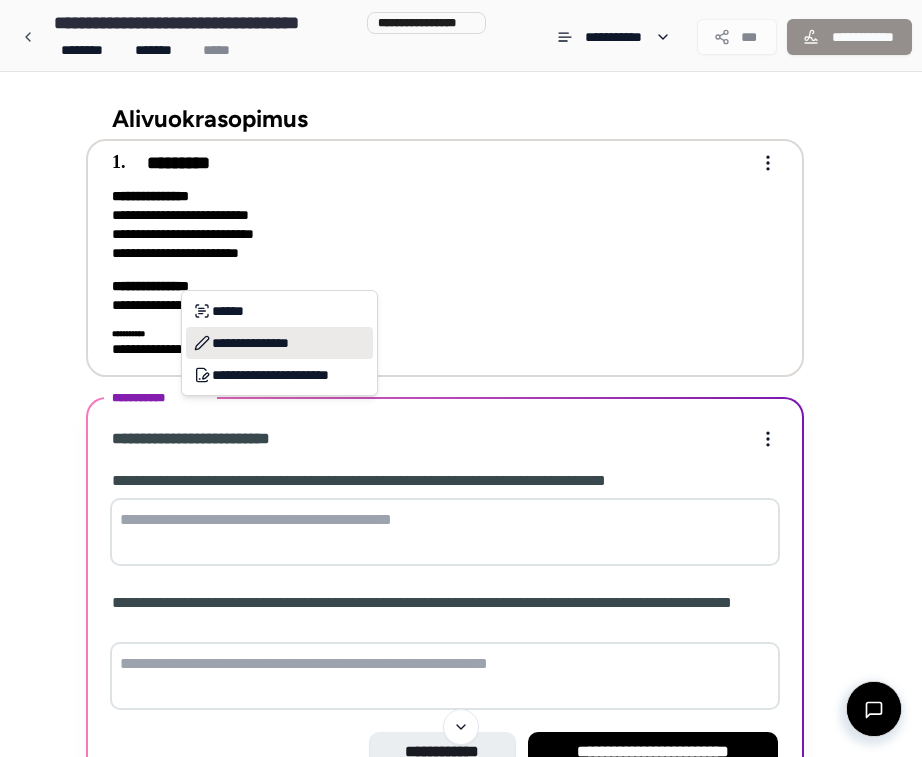 click on "**********" at bounding box center [279, 343] 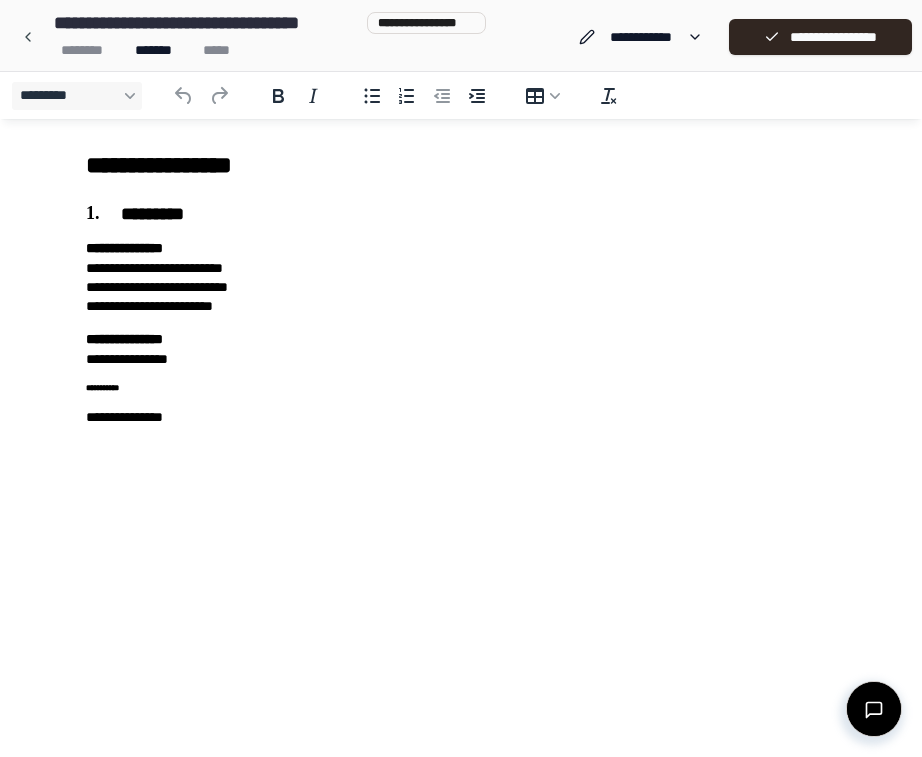 scroll, scrollTop: 0, scrollLeft: 0, axis: both 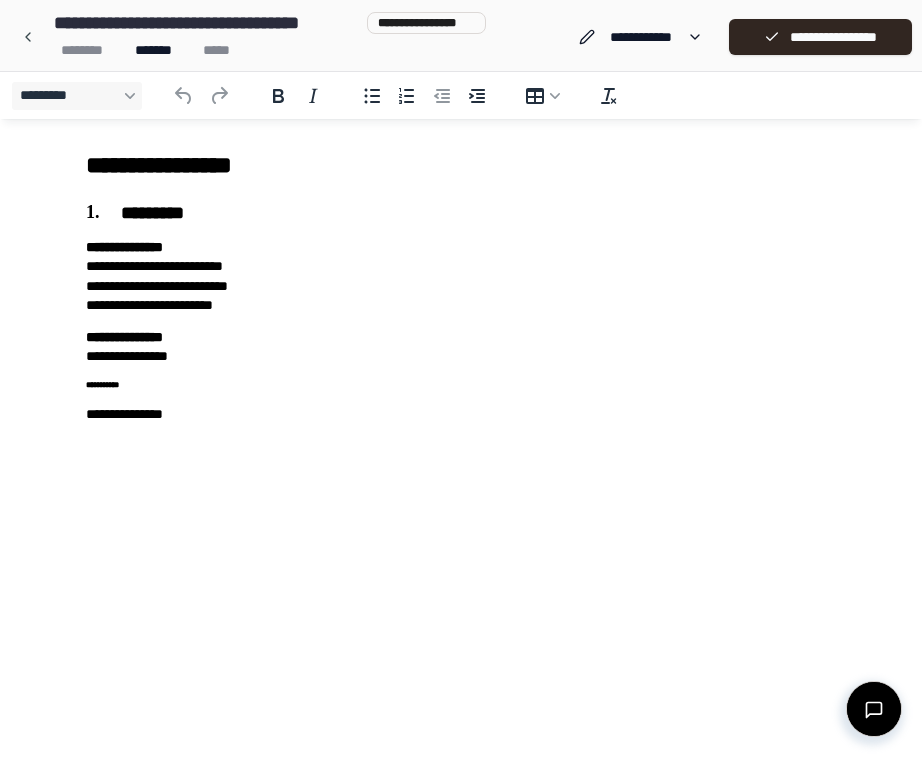 click on "[FIRST] [LAST]" at bounding box center [461, 347] 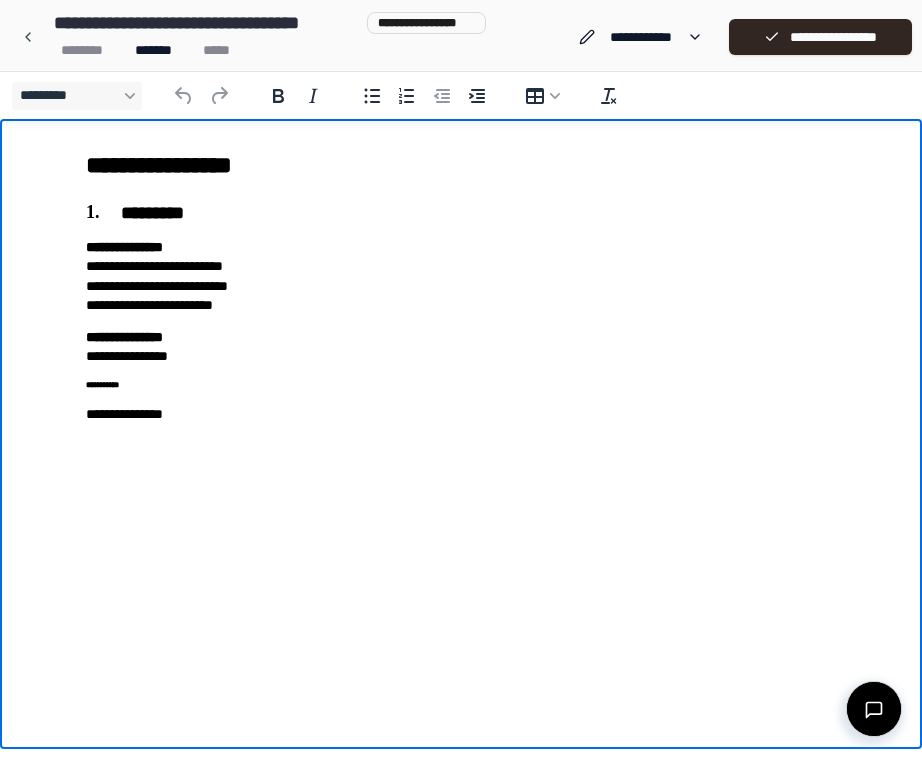 click on "[FIRST] [LAST] [CITY] [STATE] [ZIP_CODE] [COUNTRY] [PHONE] [EMAIL] [DATE_OF_BIRTH] [DATE_OF_BIRTH]" at bounding box center [461, 286] 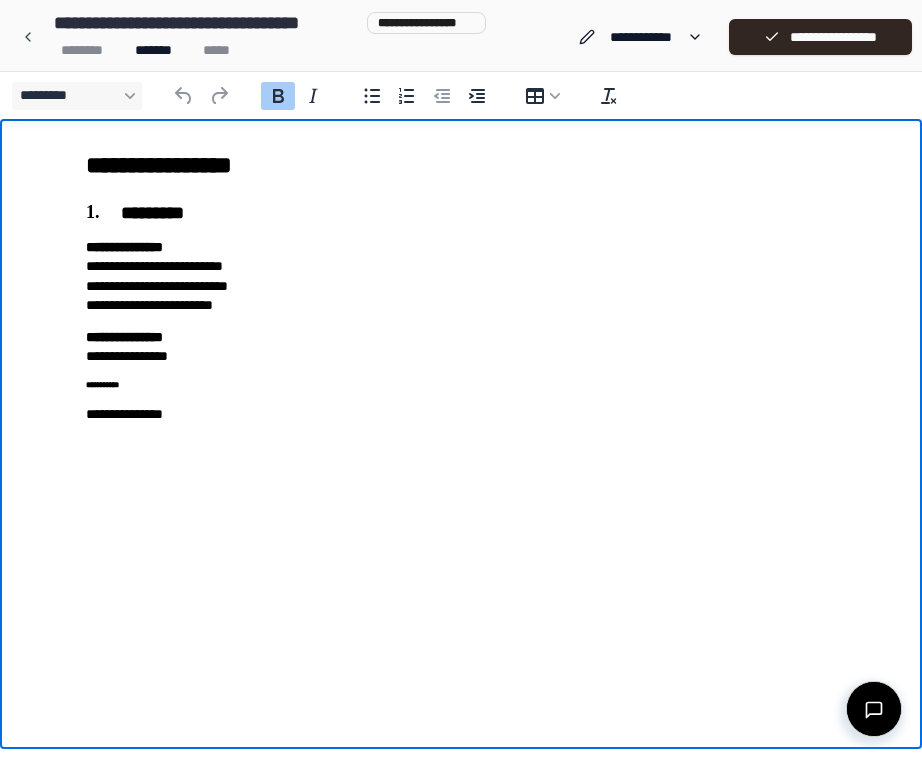 click on "[FIRST] [LAST]" at bounding box center (461, 347) 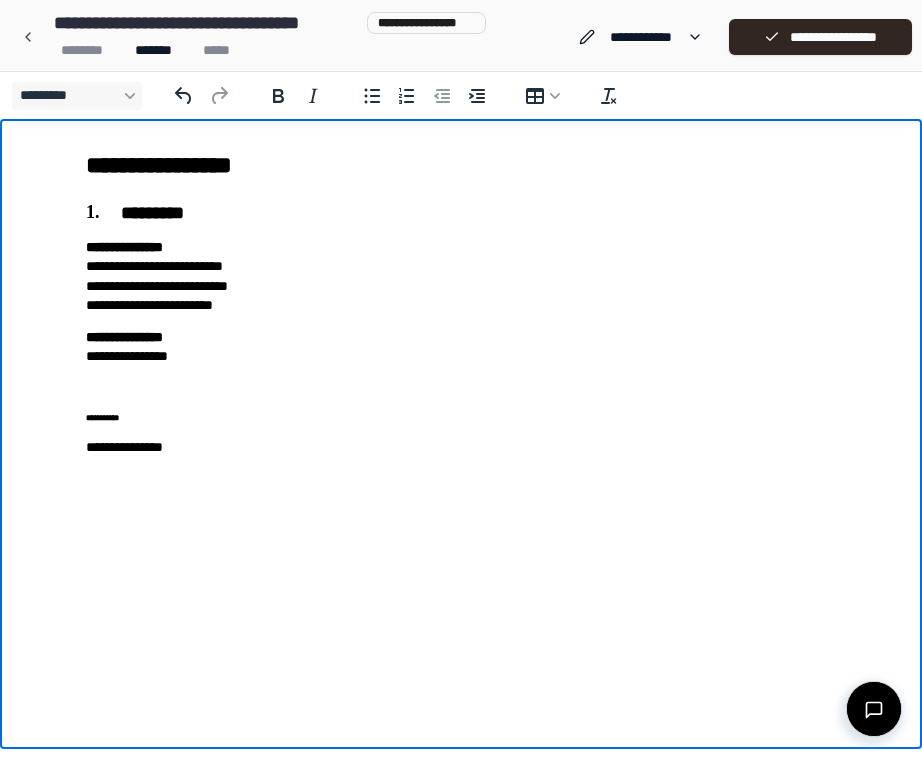 type 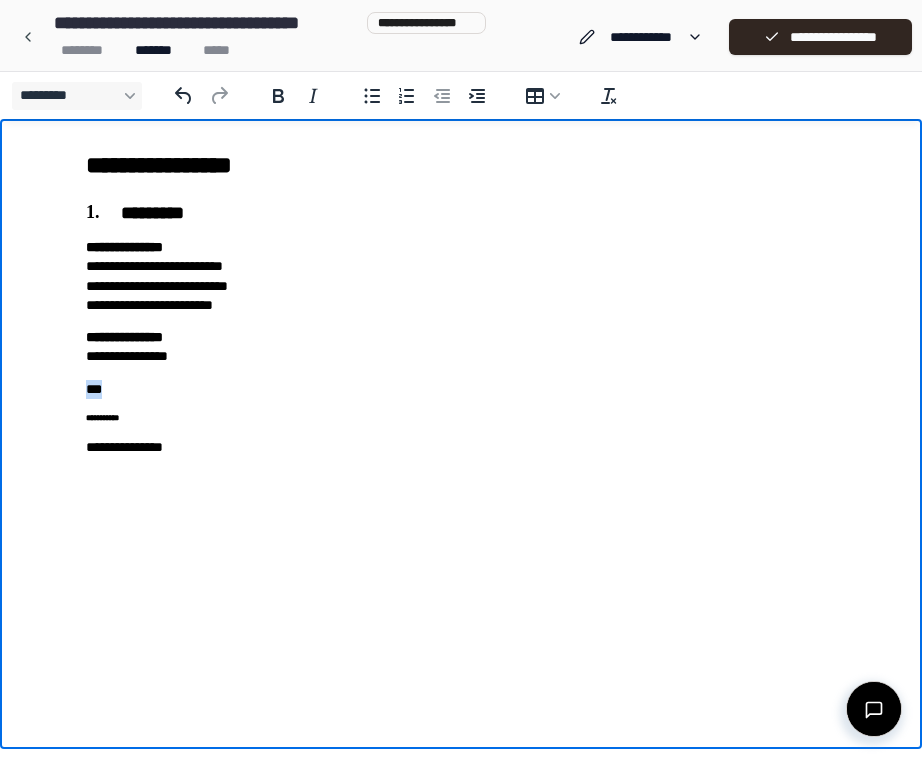 drag, startPoint x: 121, startPoint y: 389, endPoint x: 71, endPoint y: 384, distance: 50.24938 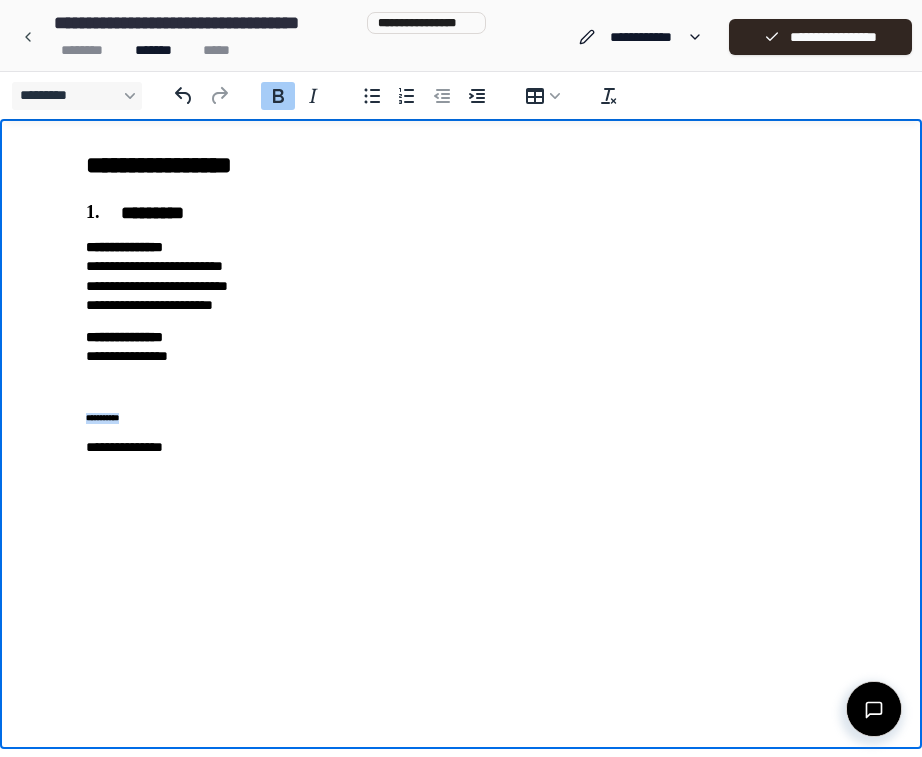 drag, startPoint x: 150, startPoint y: 415, endPoint x: 65, endPoint y: 424, distance: 85.47514 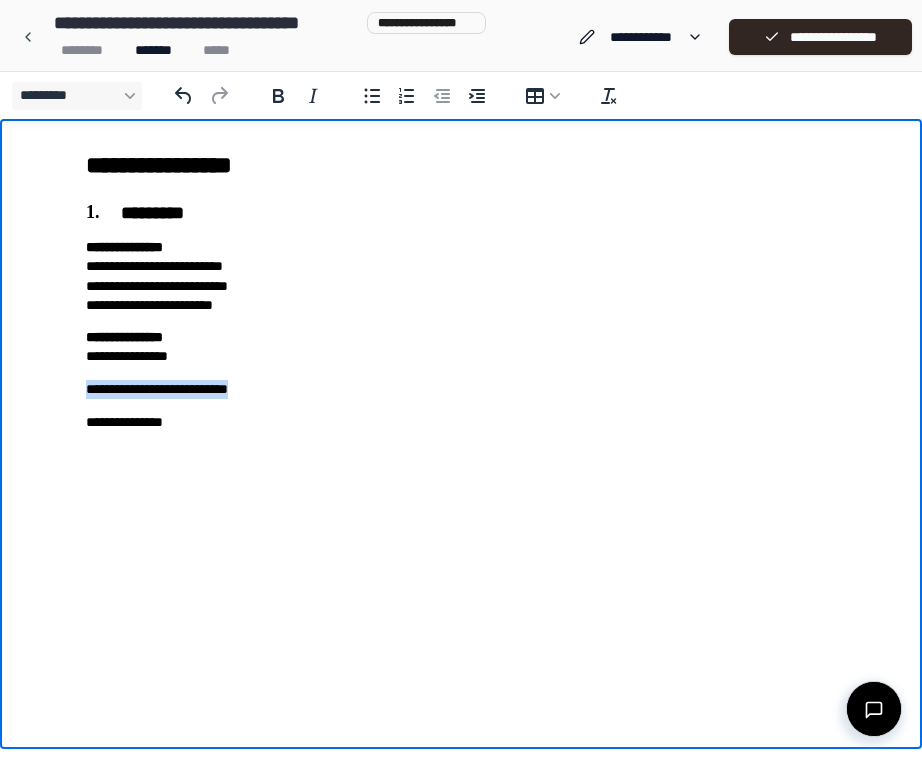 drag, startPoint x: 303, startPoint y: 394, endPoint x: 60, endPoint y: 387, distance: 243.1008 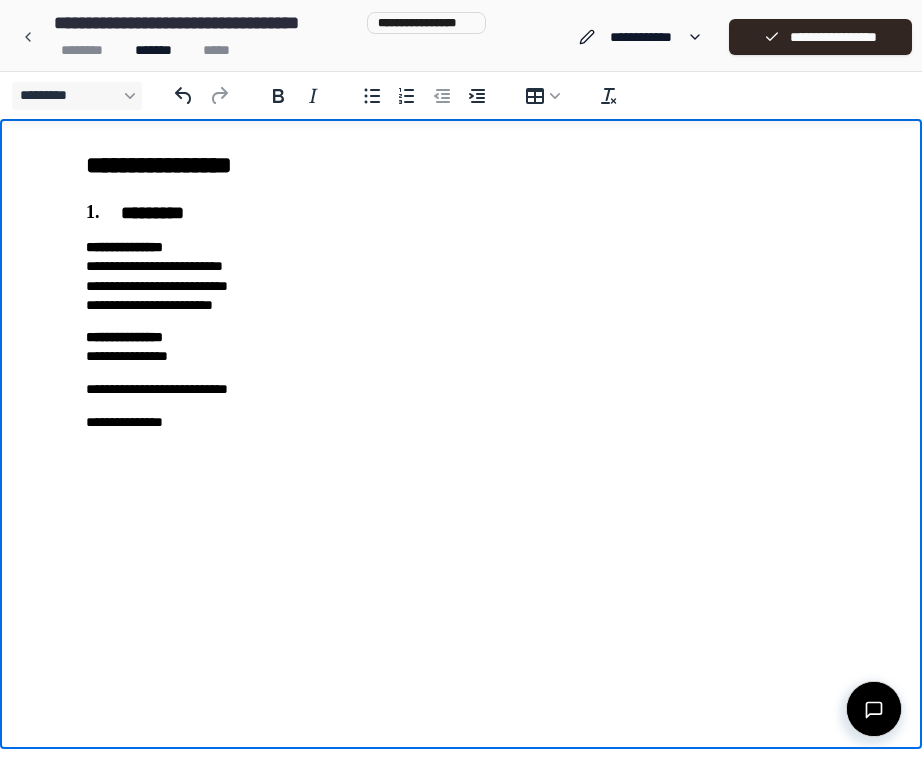 click on "[FIRST] [LAST]" at bounding box center (461, 347) 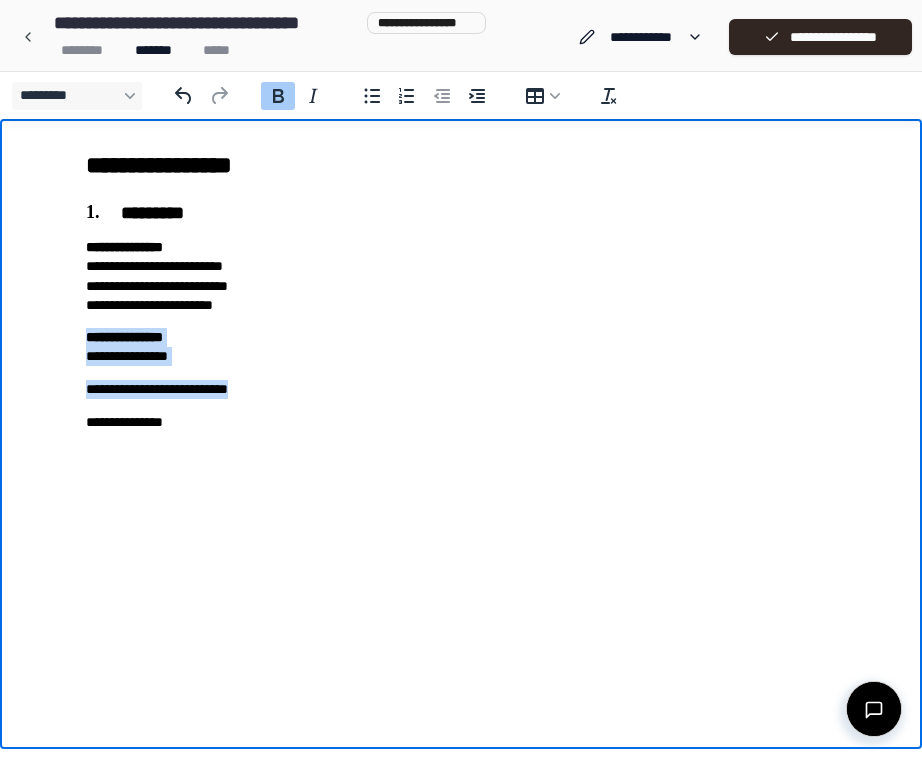 drag, startPoint x: 77, startPoint y: 333, endPoint x: 266, endPoint y: 383, distance: 195.50192 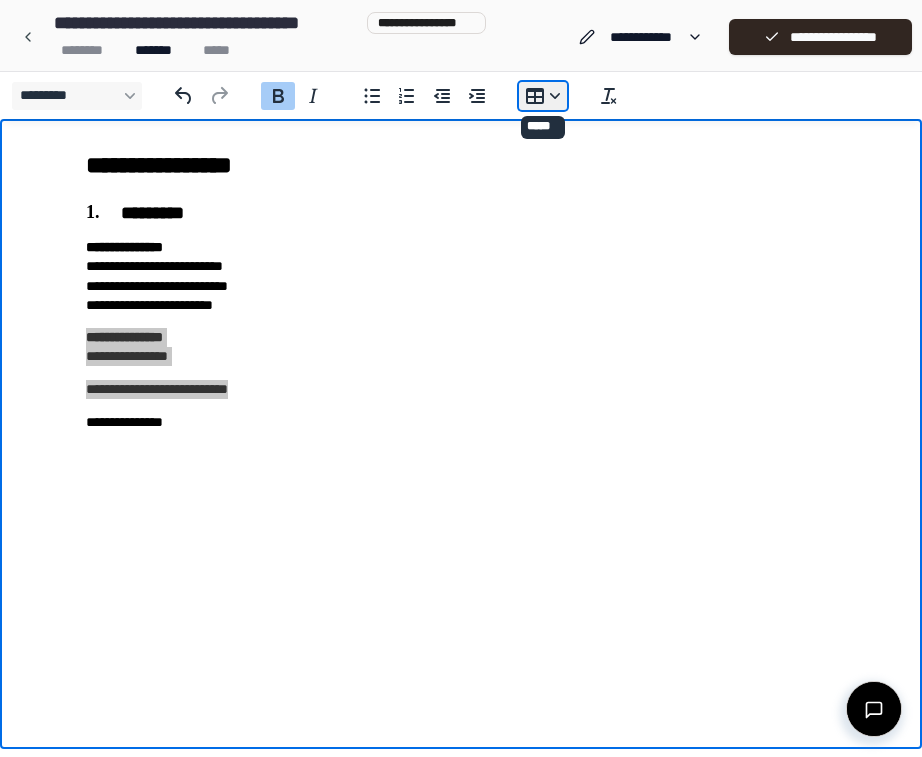 click on "*********" at bounding box center (543, 96) 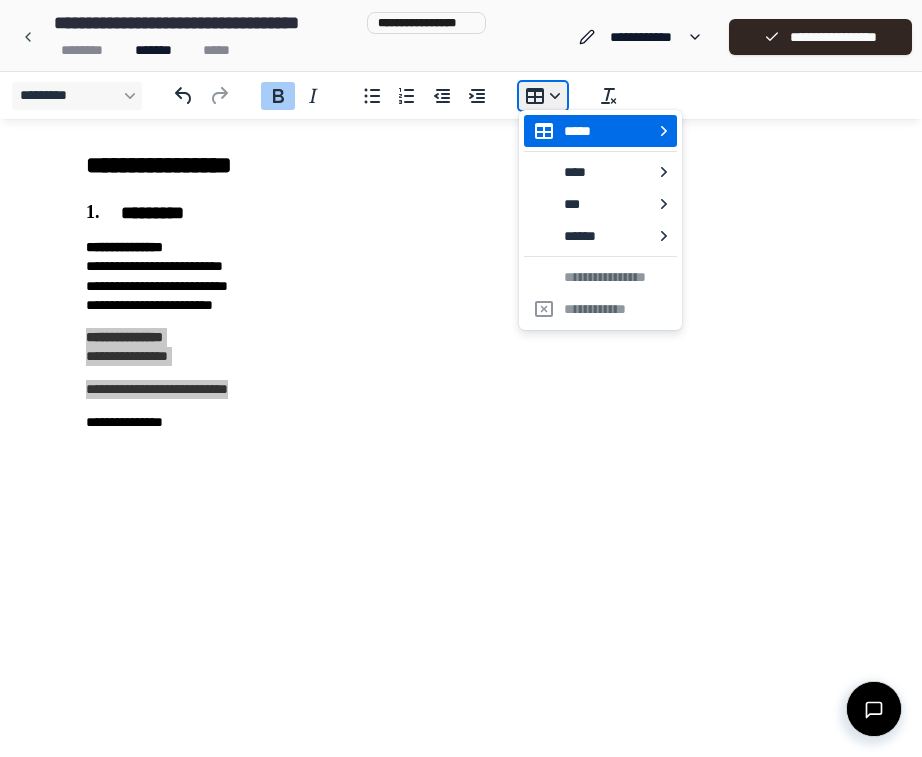 click on "*********" at bounding box center [543, 96] 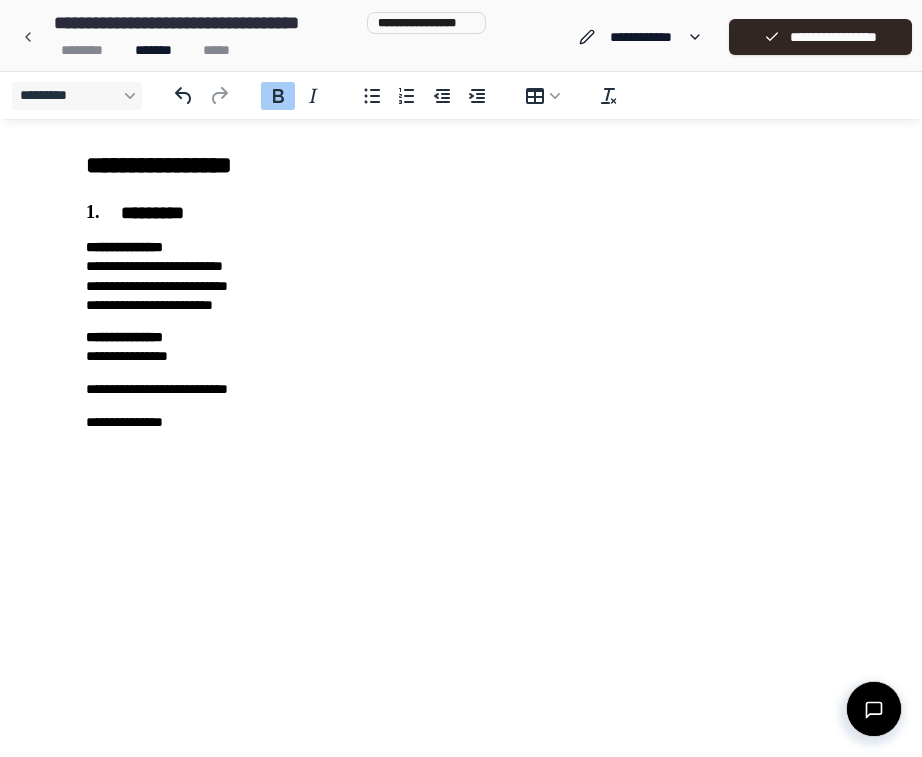 click on "**********" at bounding box center (461, 276) 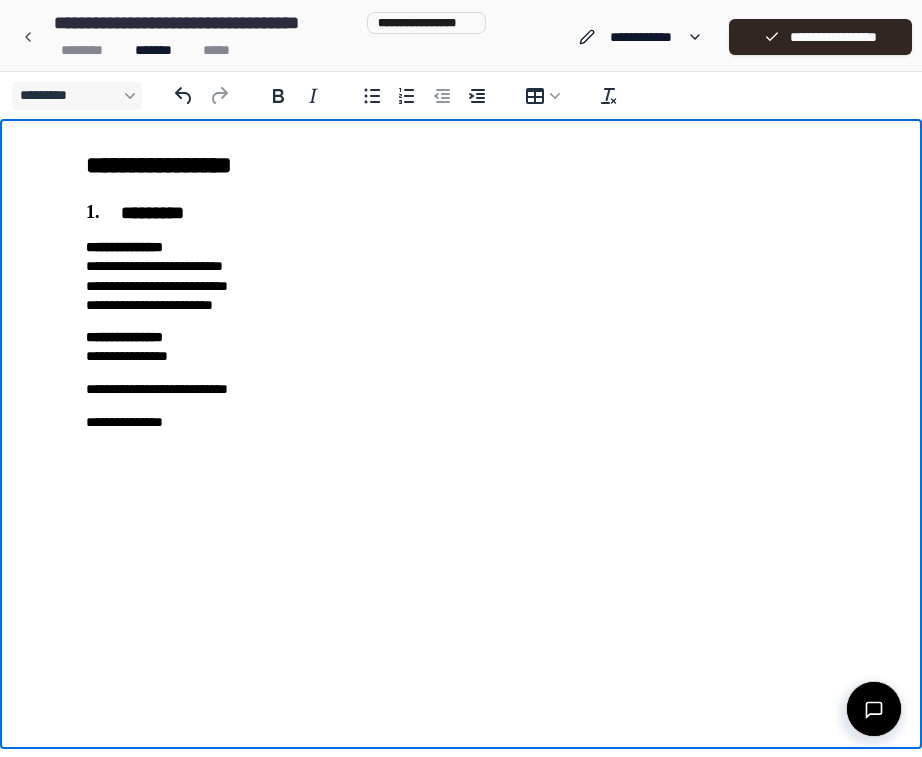 click on "[FIRST] [LAST] [CITY] [STATE] [ZIP_CODE] [COUNTRY] [PHONE] [EMAIL] [DATE_OF_BIRTH] [SOCIAL_SECURITY_NUMBER]" at bounding box center (461, 290) 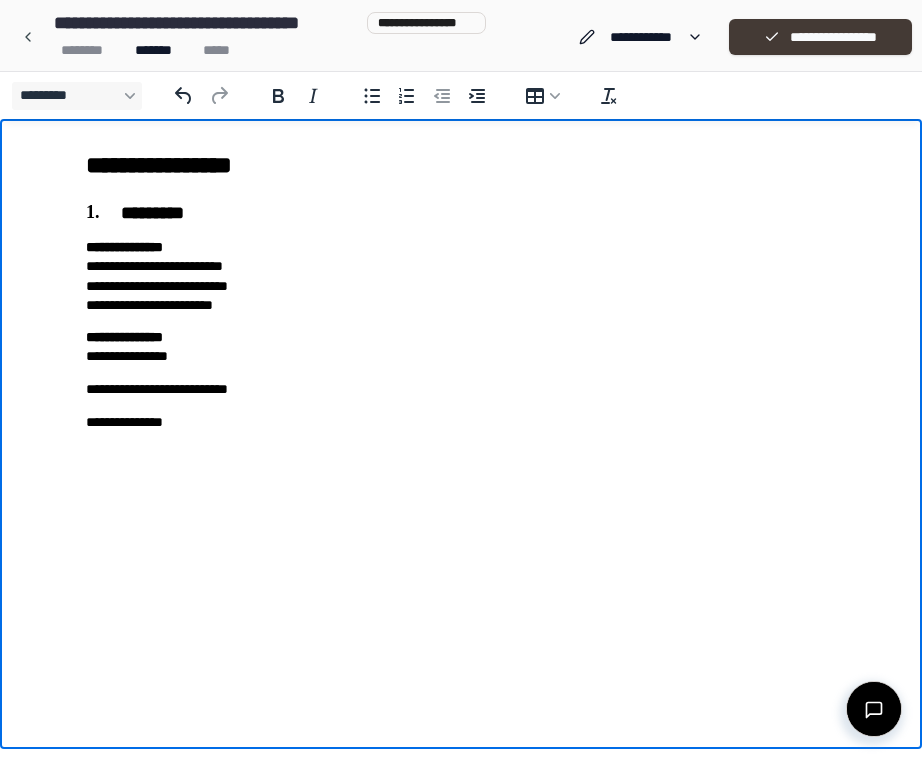 click on "**********" at bounding box center (820, 37) 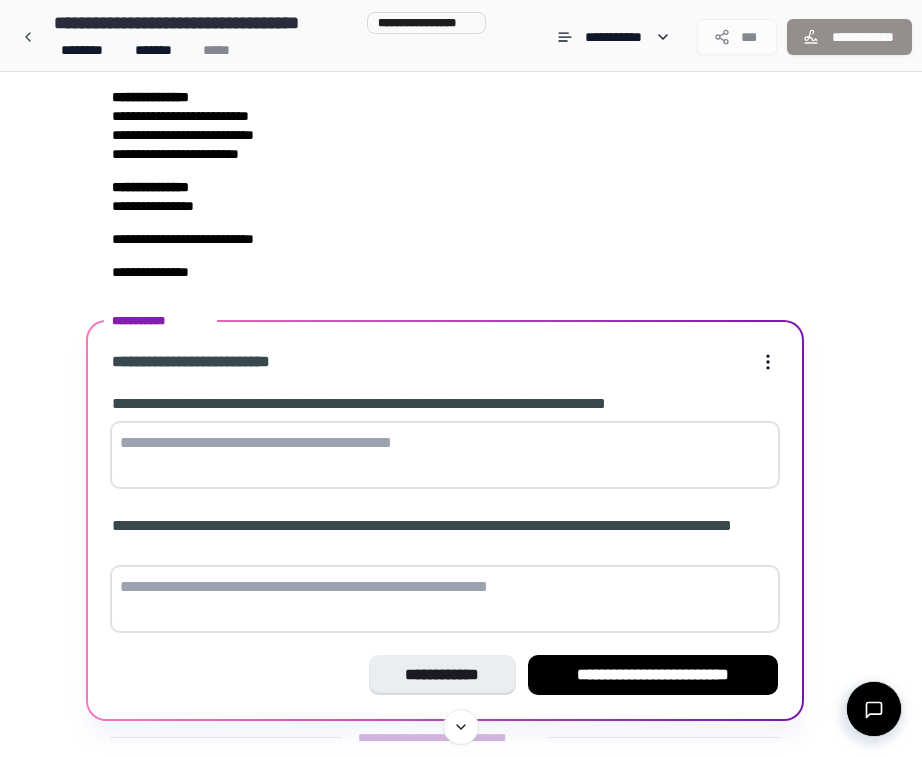 scroll, scrollTop: 99, scrollLeft: 0, axis: vertical 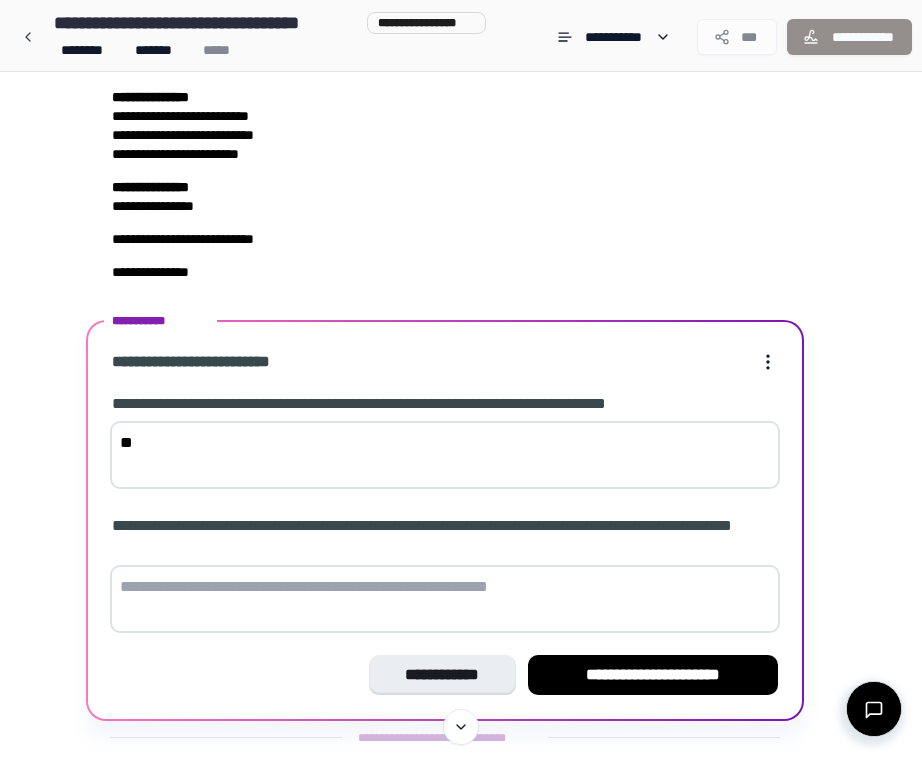 type on "*" 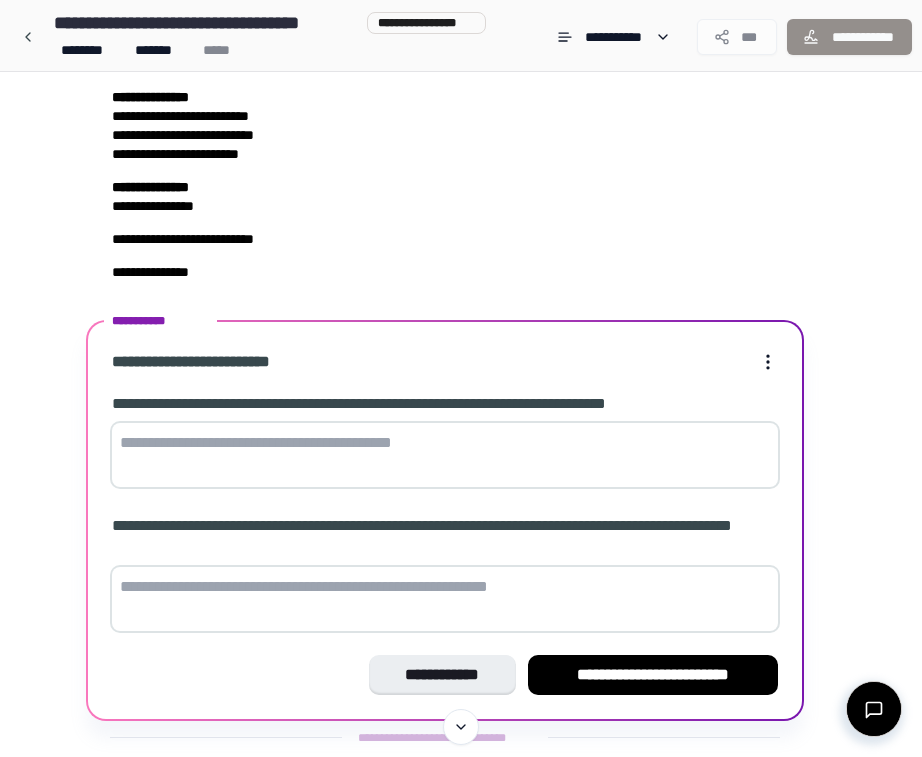 paste on "**********" 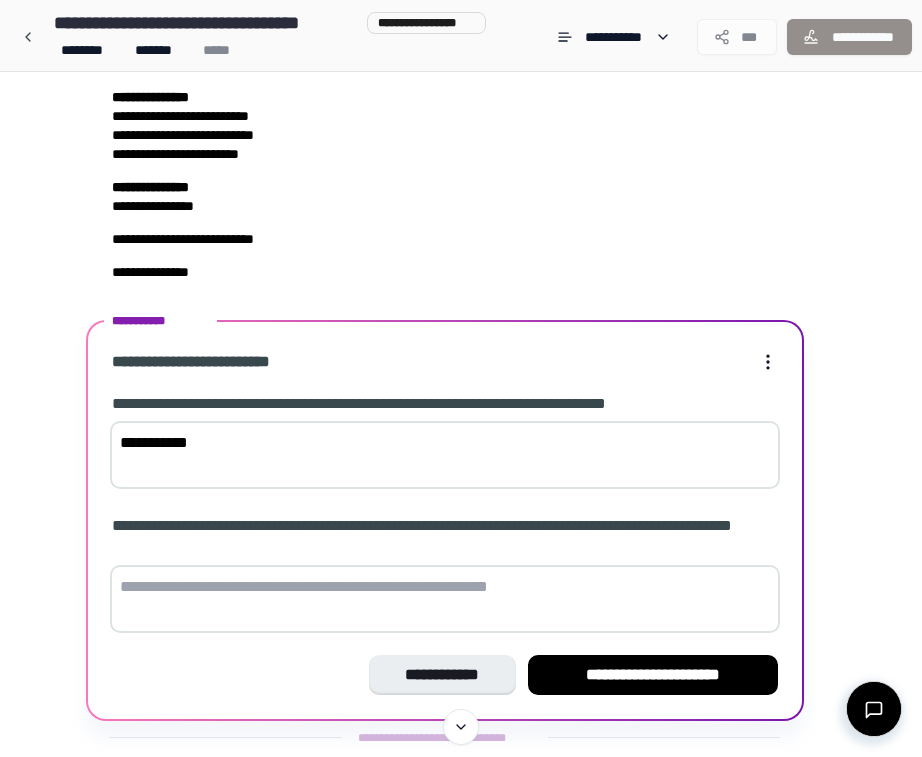 drag, startPoint x: 299, startPoint y: 446, endPoint x: 39, endPoint y: 437, distance: 260.15573 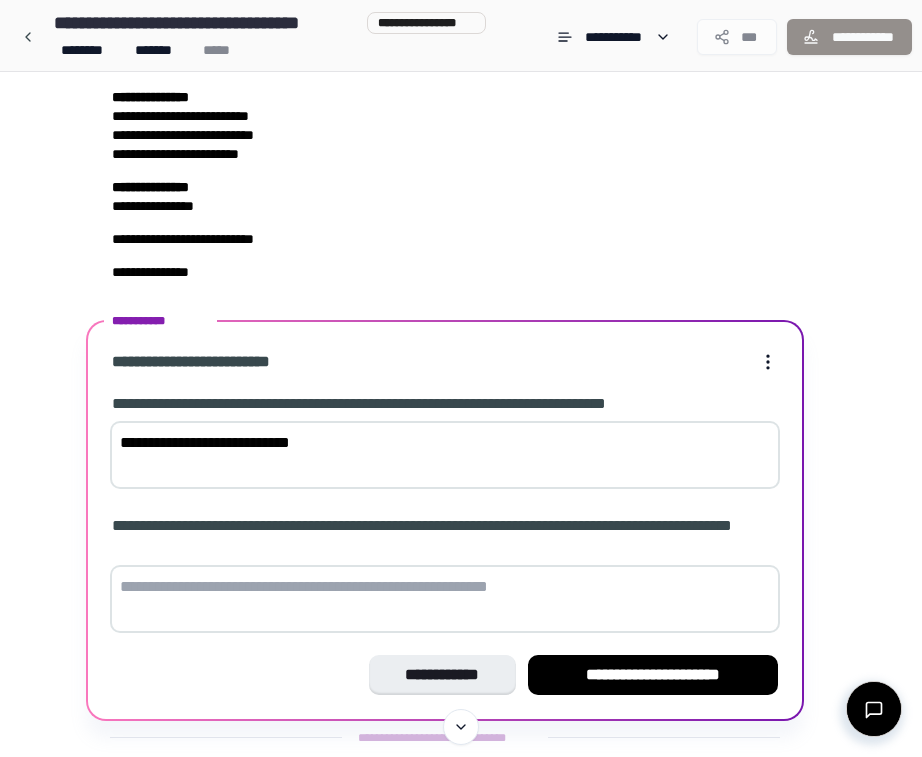 type on "**********" 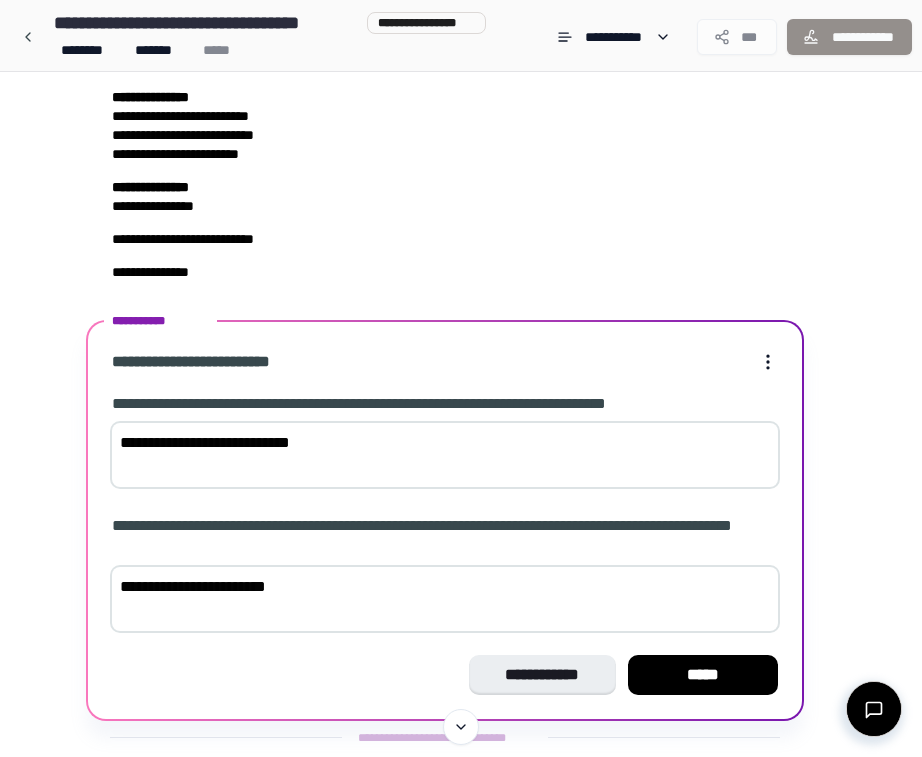 type on "**********" 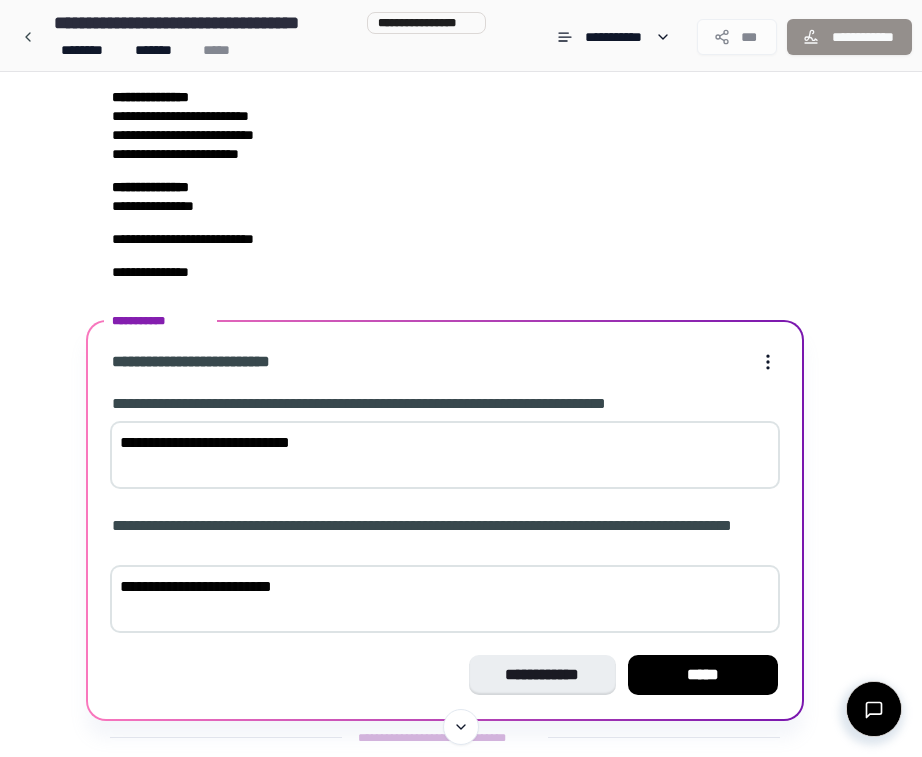 drag, startPoint x: 370, startPoint y: 575, endPoint x: 0, endPoint y: 587, distance: 370.19455 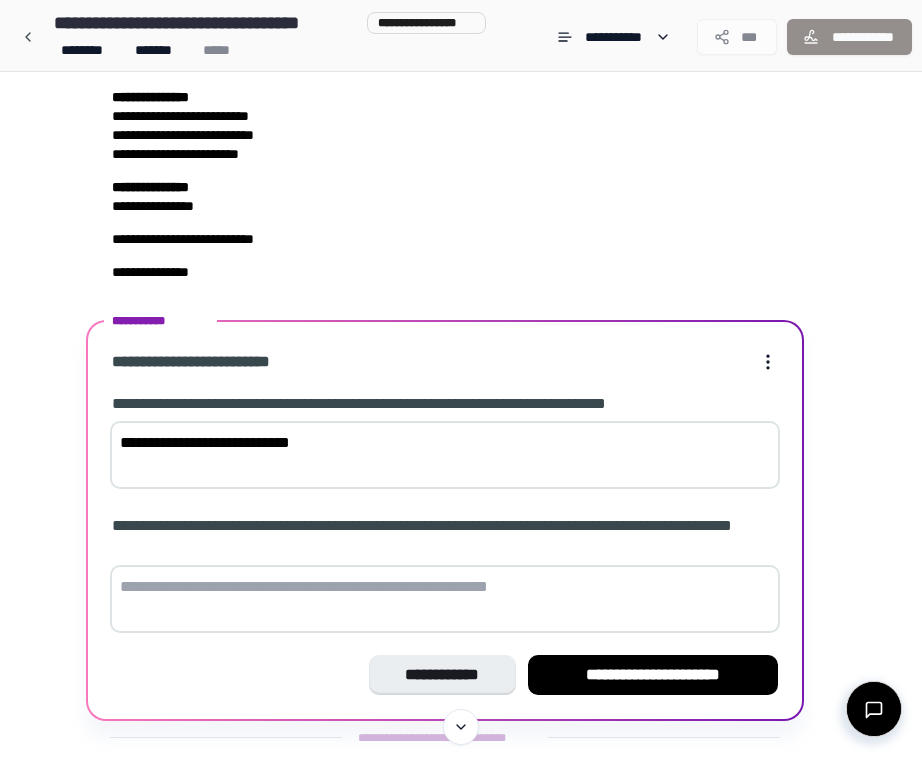 paste on "**********" 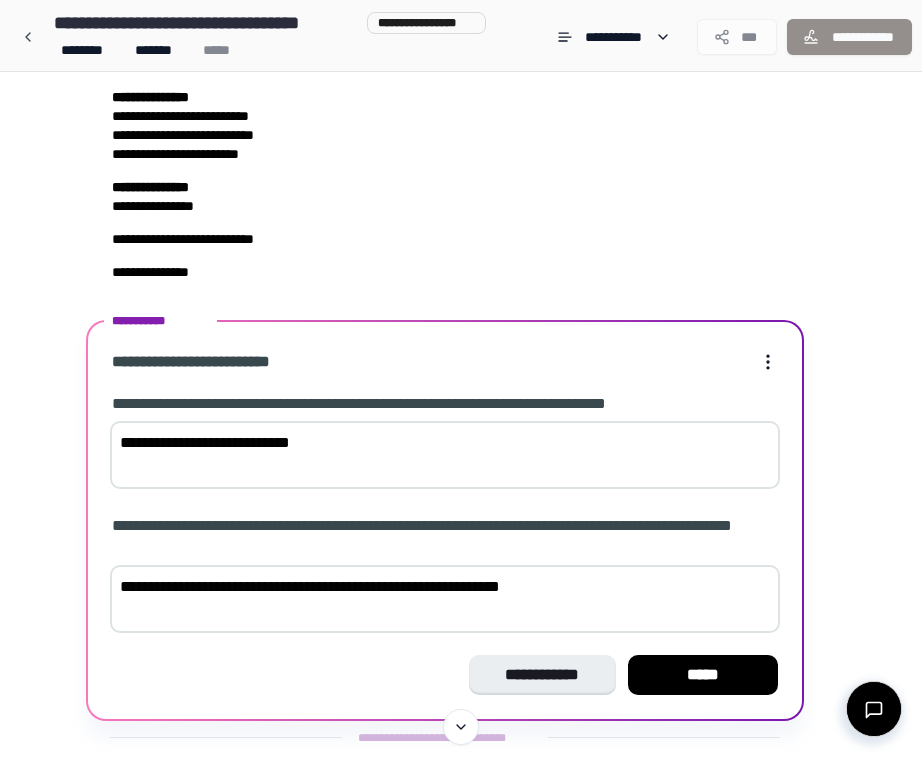 click on "**********" at bounding box center [445, 599] 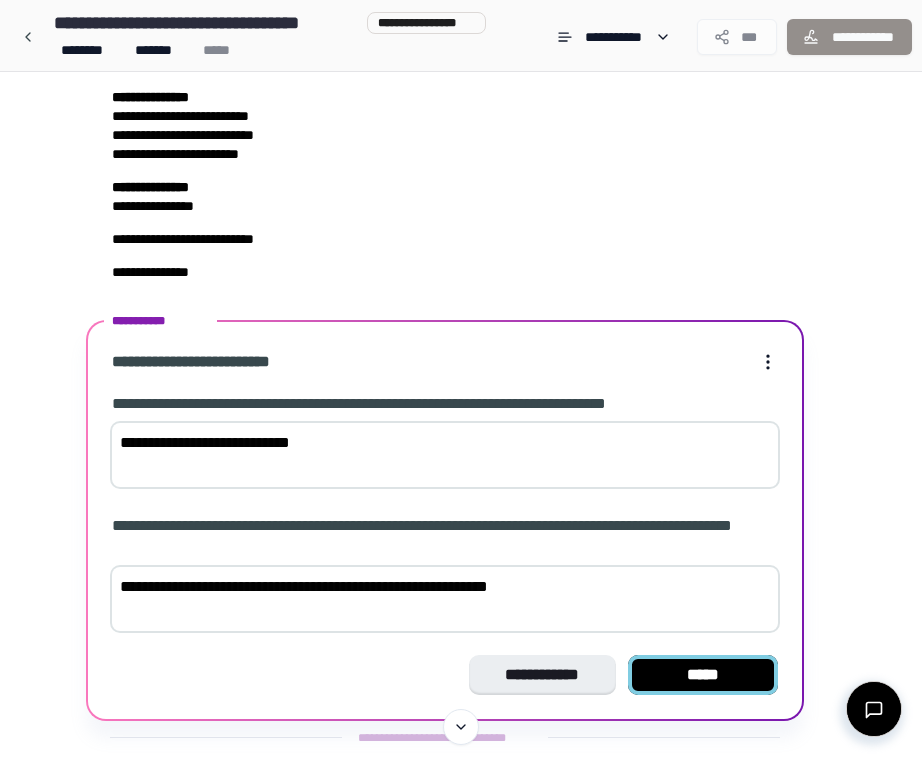 type on "**********" 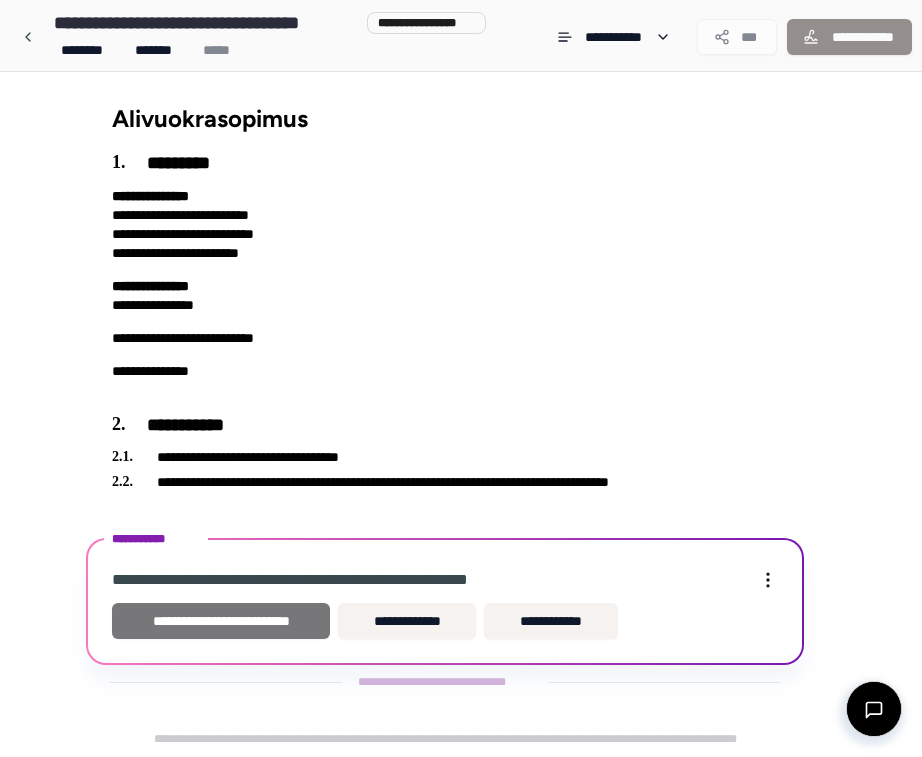 scroll, scrollTop: 0, scrollLeft: 0, axis: both 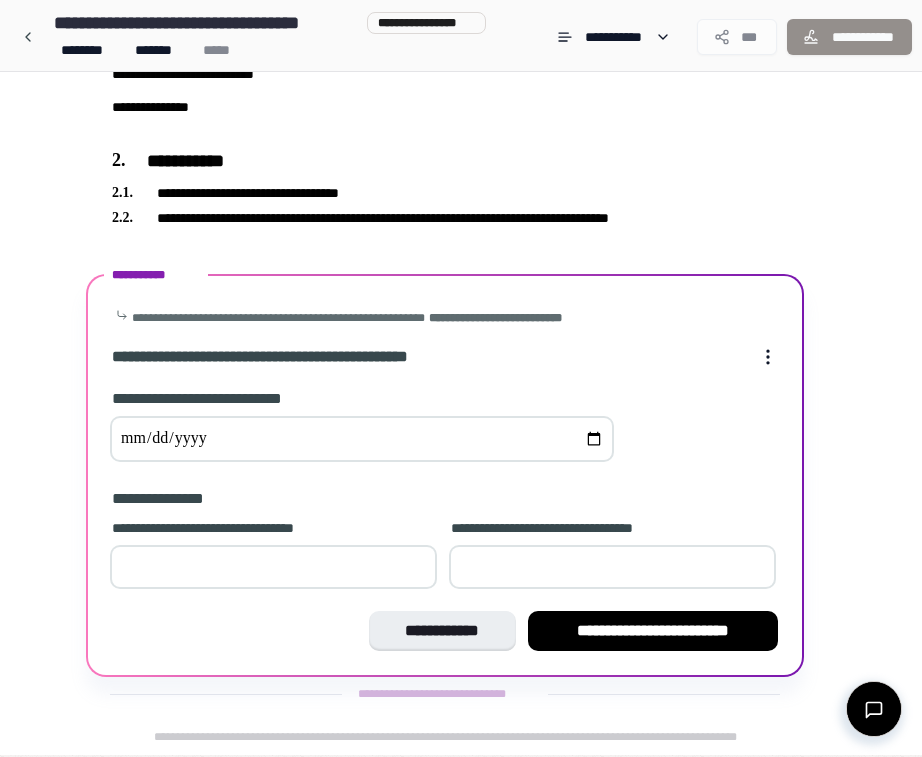 click at bounding box center (362, 439) 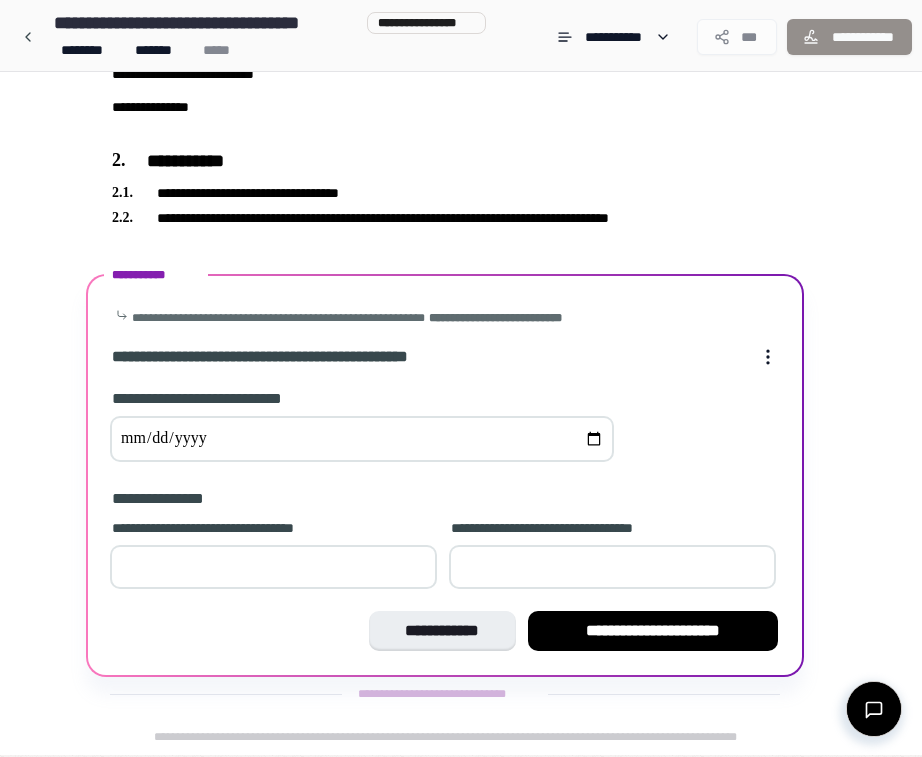 click on "**********" at bounding box center (292, 357) 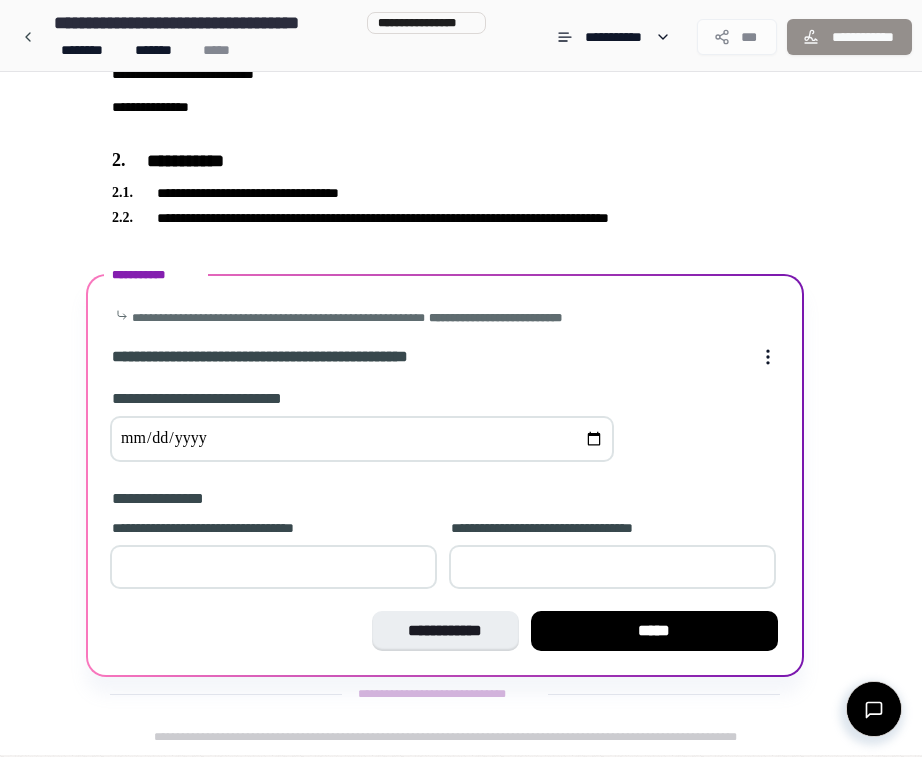 click on "**" at bounding box center [612, 567] 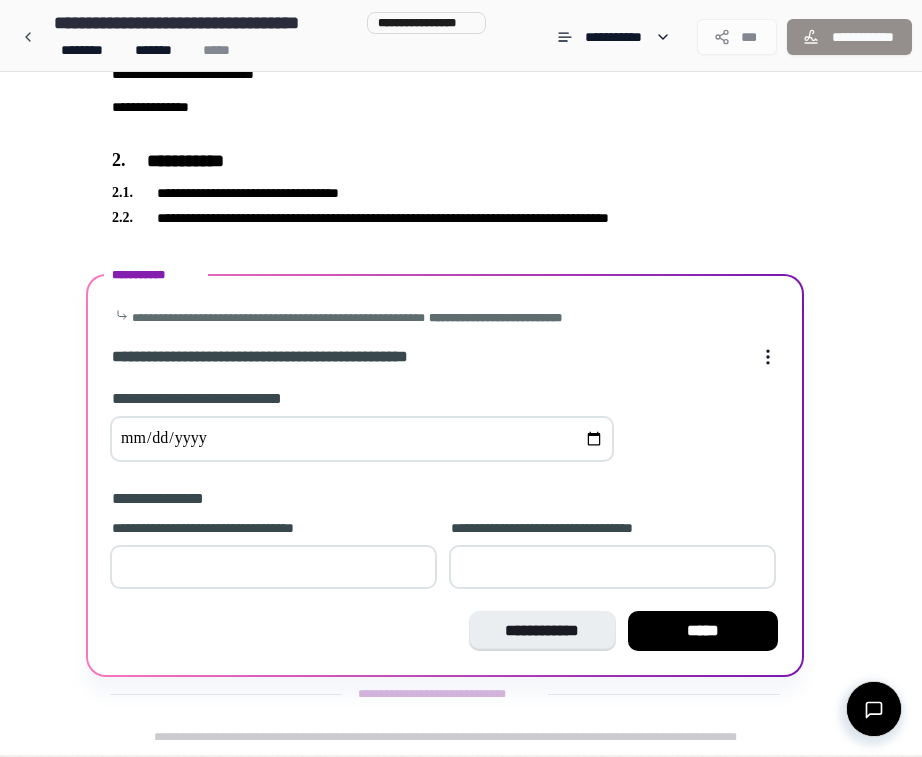 click on "*" at bounding box center [612, 567] 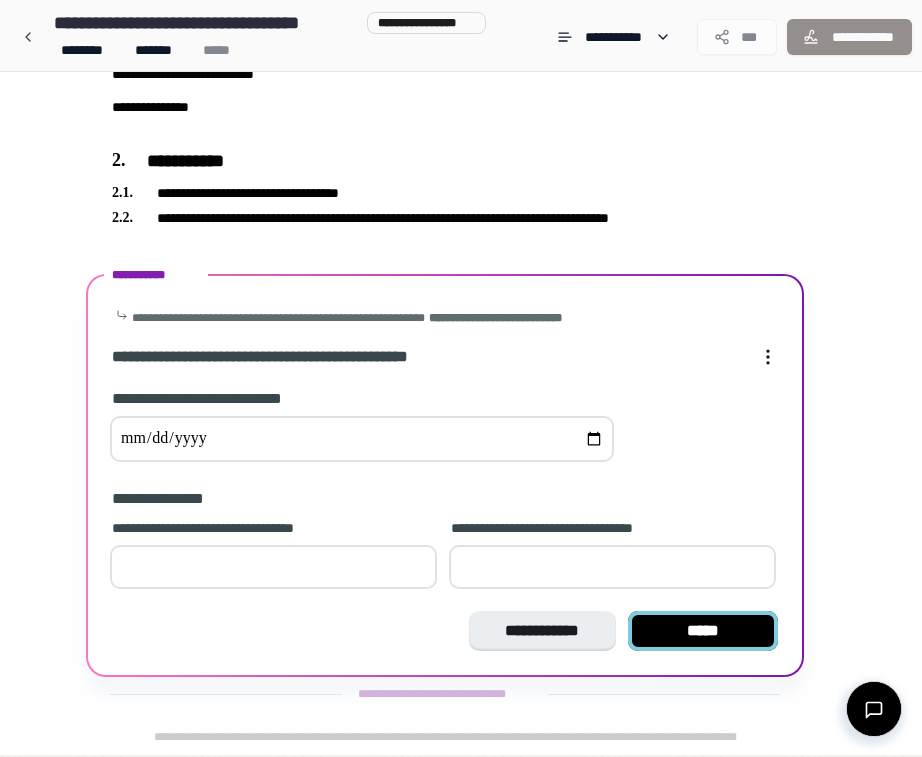 click on "*****" at bounding box center [703, 631] 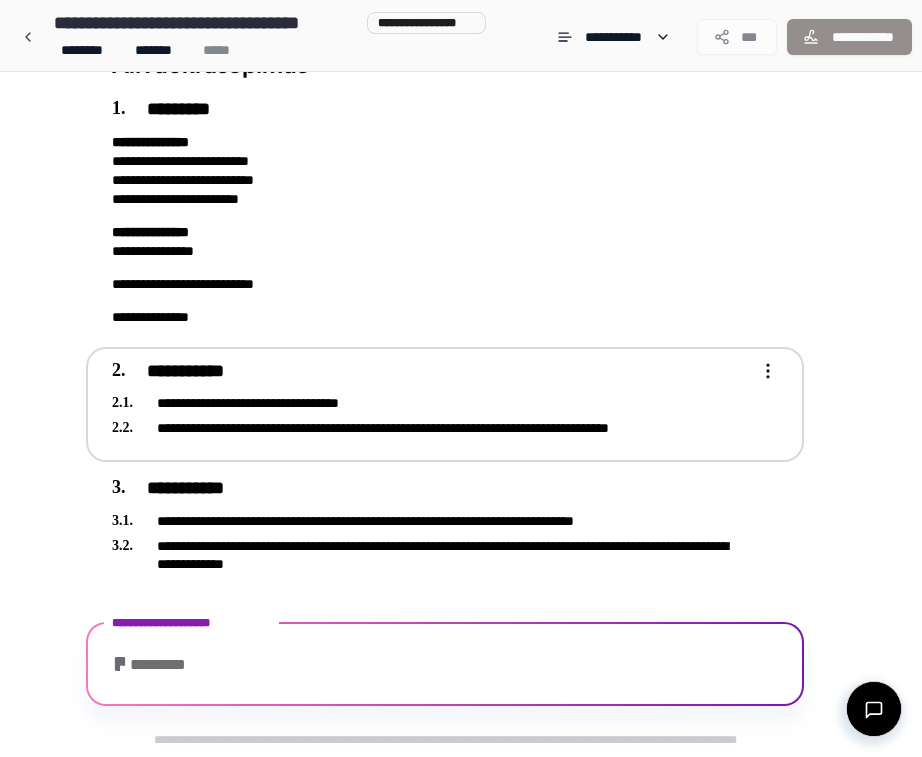 scroll, scrollTop: 610, scrollLeft: 0, axis: vertical 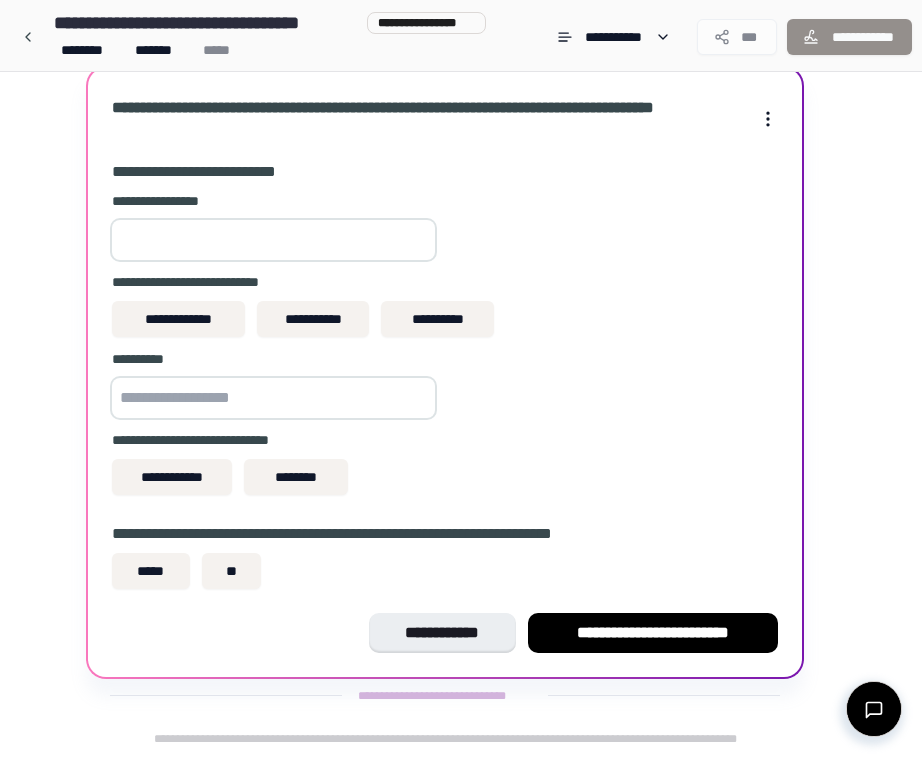 type on "*" 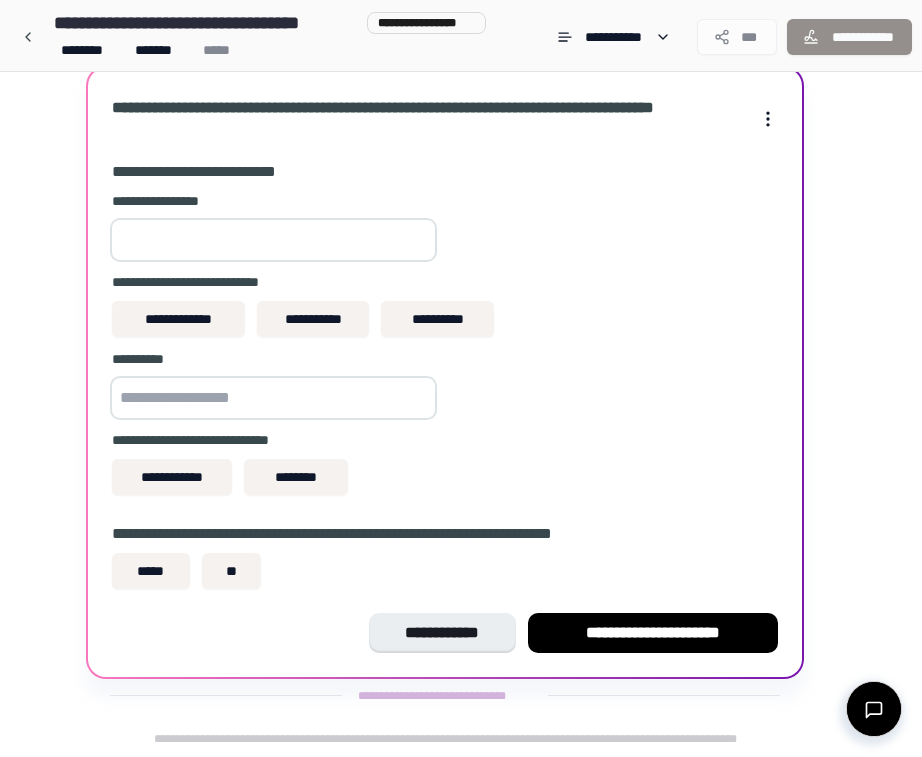 click on "*" at bounding box center (273, 240) 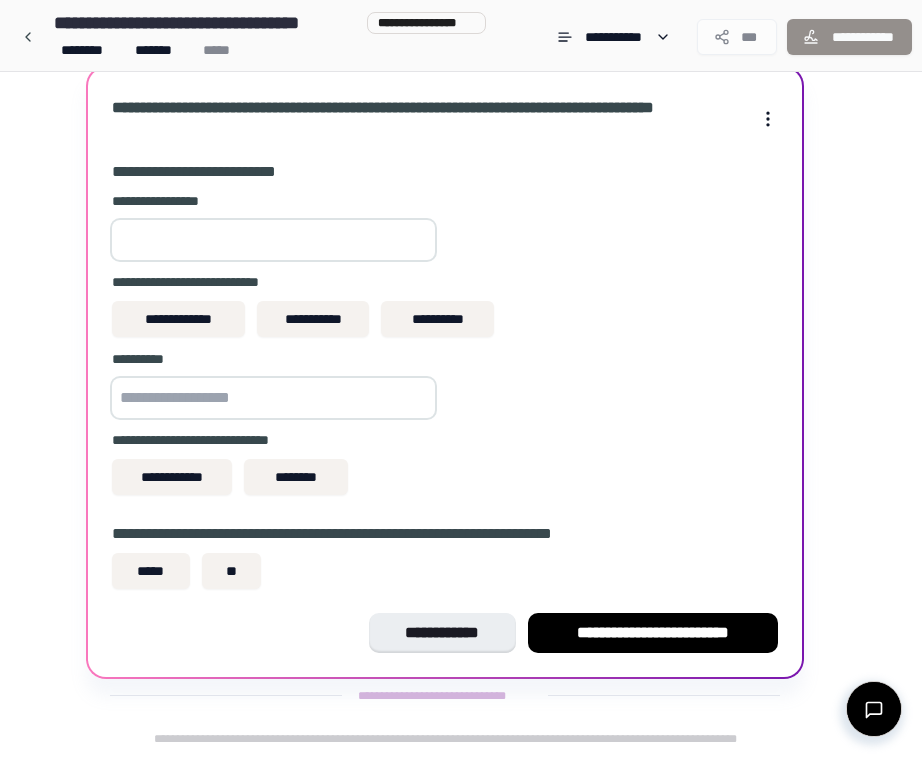 type on "*" 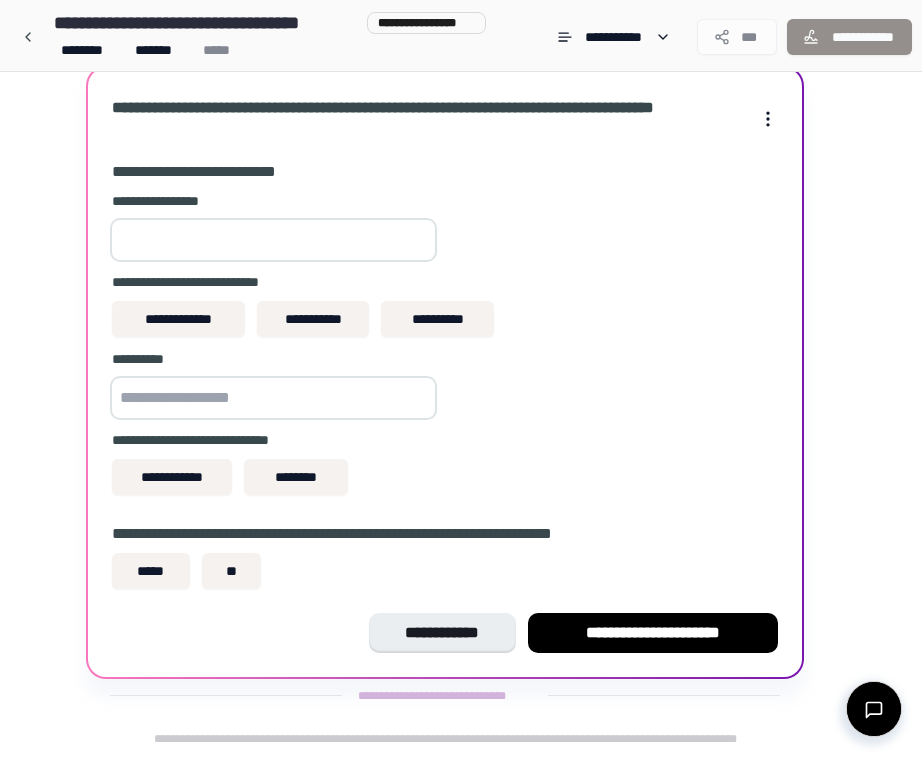 type on "***" 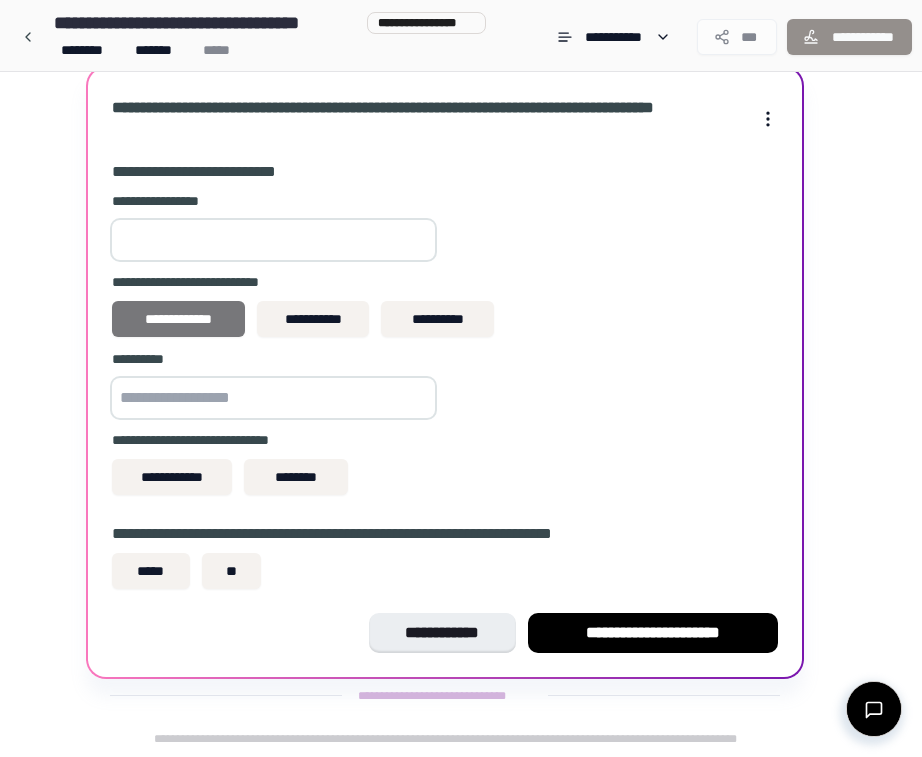 click on "**********" at bounding box center [178, 319] 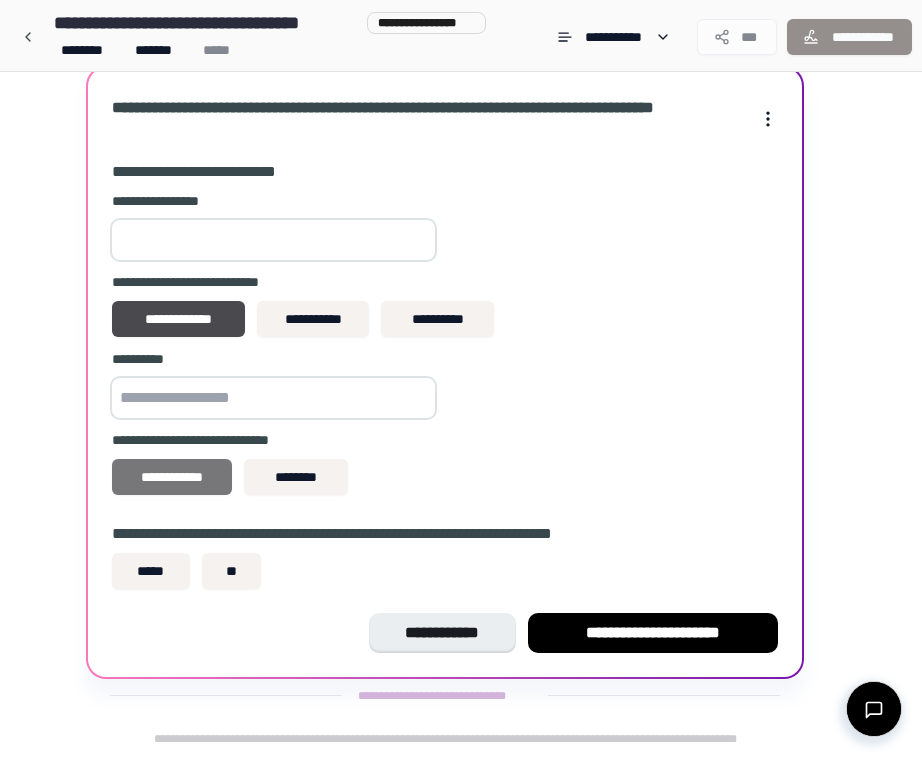 click on "**********" at bounding box center (172, 477) 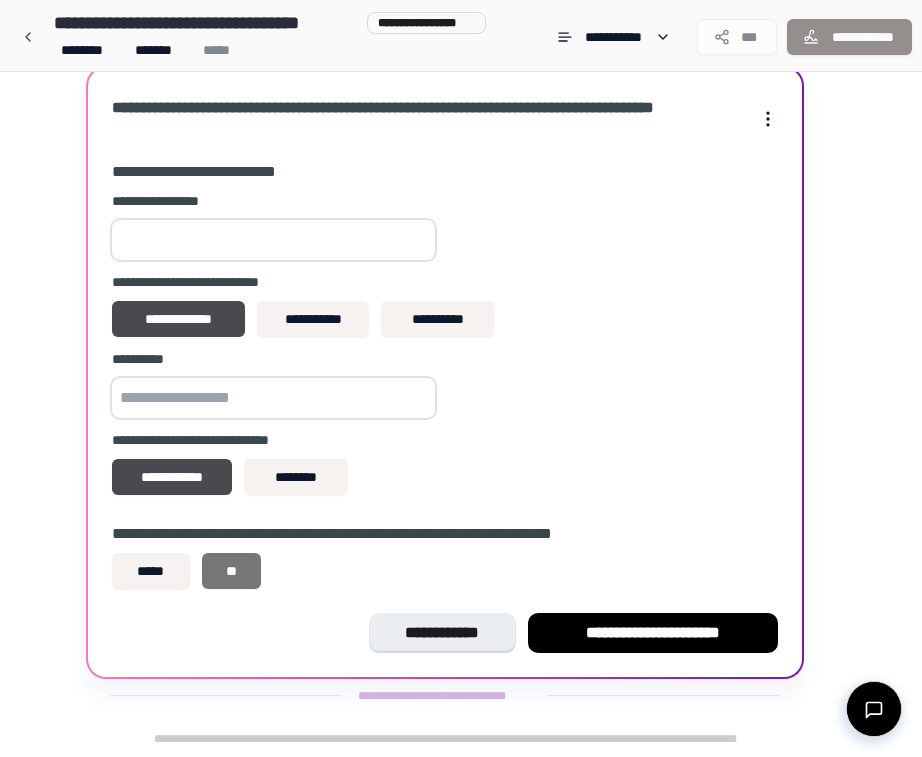 click on "**" at bounding box center (232, 571) 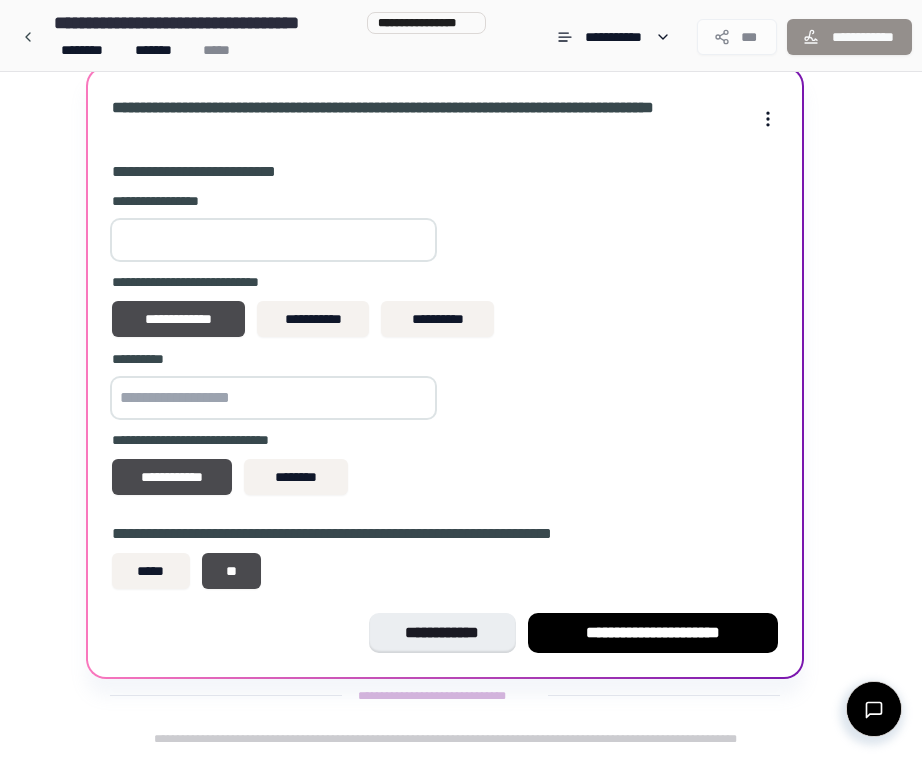 click at bounding box center [273, 398] 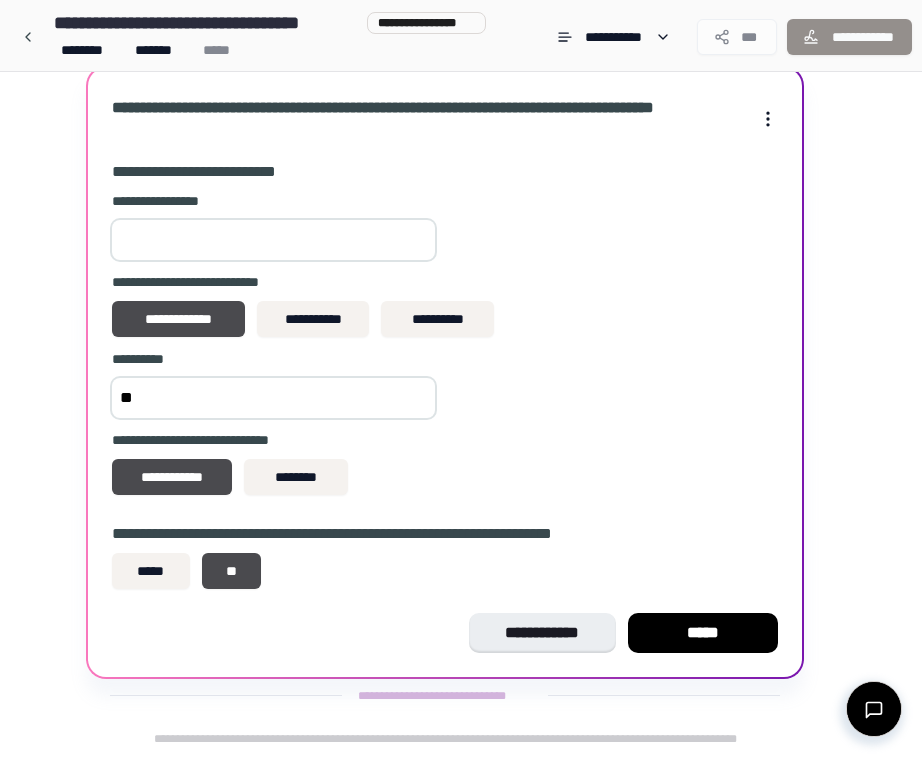 type on "*" 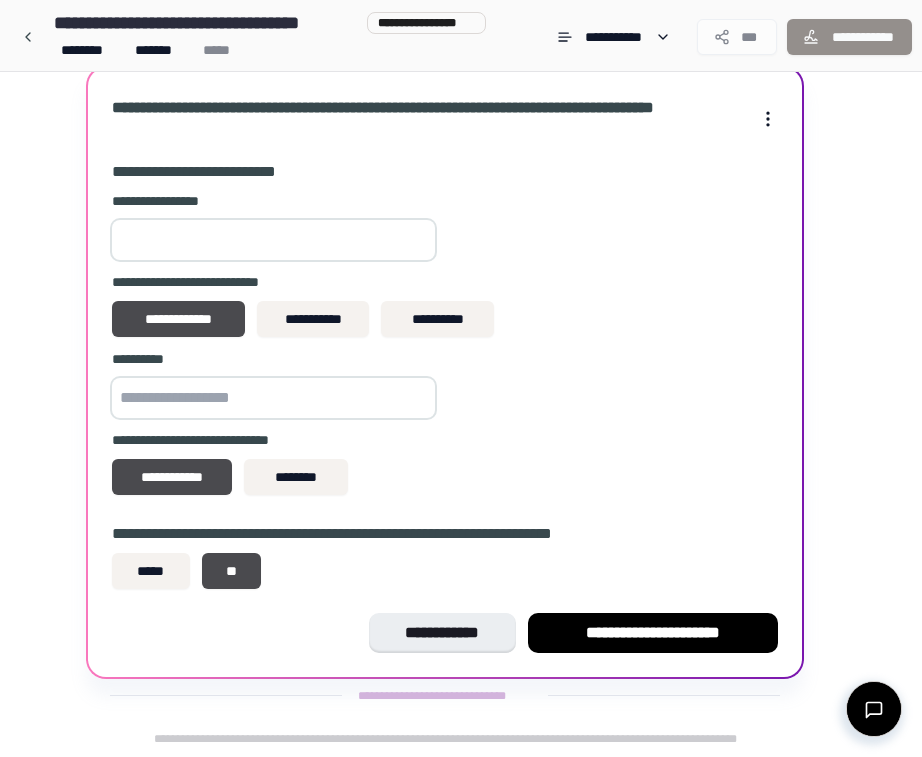 click on "**********" at bounding box center (445, 440) 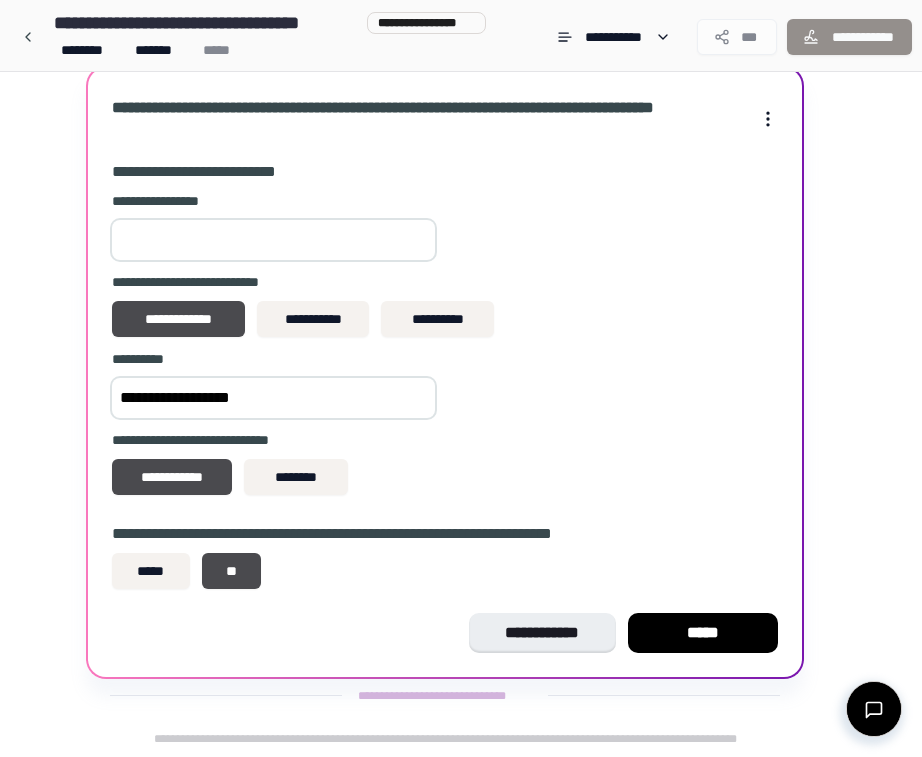 type on "**********" 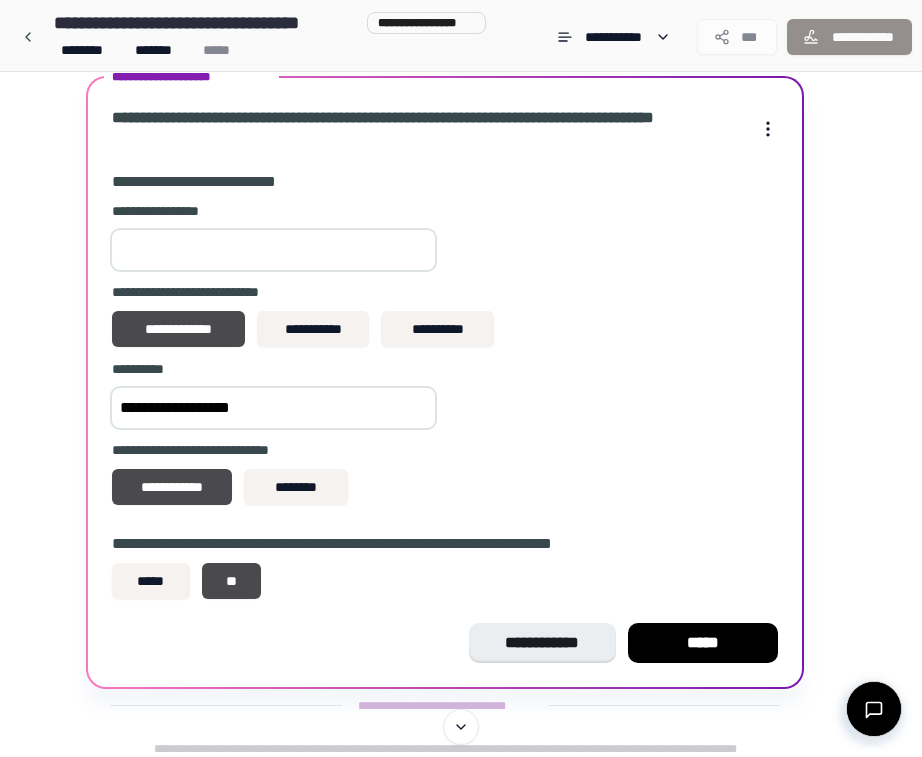 scroll, scrollTop: 601, scrollLeft: 0, axis: vertical 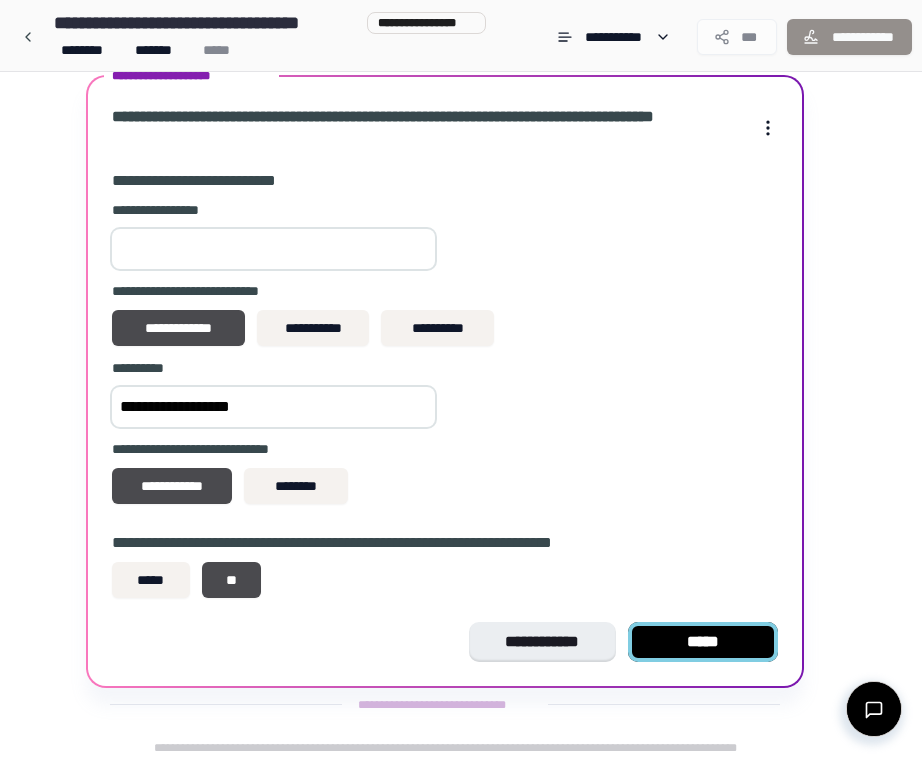 click on "*****" at bounding box center [703, 642] 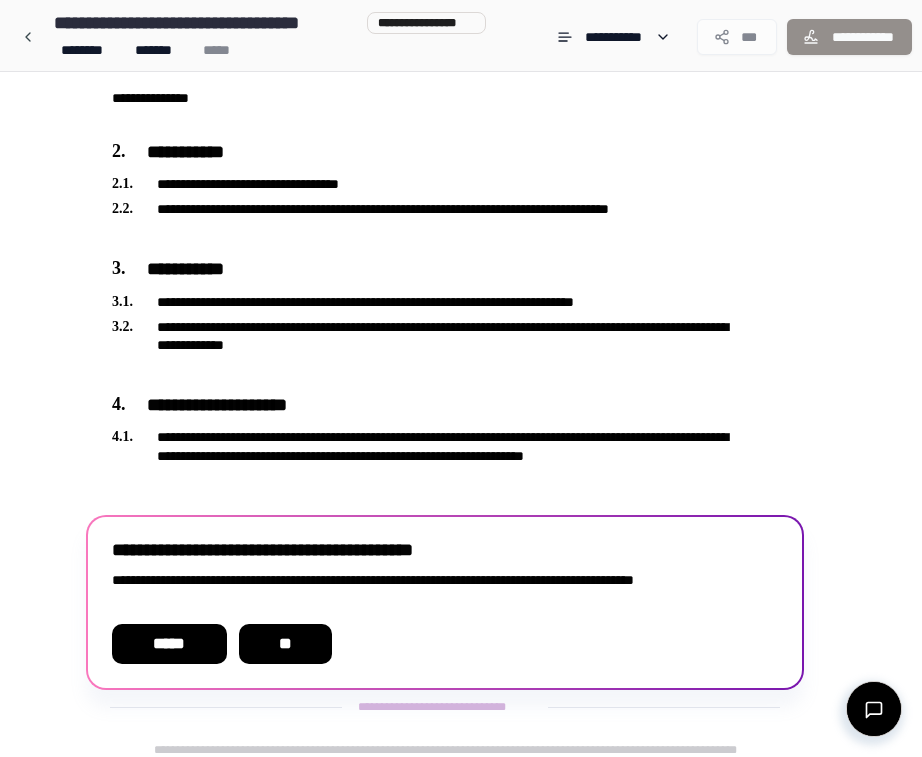 scroll, scrollTop: 272, scrollLeft: 0, axis: vertical 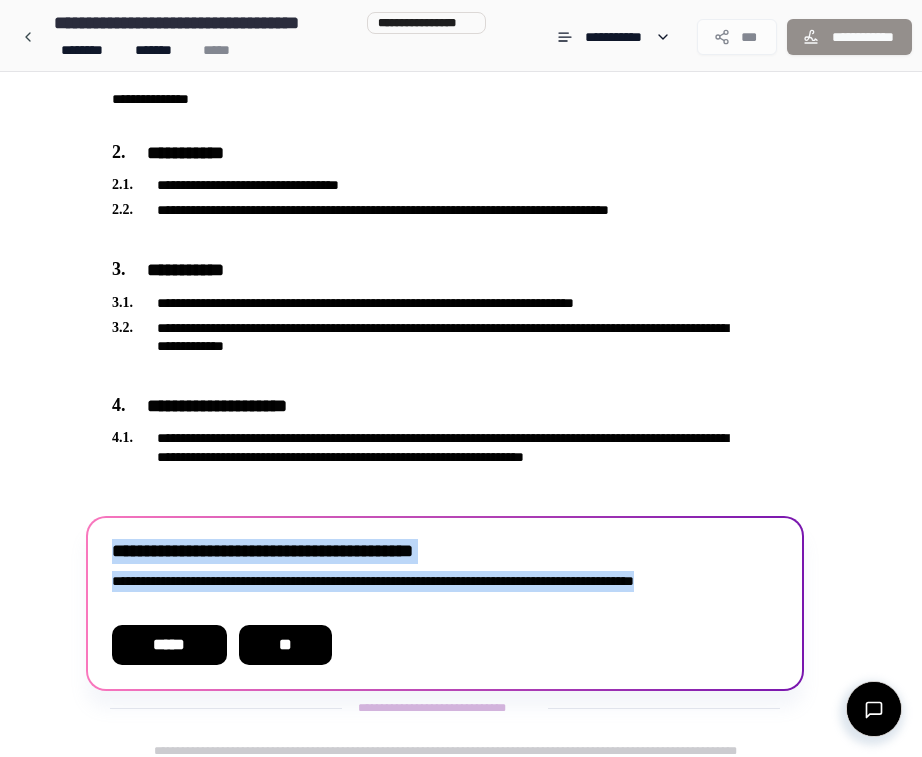 drag, startPoint x: 106, startPoint y: 551, endPoint x: 240, endPoint y: 597, distance: 141.67569 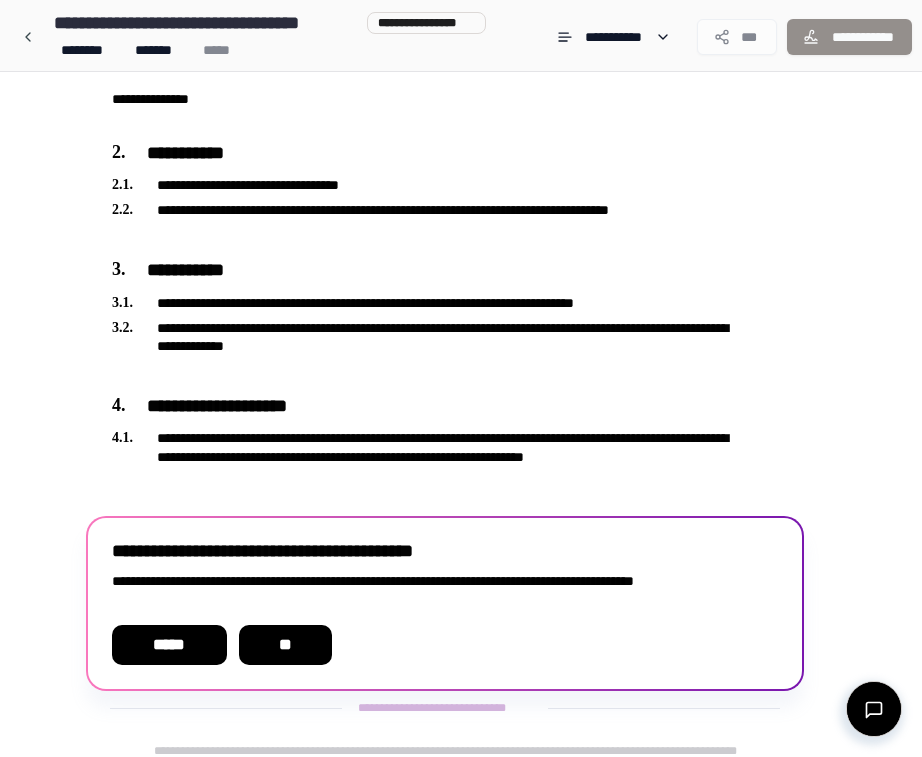 click on "**********" at bounding box center (445, 592) 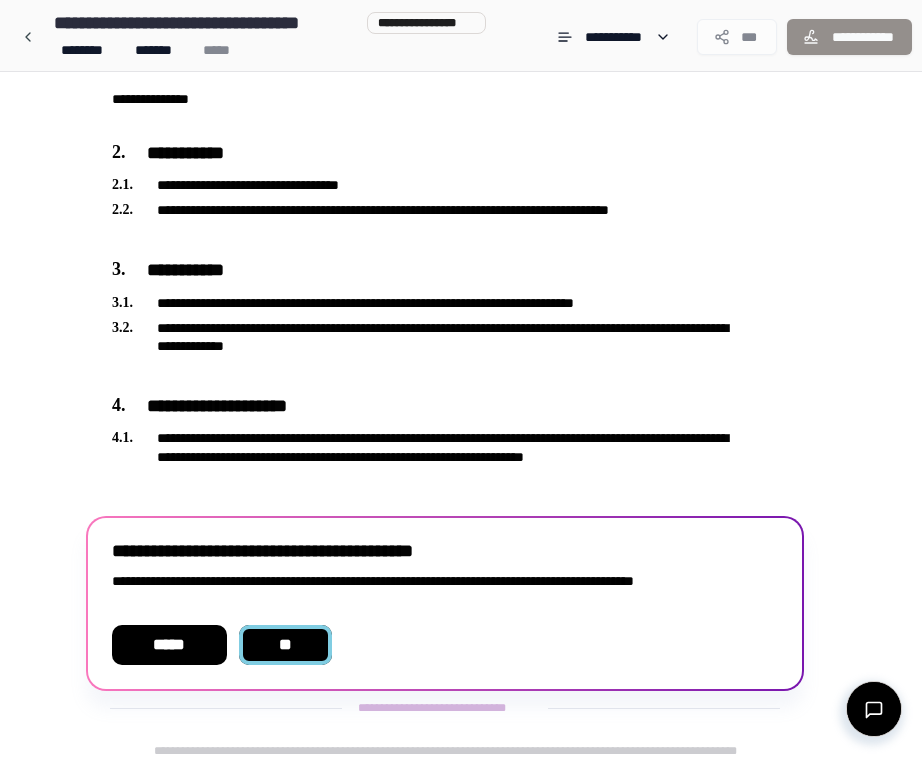 click on "**" at bounding box center (285, 645) 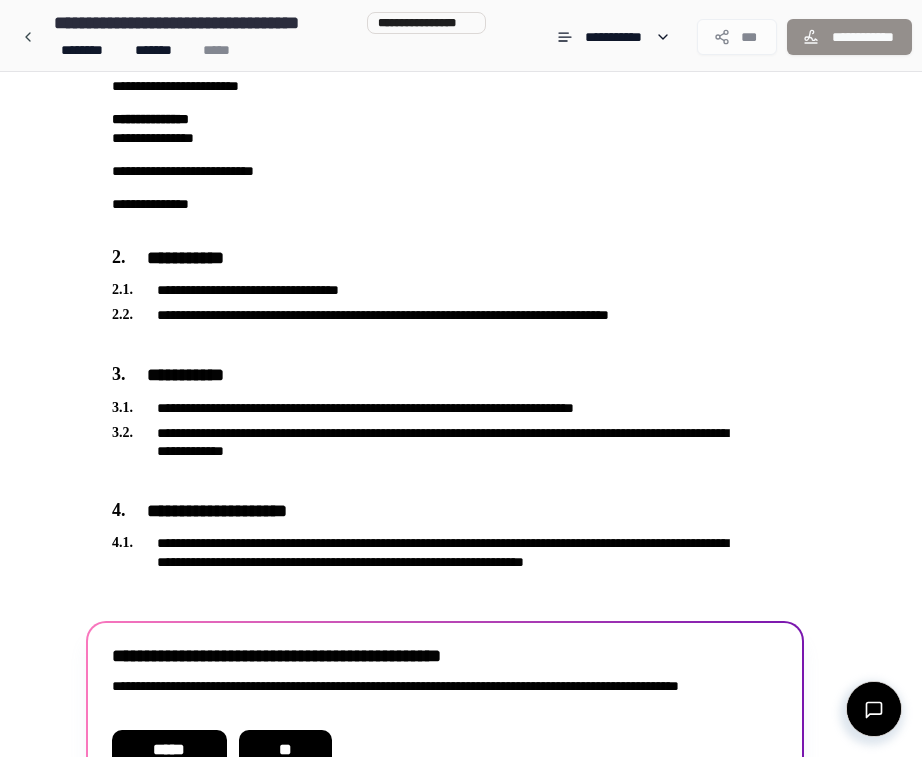 scroll, scrollTop: 284, scrollLeft: 0, axis: vertical 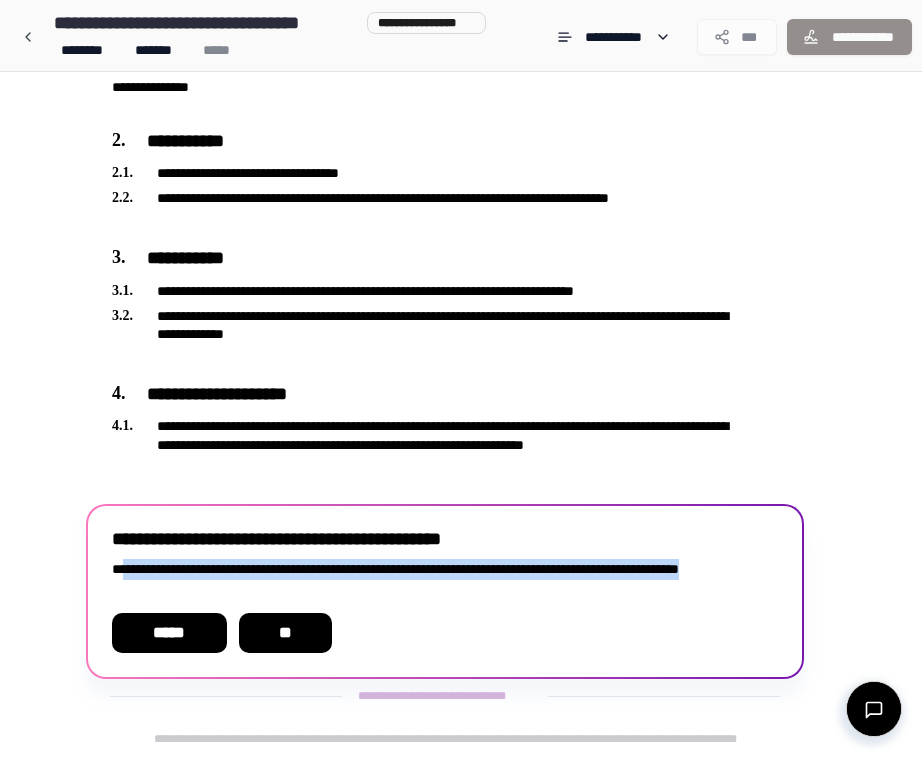 drag, startPoint x: 128, startPoint y: 573, endPoint x: 221, endPoint y: 583, distance: 93.53609 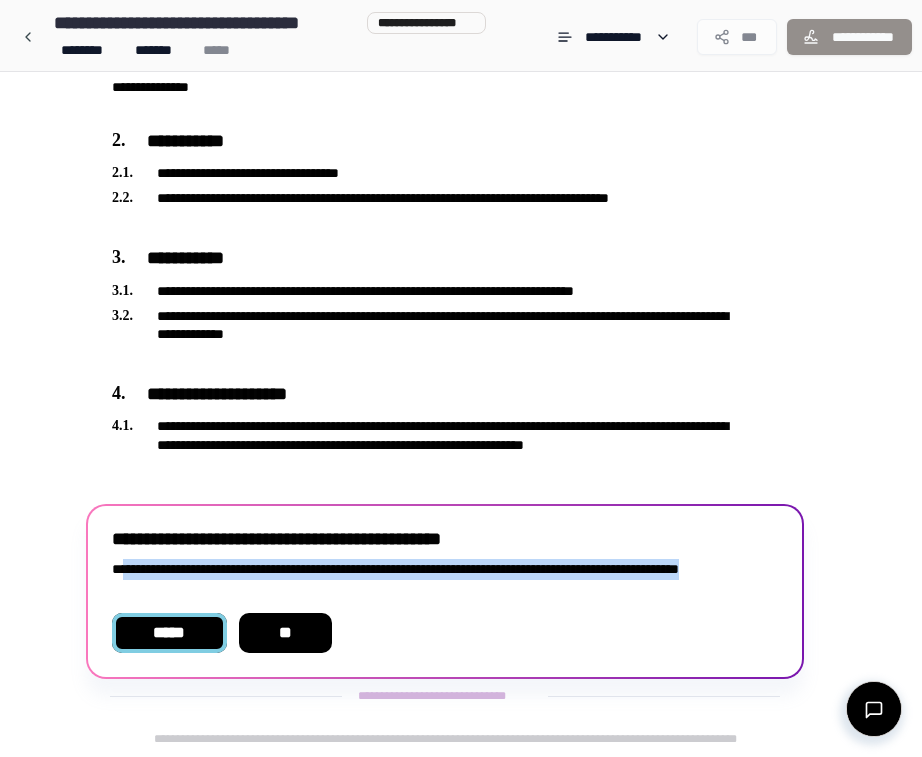 click on "*****" at bounding box center [169, 633] 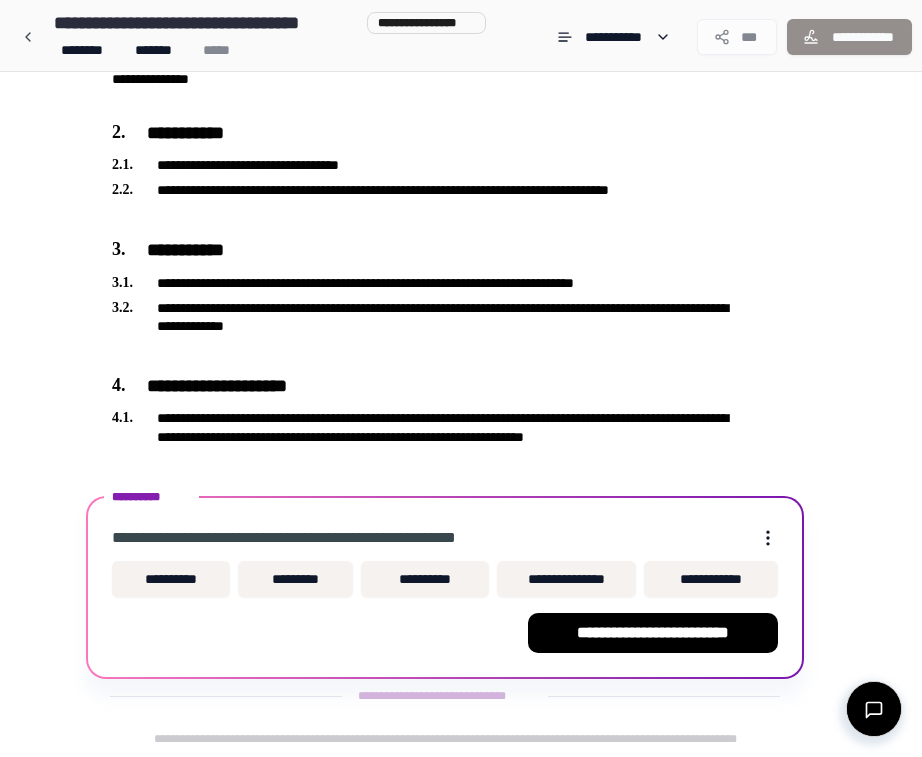 scroll, scrollTop: 292, scrollLeft: 0, axis: vertical 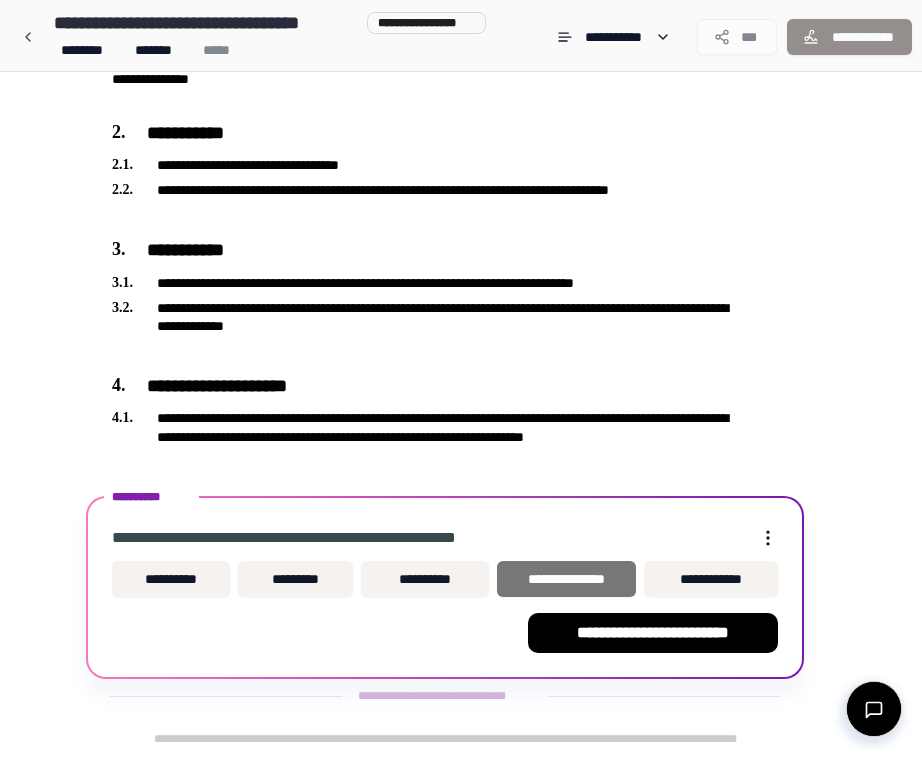click on "**********" at bounding box center [566, 579] 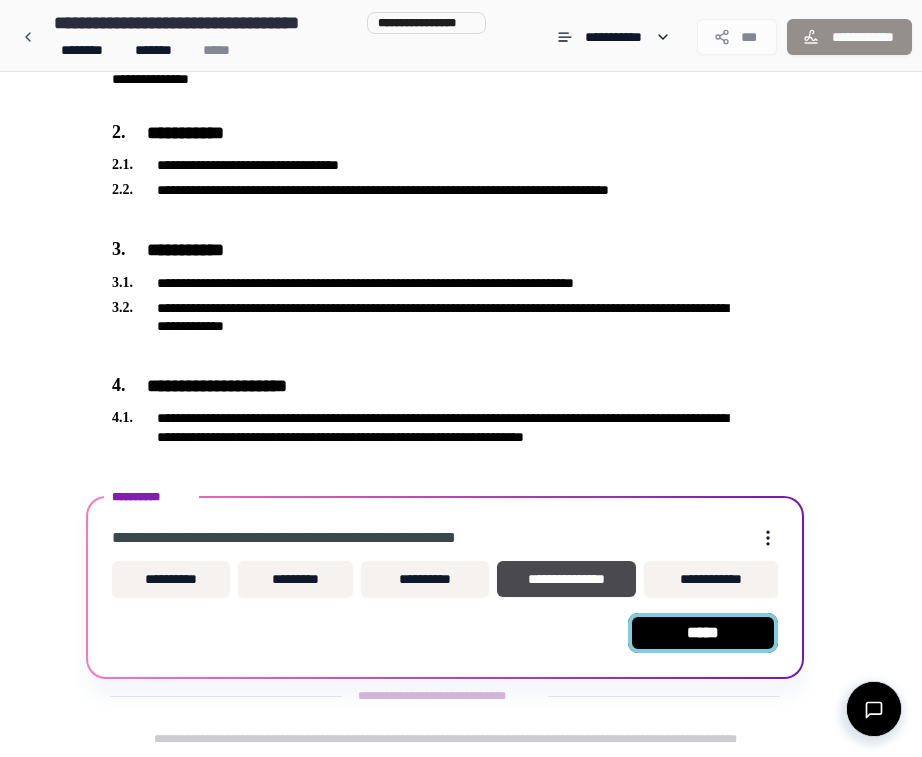 click on "*****" at bounding box center (703, 633) 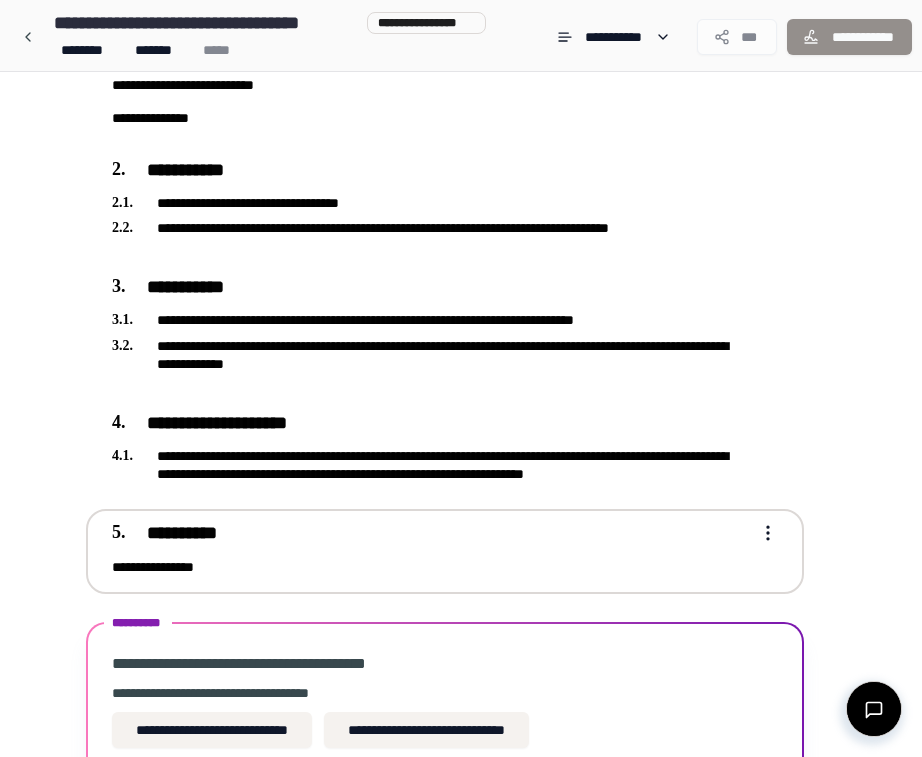 scroll, scrollTop: 491, scrollLeft: 0, axis: vertical 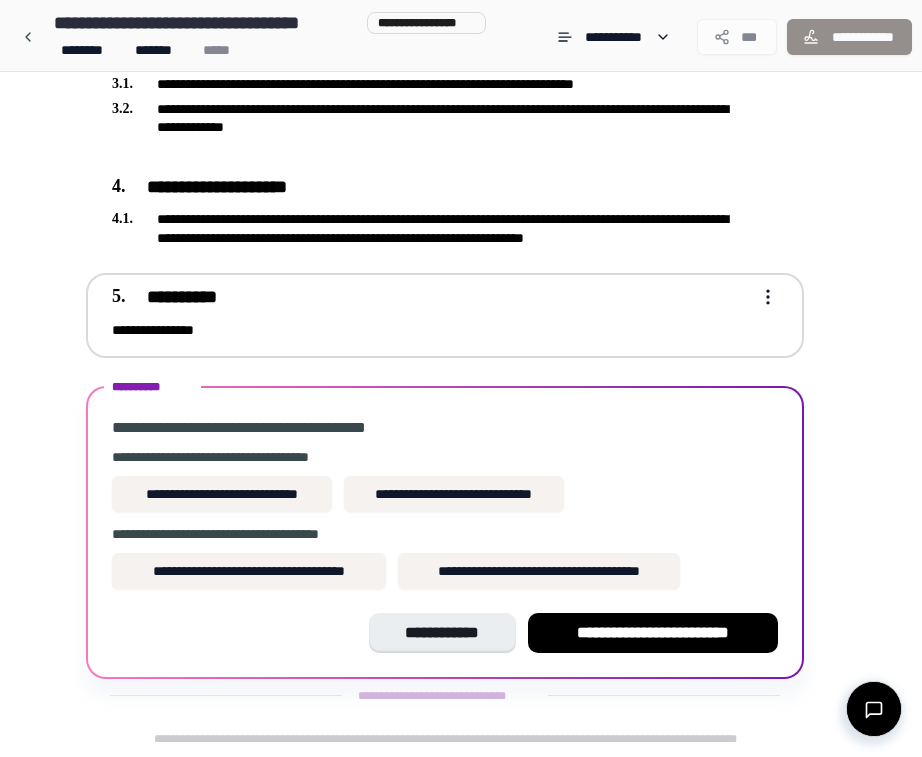 click on "**********" at bounding box center (431, 297) 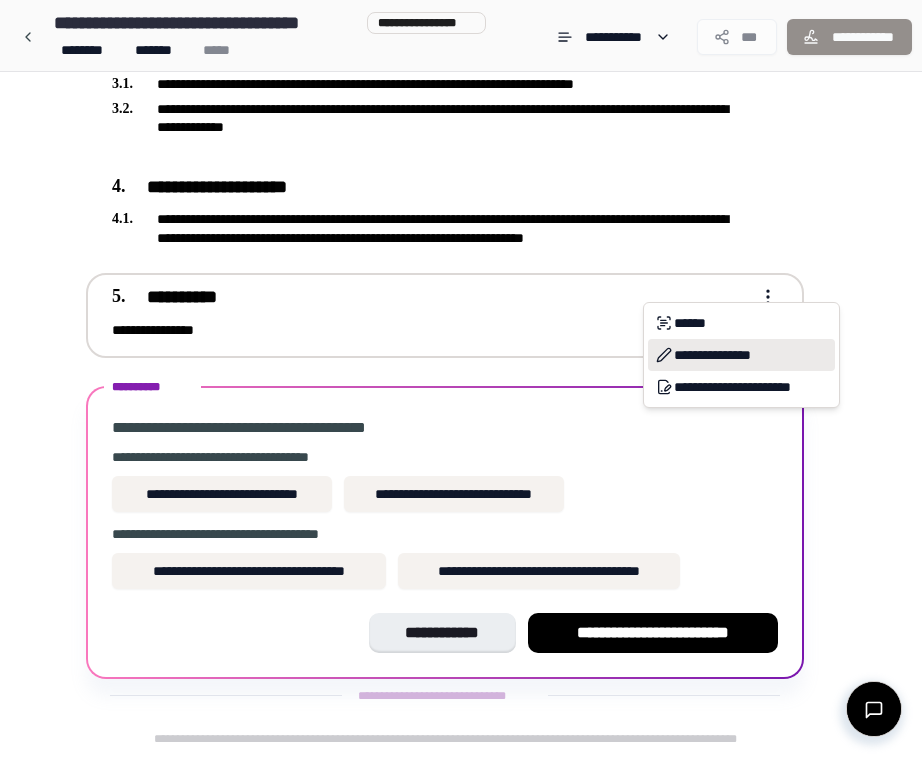 click on "**********" at bounding box center [741, 355] 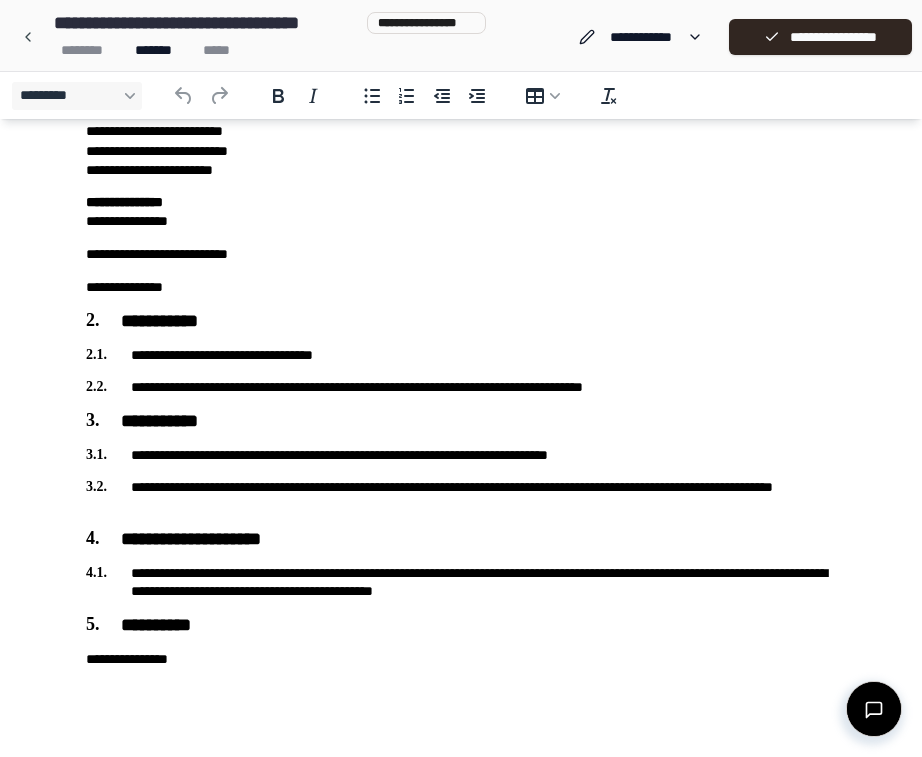 scroll, scrollTop: 135, scrollLeft: 0, axis: vertical 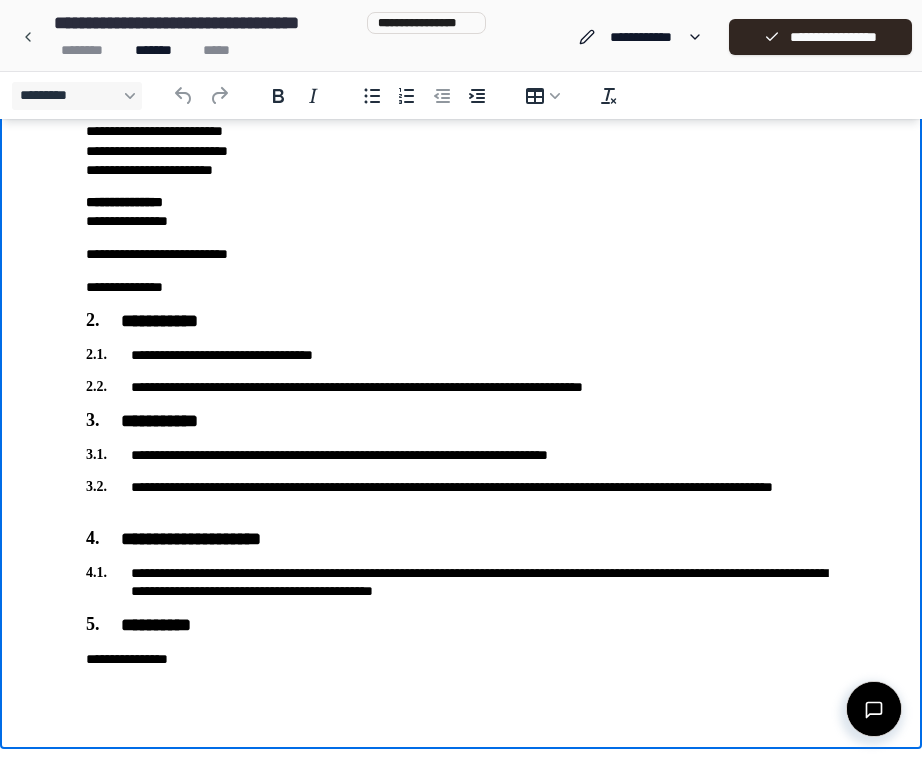 click on "[FIRST] [LAST] [CITY] [STATE] [ZIP_CODE] [COUNTRY] [PHONE] [EMAIL] [DATE_OF_BIRTH] [SOCIAL_SECURITY_NUMBER] [DRIVER_LICENSE_NUMBER] [PASSPORT_NUMBER] [CREDIT_CARD_NUMBER] [EXPIRATION_DATE] [CVV] [BANK_ACCOUNT_NUMBER] [ROUTING_NUMBER] [IBAN] [SWIFT_CODE] [ADDRESS_LINE_1]" at bounding box center [461, 341] 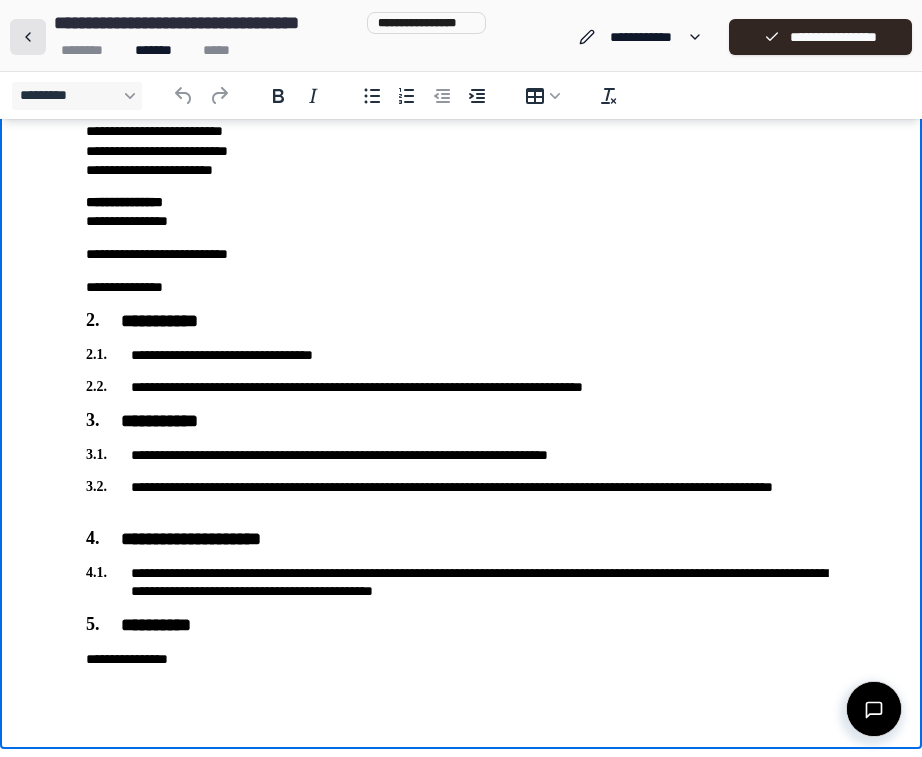 click at bounding box center [28, 37] 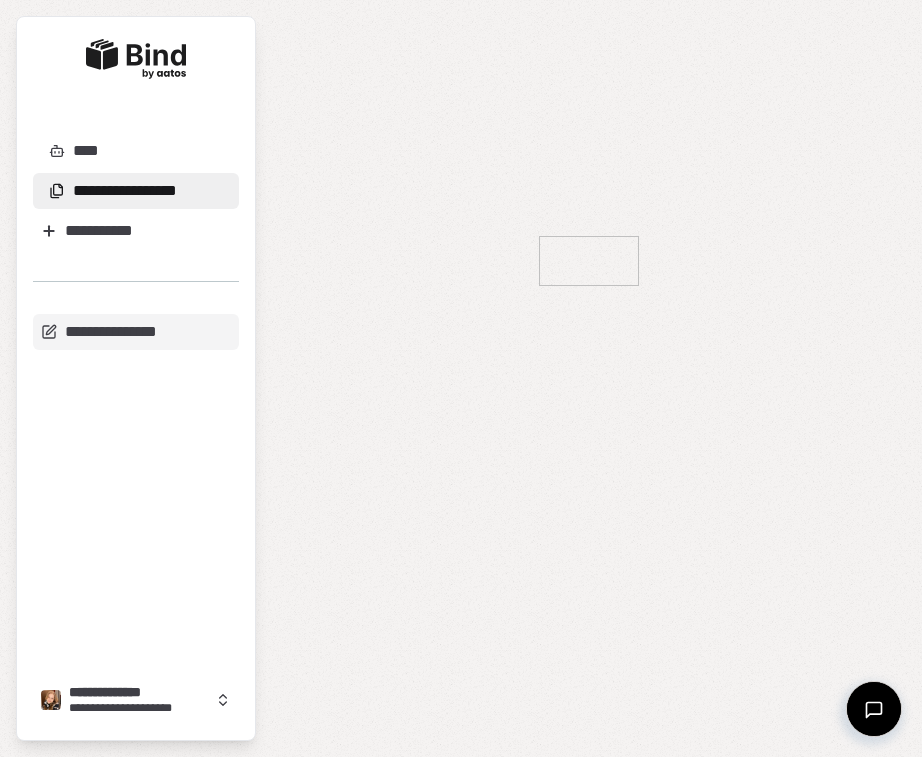 scroll, scrollTop: 0, scrollLeft: 0, axis: both 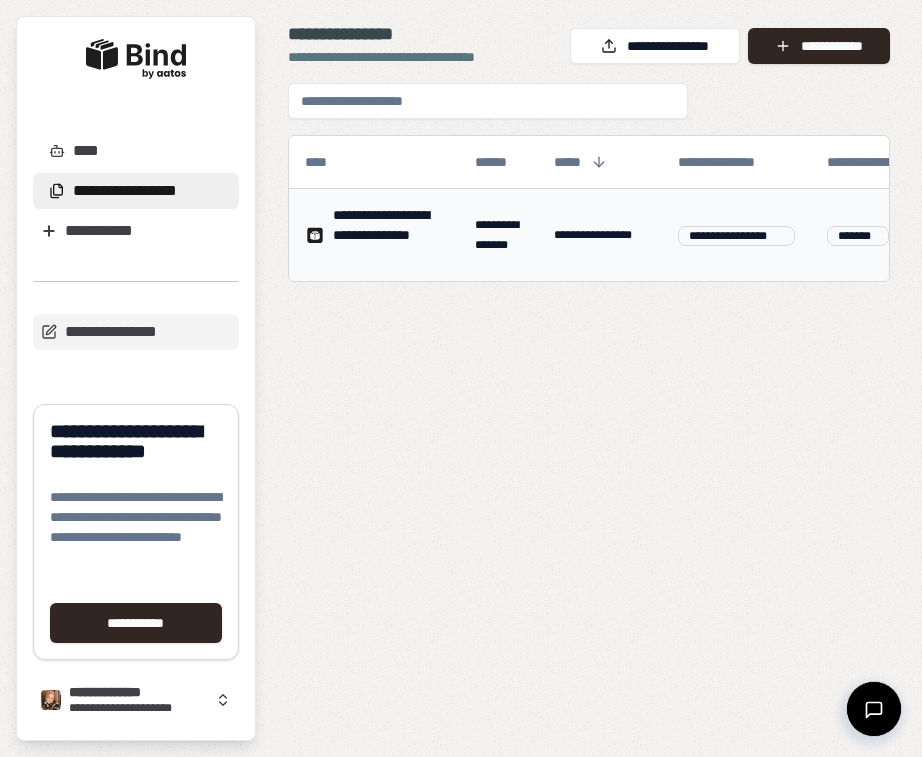 click on "**********" at bounding box center (498, 235) 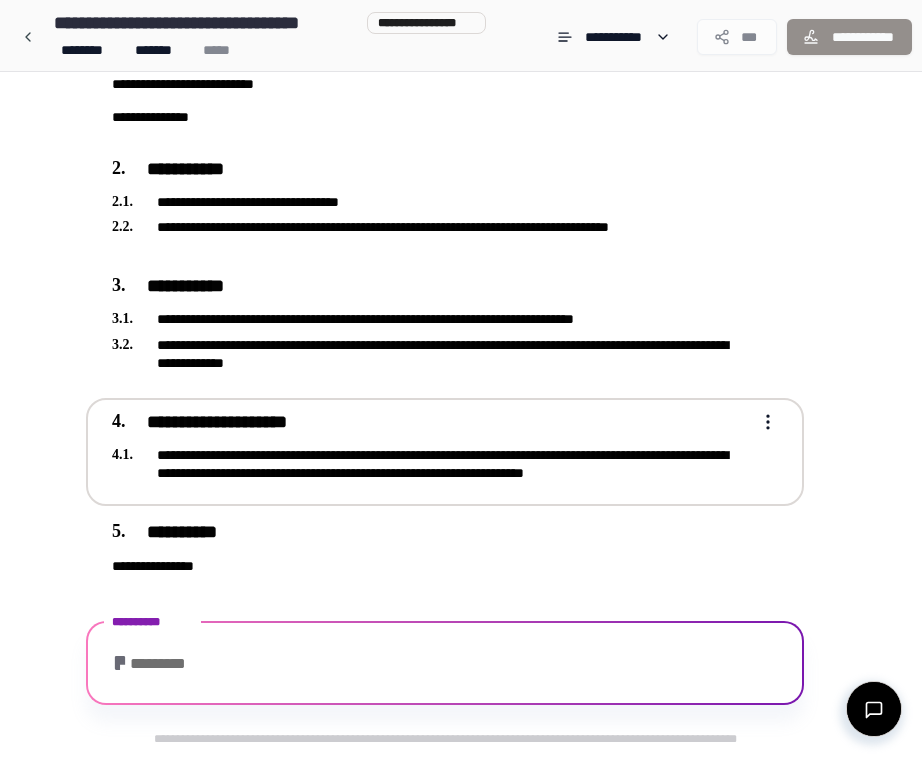 scroll, scrollTop: 255, scrollLeft: 0, axis: vertical 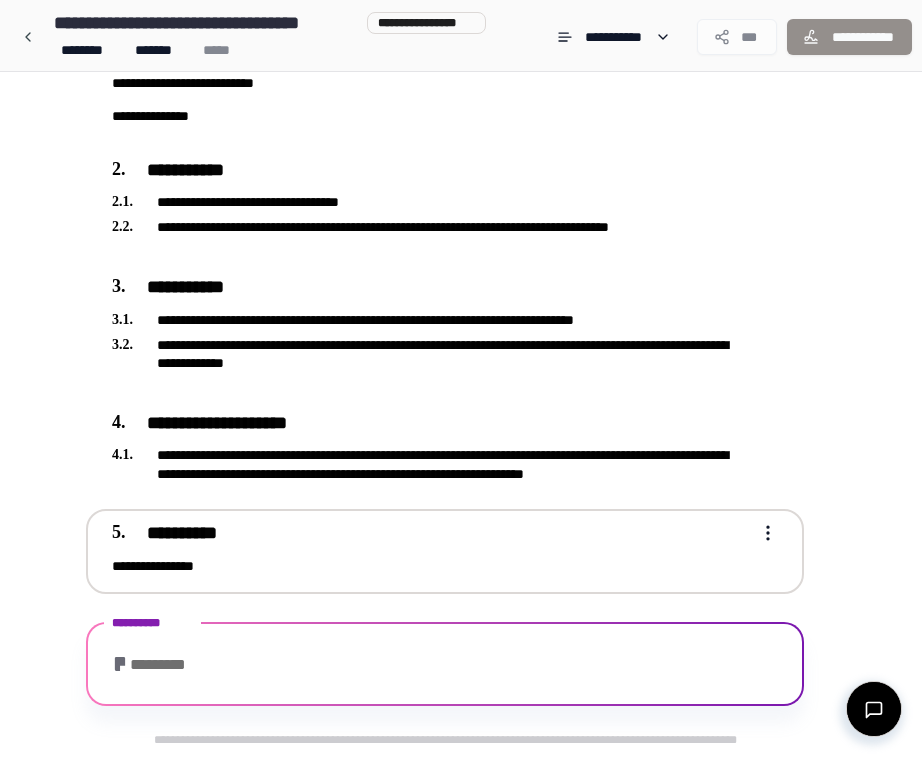 click on "**********" at bounding box center [431, 566] 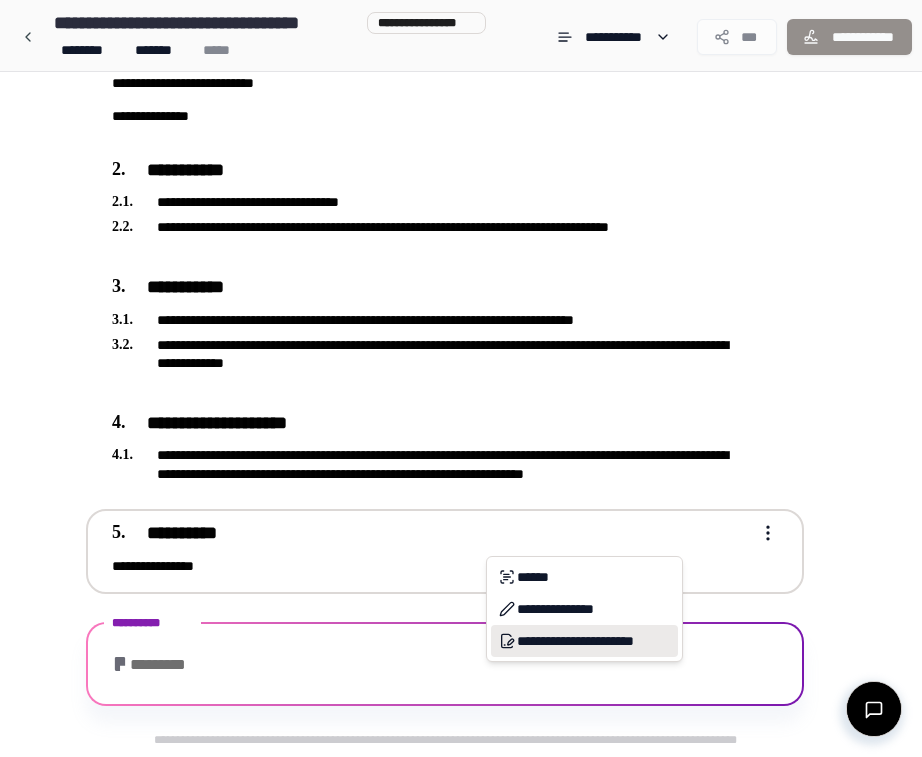 click on "**********" at bounding box center (584, 641) 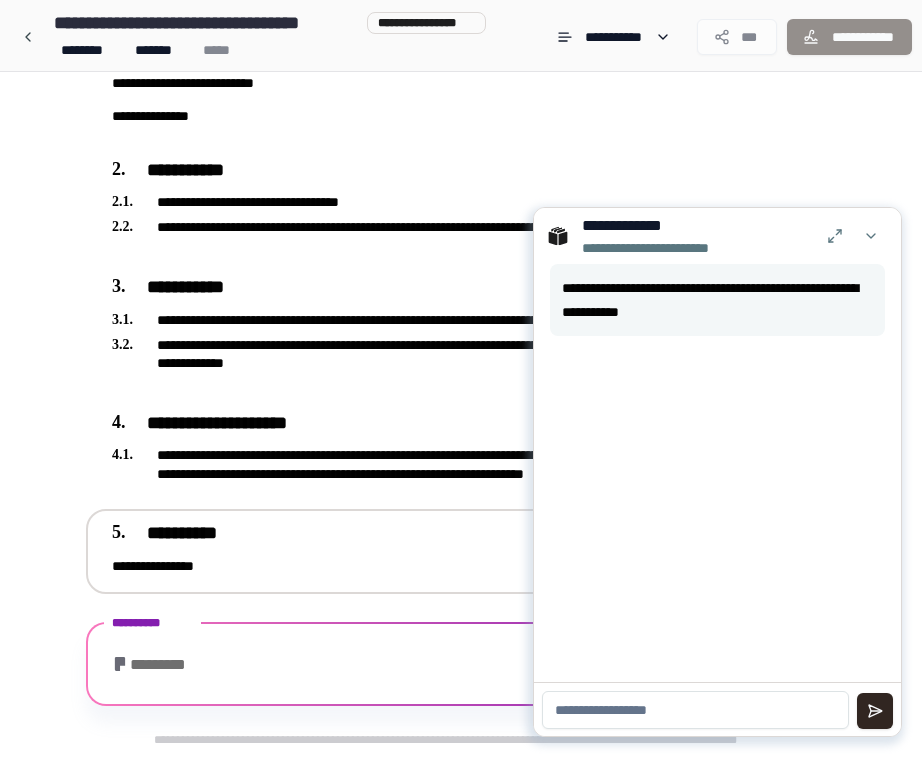 click at bounding box center [695, 710] 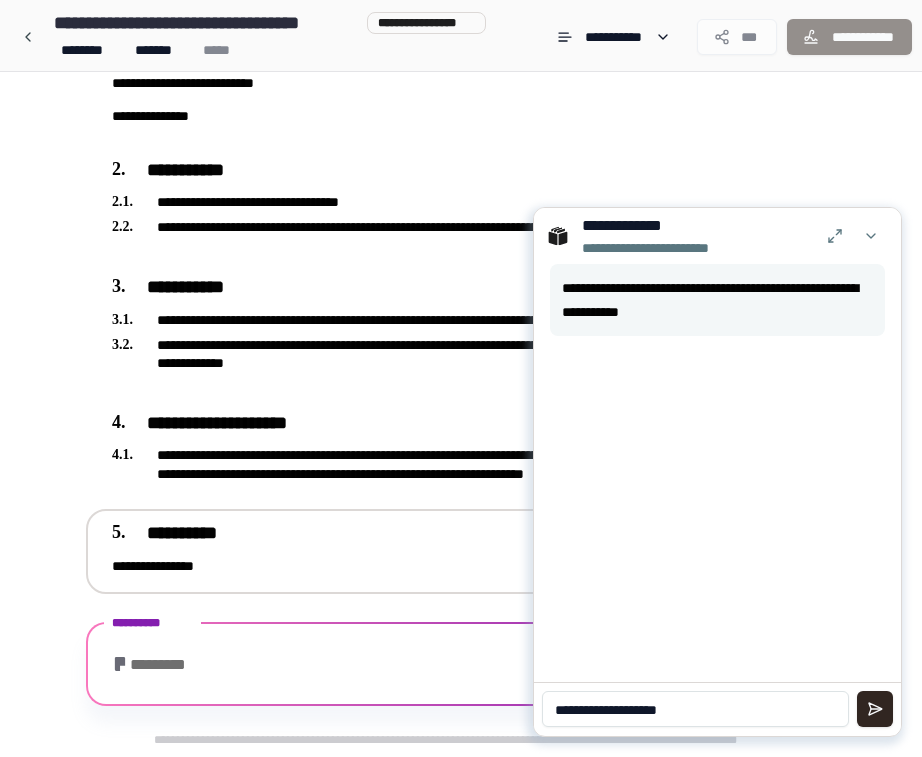 click on "**********" at bounding box center (695, 709) 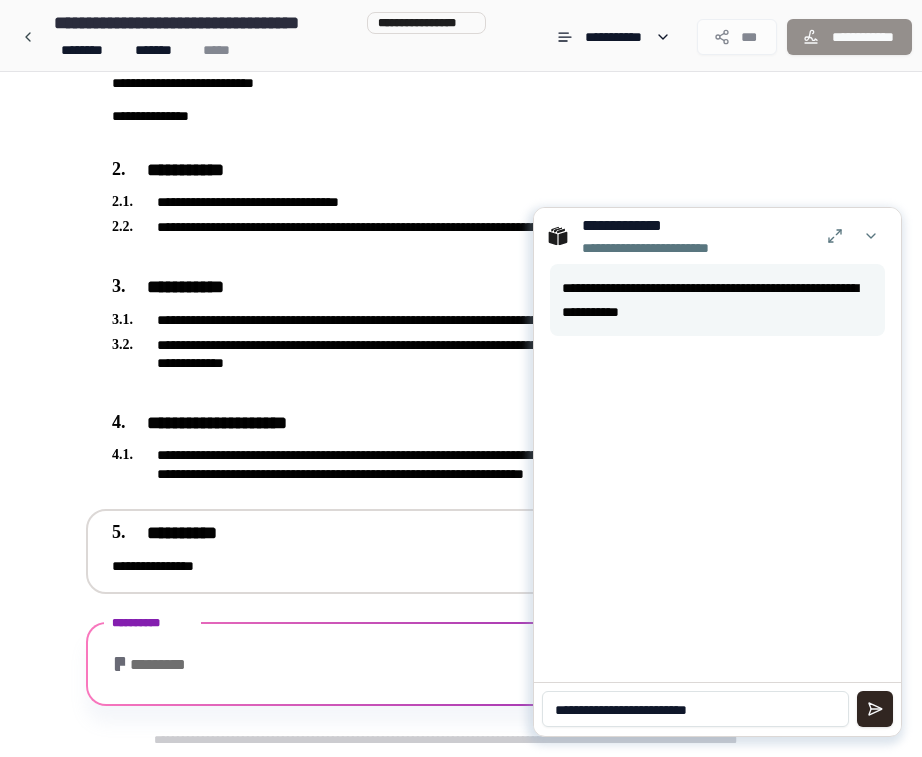 click on "**********" at bounding box center (695, 709) 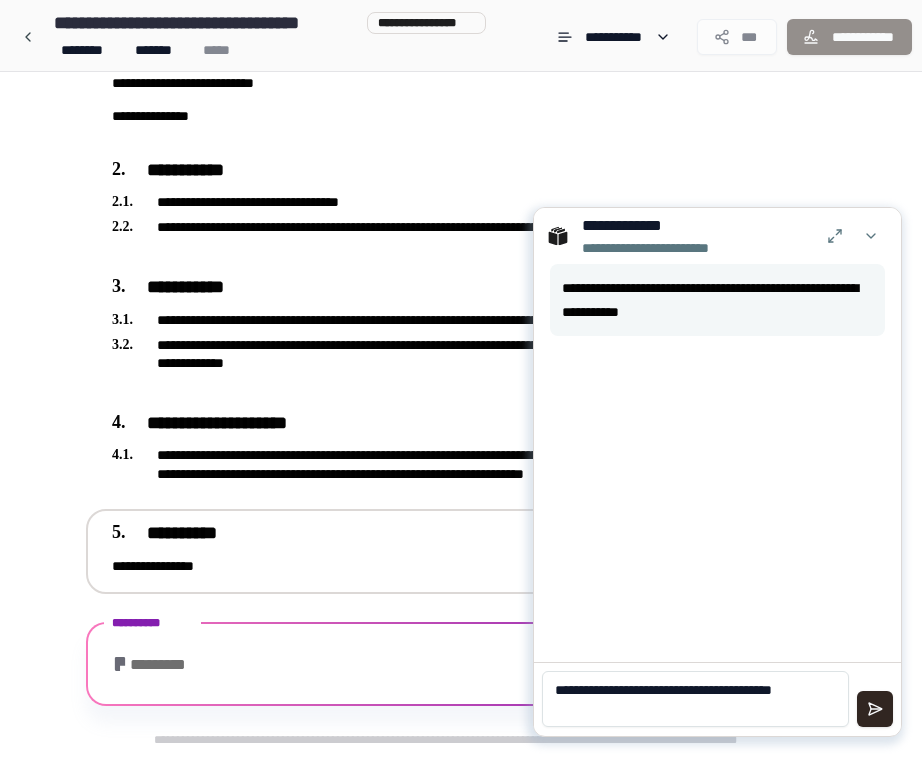 scroll, scrollTop: 0, scrollLeft: 0, axis: both 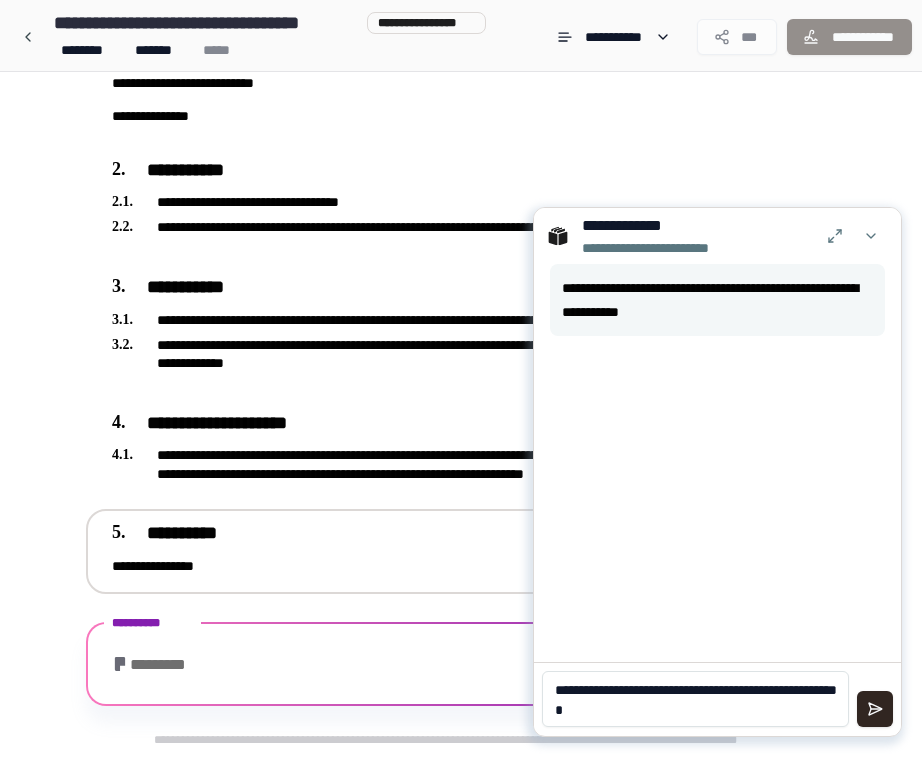 drag, startPoint x: 639, startPoint y: 703, endPoint x: 595, endPoint y: 703, distance: 44 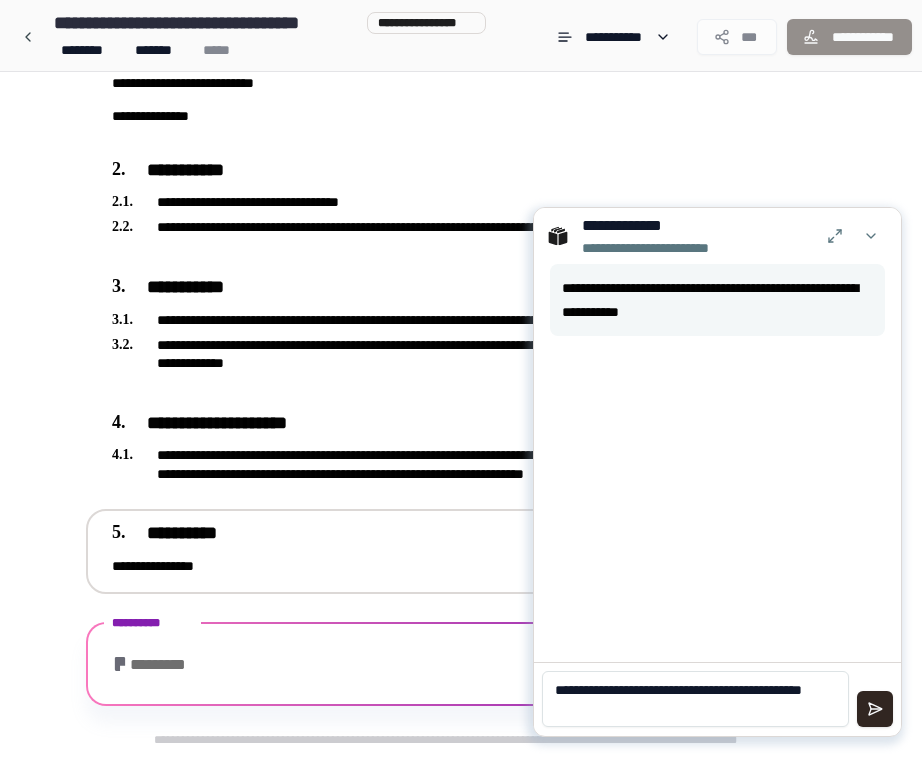 click on "**********" at bounding box center (717, 698) 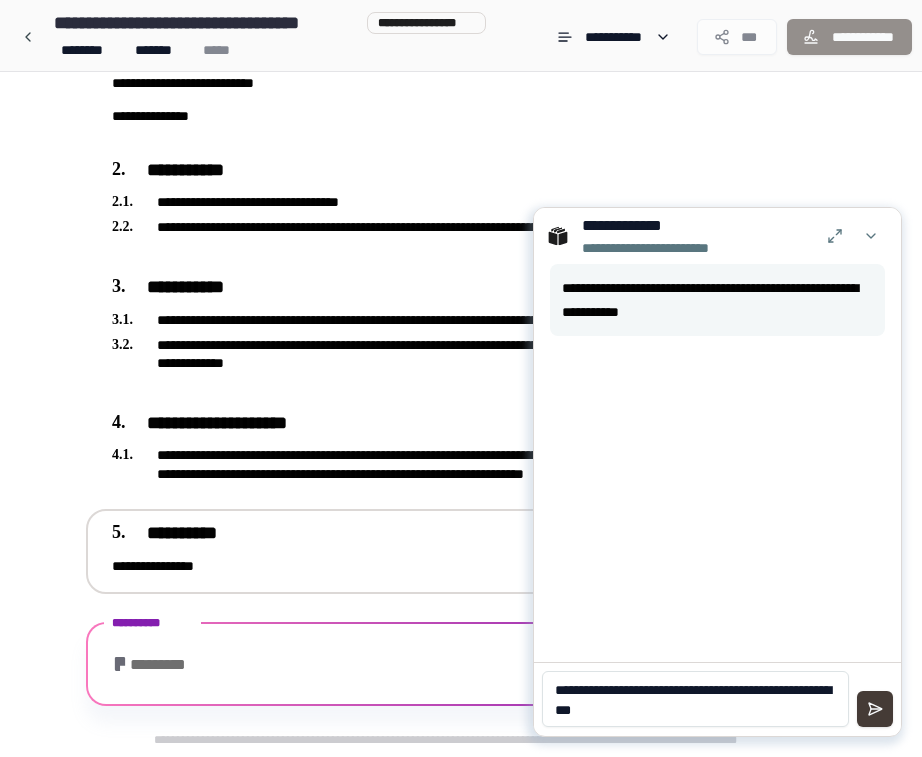 type on "**********" 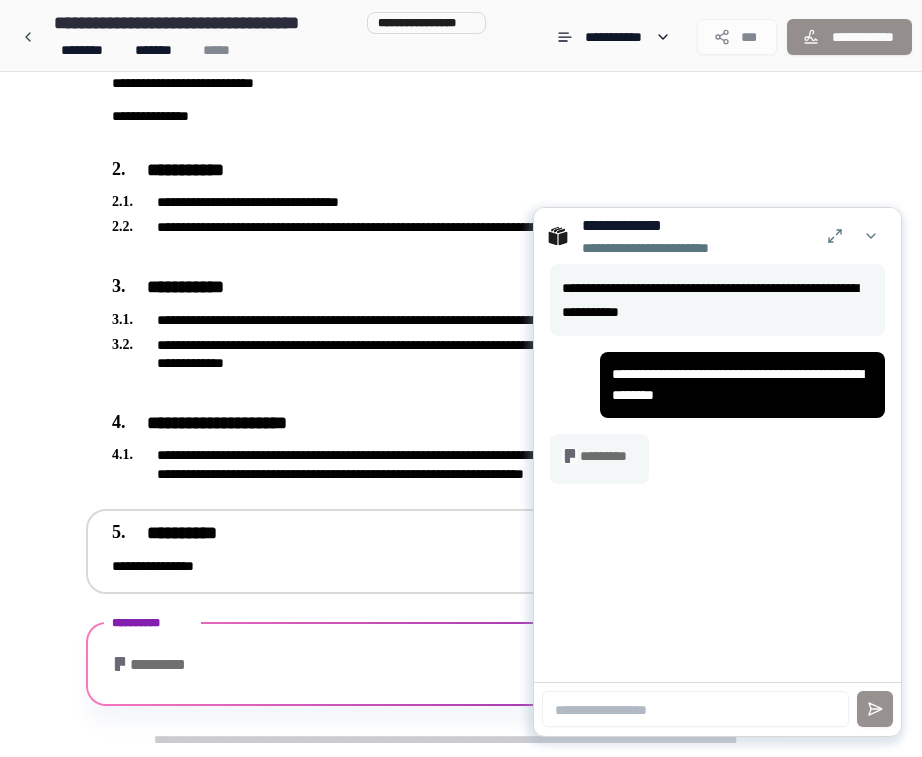 click on "**********" at bounding box center [742, 385] 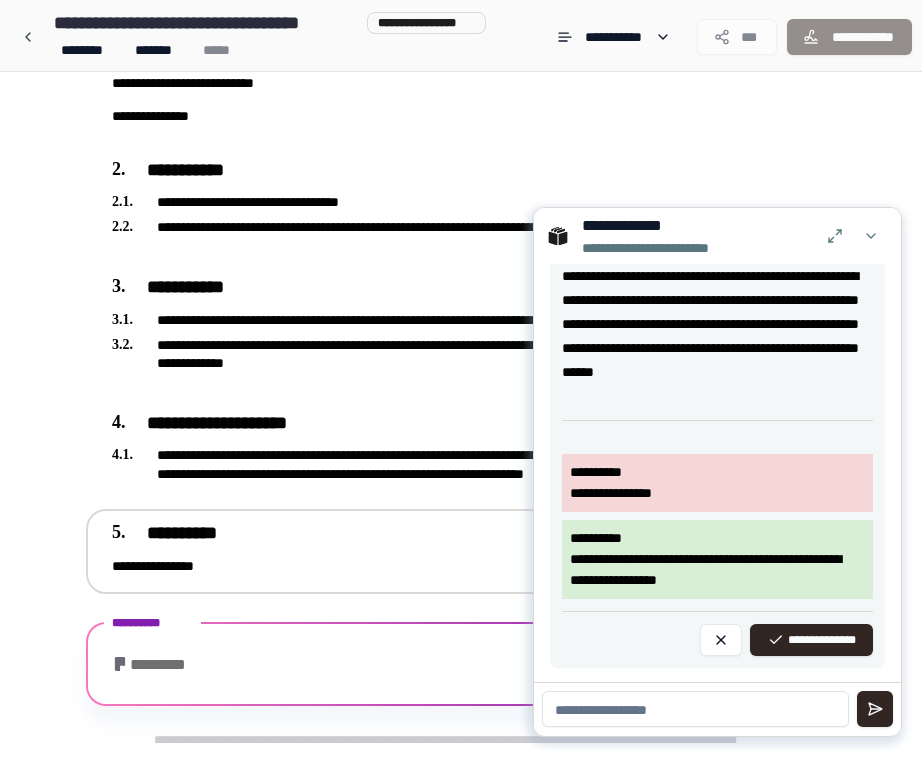 scroll, scrollTop: 271, scrollLeft: 0, axis: vertical 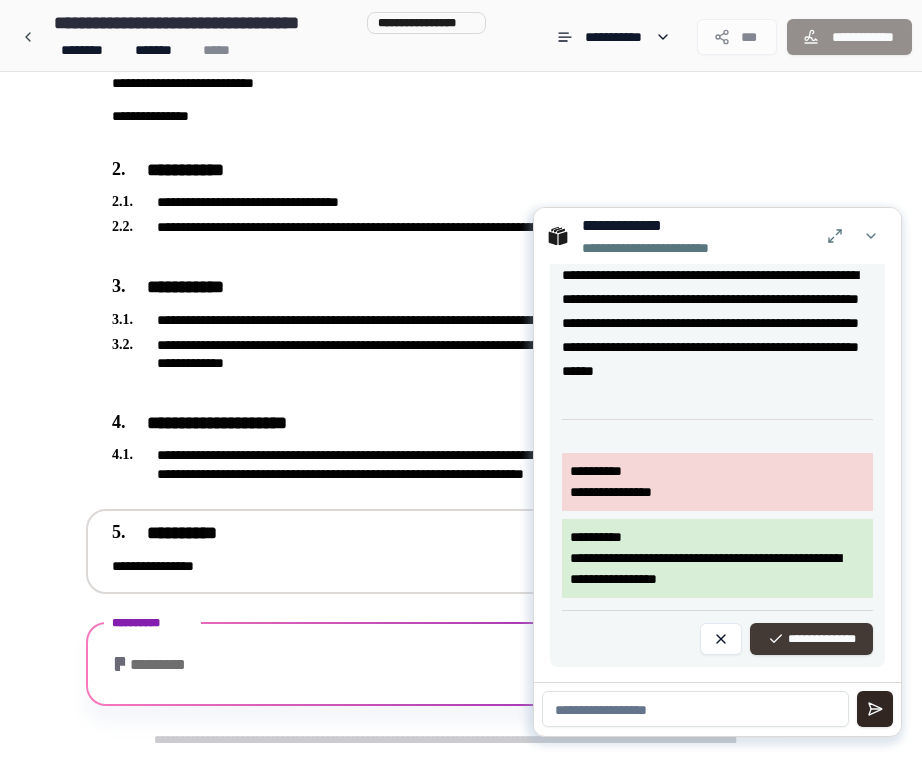 click on "**********" at bounding box center (811, 639) 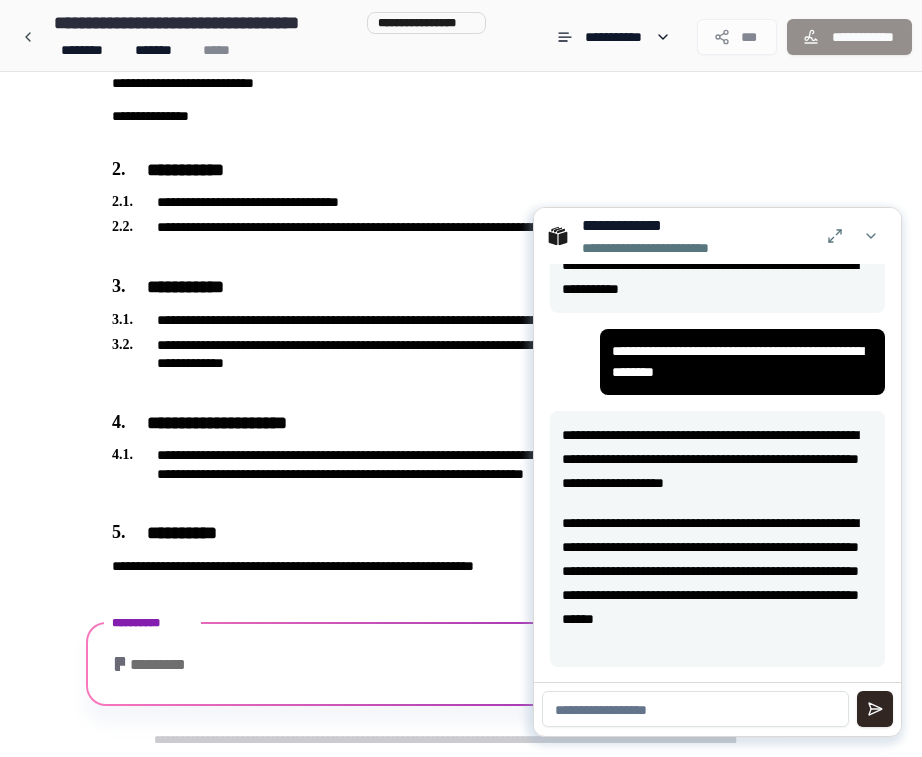 scroll, scrollTop: 24, scrollLeft: 0, axis: vertical 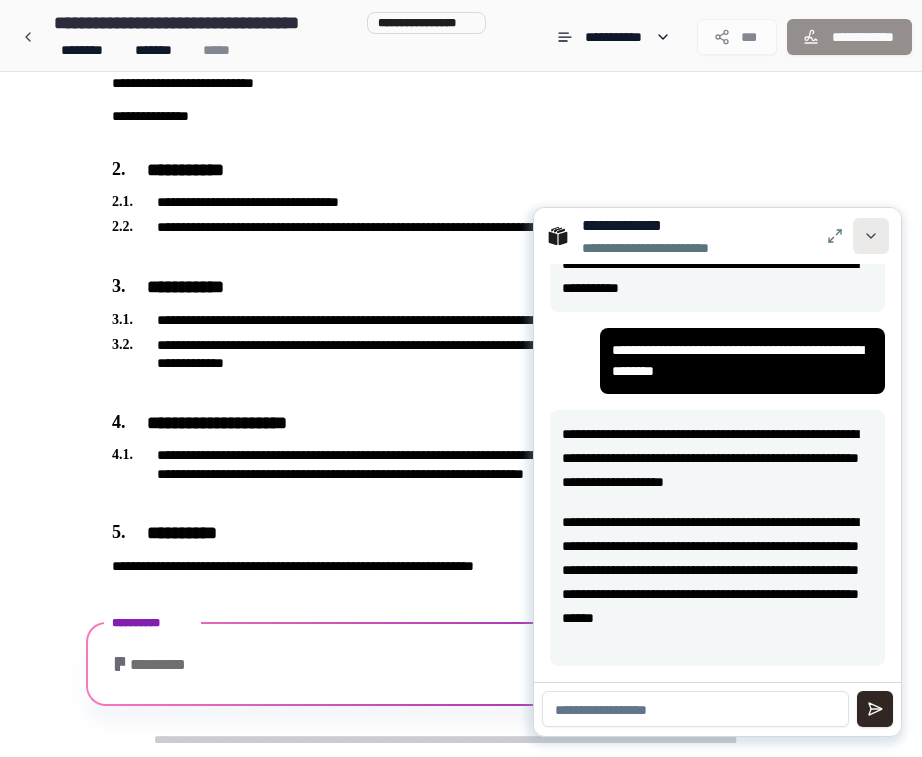 click at bounding box center (871, 236) 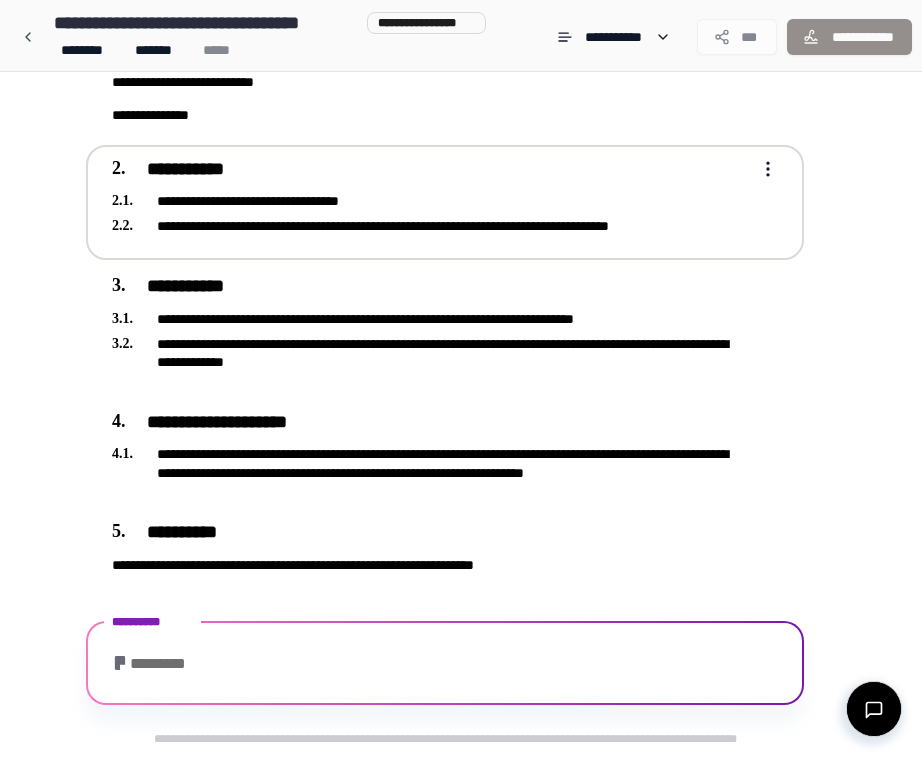 scroll, scrollTop: 255, scrollLeft: 0, axis: vertical 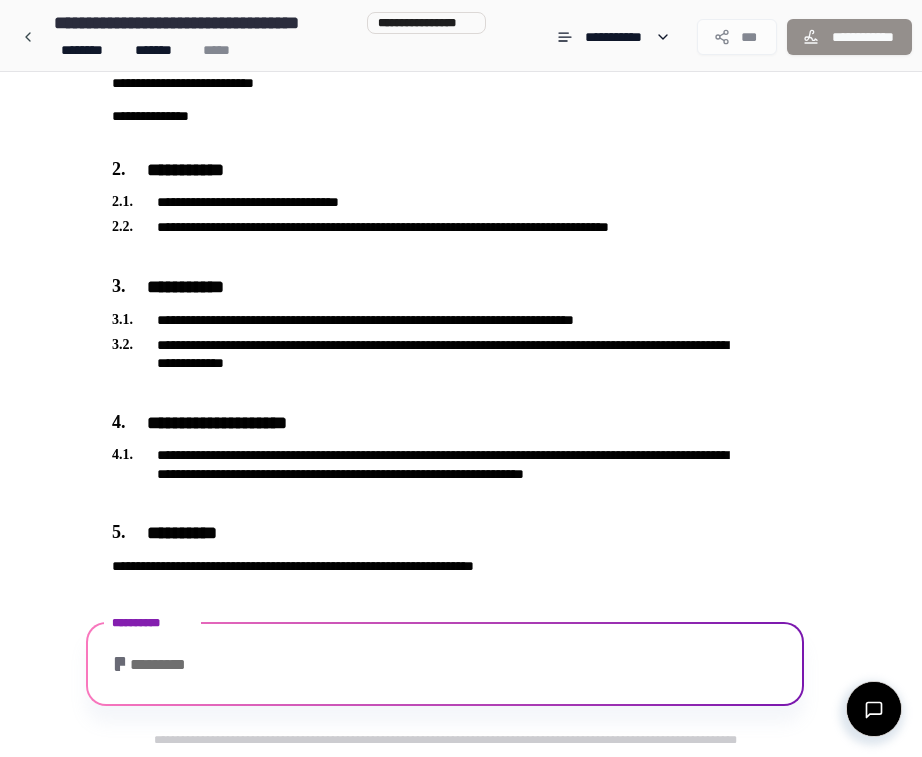 click on "[ADDRESS_LINE_1] [ADDRESS_LINE_2]" at bounding box center (445, 664) 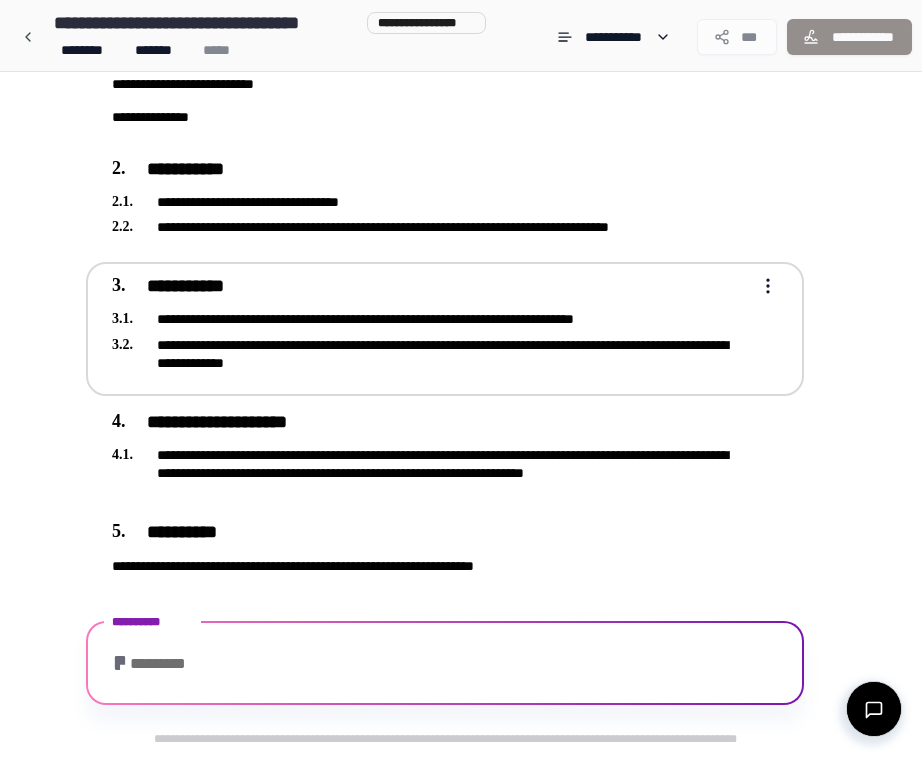 scroll, scrollTop: 255, scrollLeft: 0, axis: vertical 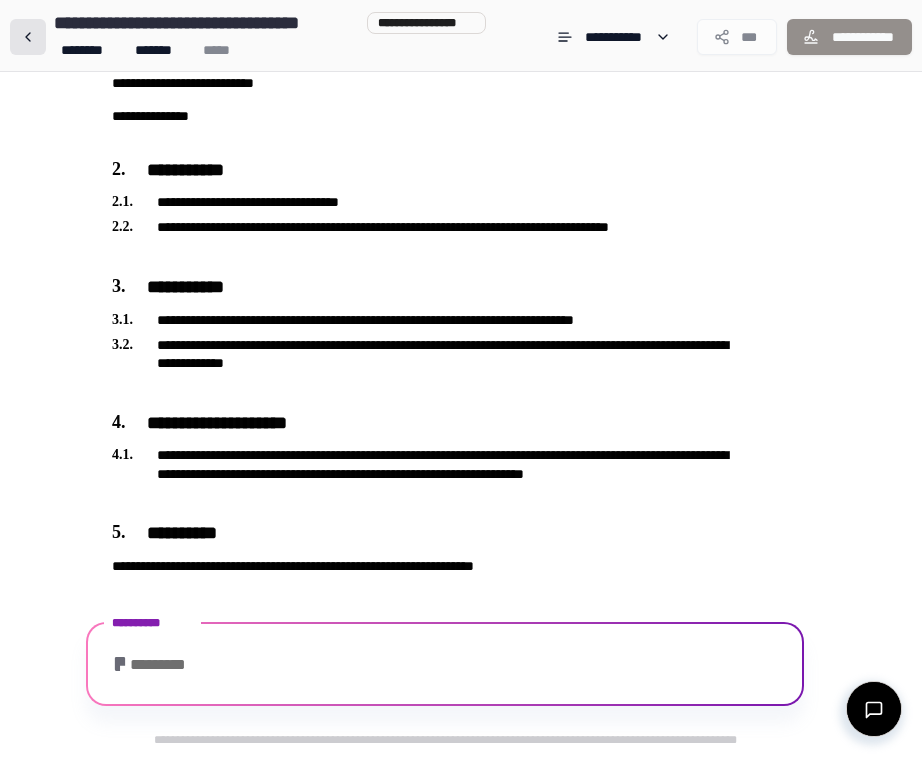 click at bounding box center [28, 37] 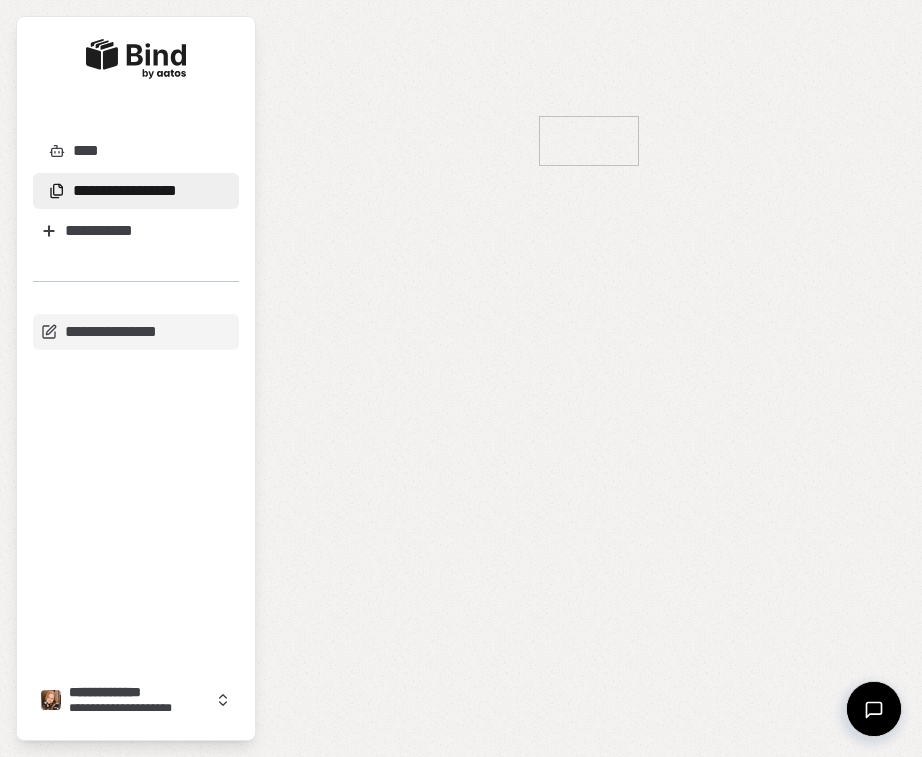 scroll, scrollTop: 0, scrollLeft: 0, axis: both 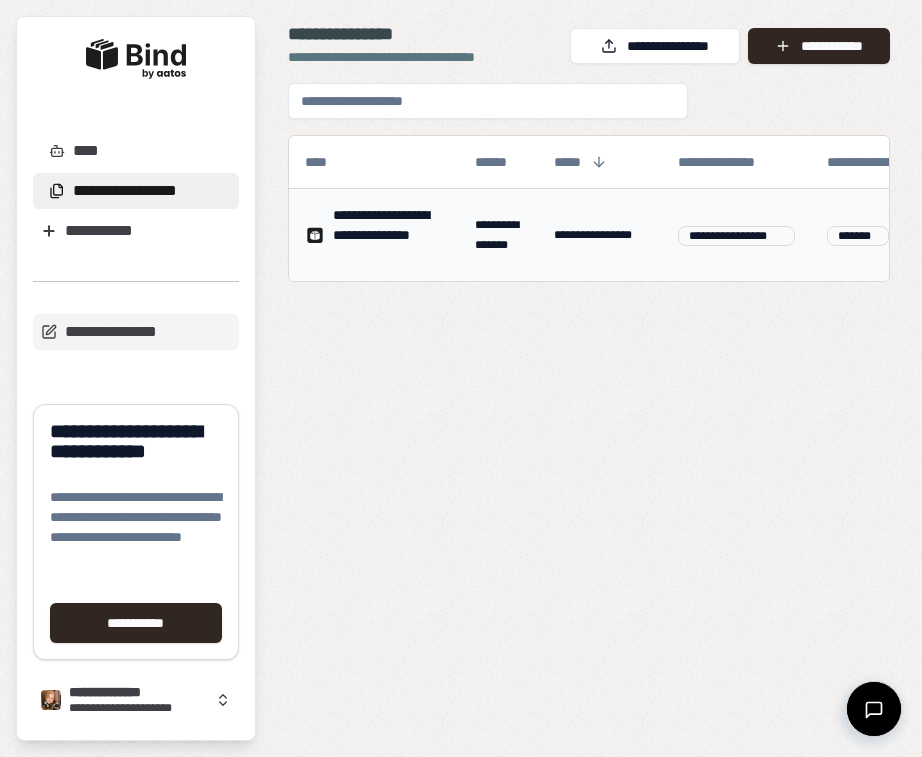 click on "**********" at bounding box center [498, 235] 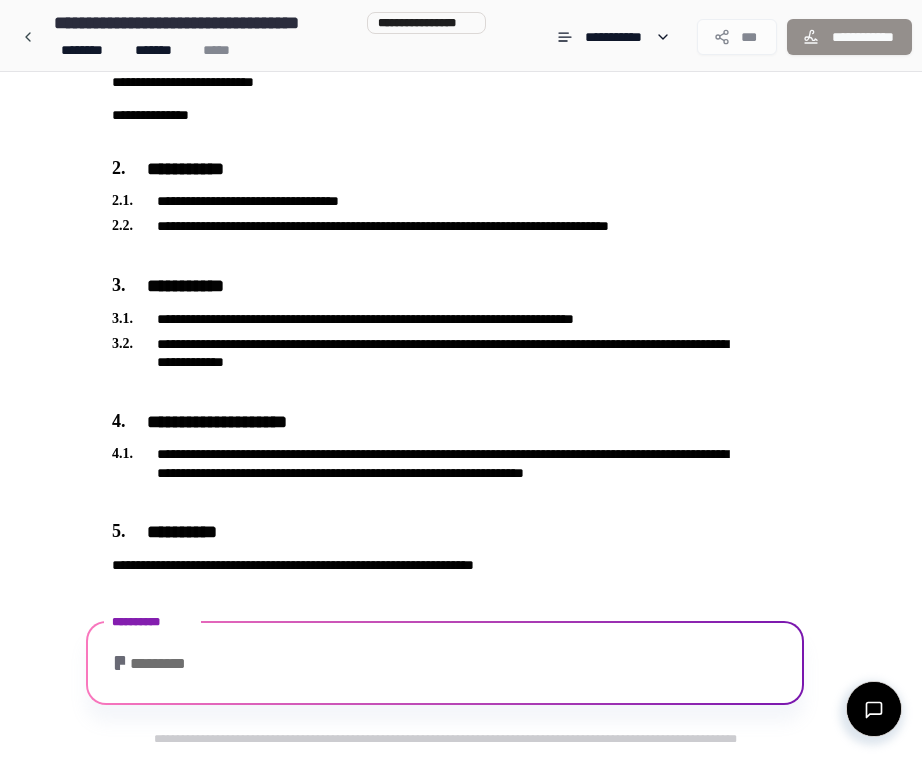 scroll, scrollTop: 255, scrollLeft: 0, axis: vertical 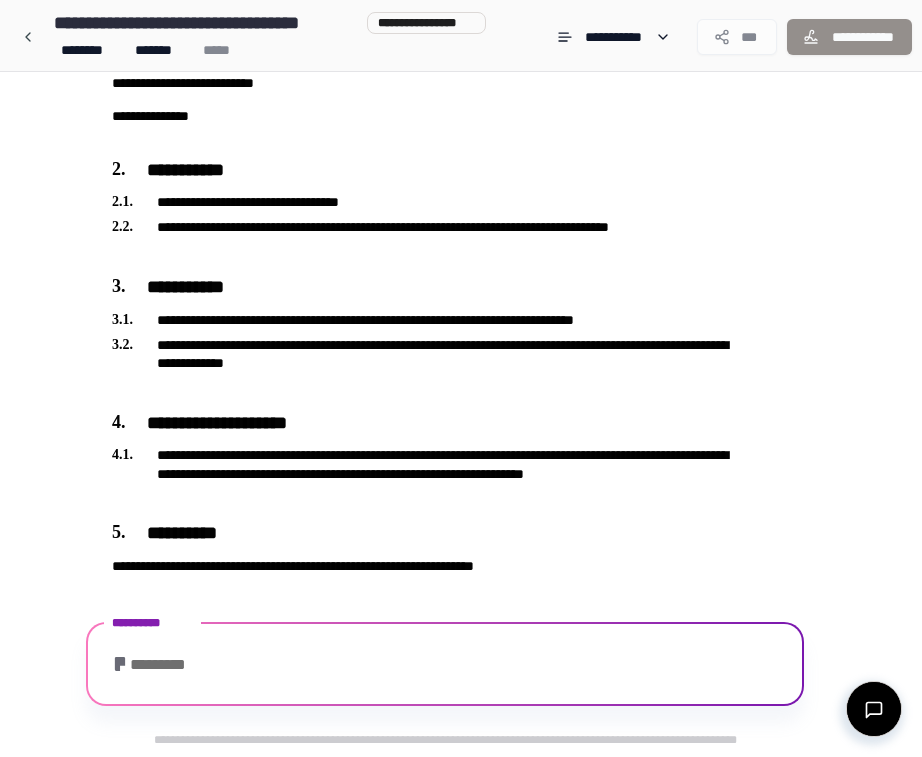 click on "*********" at bounding box center (445, 667) 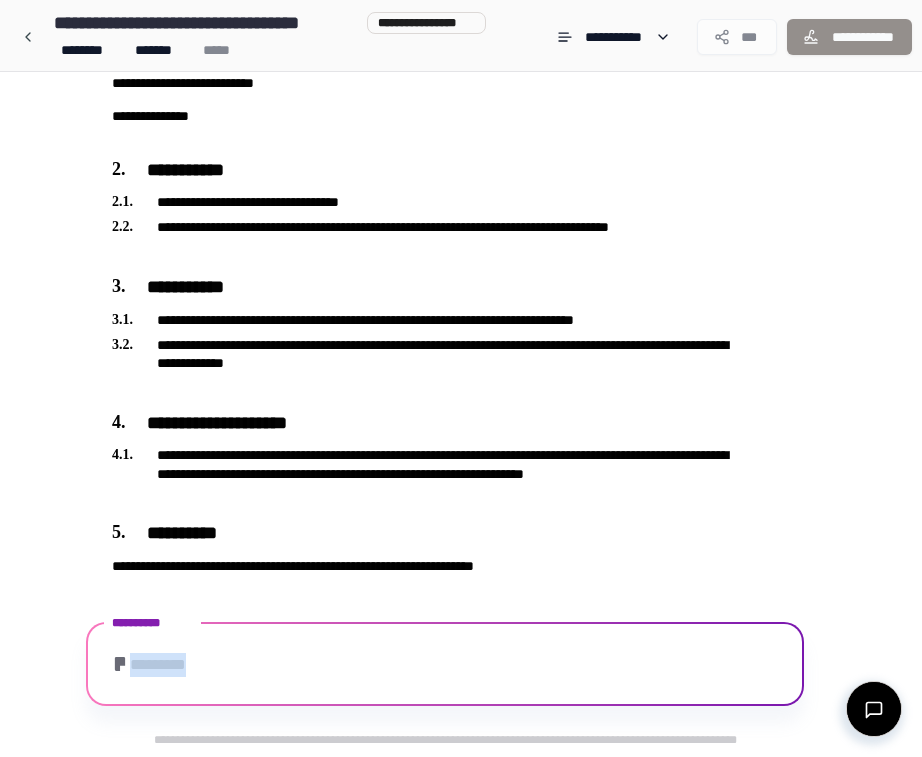 drag, startPoint x: 127, startPoint y: 661, endPoint x: 375, endPoint y: 664, distance: 248.01814 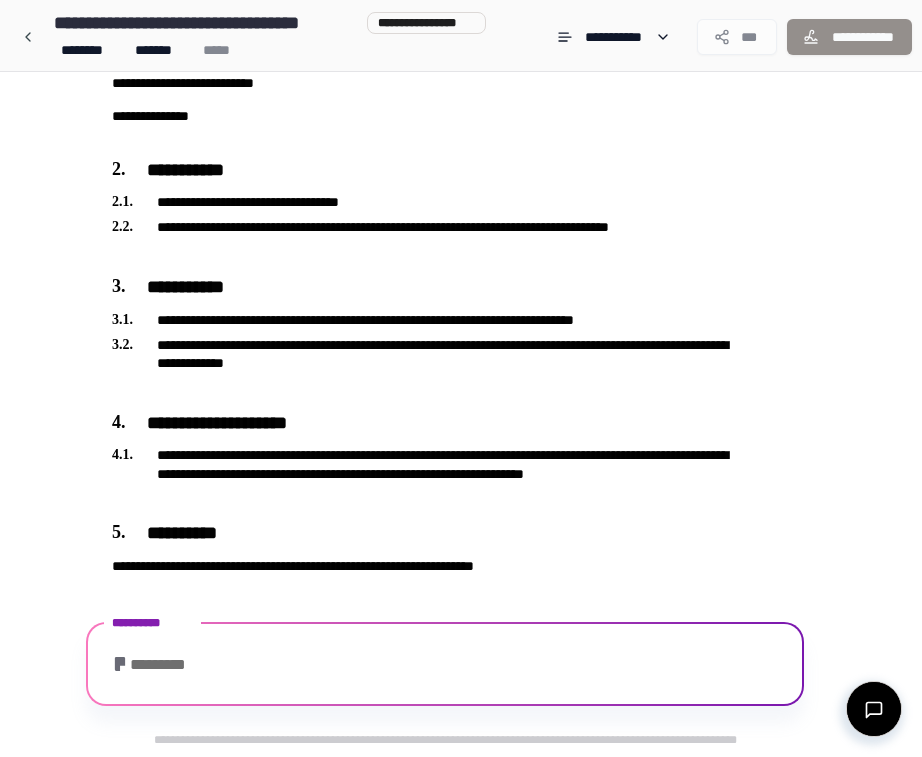 click on "*********" at bounding box center [445, 667] 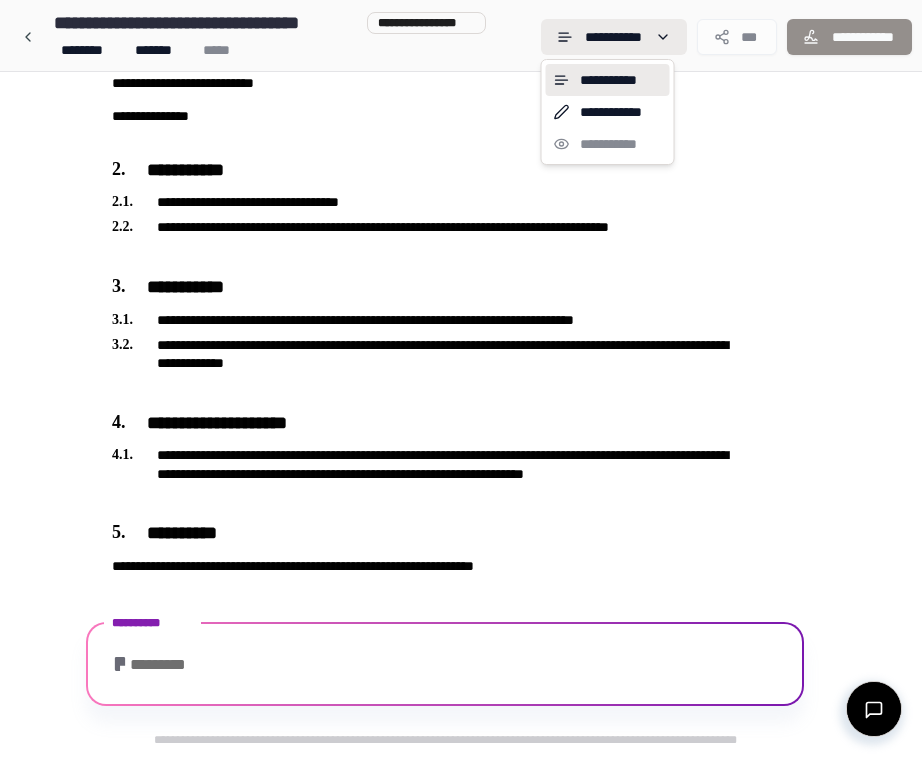 click on "Alivuokrasopimus [LAST_NAME]
[FIRST_NAME] [MIDDLE_NAME] [LAST_NAME] [SUFFIX]
[STREET_ADDRESS]
[CITY], [STATE] [ZIP_CODE]
[COUNTRY]
[PHONE]
[EMAIL]
[DATE_OF_BIRTH]
[SOCIAL_SECURITY_NUMBER]
[DRIVER_LICENSE_NUMBER]
[PASSPORT_NUMBER]
[CREDIT_CARD_NUMBER]
[EXPIRATION_DATE]
[CVV]
[BANK_ACCOUNT_NUMBER]
[ROUTING_NUMBER]
[IBAN]
[SWIFT_CODE]" at bounding box center (461, 251) 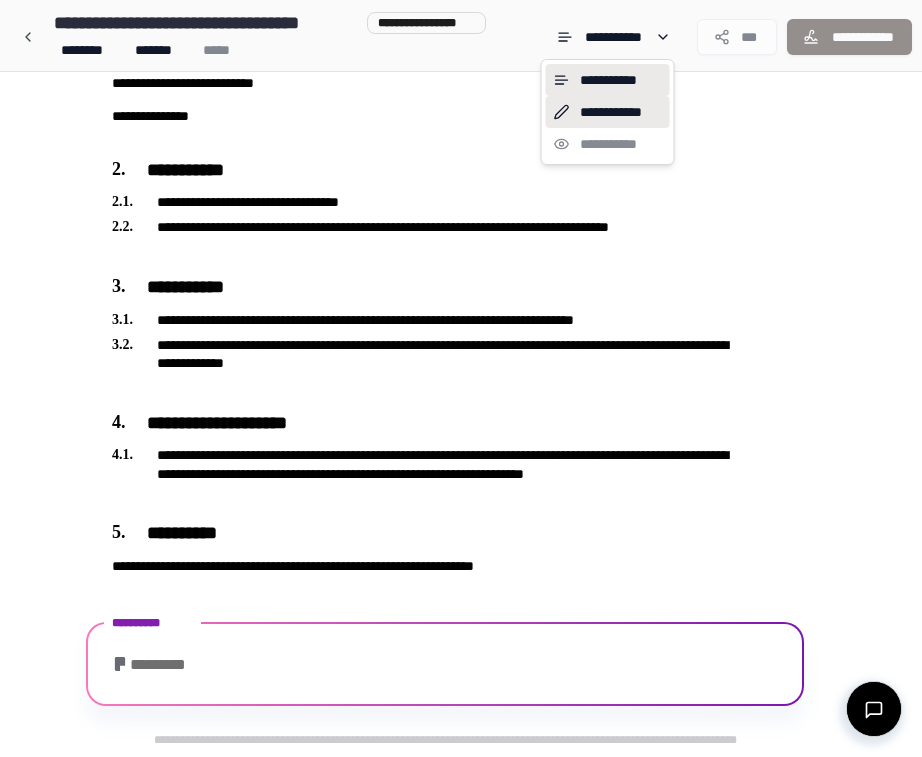 click on "**********" at bounding box center [608, 112] 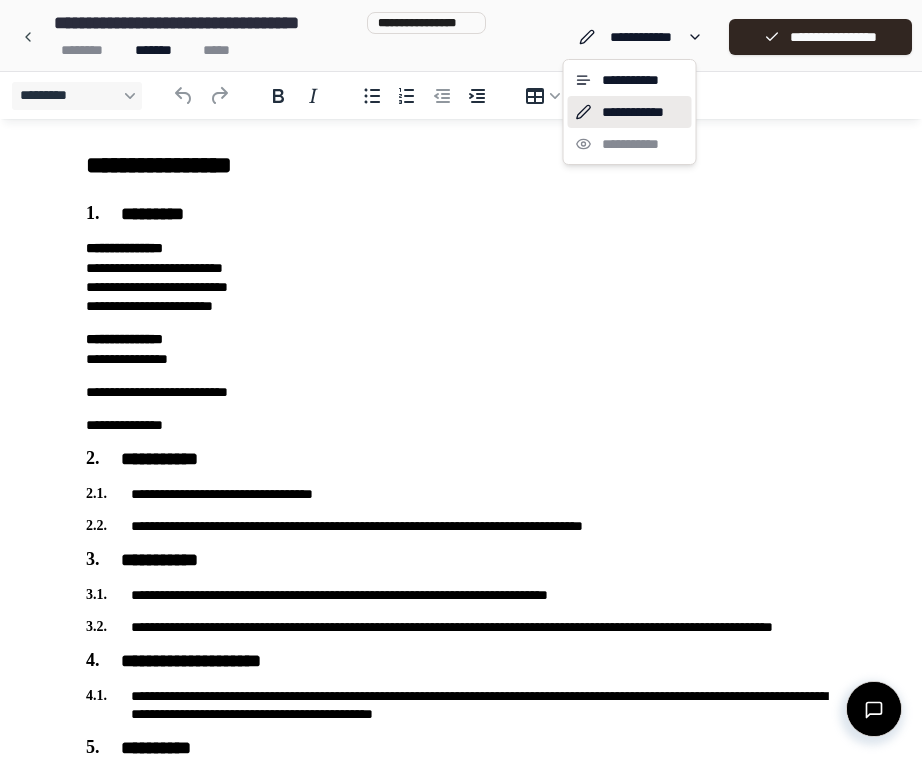 scroll, scrollTop: 0, scrollLeft: 0, axis: both 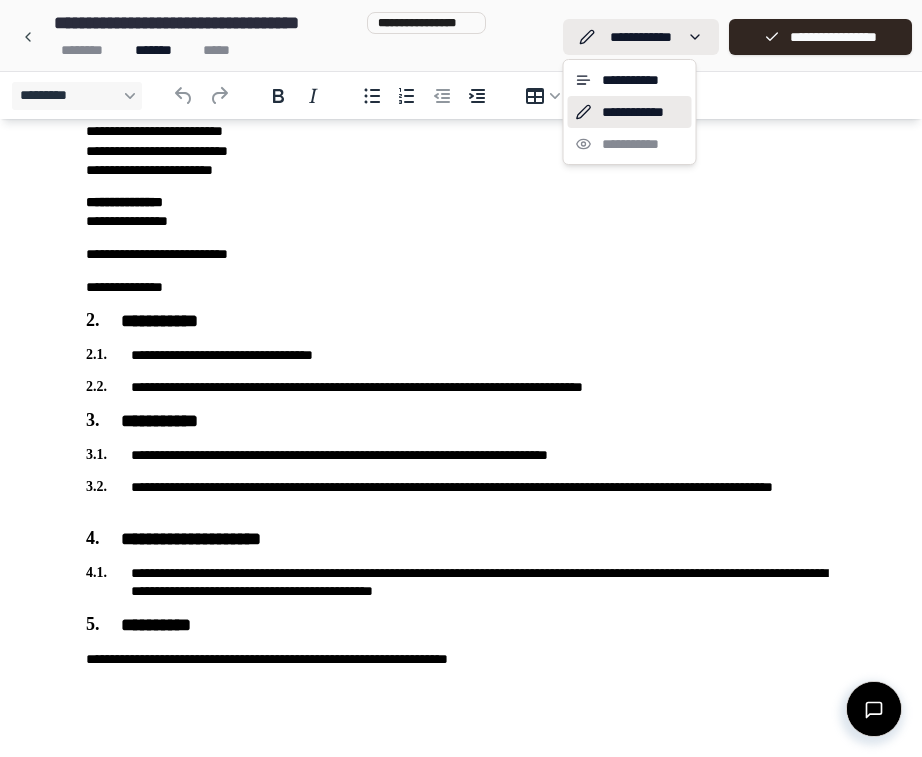 click on "[FIRST] [LAST] [COMPANY] [PRODUCT] [VERSION] [BUILD] [OS] [ARCHITECTURE] [LANGUAGE] [REGION] [TIMEZONE] [COUNTRY_CODE] [PHONE] [EMAIL]" at bounding box center [461, 311] 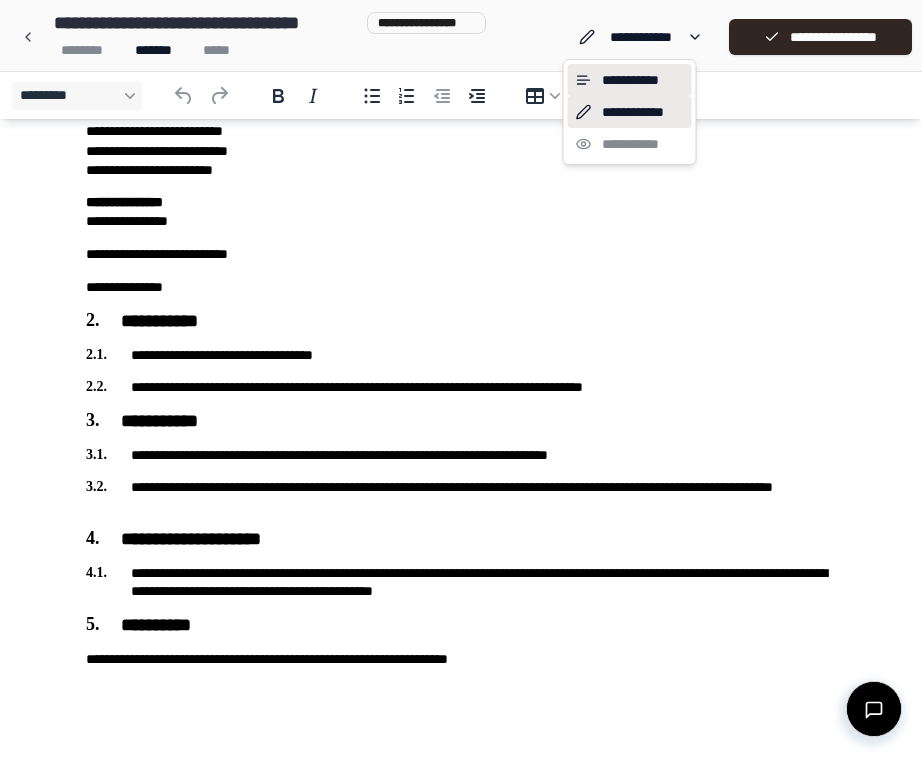 click on "**********" at bounding box center [630, 80] 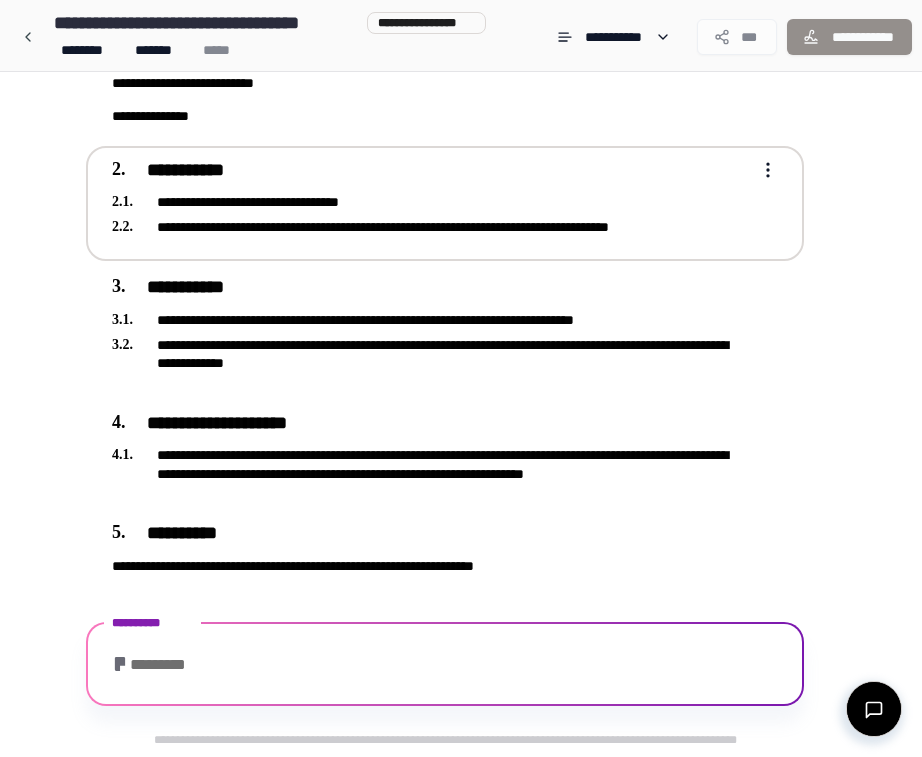 scroll, scrollTop: 491, scrollLeft: 0, axis: vertical 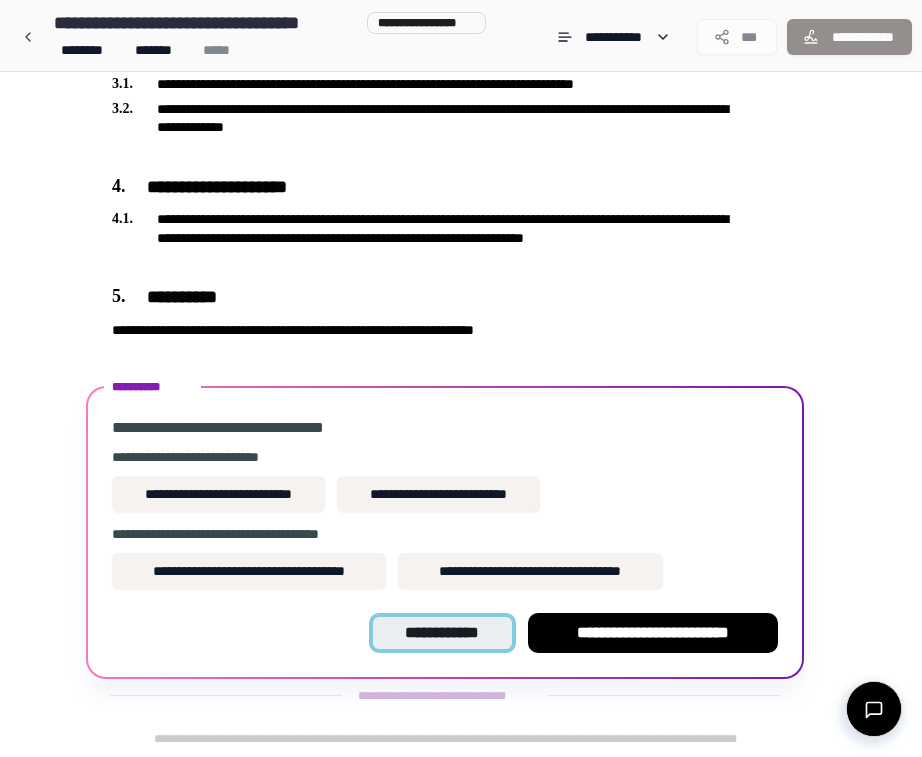 click on "**********" at bounding box center (442, 633) 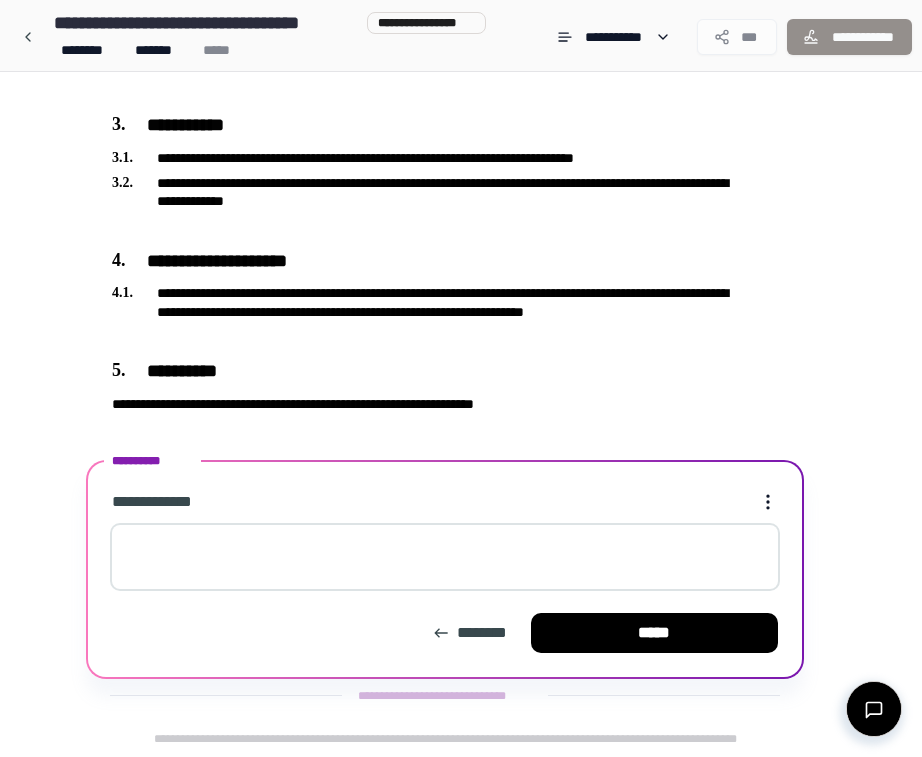 scroll, scrollTop: 417, scrollLeft: 0, axis: vertical 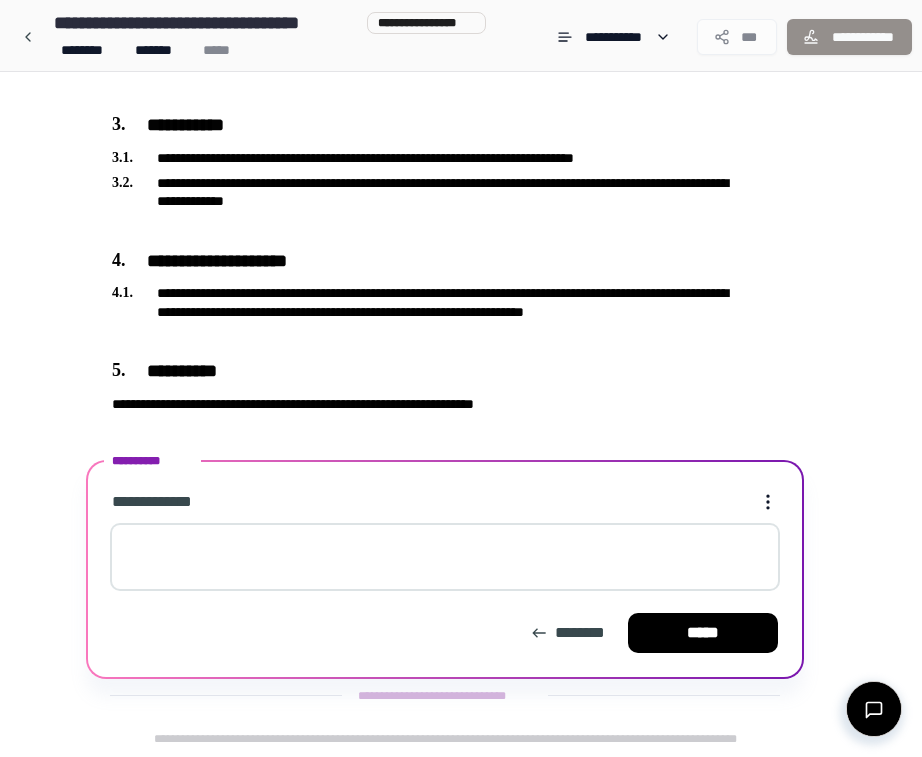 click at bounding box center (445, 557) 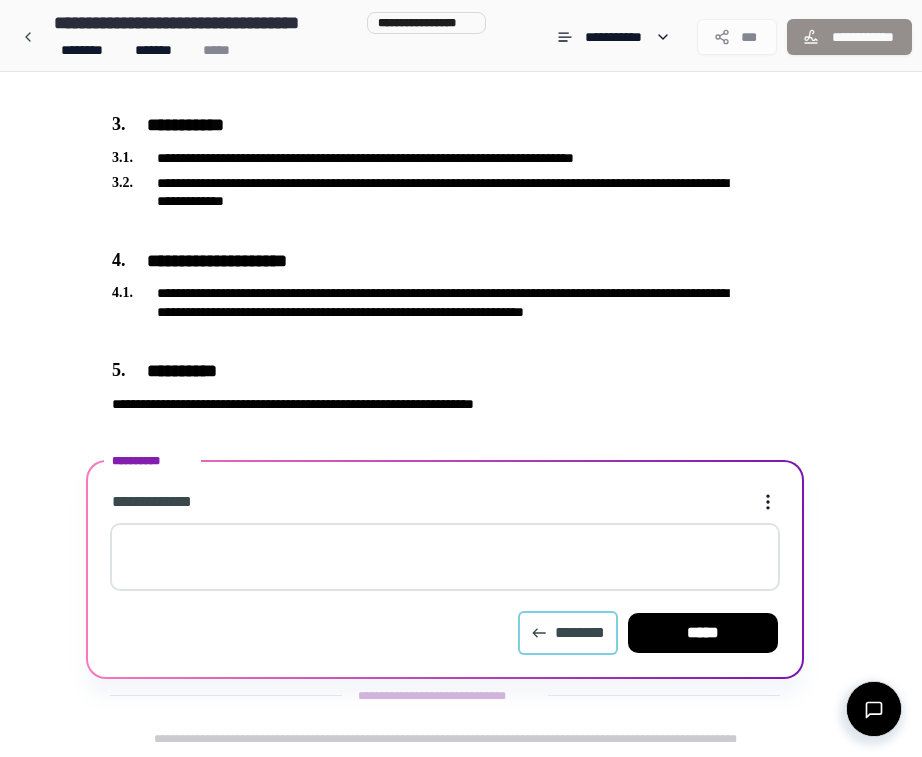 click on "********" at bounding box center [568, 633] 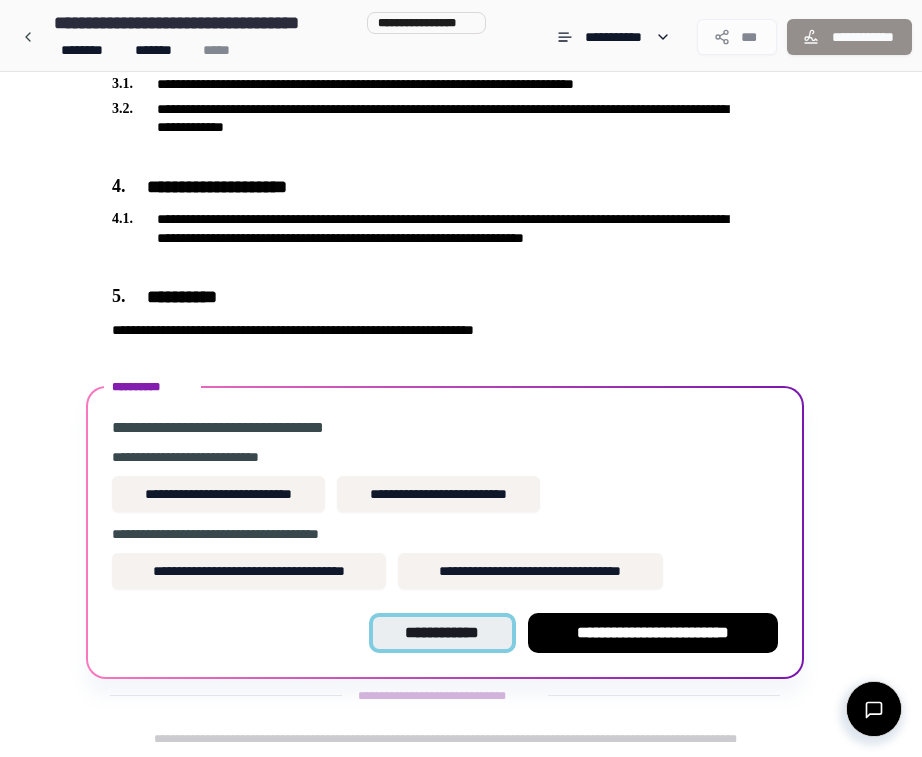 click on "**********" at bounding box center (442, 633) 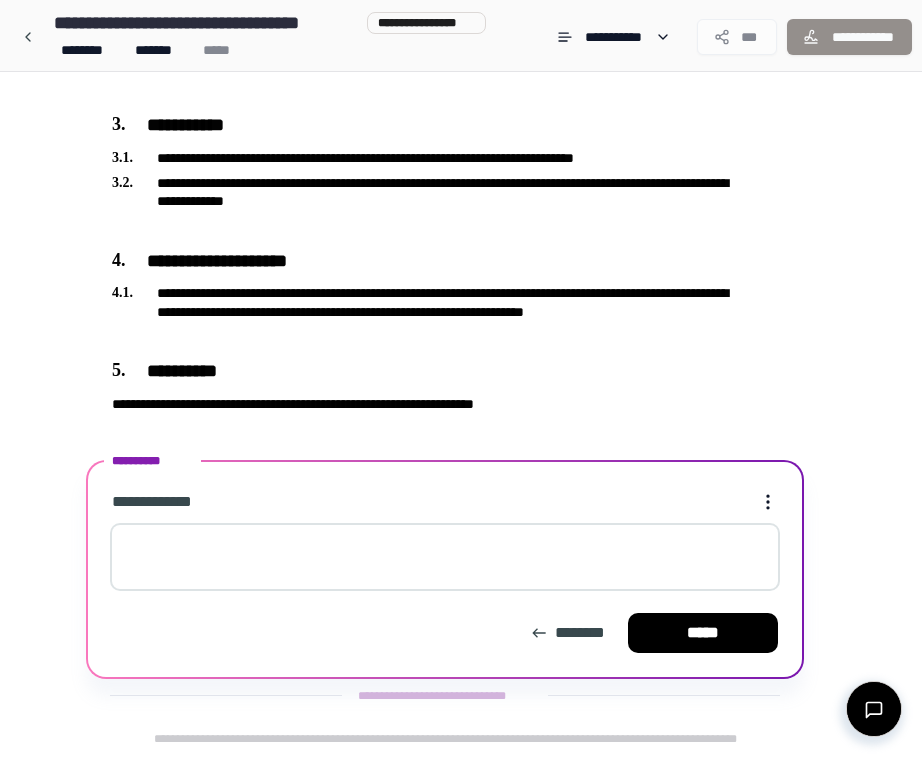 click at bounding box center (445, 557) 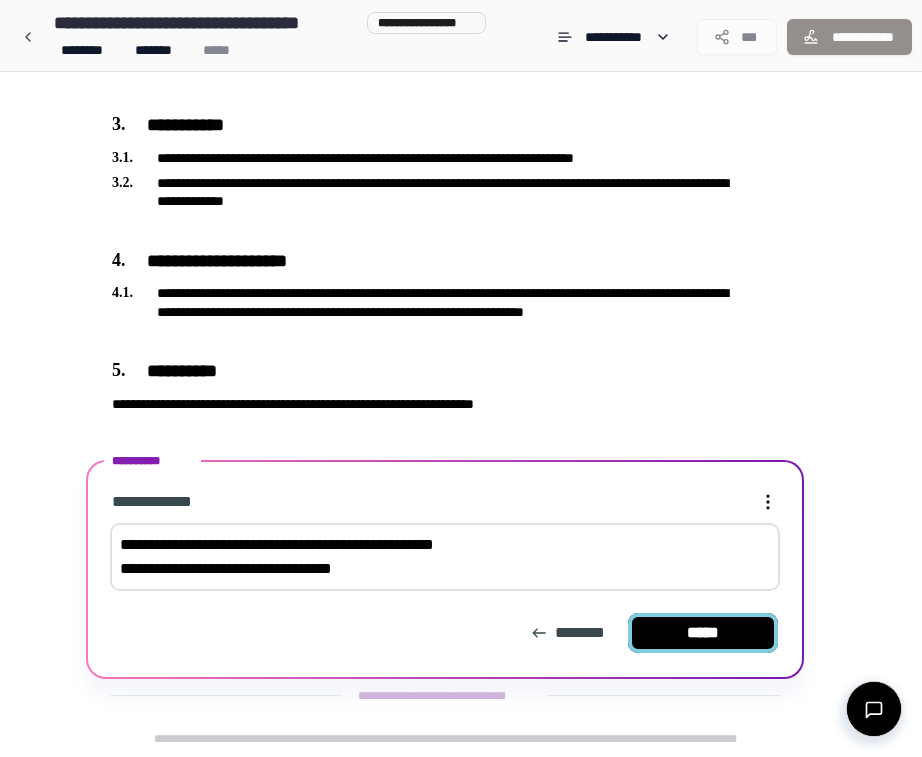 type on "[FIRST_NAME] [LAST_NAME]
[FULL_ADDRESS]" 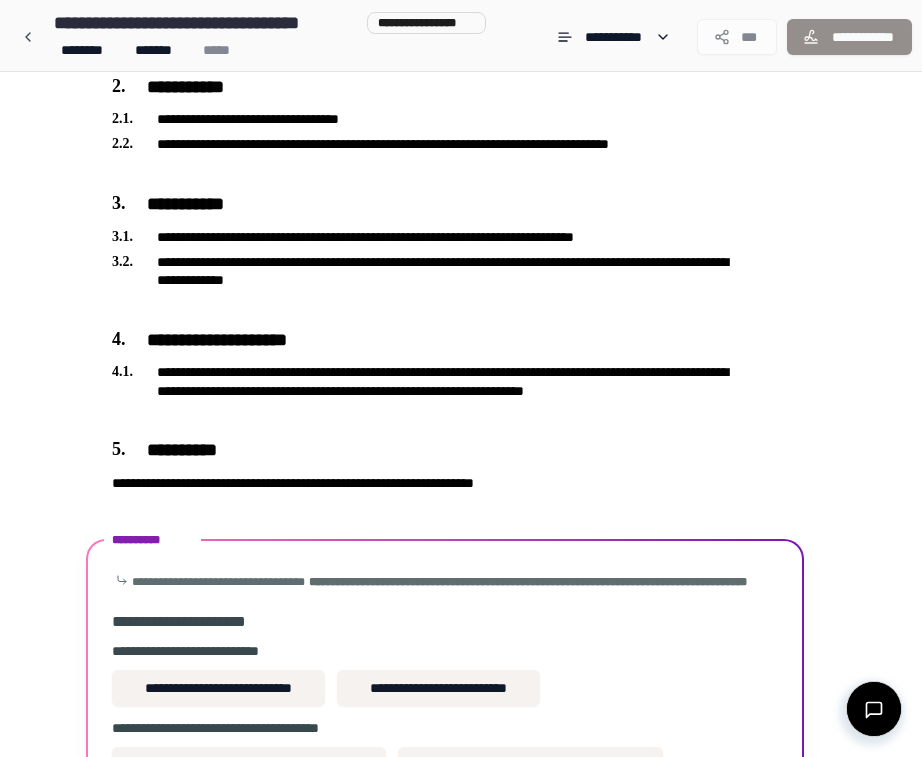 scroll, scrollTop: 548, scrollLeft: 0, axis: vertical 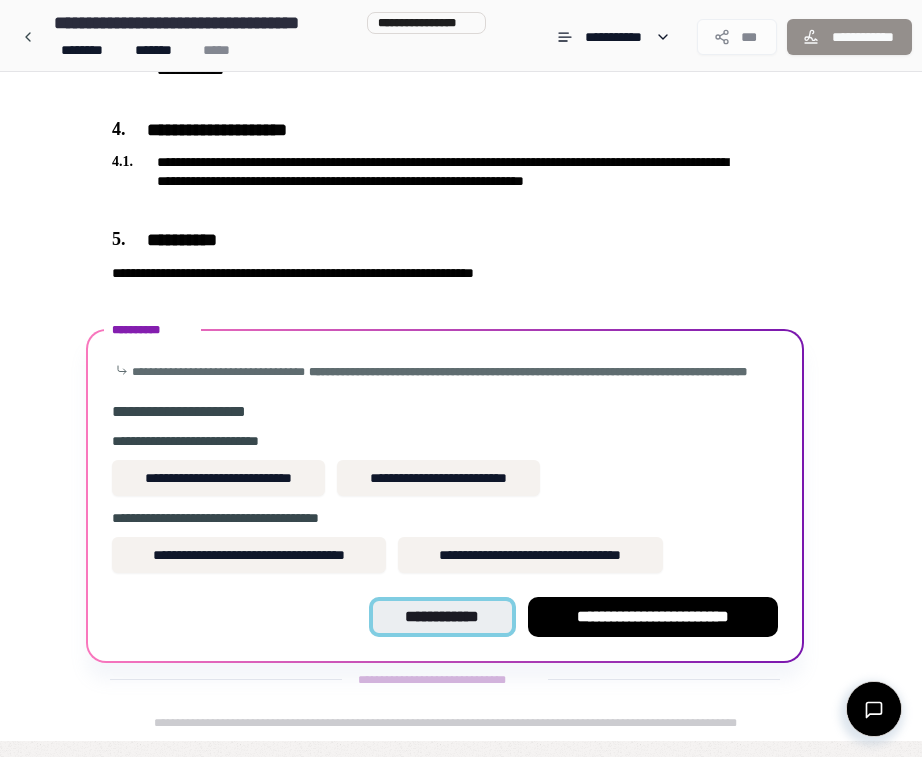 click on "**********" at bounding box center [442, 617] 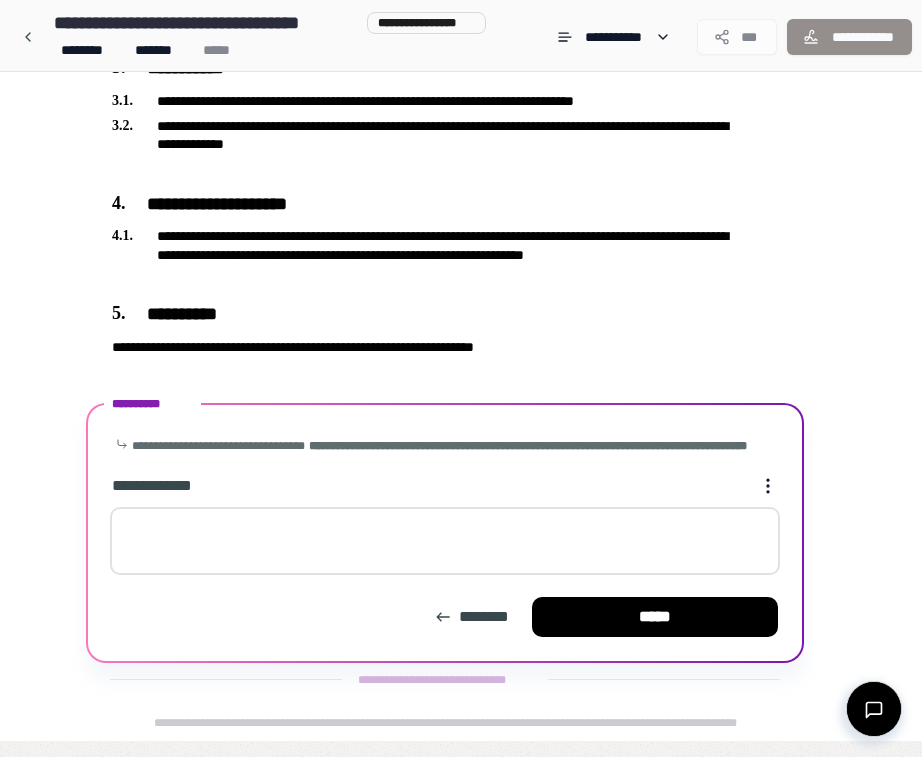 scroll, scrollTop: 474, scrollLeft: 0, axis: vertical 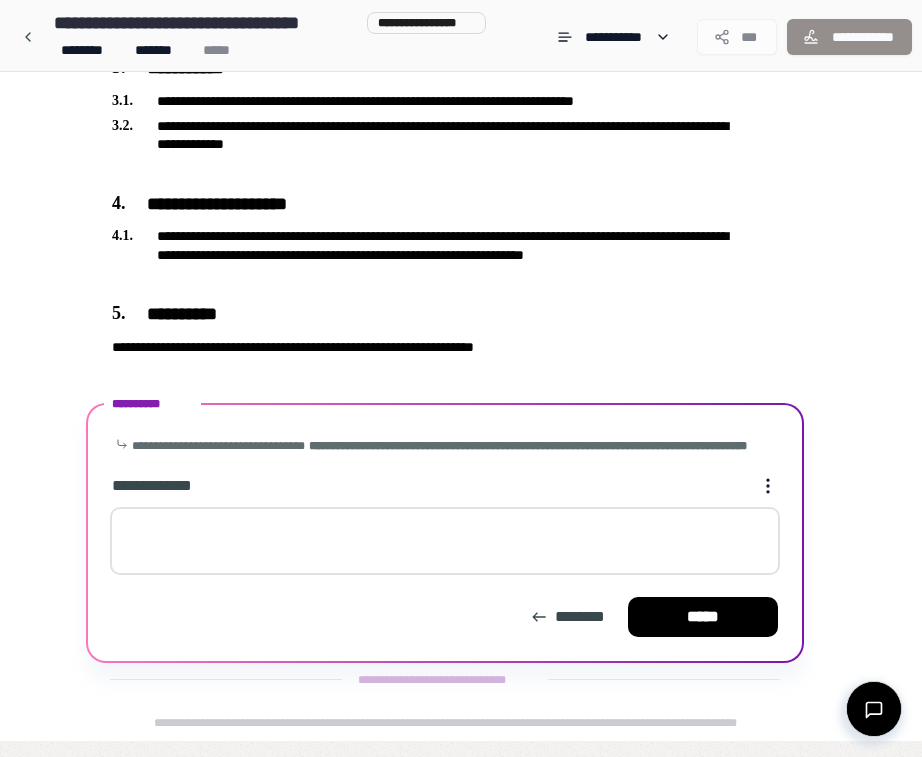 click at bounding box center (445, 541) 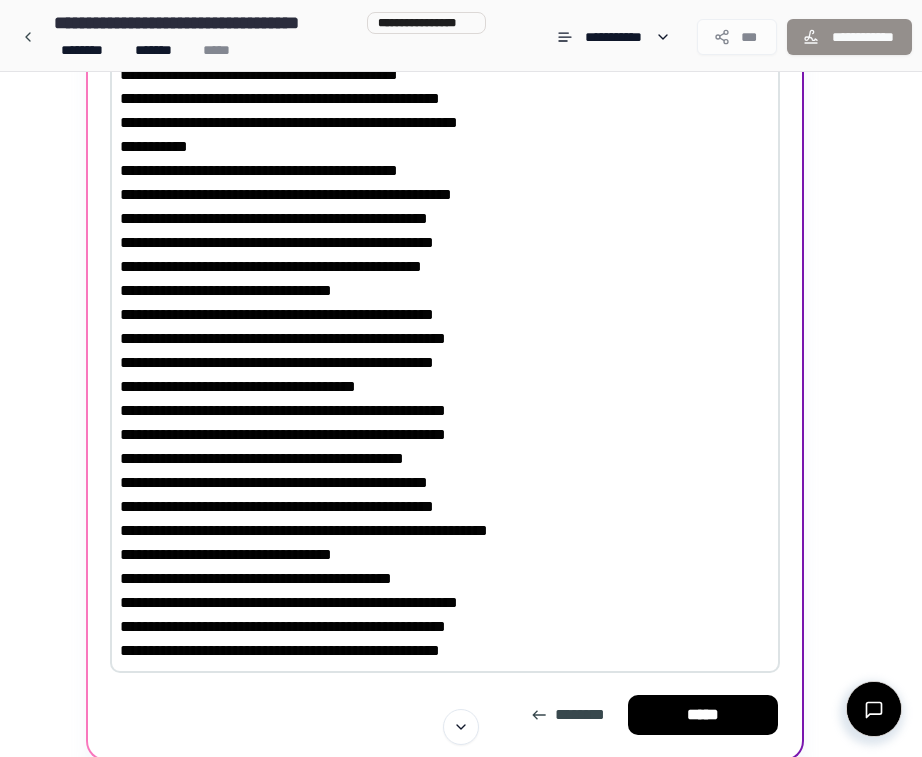scroll, scrollTop: 1837, scrollLeft: 0, axis: vertical 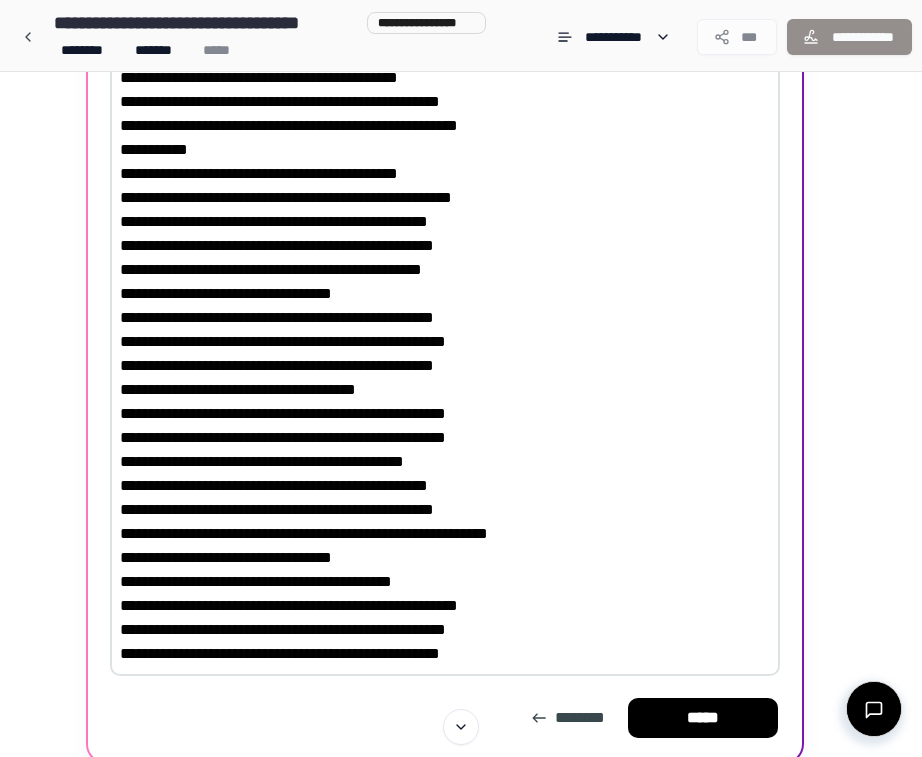 drag, startPoint x: 495, startPoint y: 677, endPoint x: 411, endPoint y: 604, distance: 111.28792 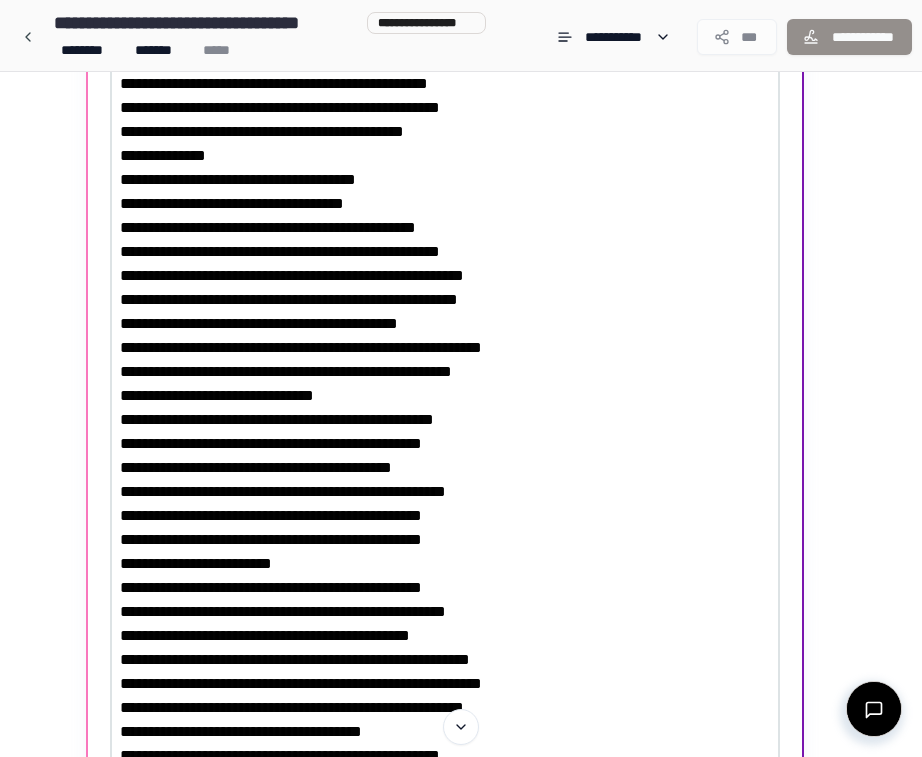 scroll, scrollTop: 847, scrollLeft: 0, axis: vertical 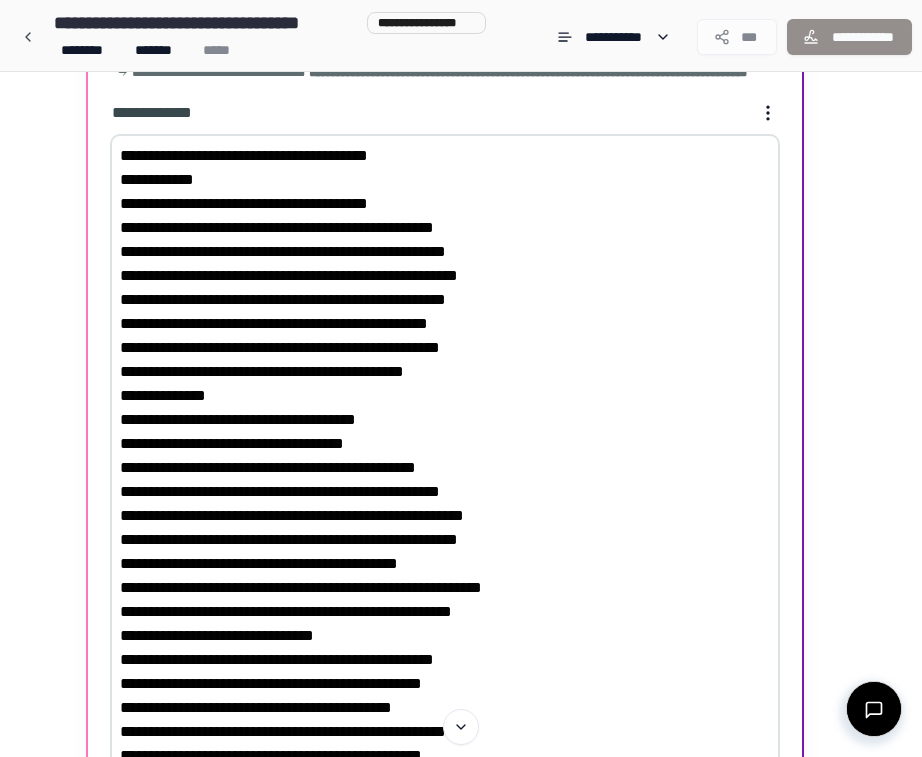 drag, startPoint x: 525, startPoint y: 671, endPoint x: 118, endPoint y: 147, distance: 663.4945 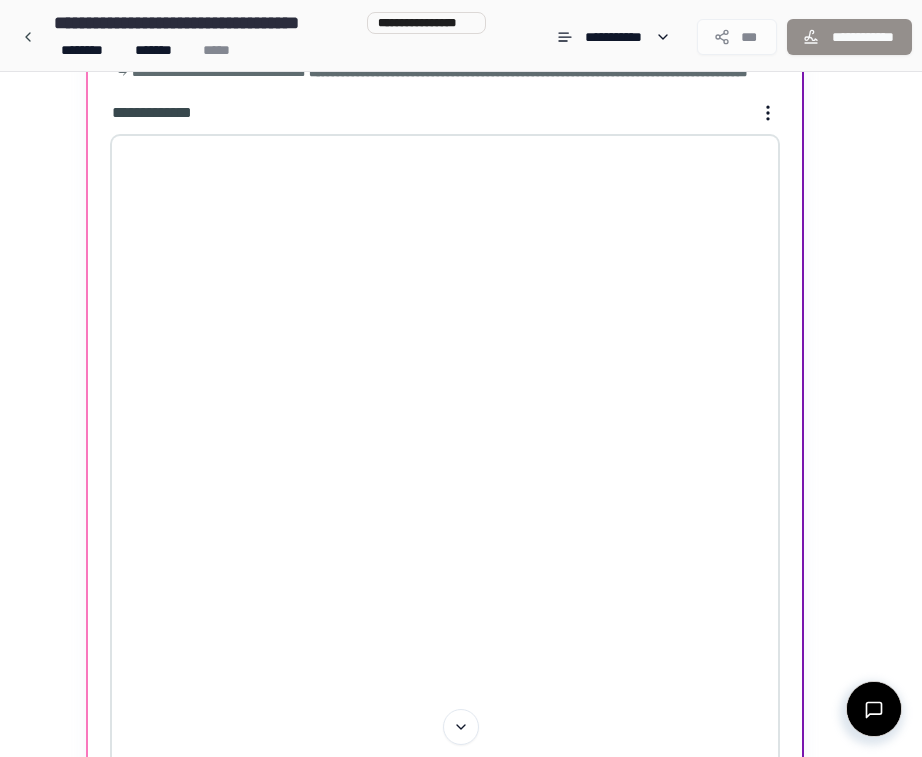 scroll, scrollTop: 474, scrollLeft: 0, axis: vertical 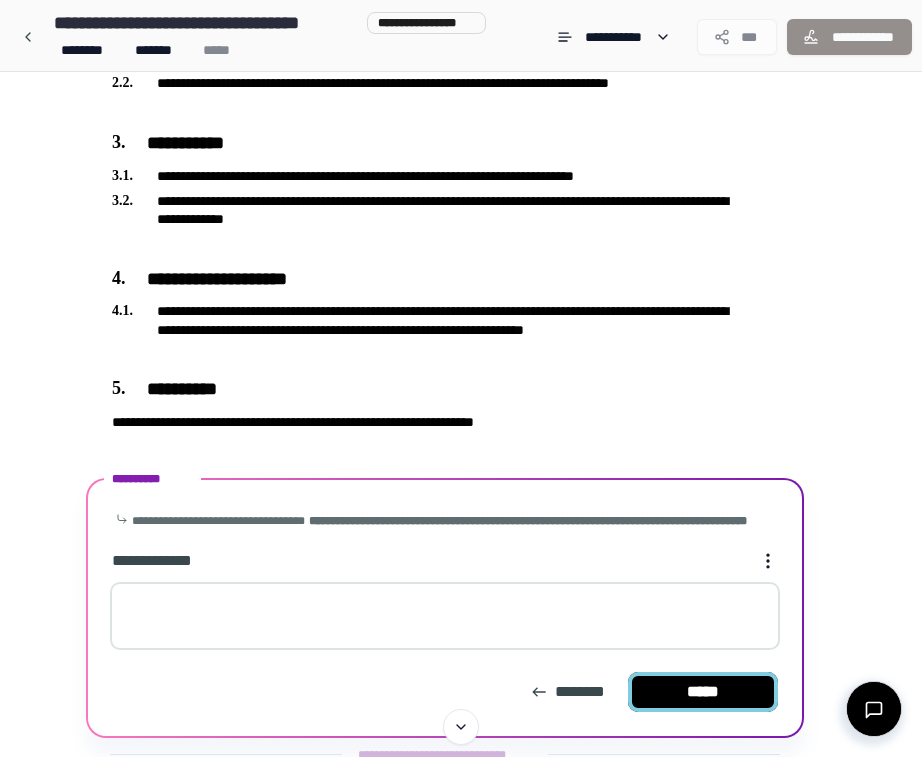 click on "*****" at bounding box center [703, 692] 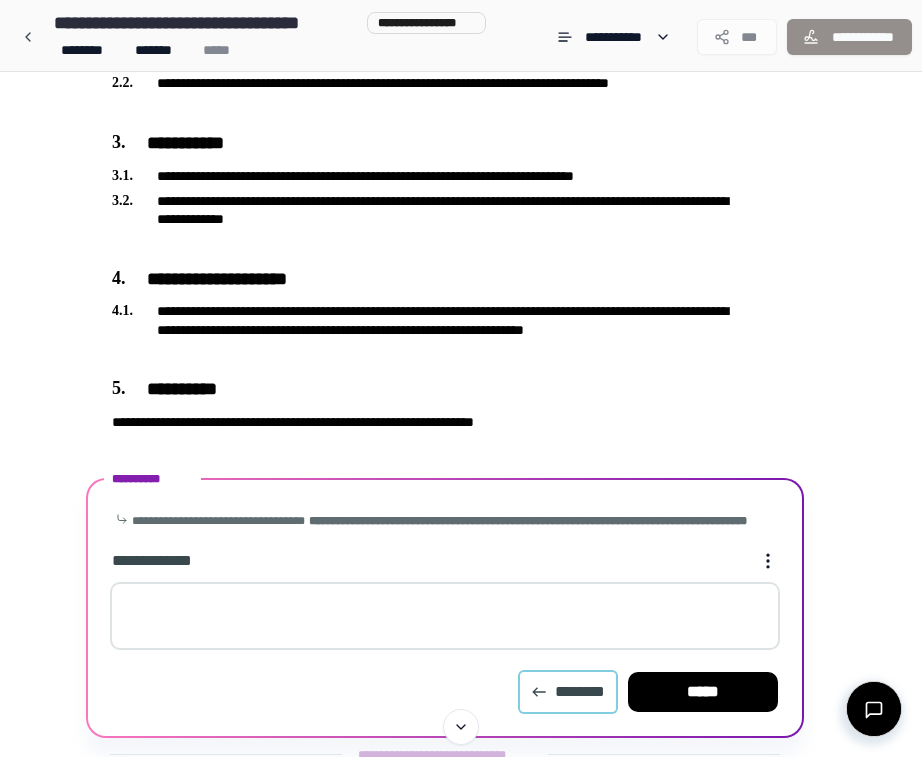click on "********" at bounding box center (568, 692) 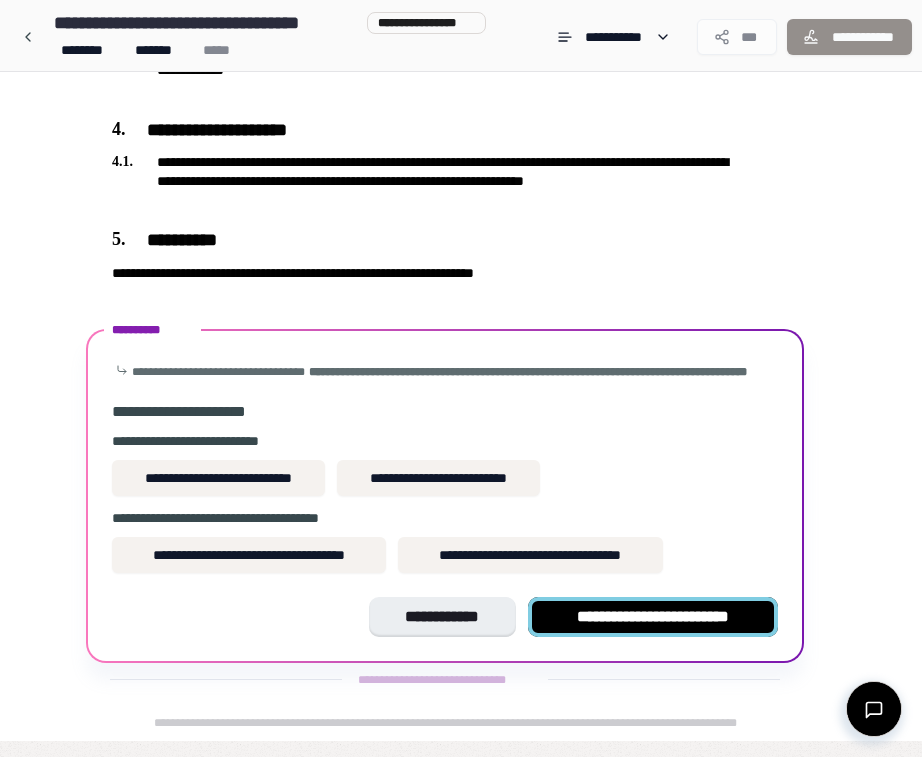 click on "**********" at bounding box center [653, 617] 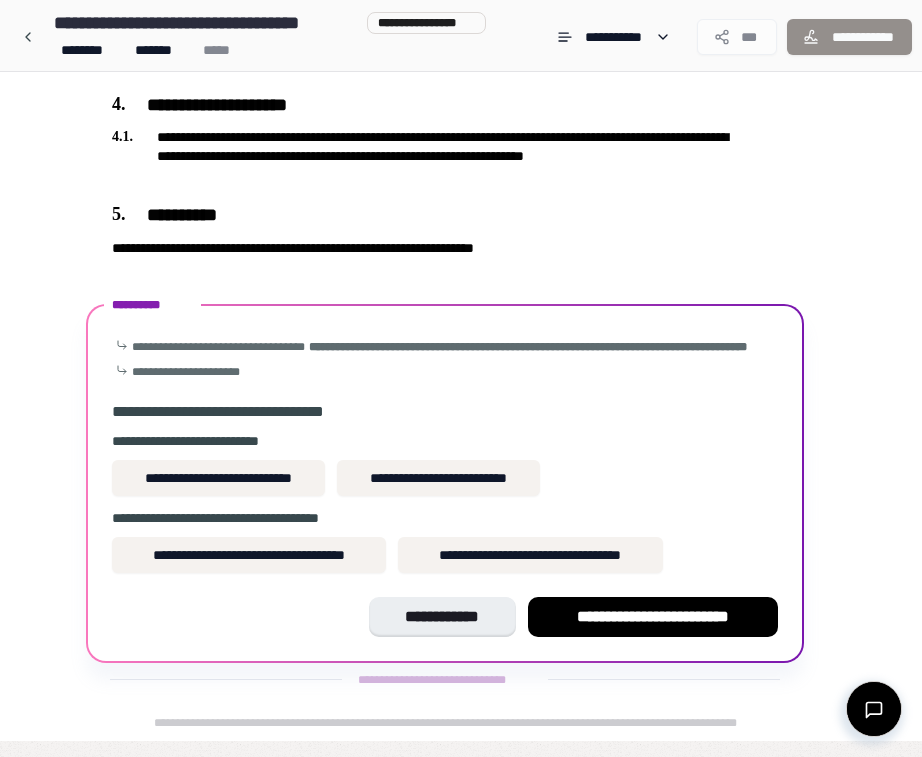 scroll, scrollTop: 573, scrollLeft: 0, axis: vertical 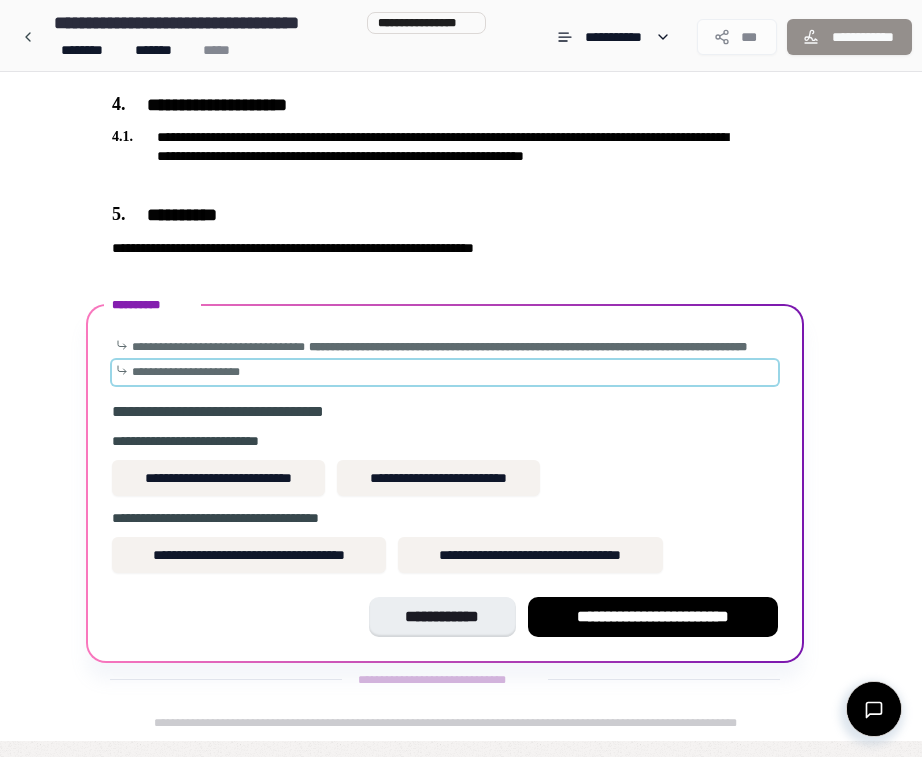 click on "**********" at bounding box center (186, 372) 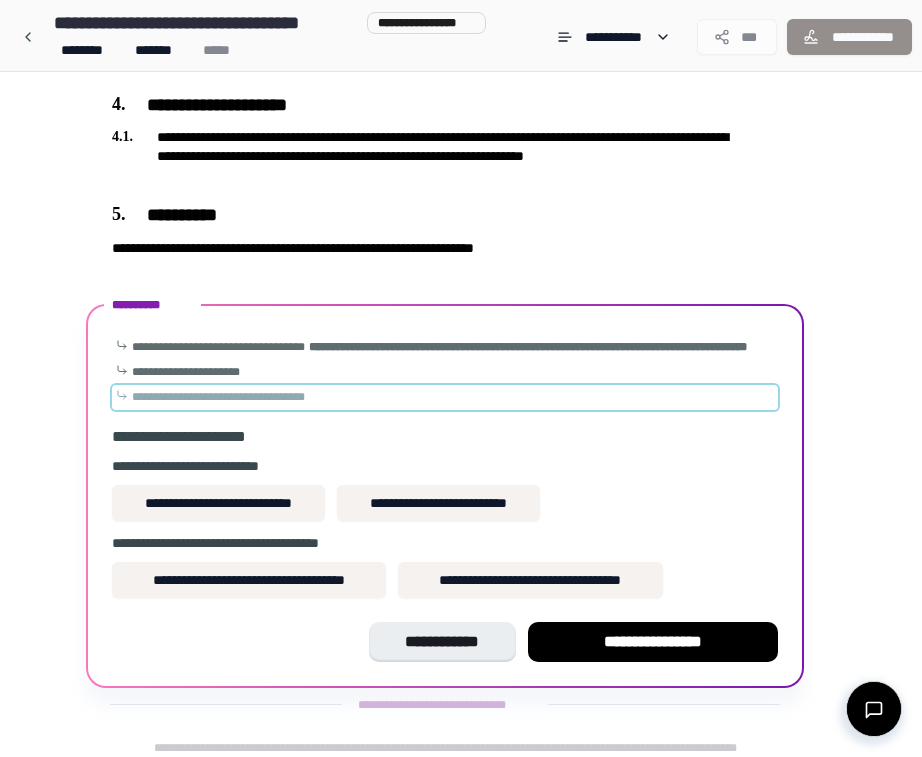 scroll, scrollTop: 598, scrollLeft: 0, axis: vertical 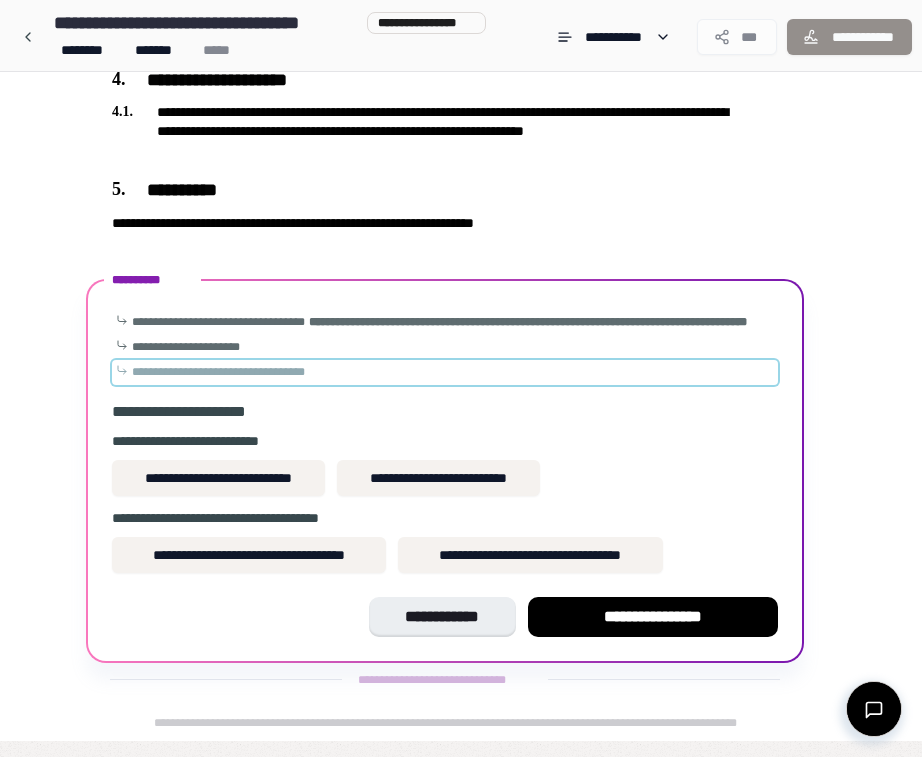 click on "**********" at bounding box center [218, 372] 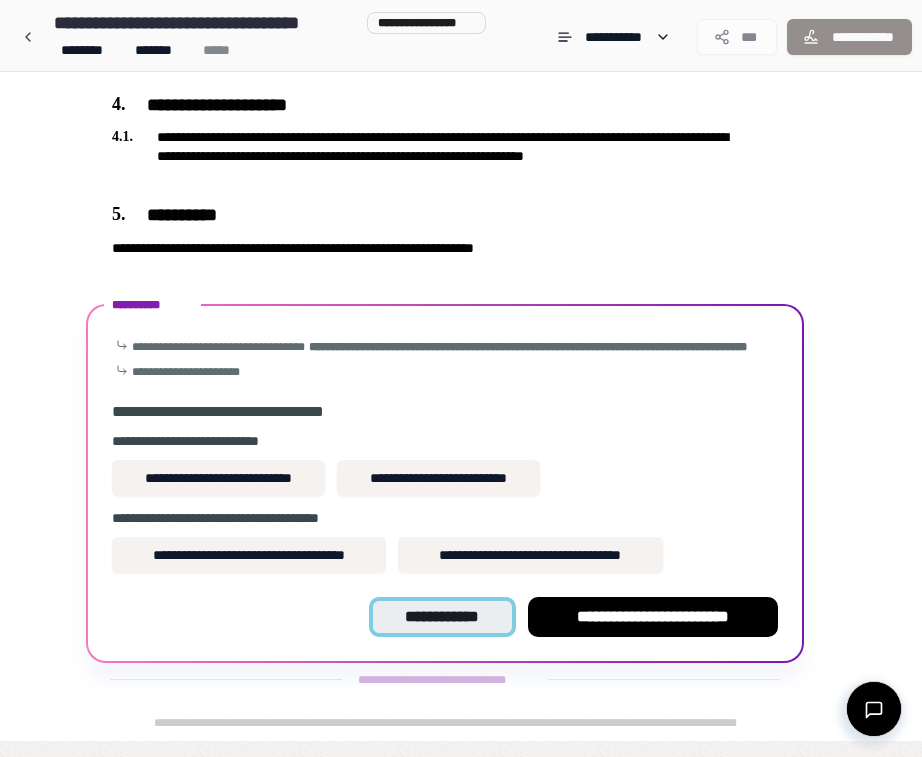 click on "**********" at bounding box center (442, 617) 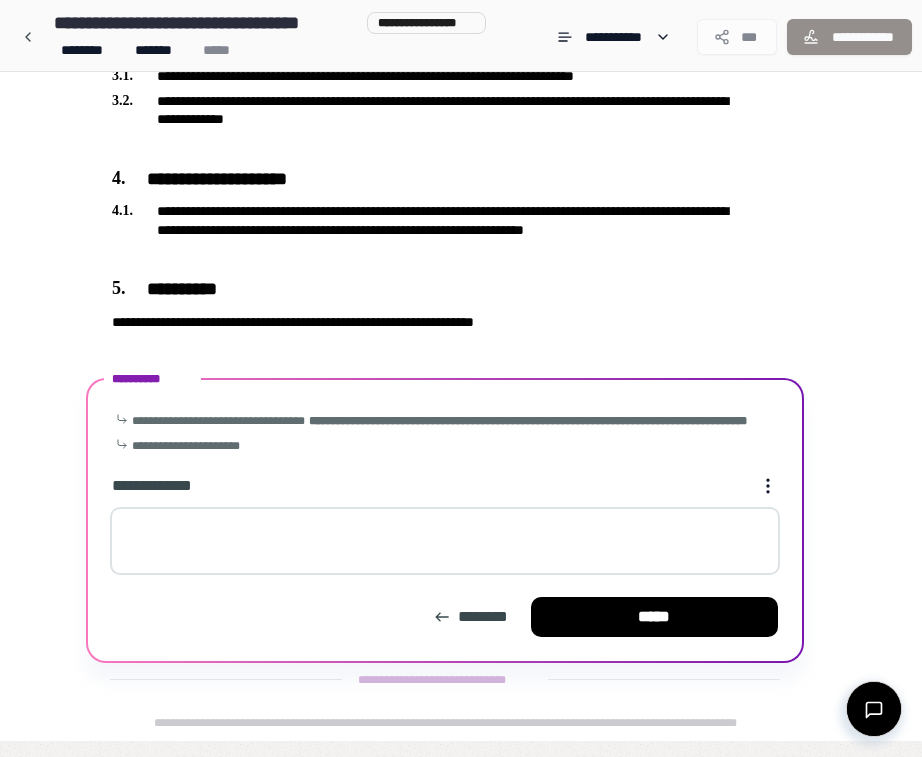 scroll, scrollTop: 499, scrollLeft: 0, axis: vertical 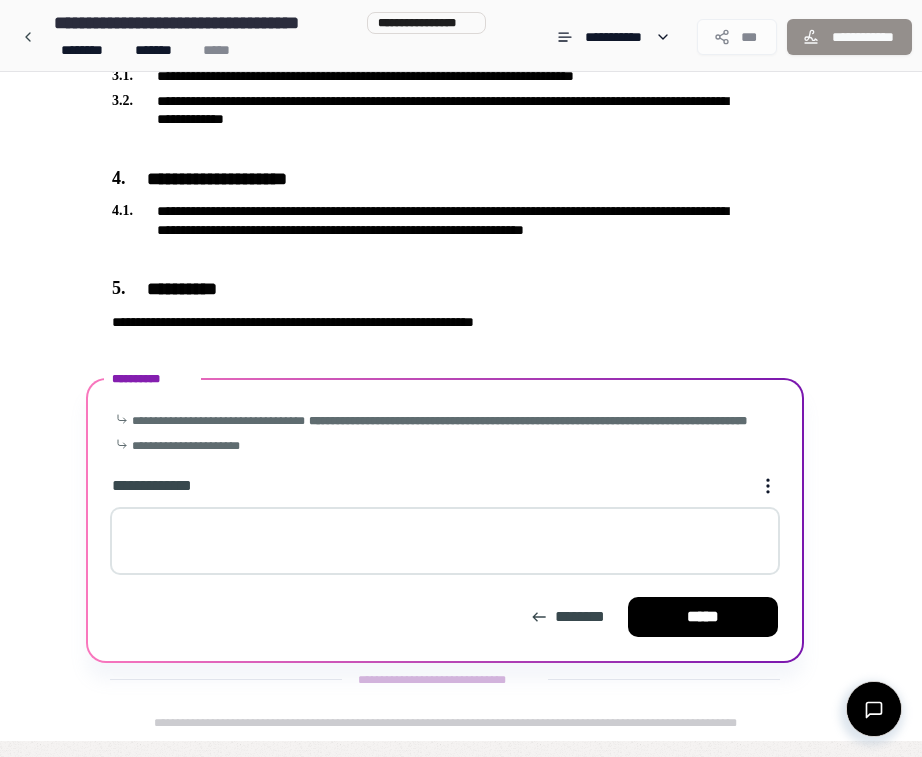 click at bounding box center (445, 541) 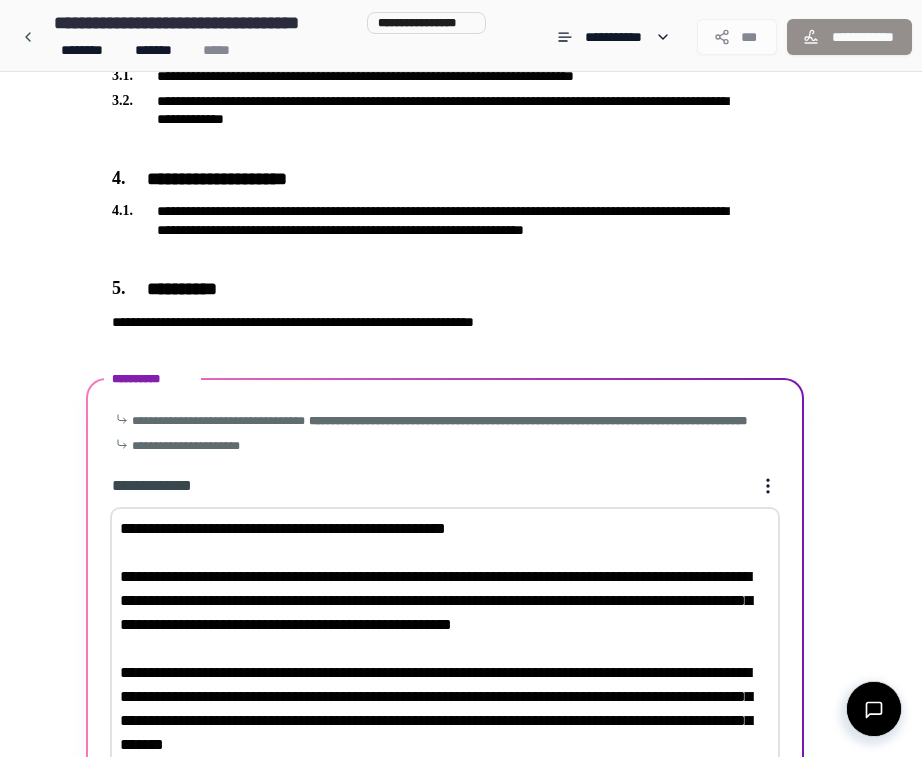 scroll, scrollTop: 1435, scrollLeft: 0, axis: vertical 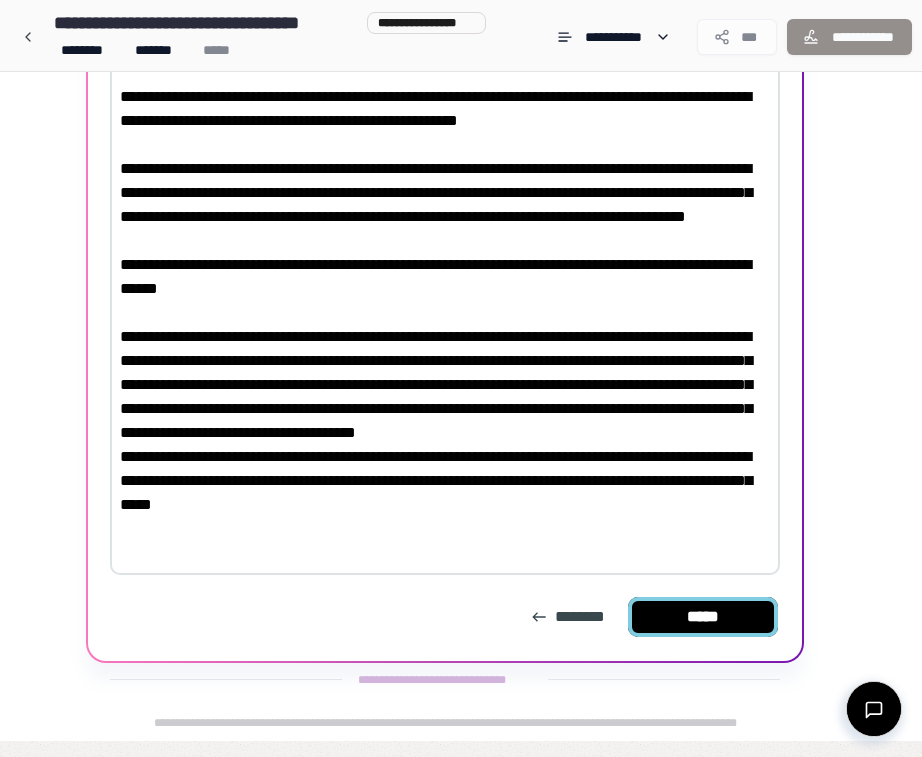type on "[ADDRESS_LINE_1]
[ADDRESS_LINE_2]
[ADDRESS_LINE_3]
[ADDRESS_LINE_4]
[ADDRESS_LINE_5]..." 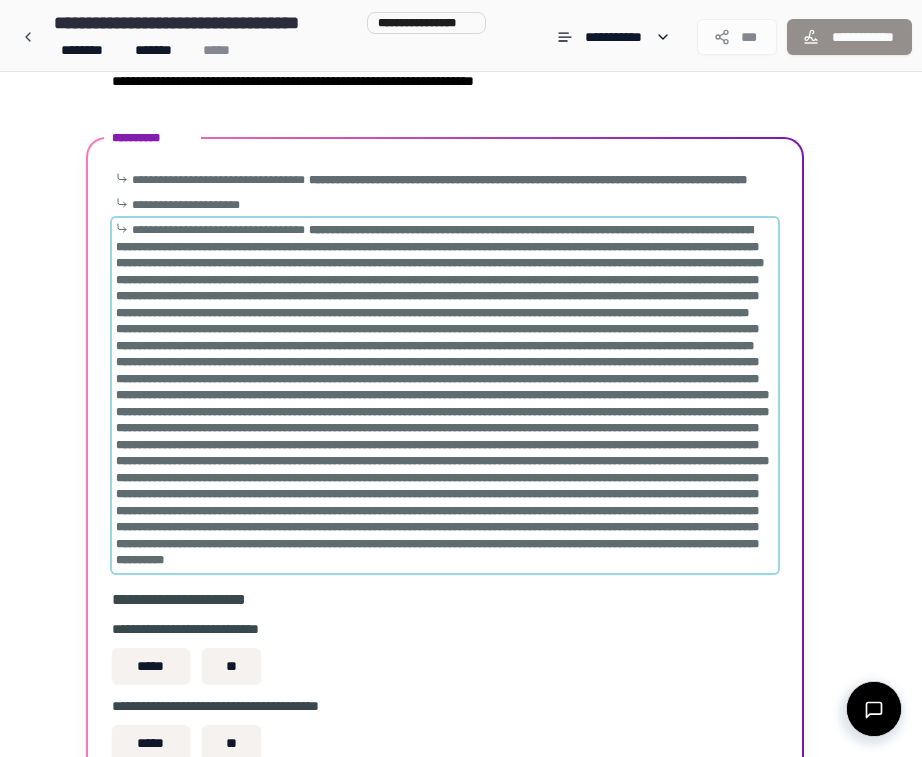 scroll, scrollTop: 950, scrollLeft: 0, axis: vertical 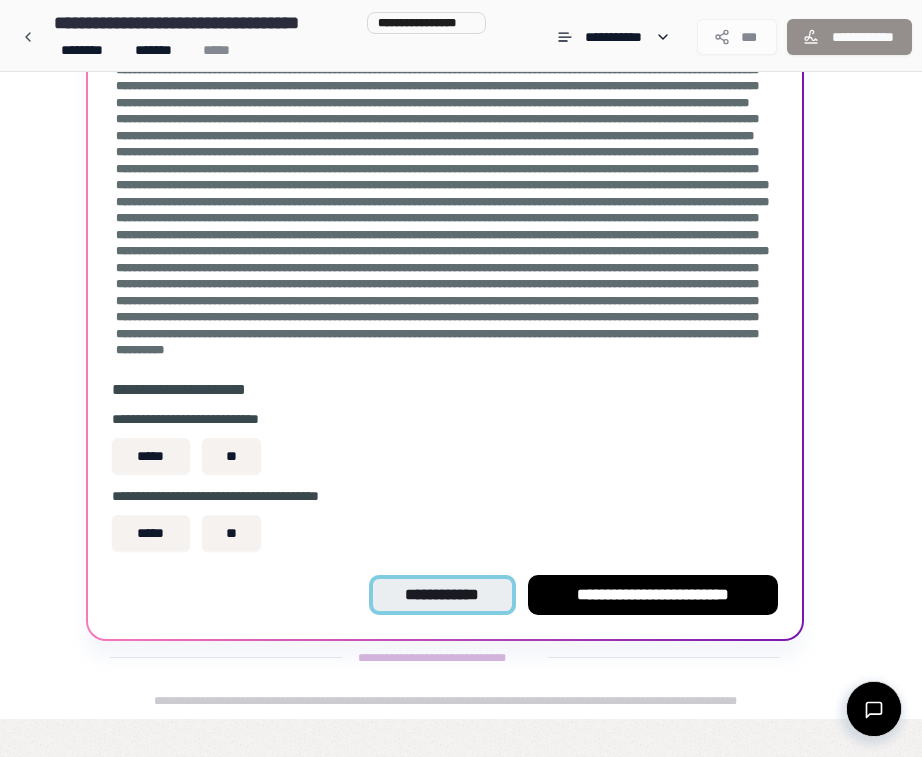click on "**********" at bounding box center (442, 595) 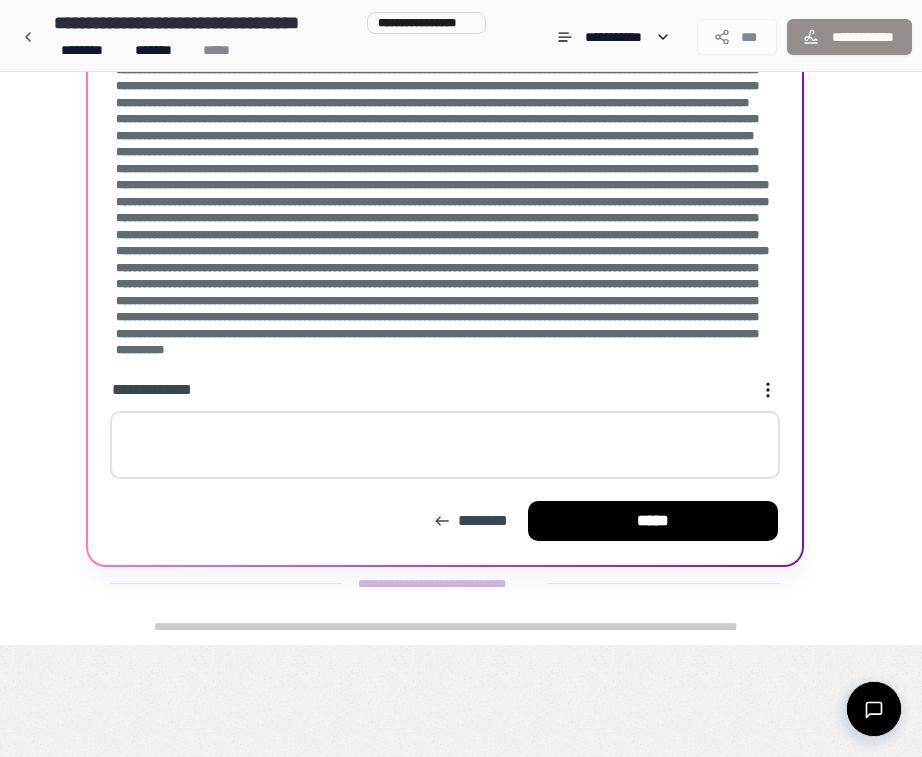 scroll, scrollTop: 876, scrollLeft: 0, axis: vertical 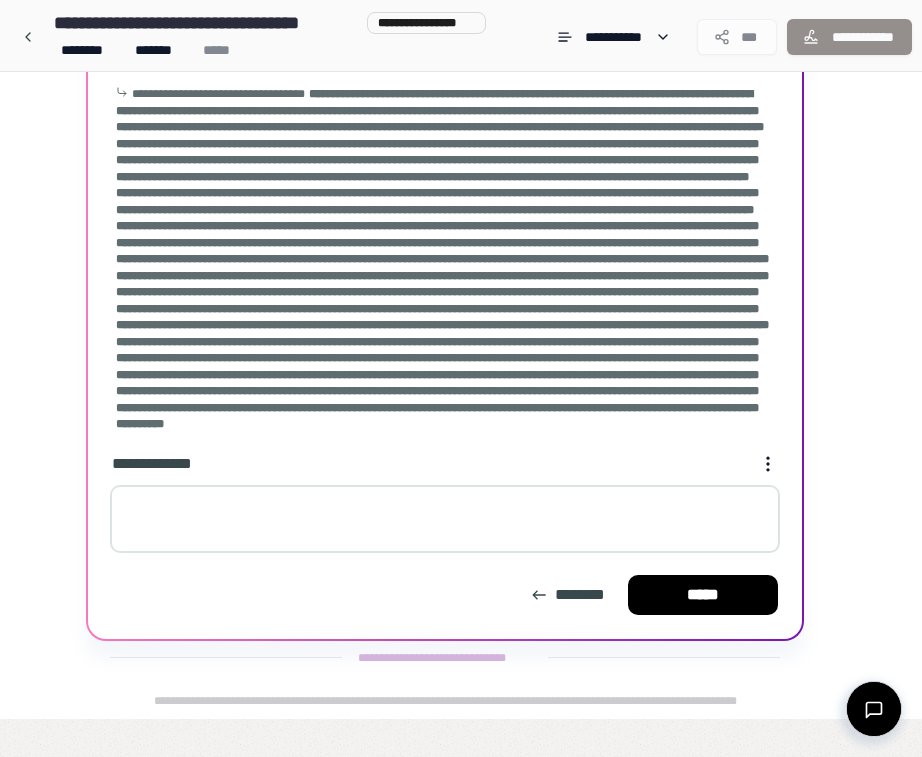 click on "**********" at bounding box center [445, 464] 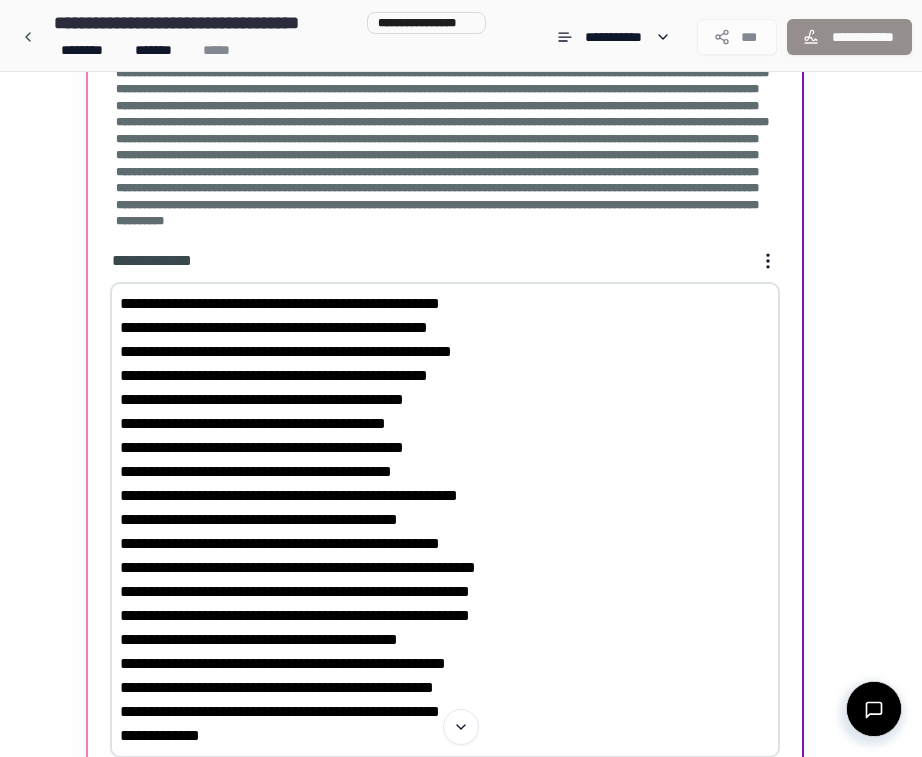 scroll, scrollTop: 1094, scrollLeft: 0, axis: vertical 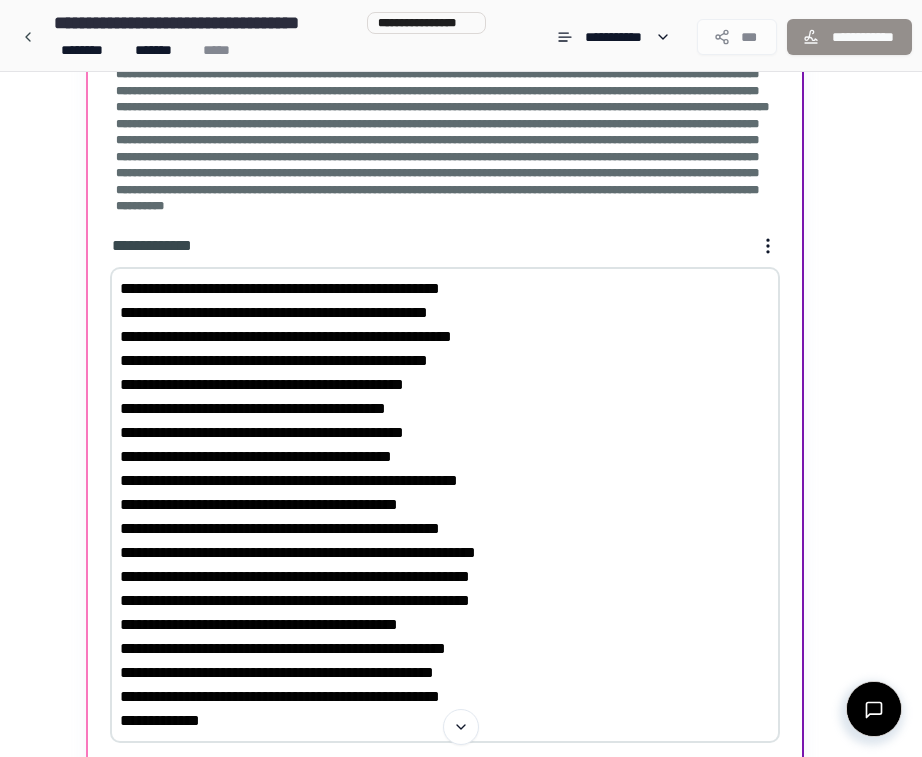 click on "[ADDRESS_LINE_1]
[ADDRESS_LINE_2]
[ADDRESS_LINE_3]
[ADDRESS_LINE_4]
[ADDRESS_LINE_5]
[ADDRESS_LINE_6]
[ADDRESS_LINE_7]
[ADDRESS_LINE_8]
[ADDRESS_LINE_9]
[ADDRESS_LINE_10]
[ADDRESS_LINE_11]
[ADDRESS_LINE_12]
[ADDRESS_LINE_13]
[ADDRESS_LINE_14]
[ADDRESS_LINE_15]
[ADDRESS_LINE_16]
[ADDRESS_LINE_17]
[ADDRESS_LINE_18]
[ADDRESS_LINE_19]" at bounding box center [445, 505] 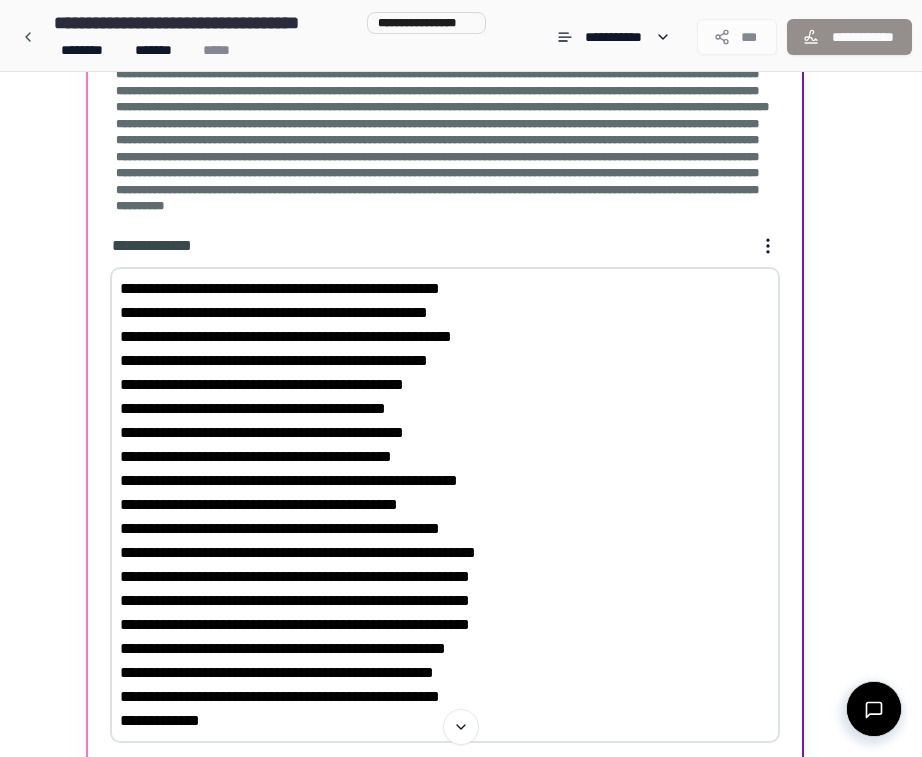 click on "**********" at bounding box center [445, 505] 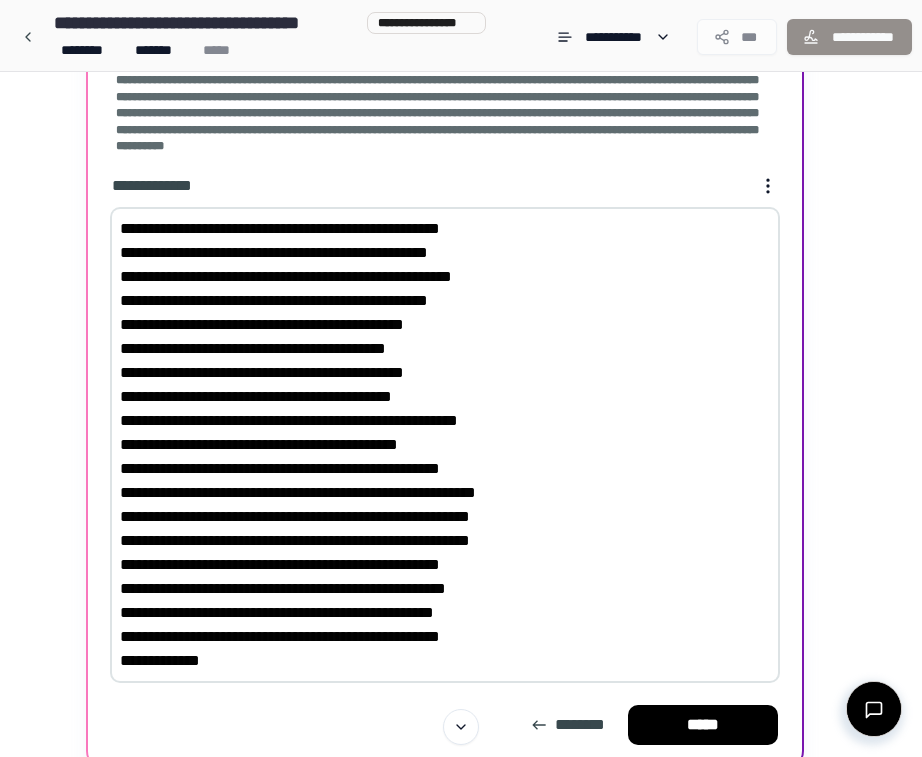 scroll, scrollTop: 1161, scrollLeft: 0, axis: vertical 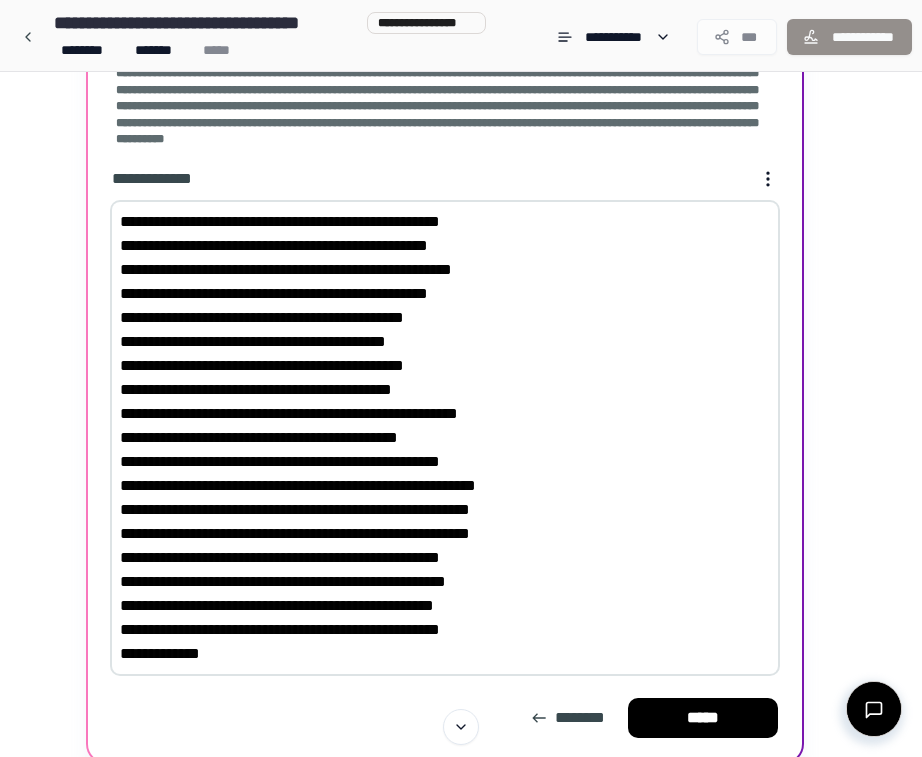 drag, startPoint x: 341, startPoint y: 689, endPoint x: 261, endPoint y: 649, distance: 89.44272 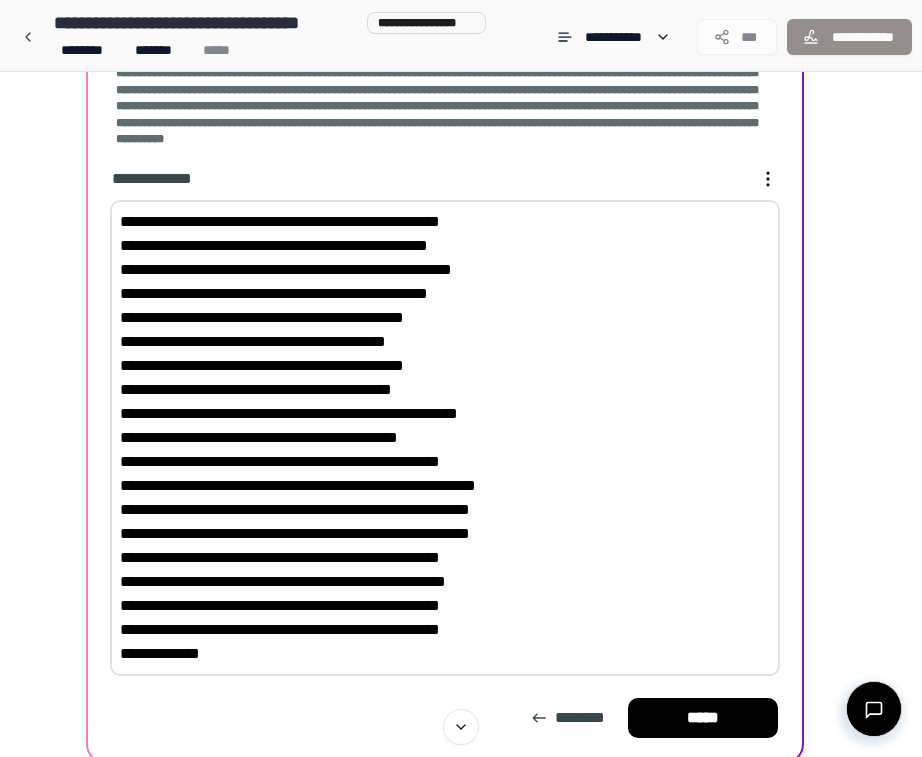 click on "**********" at bounding box center [445, 438] 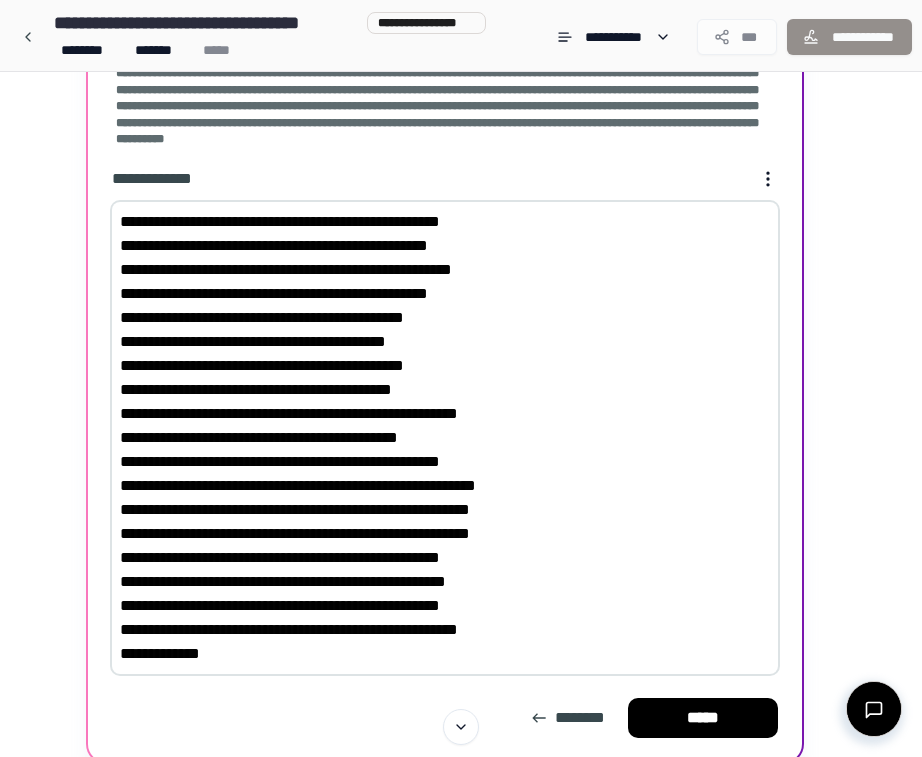 click on "[ADDRESS_LINE_1]
[ADDRESS_LINE_2]
[ADDRESS_LINE_3]
[ADDRESS_LINE_4]
[ADDRESS_LINE_5]
[ADDRESS_LINE_6]
[ADDRESS_LINE_7]
[ADDRESS_LINE_8]
[ADDRESS_LINE_9]
[ADDRESS_LINE_10]
[ADDRESS_LINE_11]
[ADDRESS_LINE_12]
[ADDRESS_LINE_13]
[ADDRESS_LINE_14]
[ADDRESS_LINE_15]
[ADDRESS_LINE_16]
[ADDRESS_LINE_17]
[ADDRESS_LINE_18]
[ADDRESS_LINE_19]" at bounding box center [445, 438] 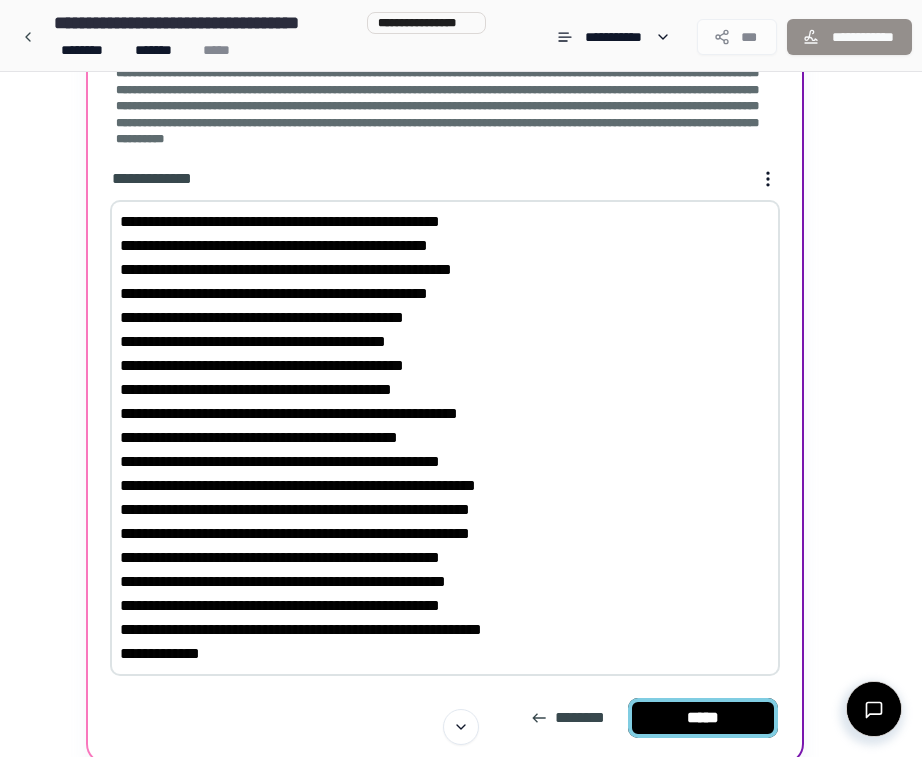 type on "[ADDRESS_LINE_1]
[ADDRESS_LINE_2]
[ADDRESS_LINE_3]
[ADDRESS_LINE_4]
[ADDRESS_LINE_5]
[ADDRESS_LINE_6]
[ADDRESS_LINE_7]
[ADDRESS_LINE_8]
[ADDRESS_LINE_9]
[ADDRESS_LINE_10]
[ADDRESS_LINE_11]
[ADDRESS_LINE_12]
[ADDRESS_LINE_13]
[ADDRESS_LINE_14]
[ADDRESS_LINE_15]
[ADDRESS_LINE_16]
[ADDRESS_LINE_17]
[ADDRESS_LINE_18]
[ADDRESS_LINE_19]" 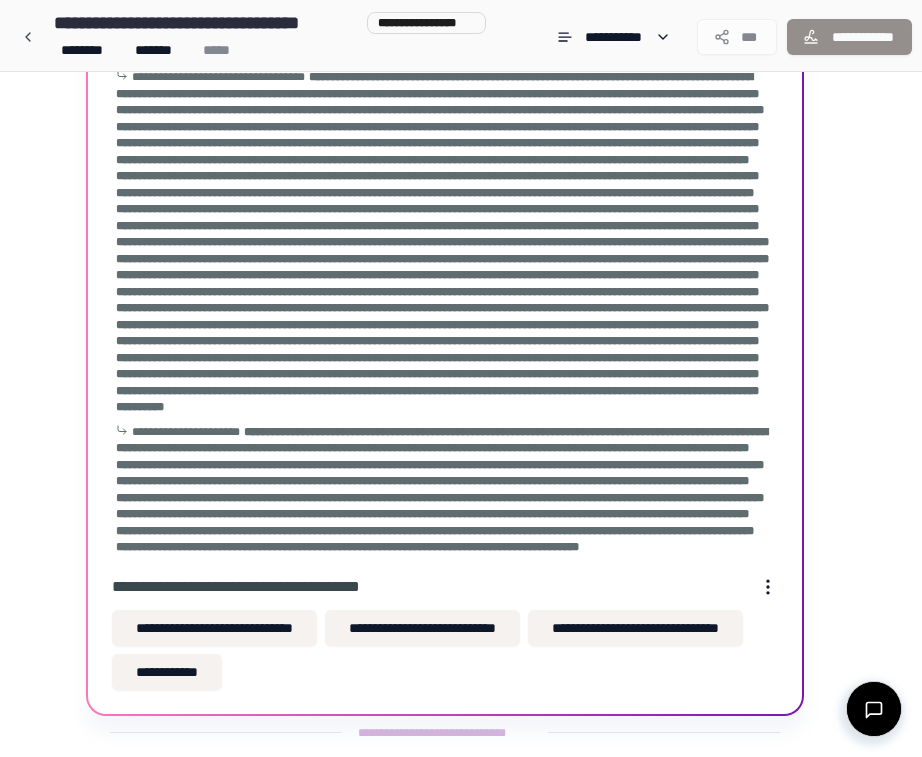 scroll, scrollTop: 981, scrollLeft: 0, axis: vertical 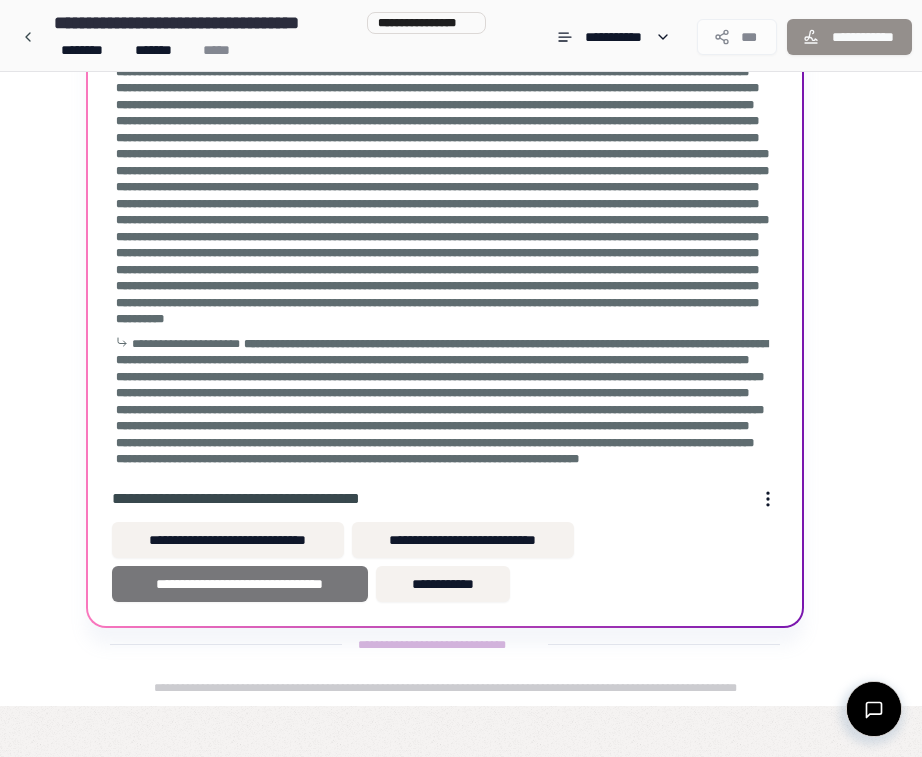 click on "**********" at bounding box center [240, 584] 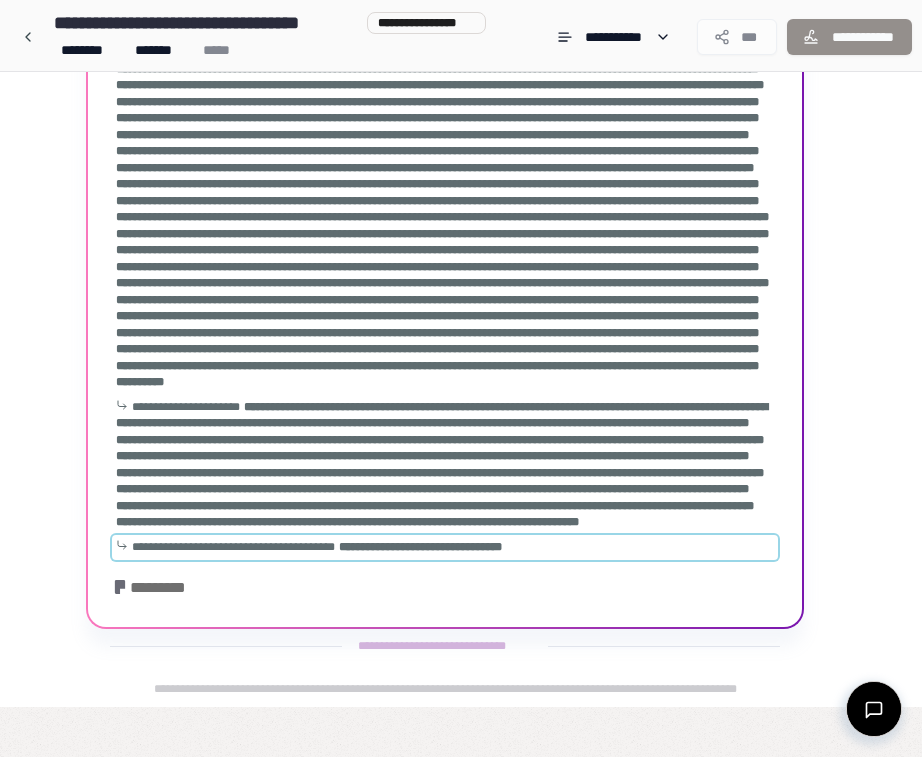 scroll, scrollTop: 1050, scrollLeft: 0, axis: vertical 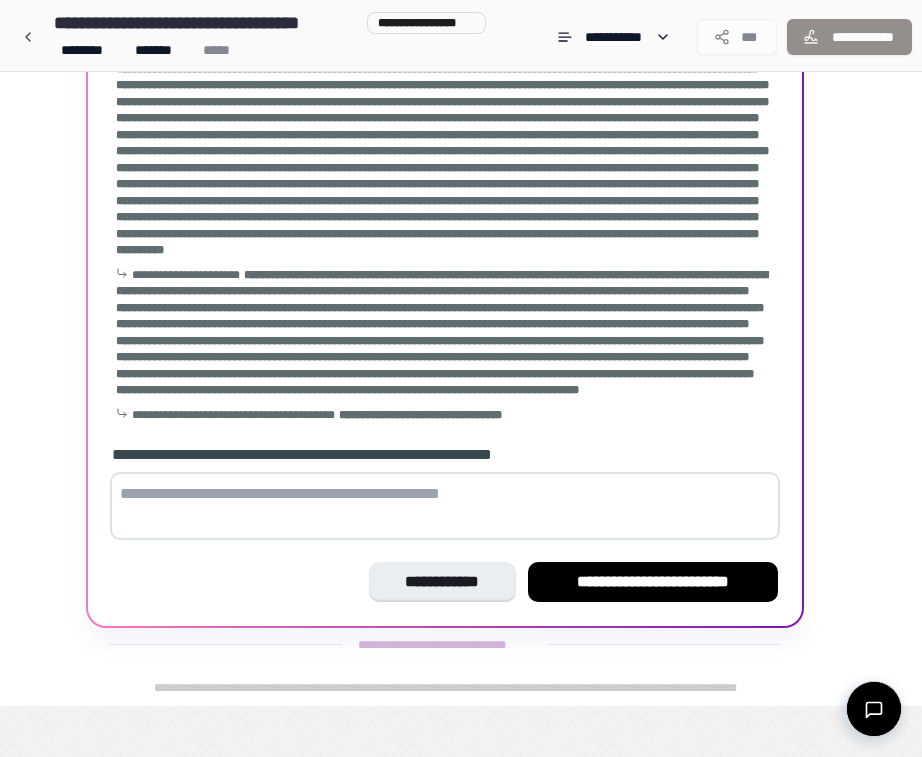 click at bounding box center (445, 506) 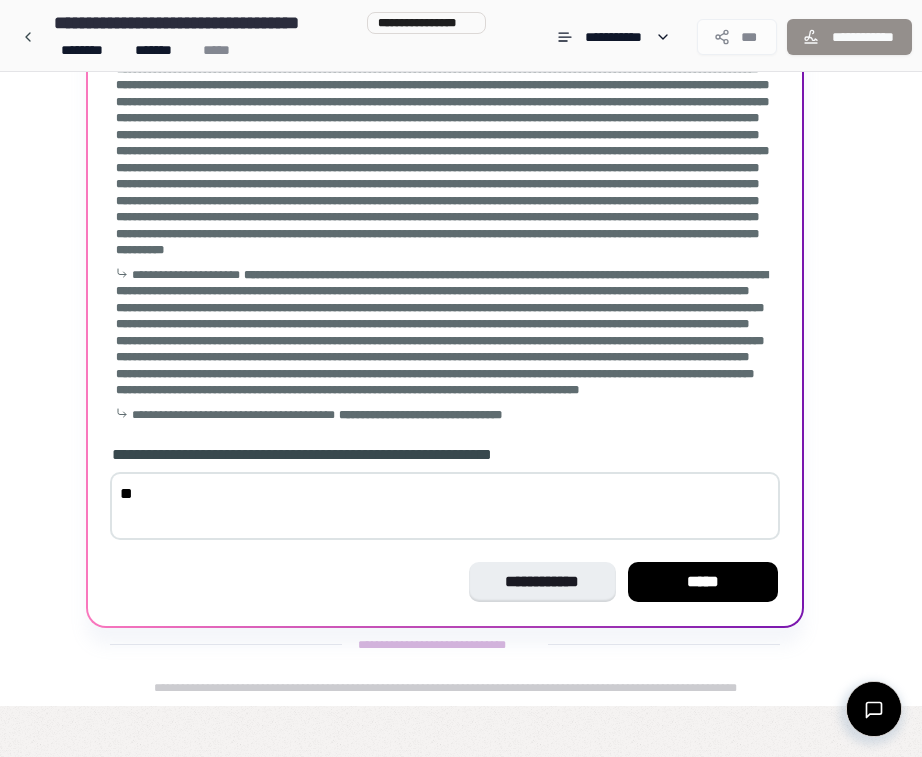 type on "*" 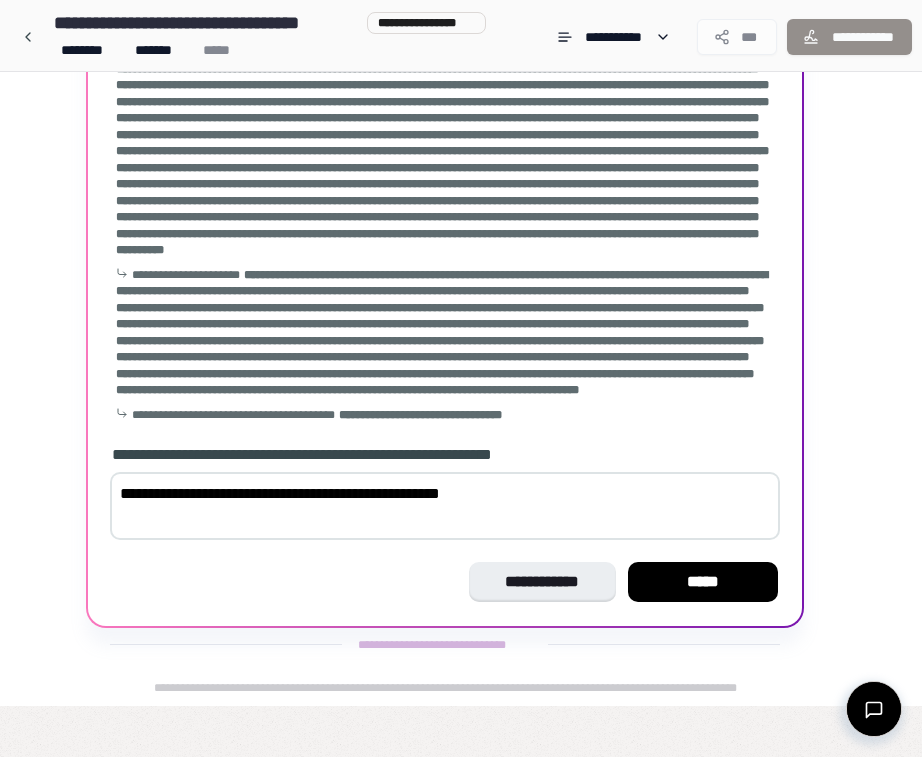 click on "**********" at bounding box center (445, 506) 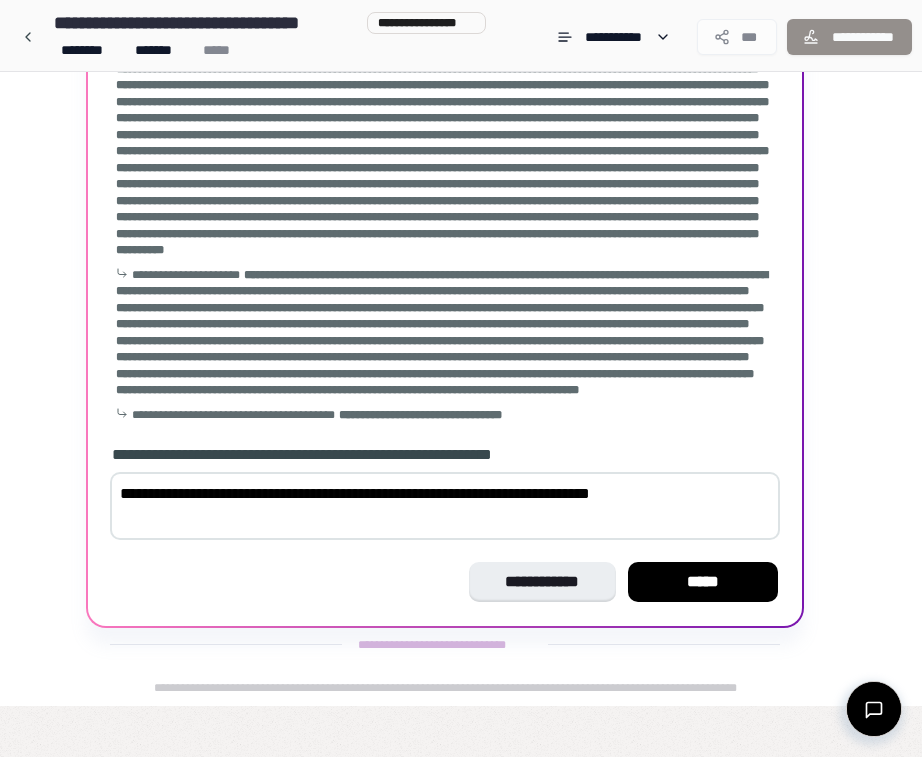 click on "**********" at bounding box center (445, 506) 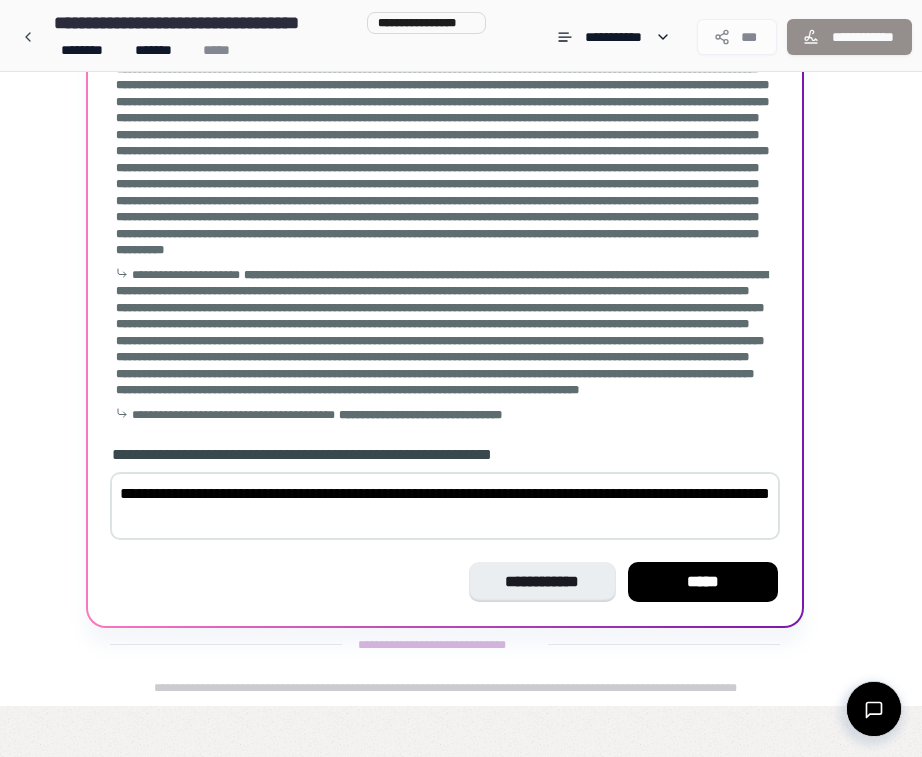 click on "**********" at bounding box center (445, 506) 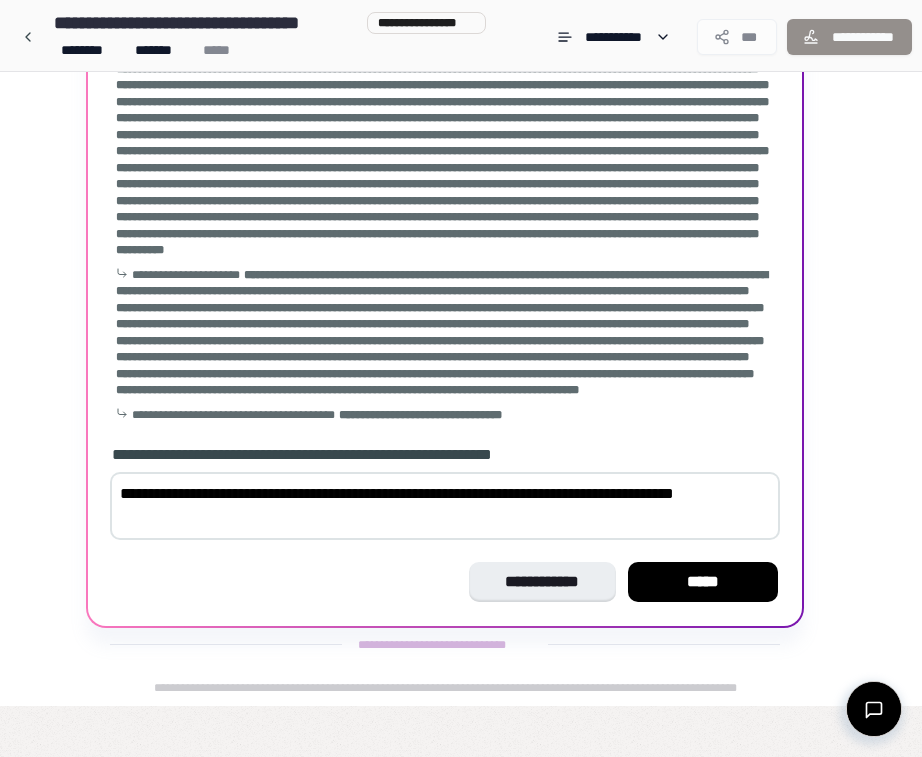 click on "**********" at bounding box center [445, 506] 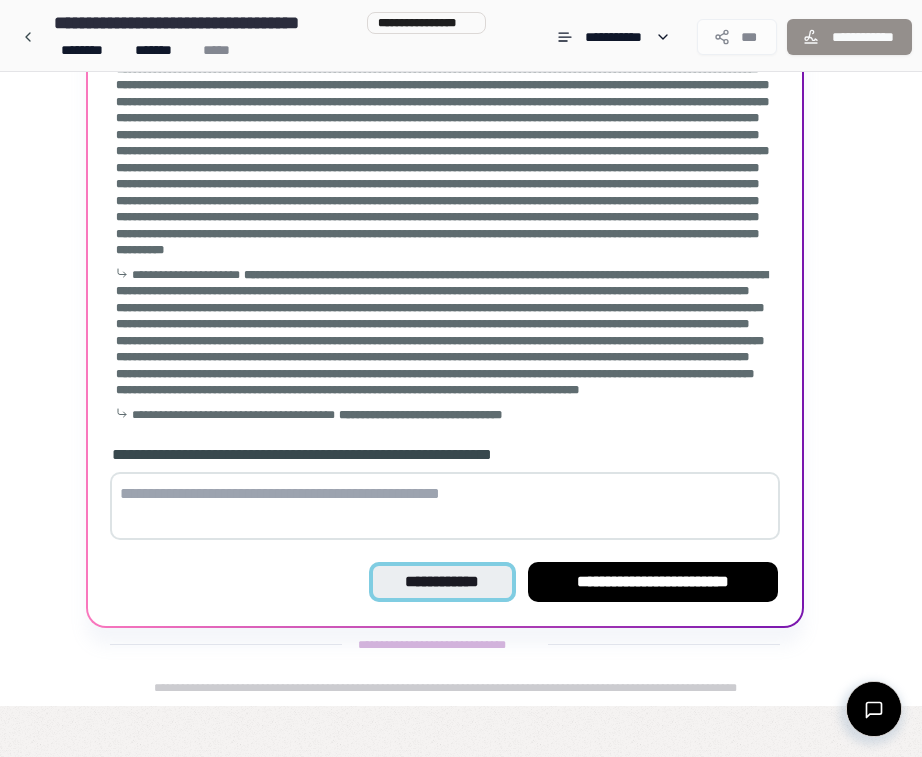 type 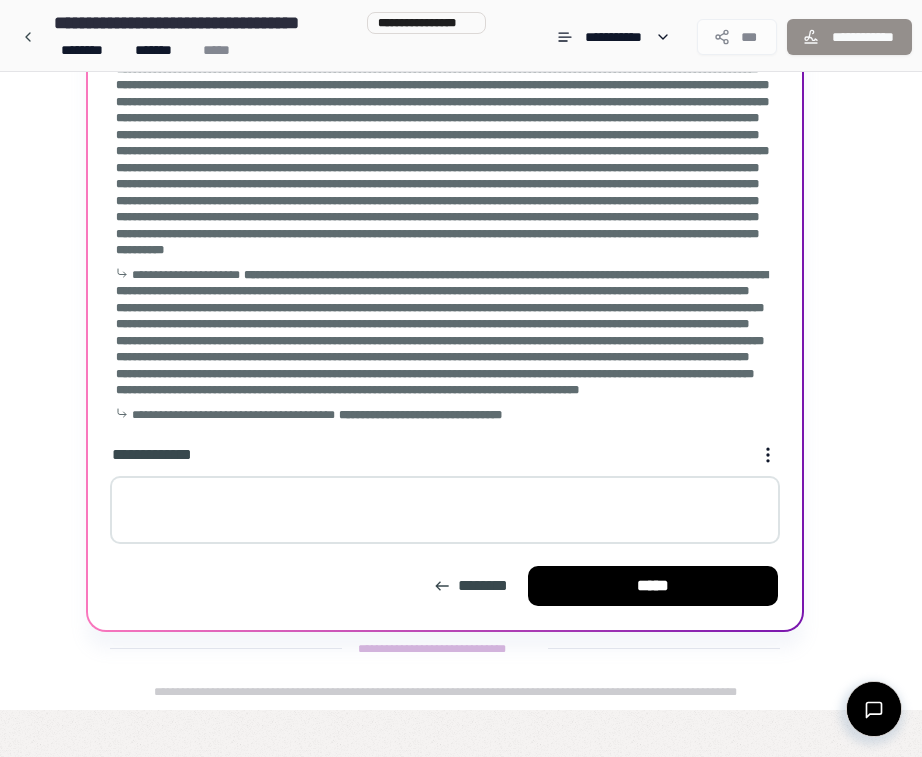 scroll, scrollTop: 1054, scrollLeft: 0, axis: vertical 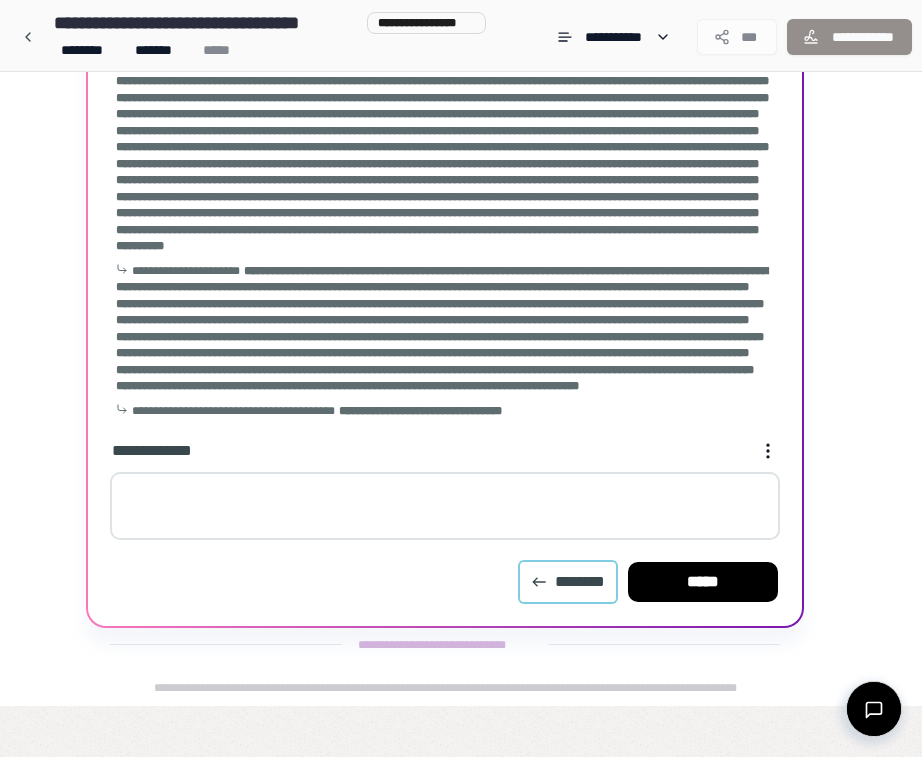 click on "********" at bounding box center [568, 582] 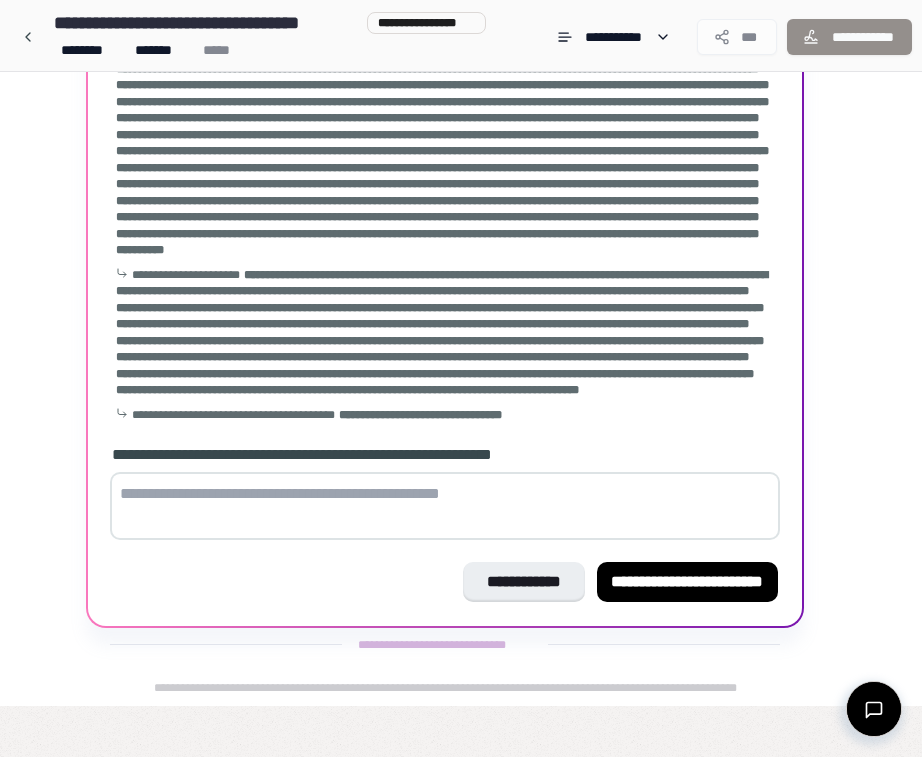 scroll, scrollTop: 1050, scrollLeft: 0, axis: vertical 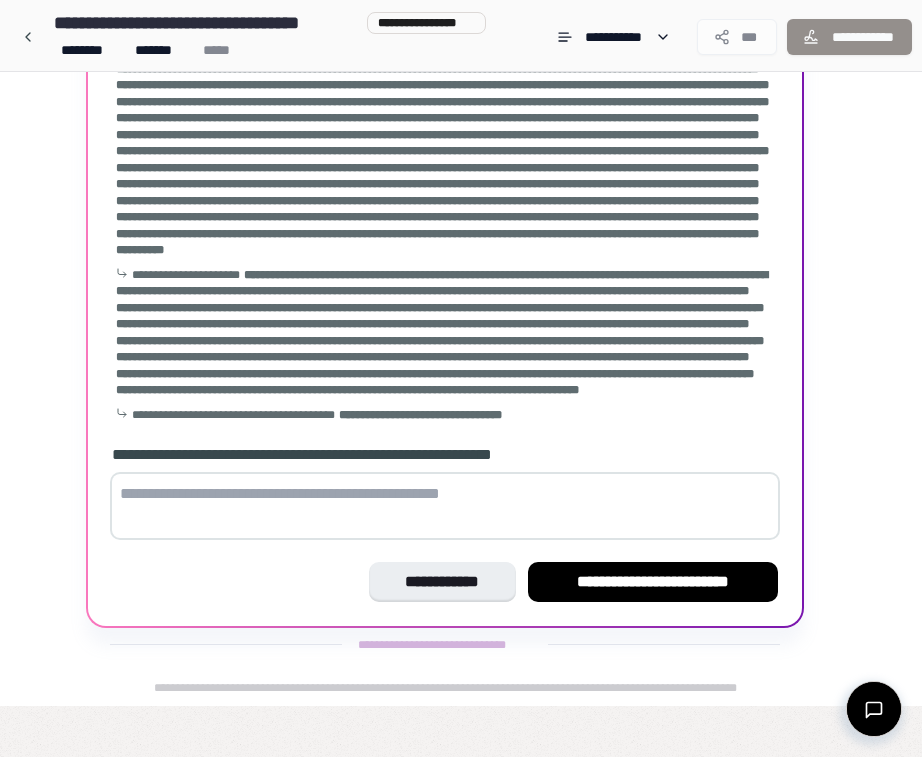 click at bounding box center (445, 506) 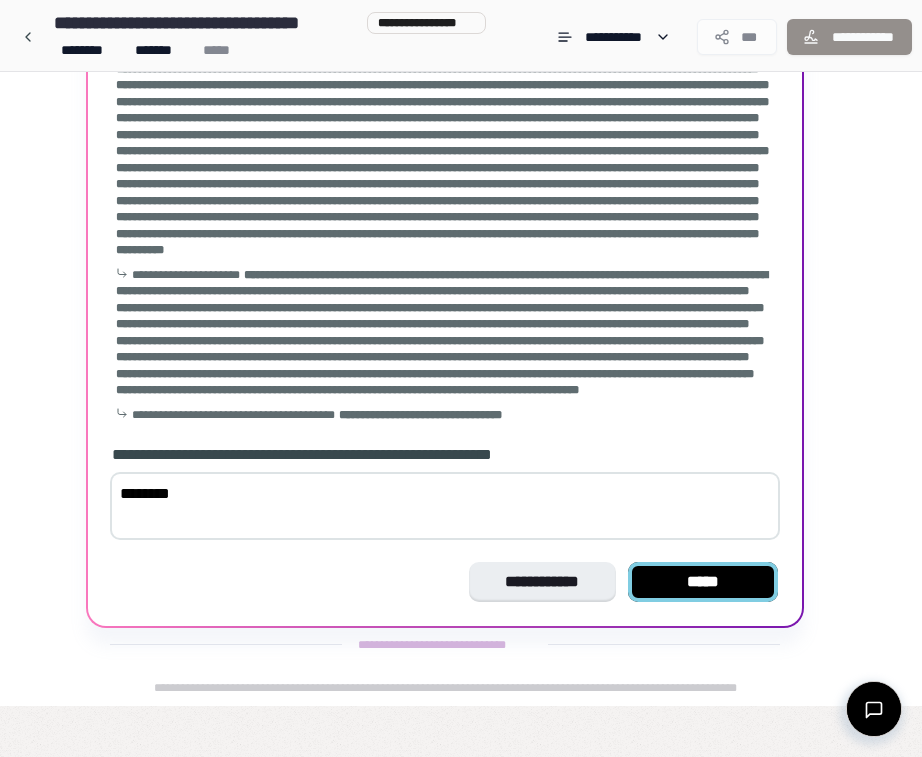 type on "********" 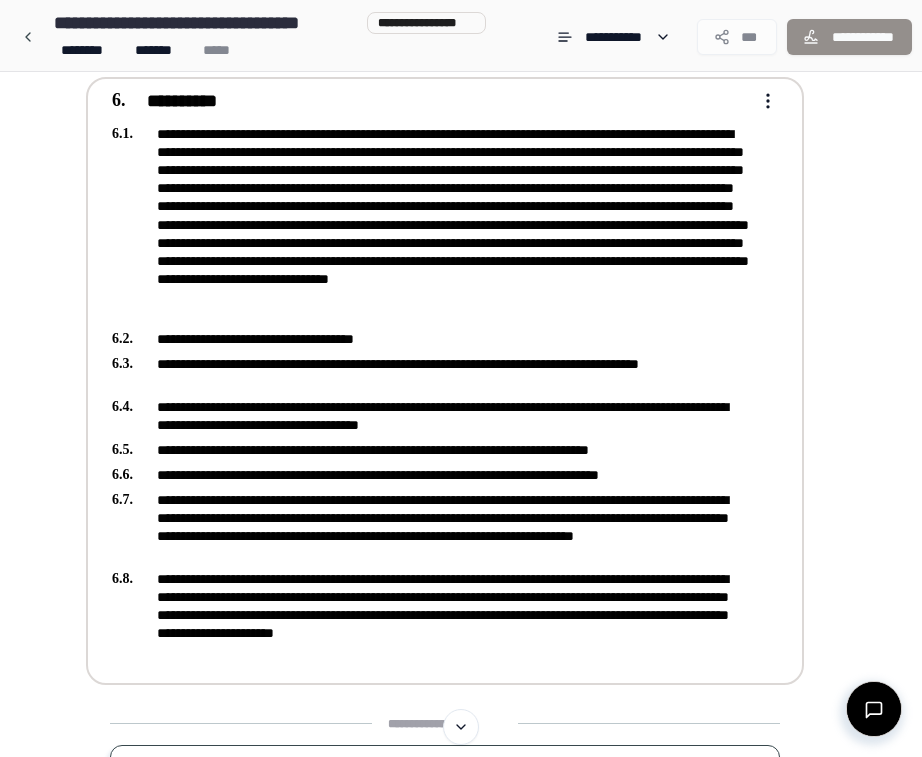 scroll, scrollTop: 771, scrollLeft: 0, axis: vertical 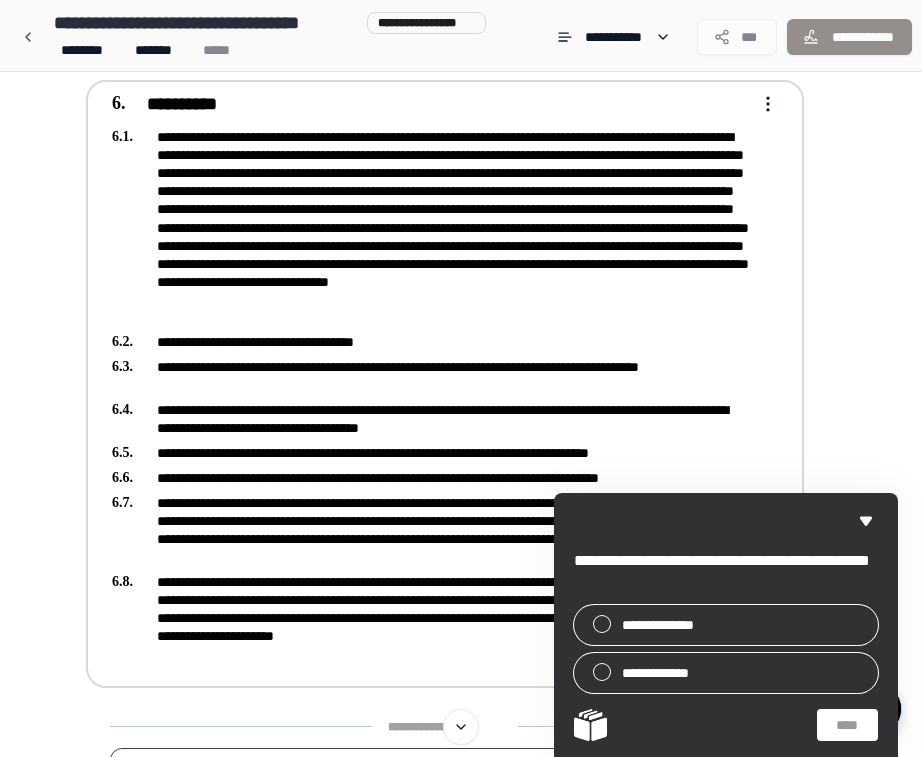 click on "**********" at bounding box center [431, 376] 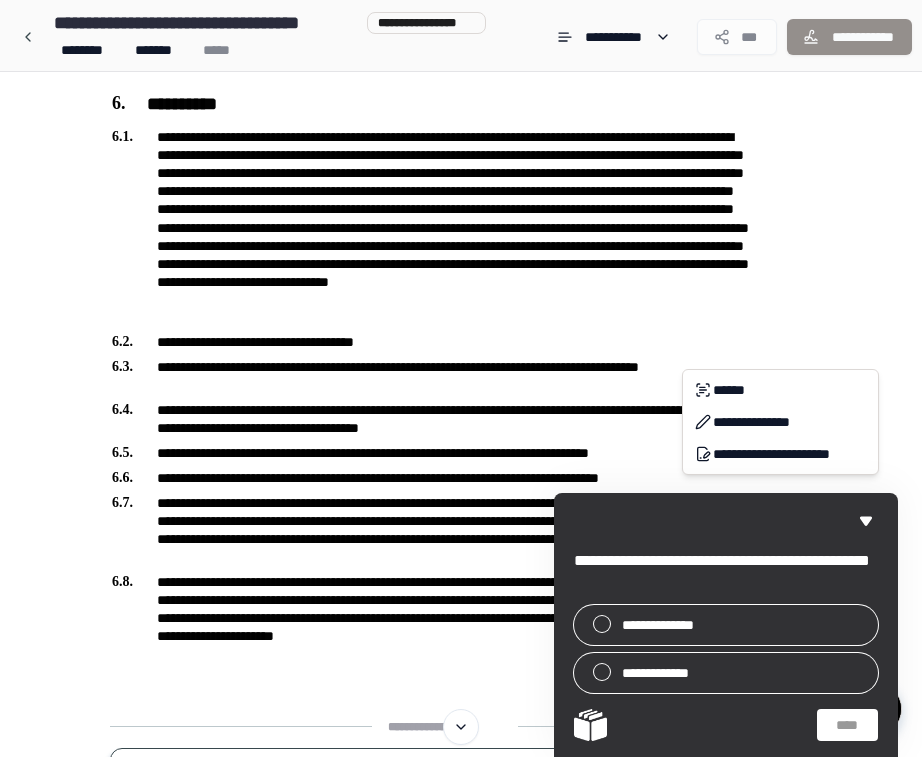 click on "Alivuokrasopimus [LAST_NAME]
[FIRST_NAME] [MIDDLE_NAME] [LAST_NAME] [SUFFIX]
[STREET_ADDRESS]
[CITY], [STATE] [ZIP_CODE]
[COUNTRY]
[PHONE]
[EMAIL]
[DATE_OF_BIRTH]
[SOCIAL_SECURITY_NUMBER]
[DRIVER_LICENSE_NUMBER]
[PASSPORT_NUMBER]
[CREDIT_CARD_NUMBER]
[EXPIRATION_DATE]
[CVV]
[BANK_ACCOUNT_NUMBER]
[ROUTING_NUMBER]
[IBAN]
[SWIFT_CODE]
[FIRST_NAME] [LAST_NAME]
[ADDRESS_LINE_1]
[ADDRESS_LINE_2]
[ADDRESS_LINE_3]
[ADDRESS_LINE_4]
[ADDRESS_LINE_5]" at bounding box center [461, 186] 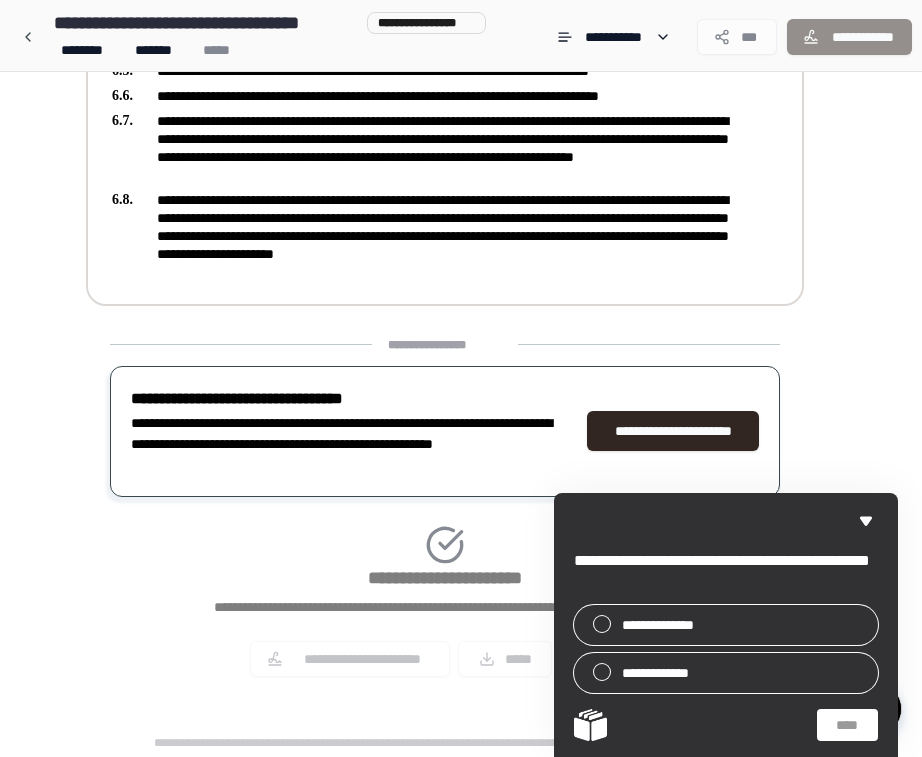 scroll, scrollTop: 1156, scrollLeft: 0, axis: vertical 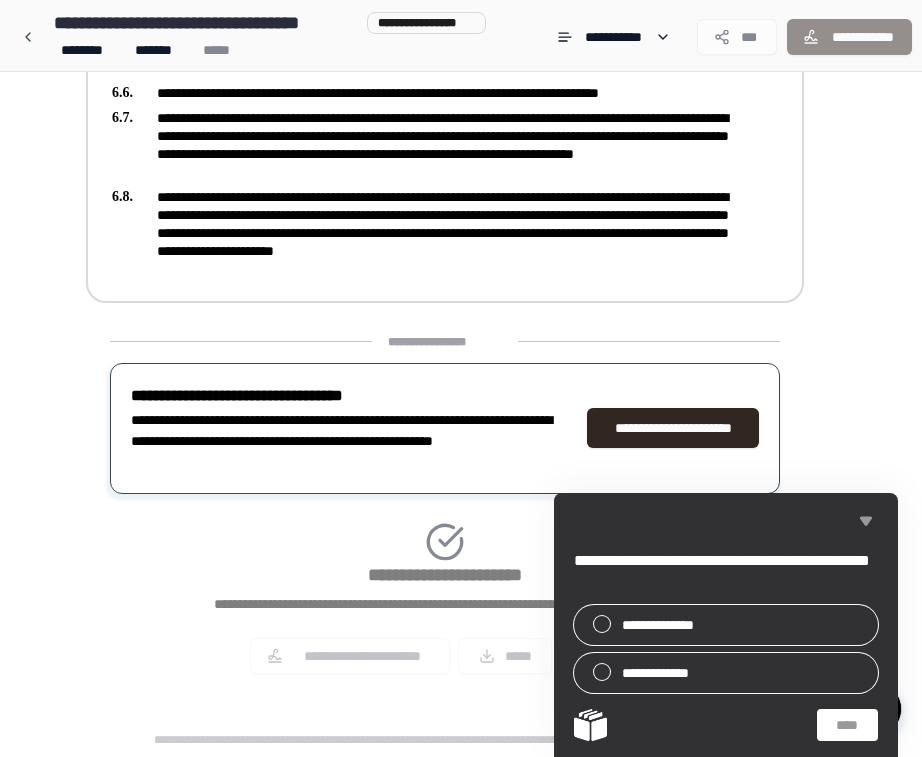 click 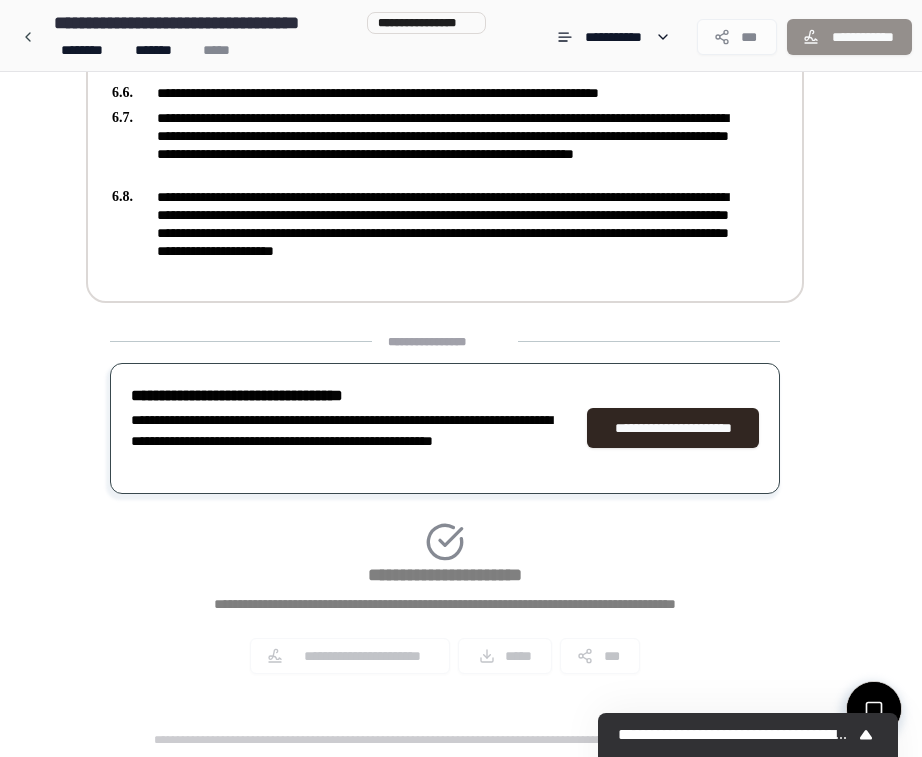 drag, startPoint x: 745, startPoint y: 415, endPoint x: 693, endPoint y: 382, distance: 61.587337 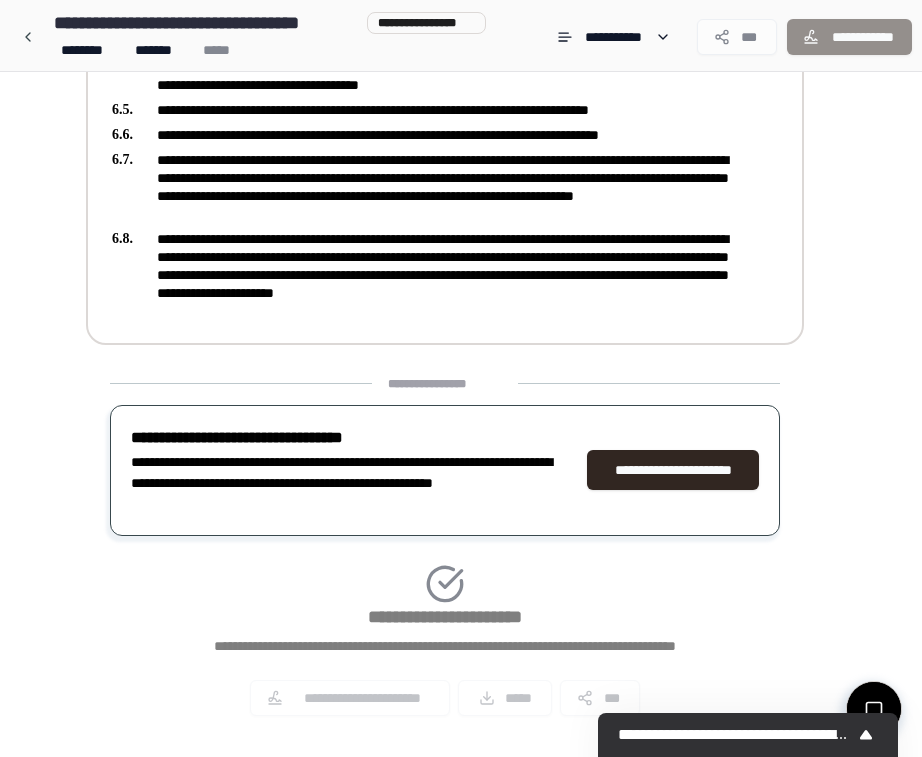 scroll, scrollTop: 1112, scrollLeft: 0, axis: vertical 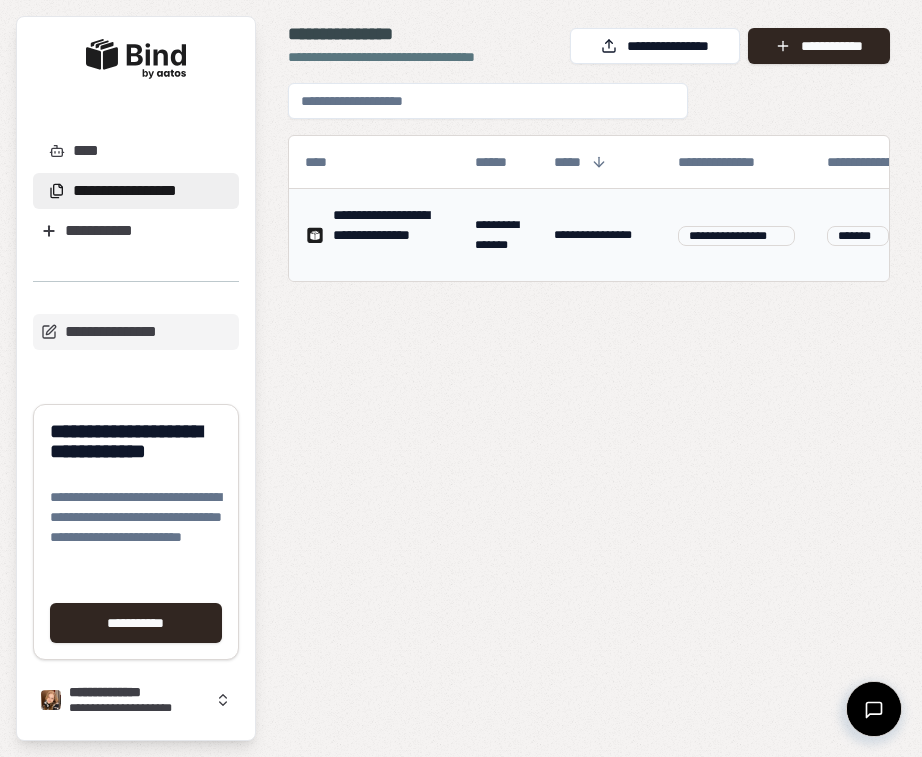 click on "**********" at bounding box center [600, 235] 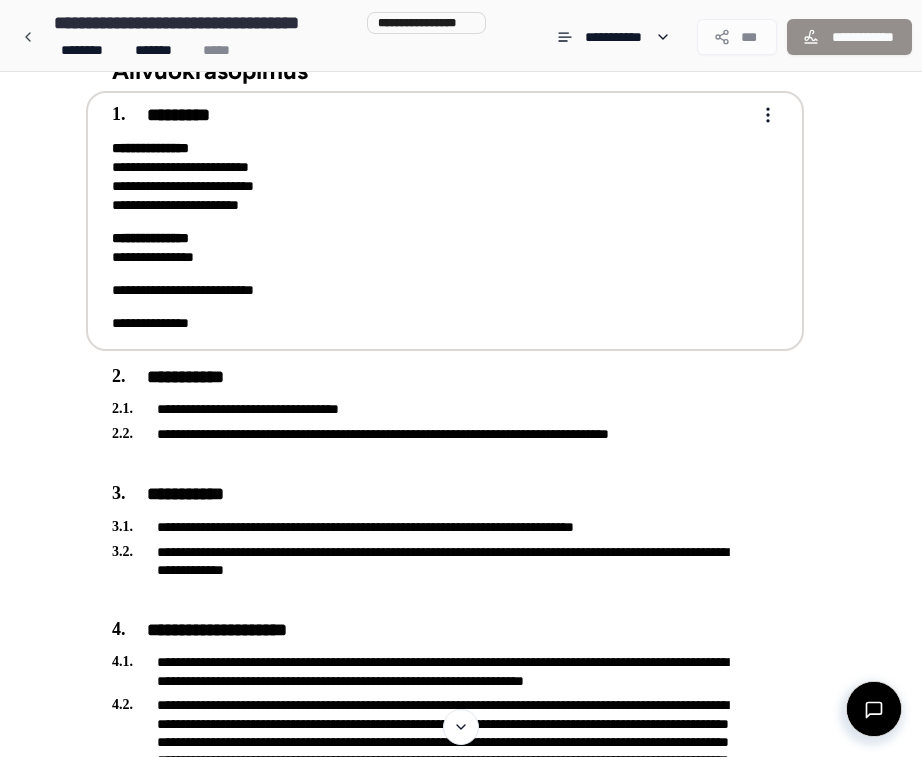 scroll, scrollTop: 82, scrollLeft: 0, axis: vertical 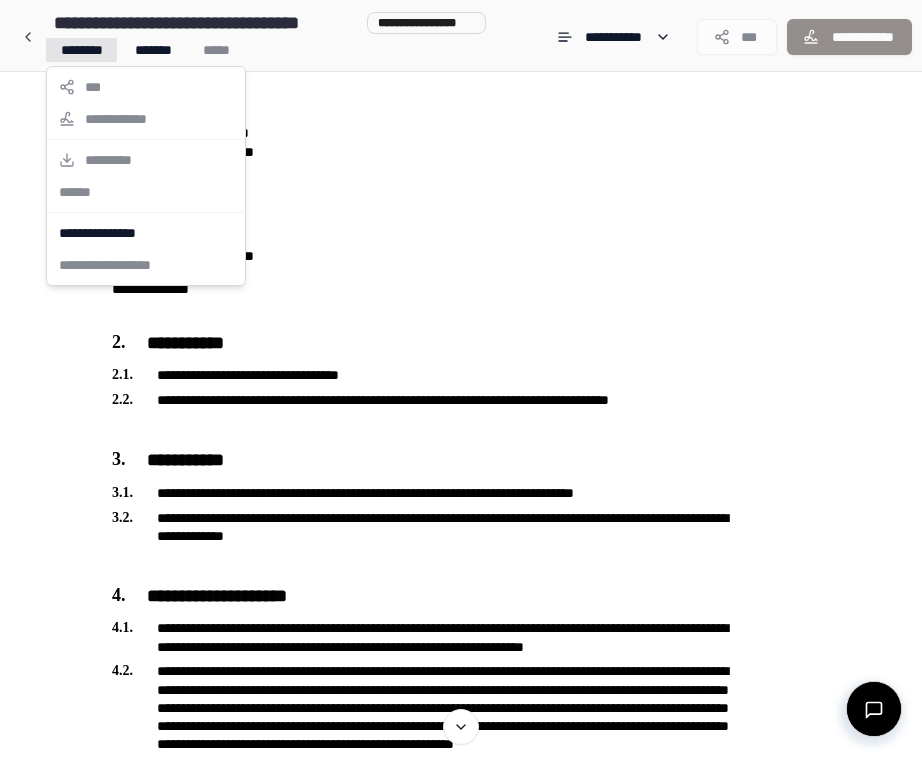 click on "**********" at bounding box center (461, 932) 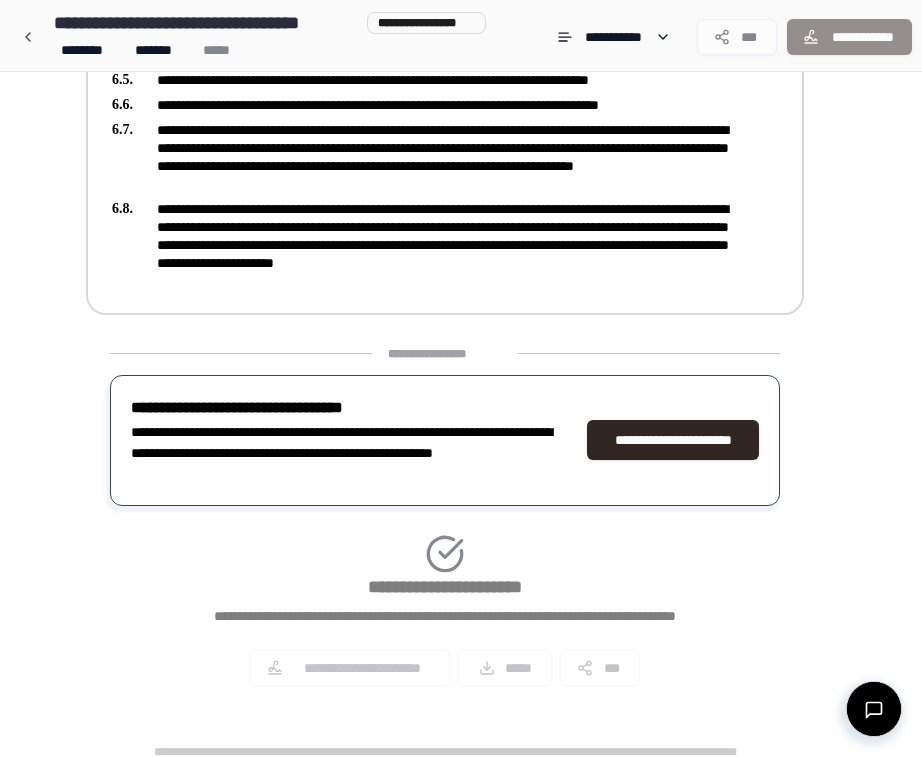 scroll, scrollTop: 1239, scrollLeft: 0, axis: vertical 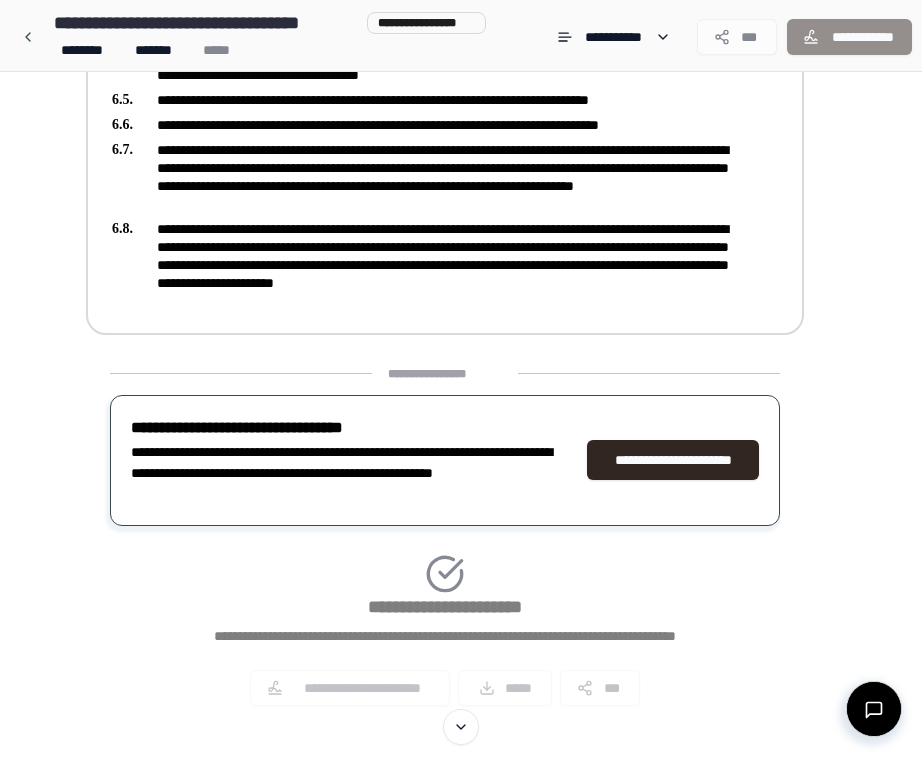 click on "**********" at bounding box center (431, 265) 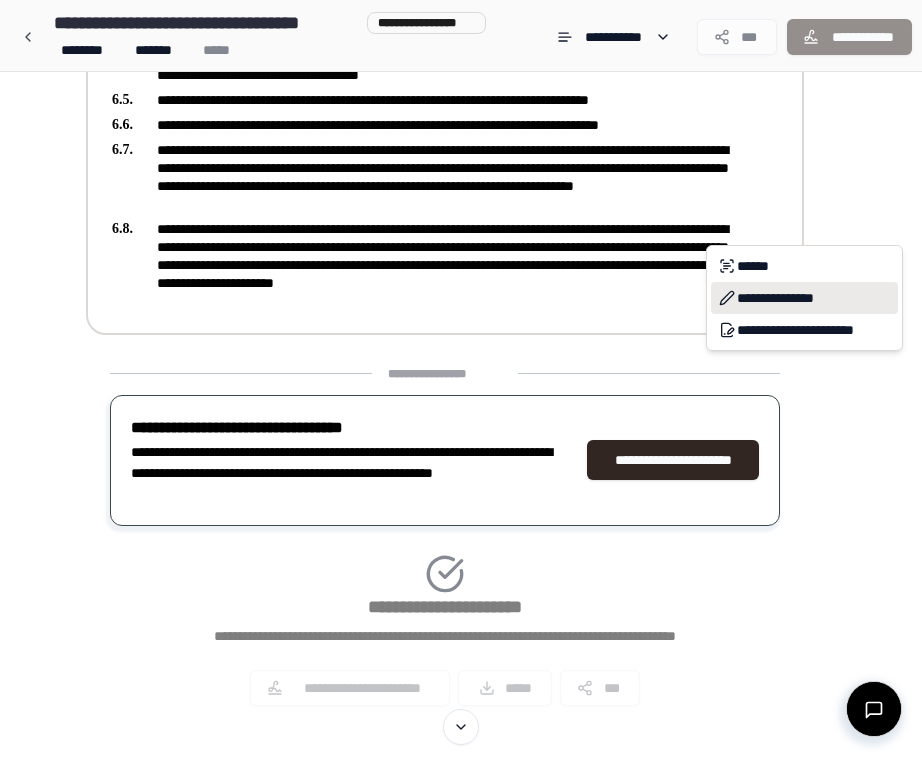 click on "**********" at bounding box center [804, 298] 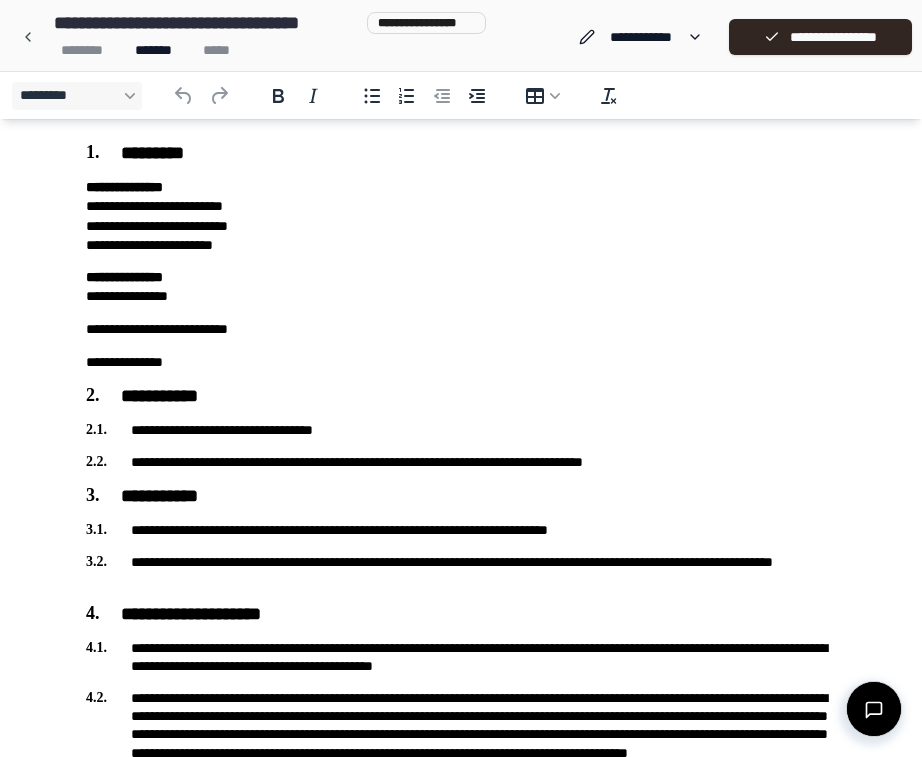 scroll, scrollTop: 49, scrollLeft: 0, axis: vertical 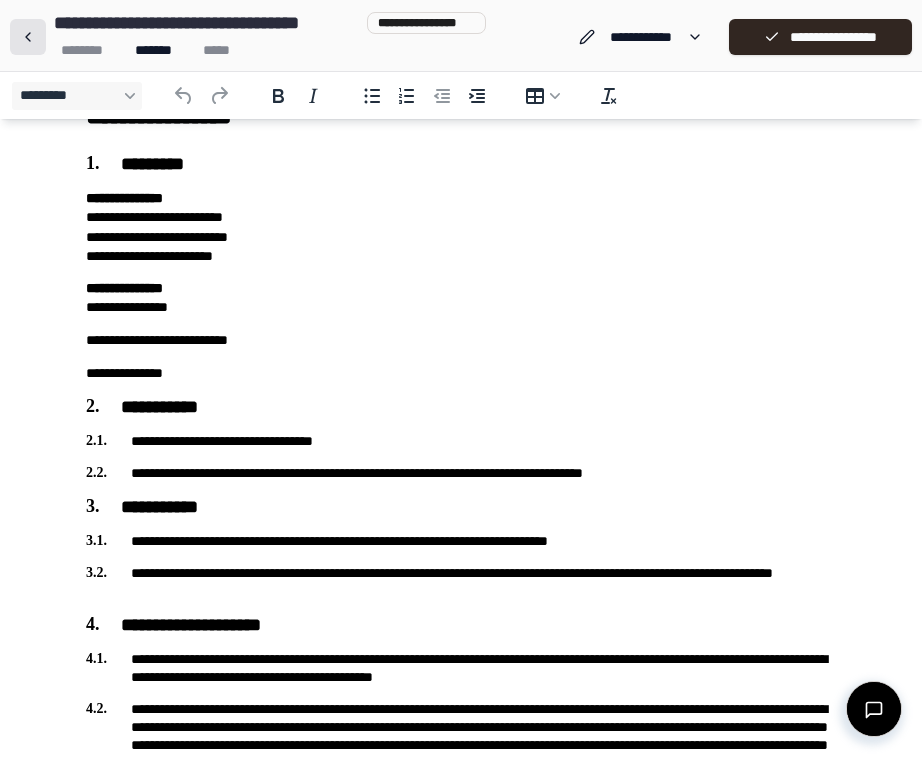 click at bounding box center [28, 37] 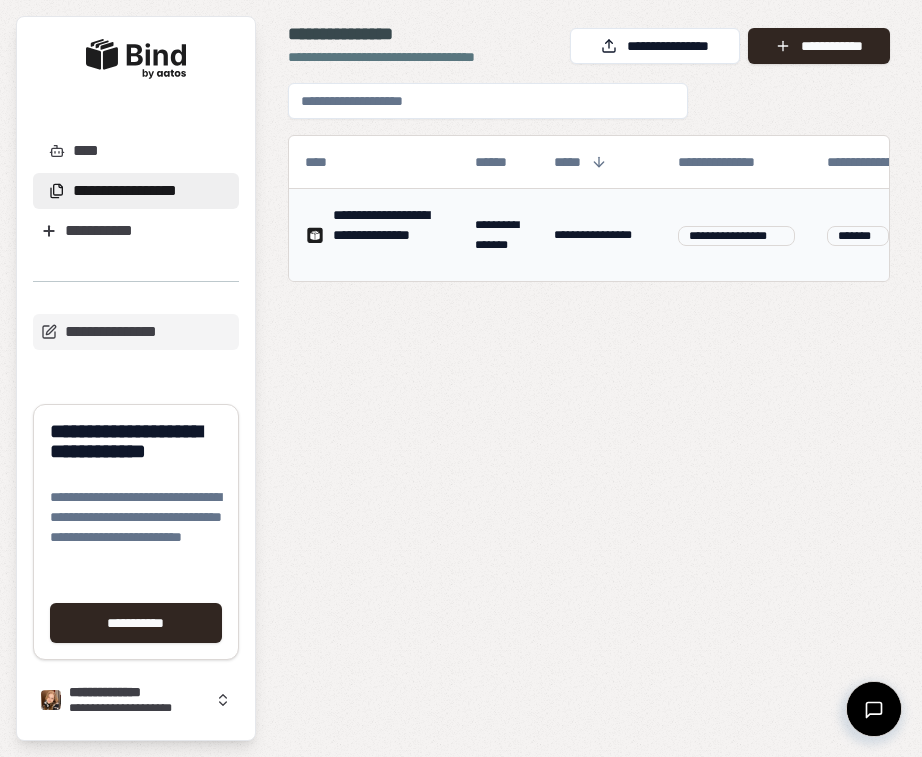 click on "**********" at bounding box center [600, 235] 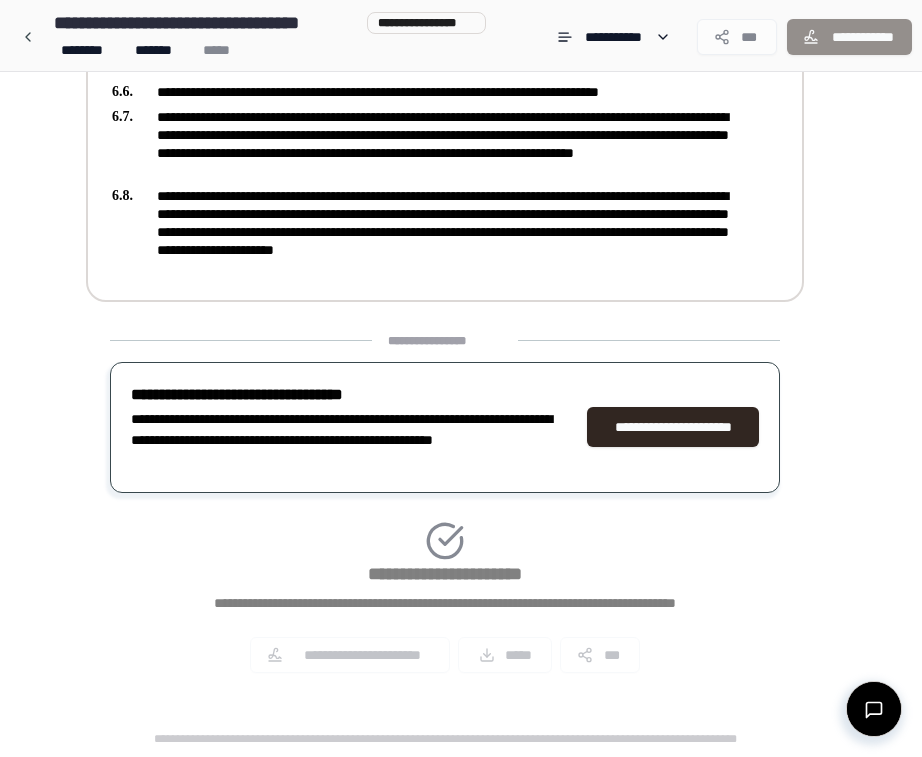 scroll, scrollTop: 1272, scrollLeft: 0, axis: vertical 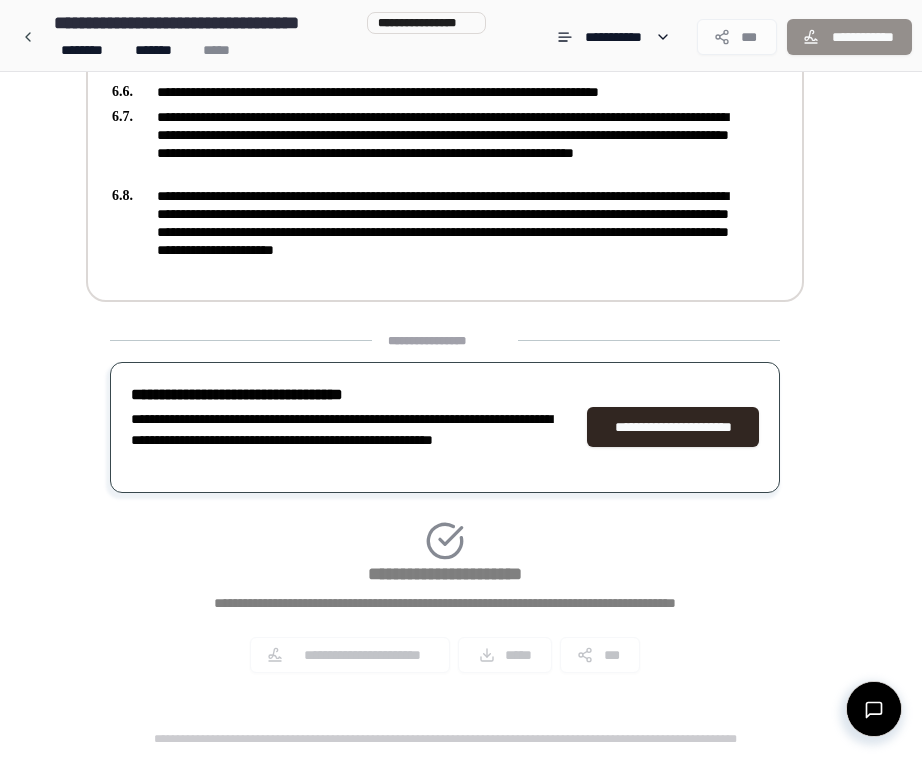click on "**********" at bounding box center [445, -4] 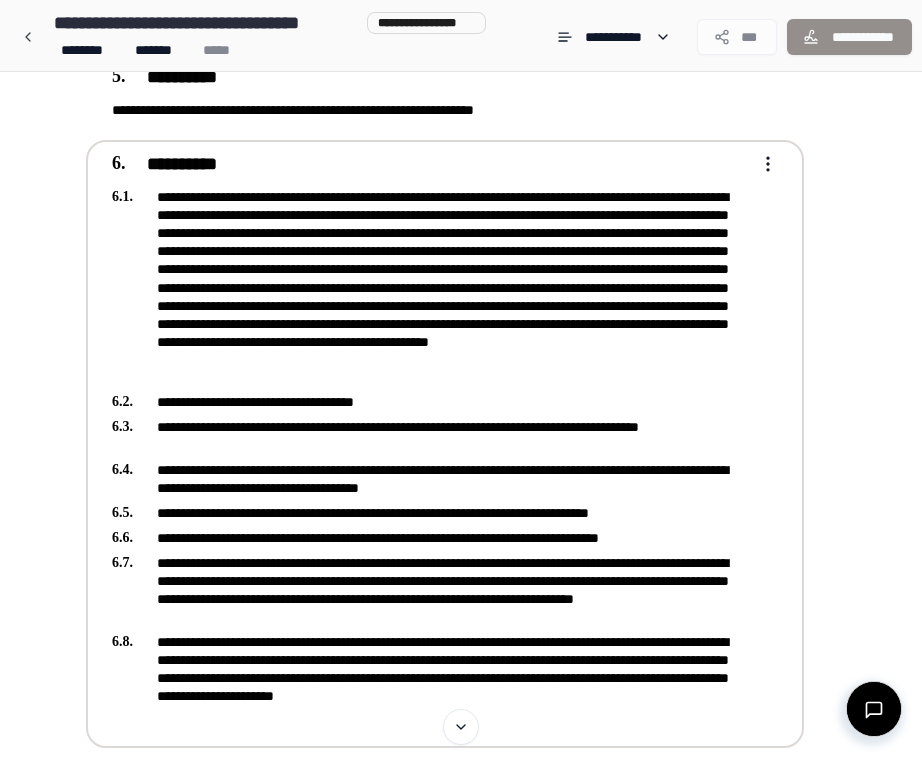 scroll, scrollTop: 783, scrollLeft: 0, axis: vertical 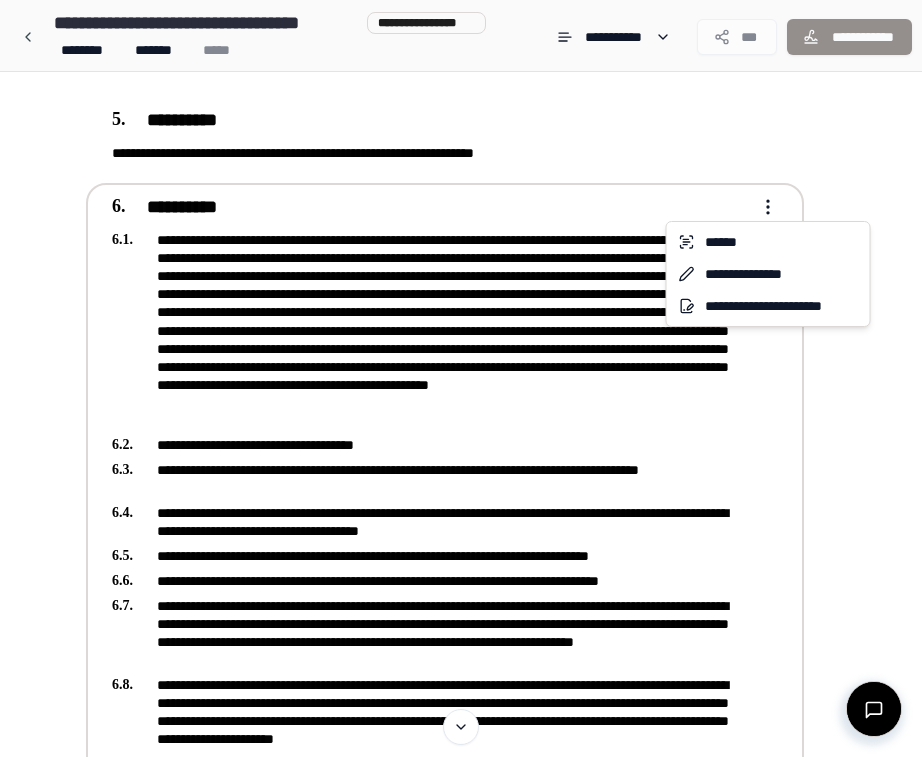 click on "**********" at bounding box center (461, 231) 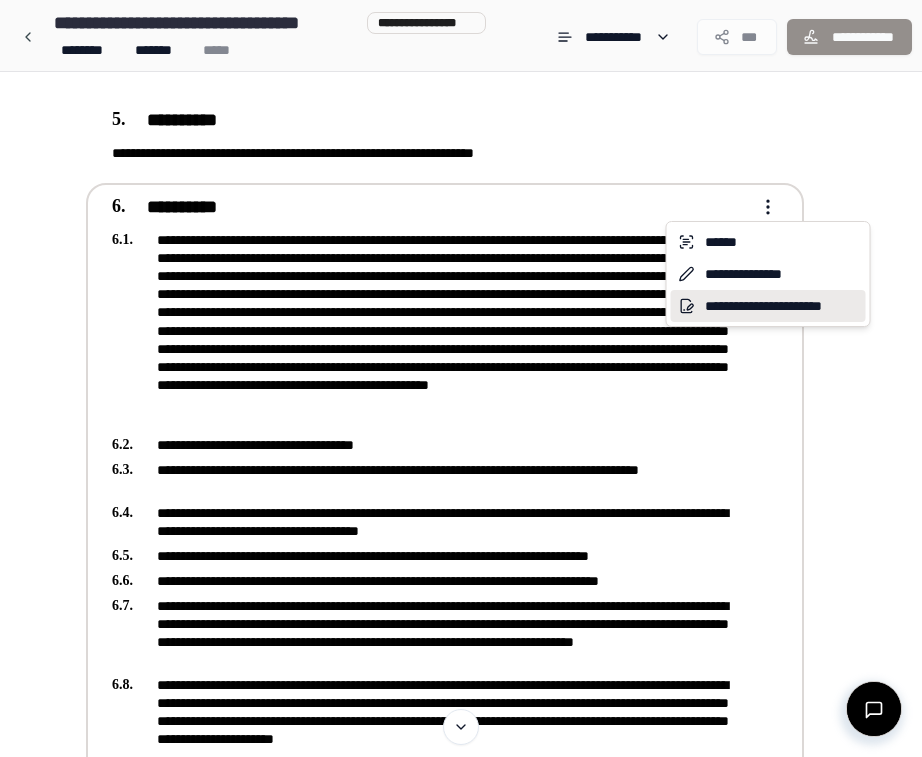 click on "**********" at bounding box center [768, 306] 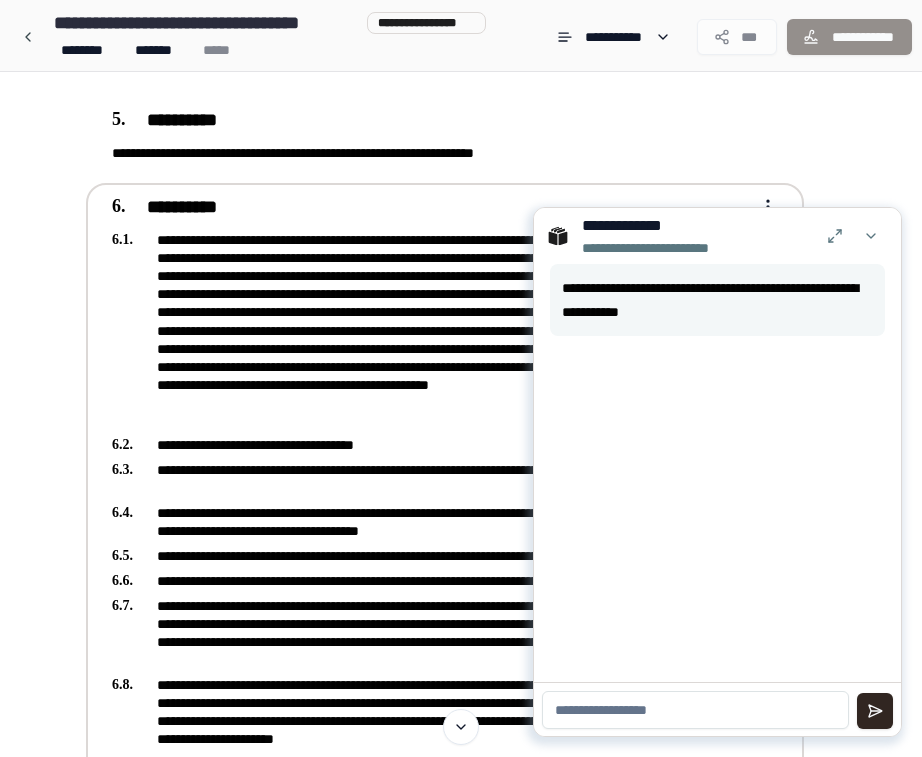 click at bounding box center (717, 709) 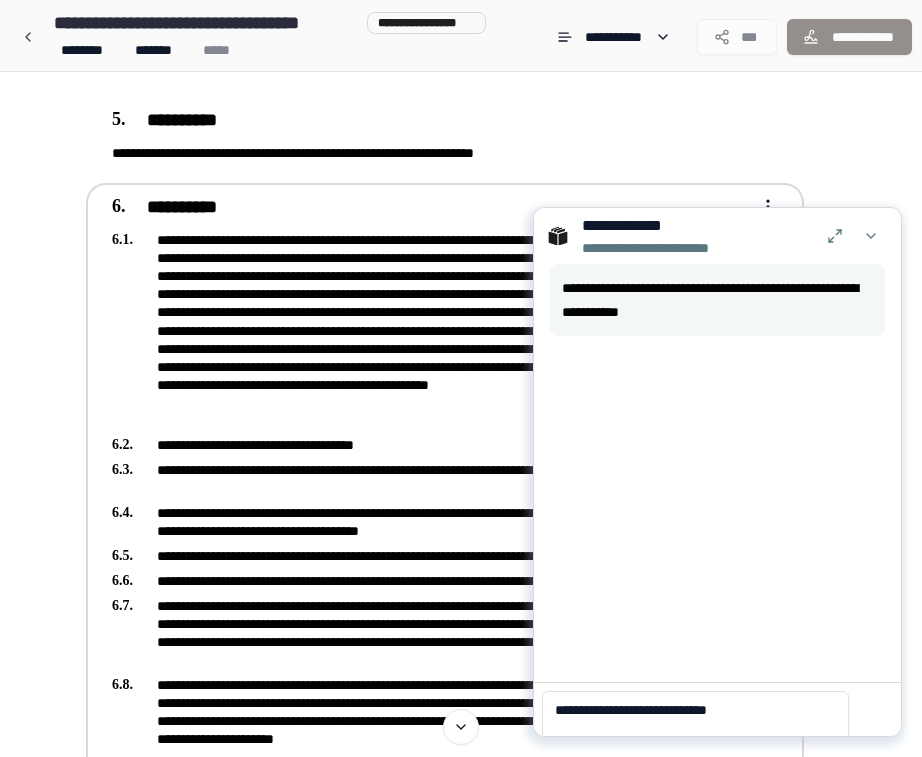 type on "**********" 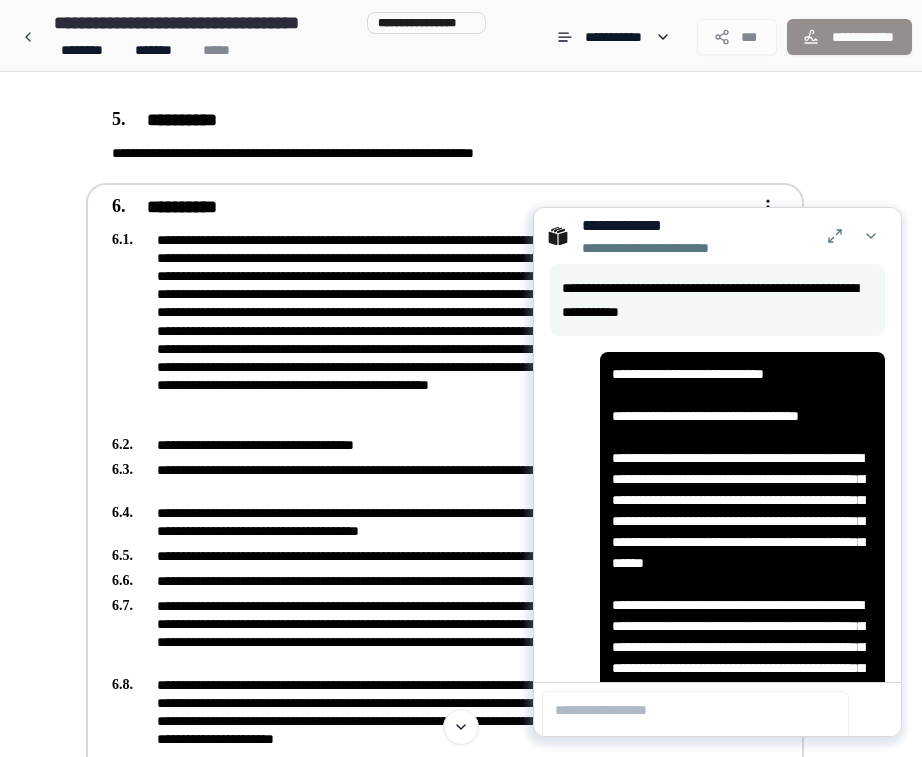 scroll, scrollTop: 0, scrollLeft: 0, axis: both 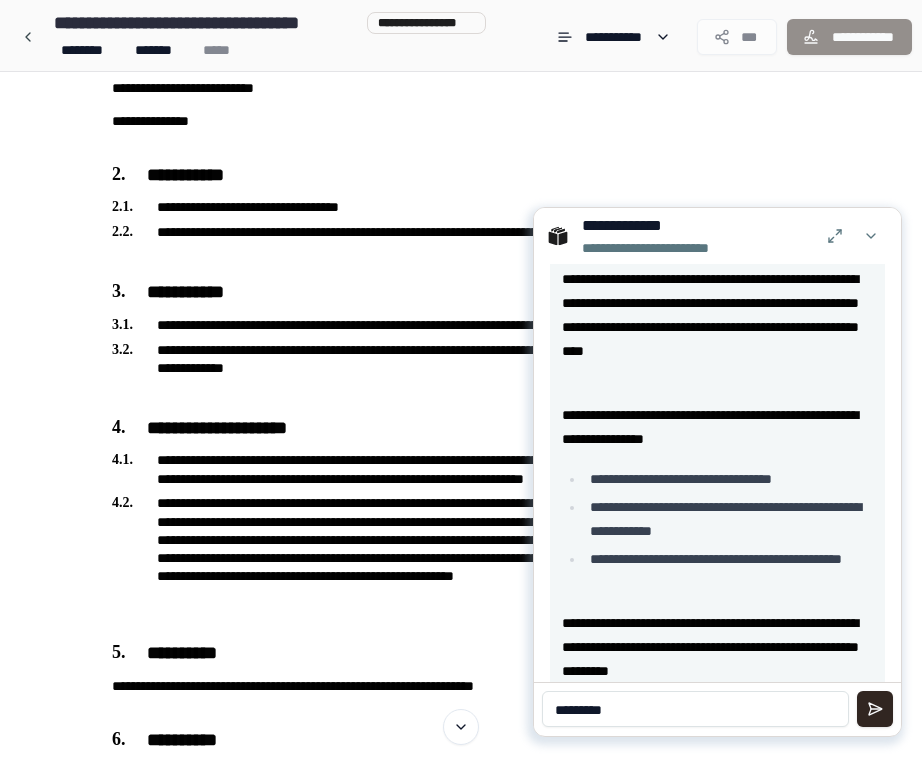 type on "**********" 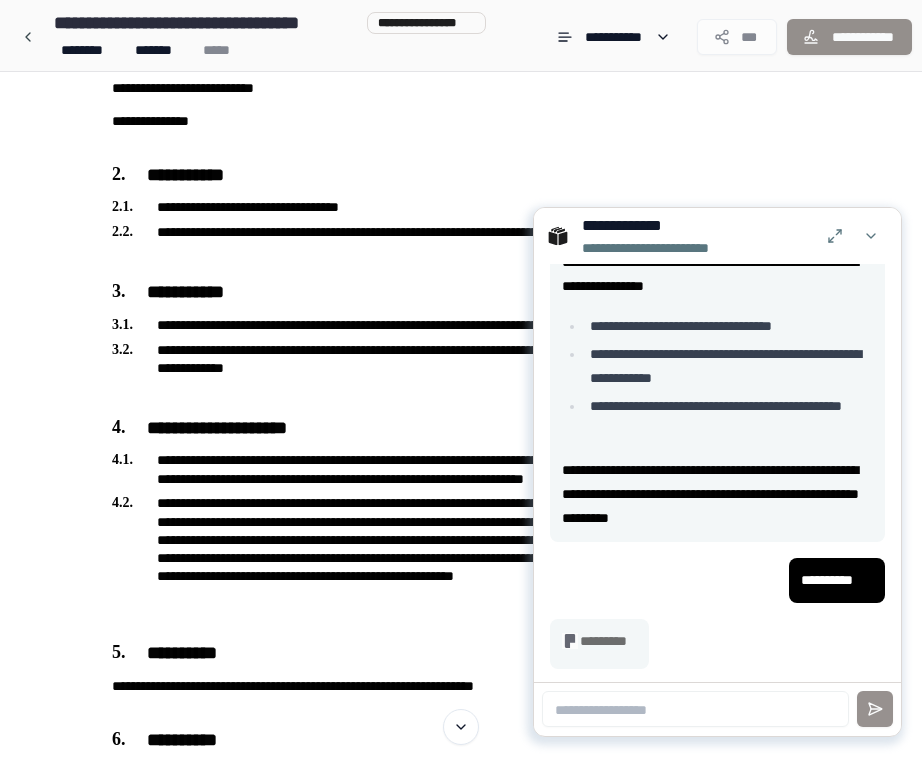 scroll, scrollTop: 1005, scrollLeft: 0, axis: vertical 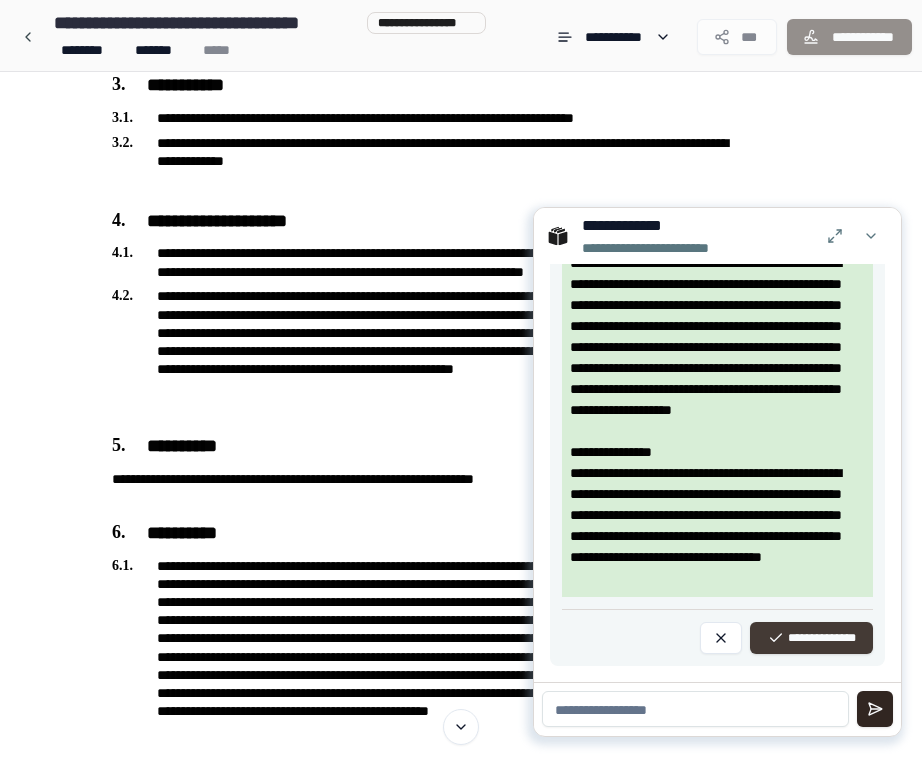 click on "**********" at bounding box center (811, 638) 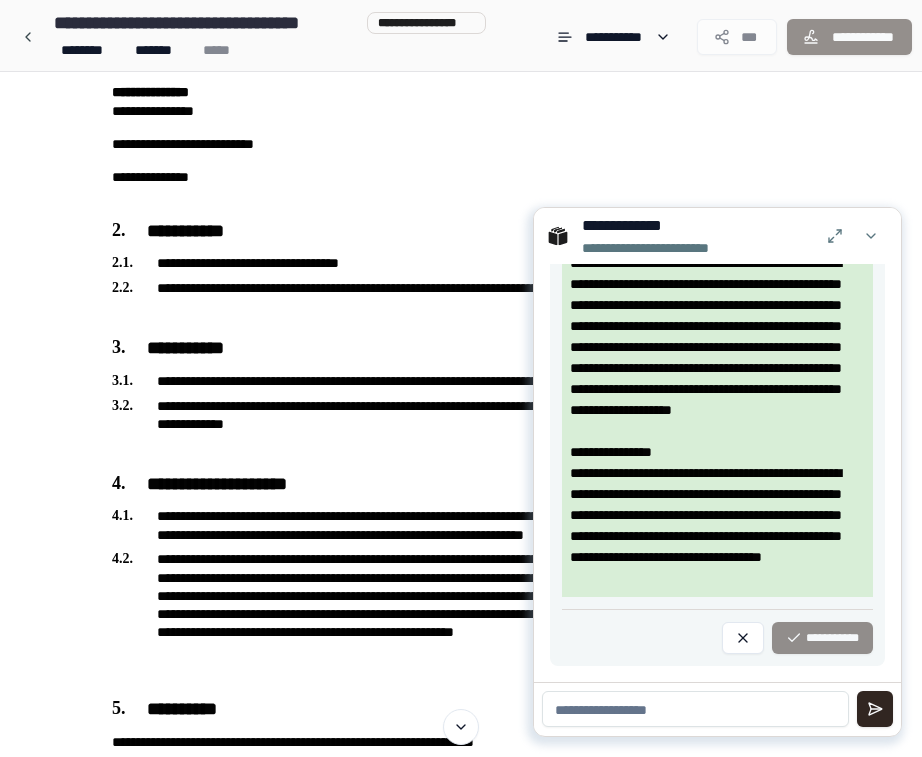 scroll, scrollTop: 194, scrollLeft: 0, axis: vertical 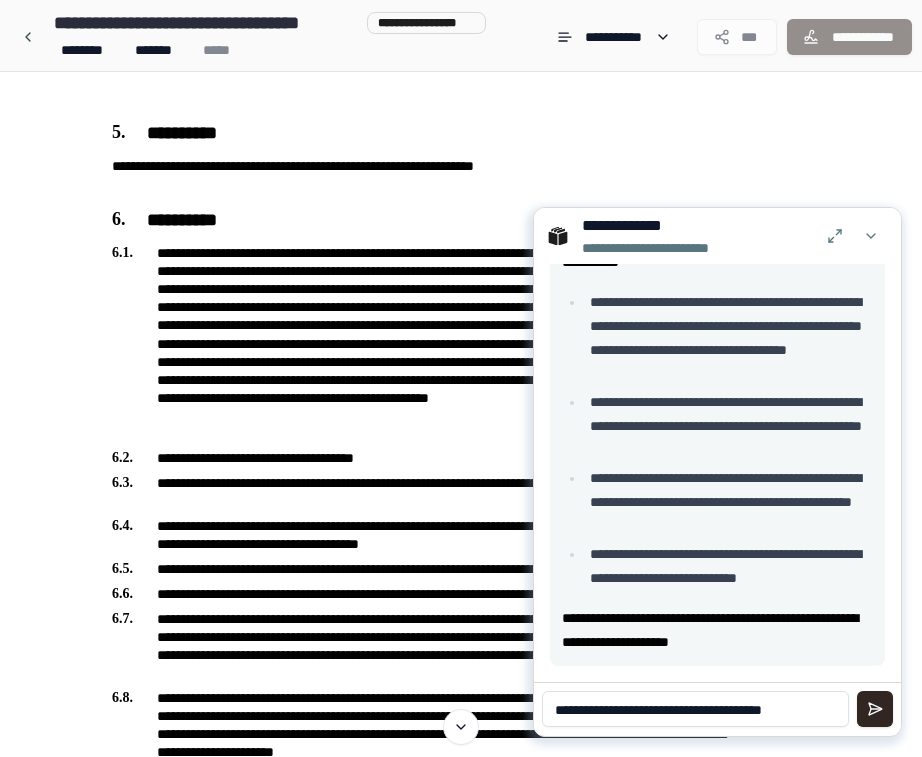 type on "**********" 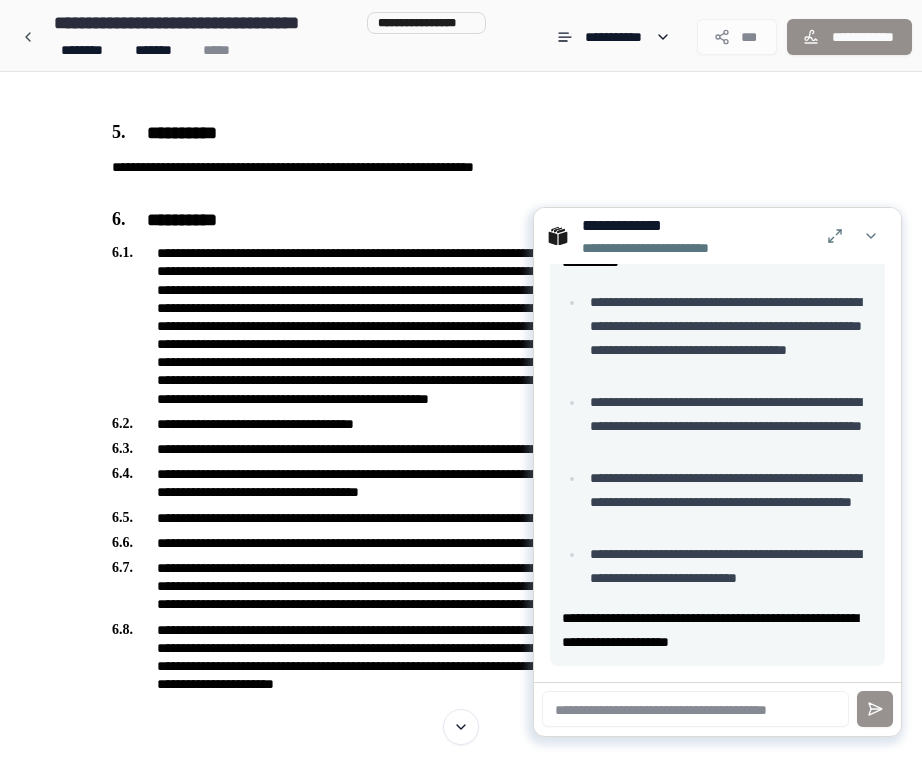 type 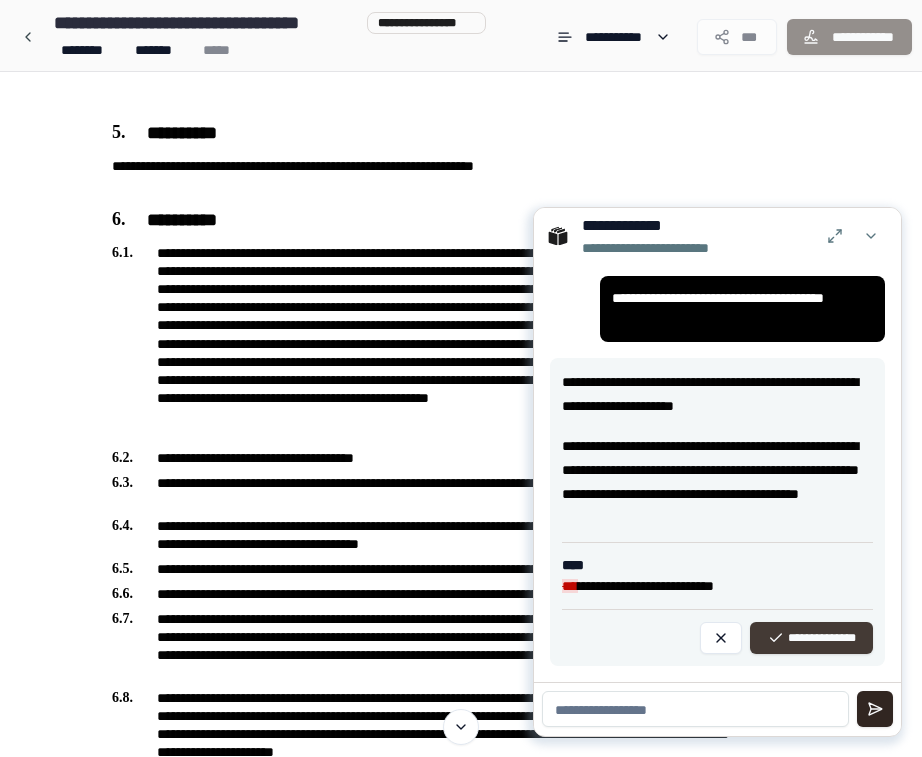 click on "**********" at bounding box center [811, 638] 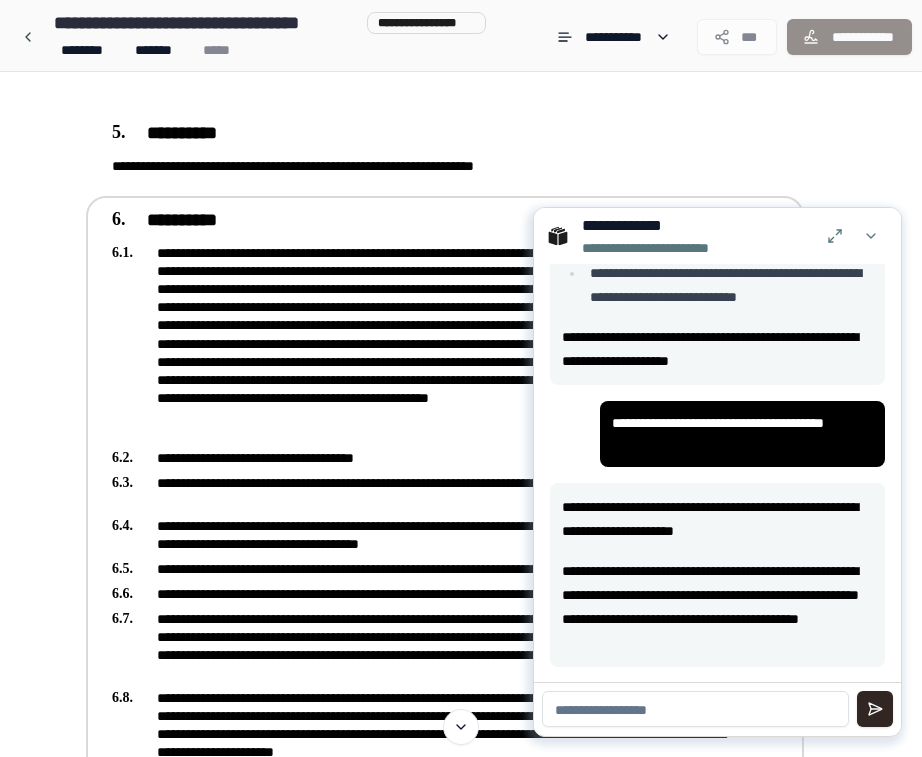 click on "**********" at bounding box center (431, 535) 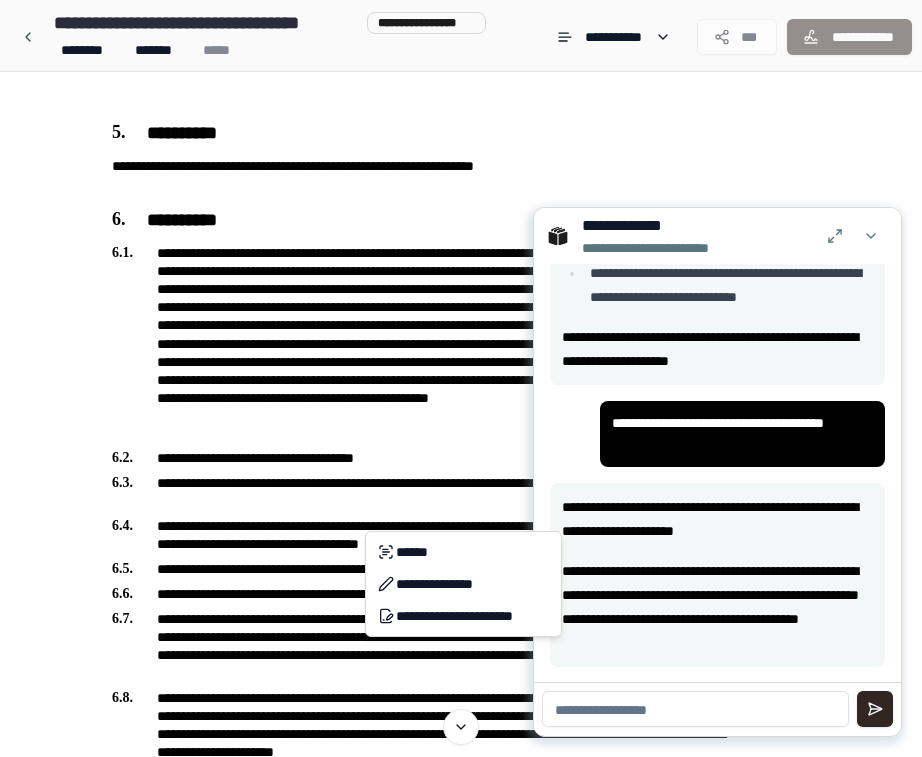 click on "**********" at bounding box center (461, 427) 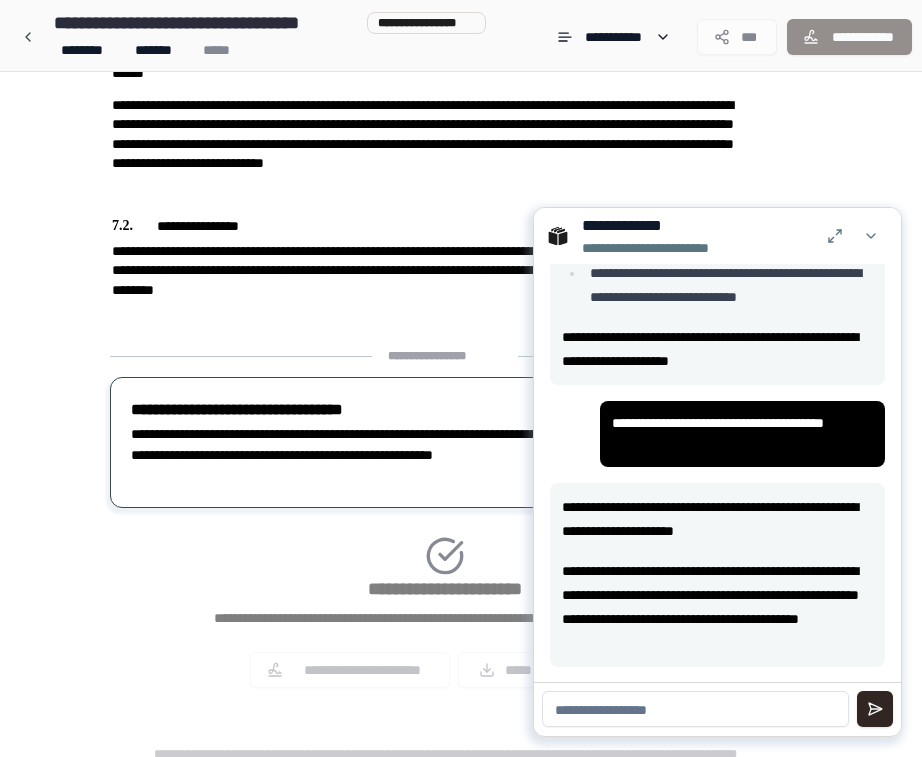 scroll, scrollTop: 1621, scrollLeft: 0, axis: vertical 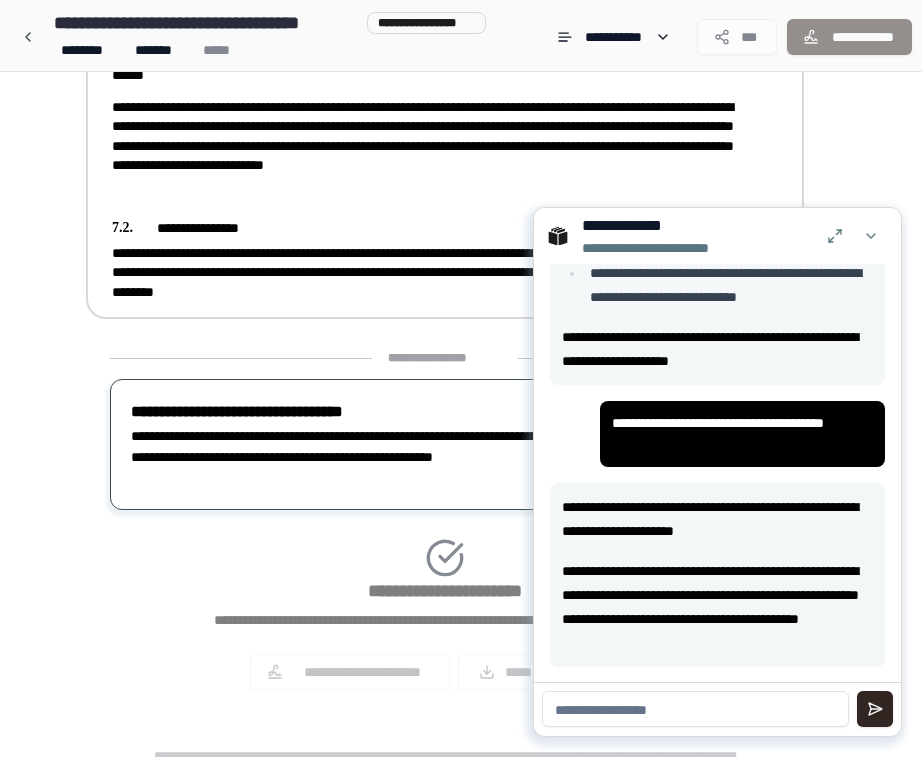 click on "**********" at bounding box center (431, 135) 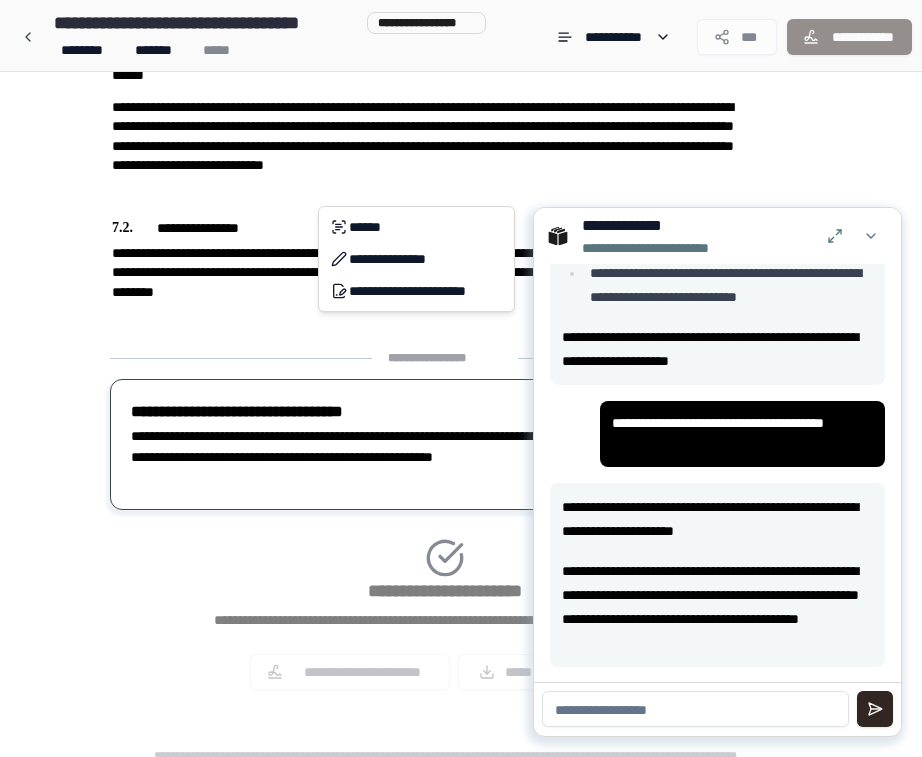 click on "**********" at bounding box center [461, -424] 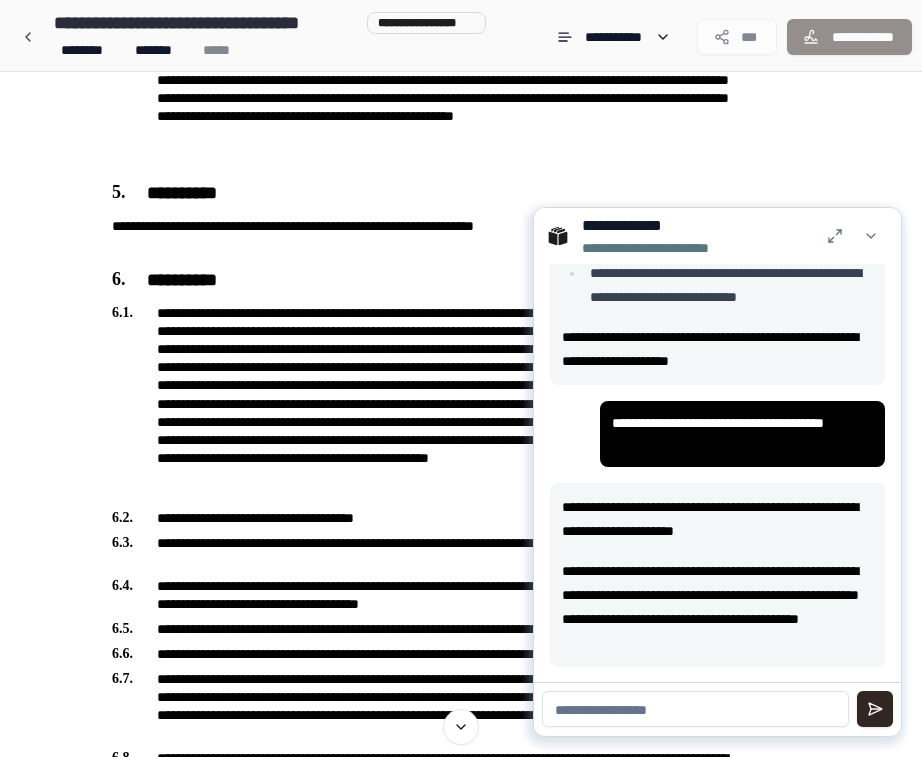 scroll, scrollTop: 282, scrollLeft: 0, axis: vertical 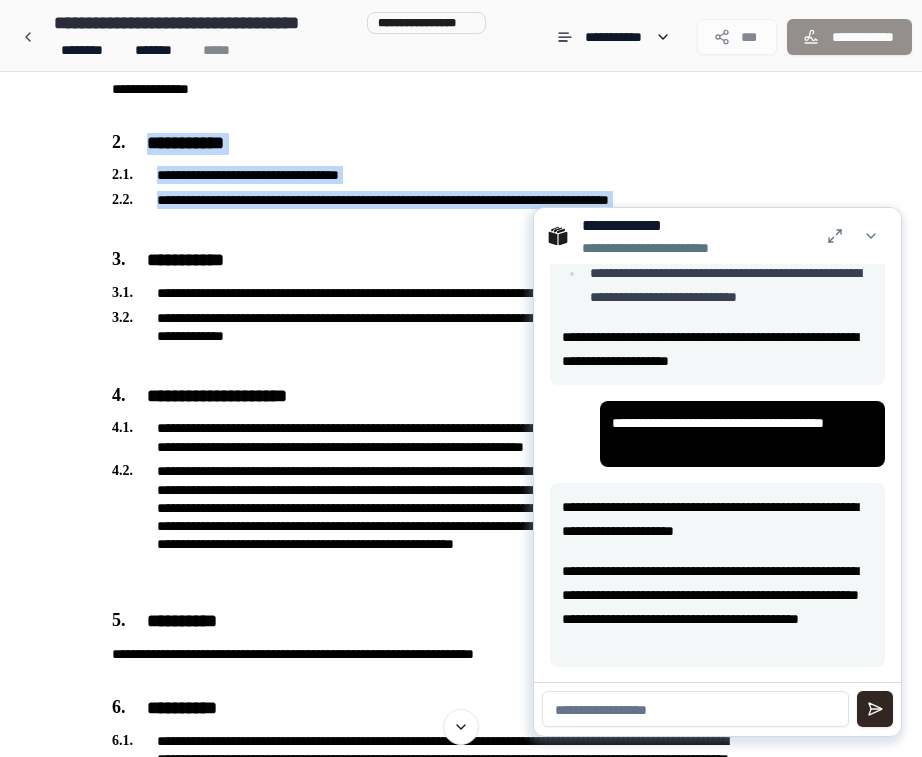 drag, startPoint x: 50, startPoint y: 136, endPoint x: 0, endPoint y: 218, distance: 96.04166 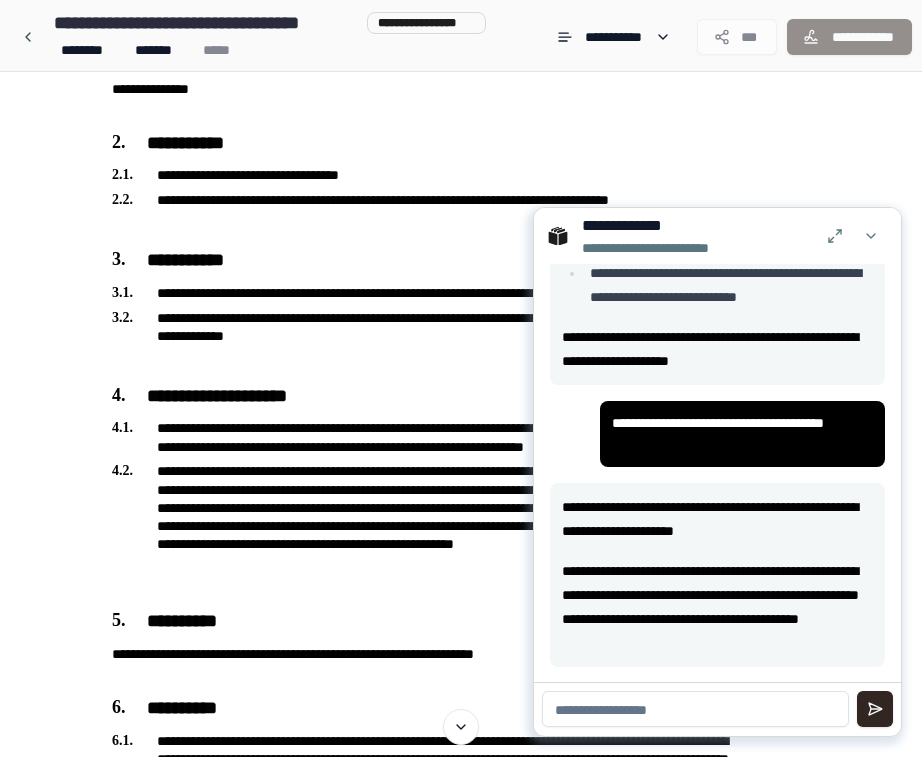 click on "**********" at bounding box center (461, 951) 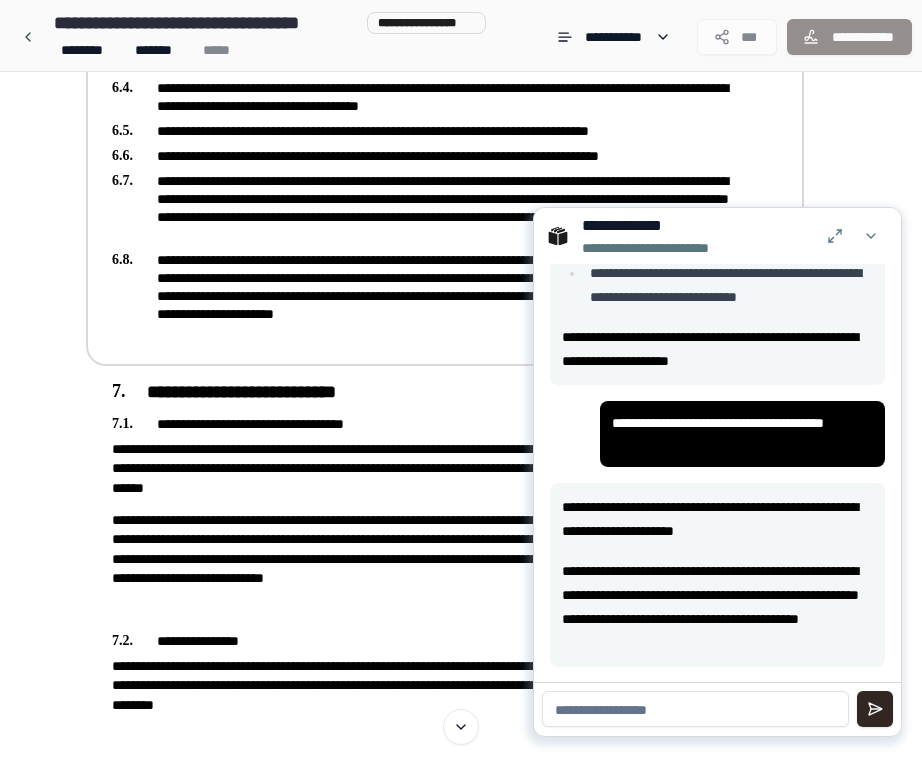 scroll, scrollTop: 1254, scrollLeft: 0, axis: vertical 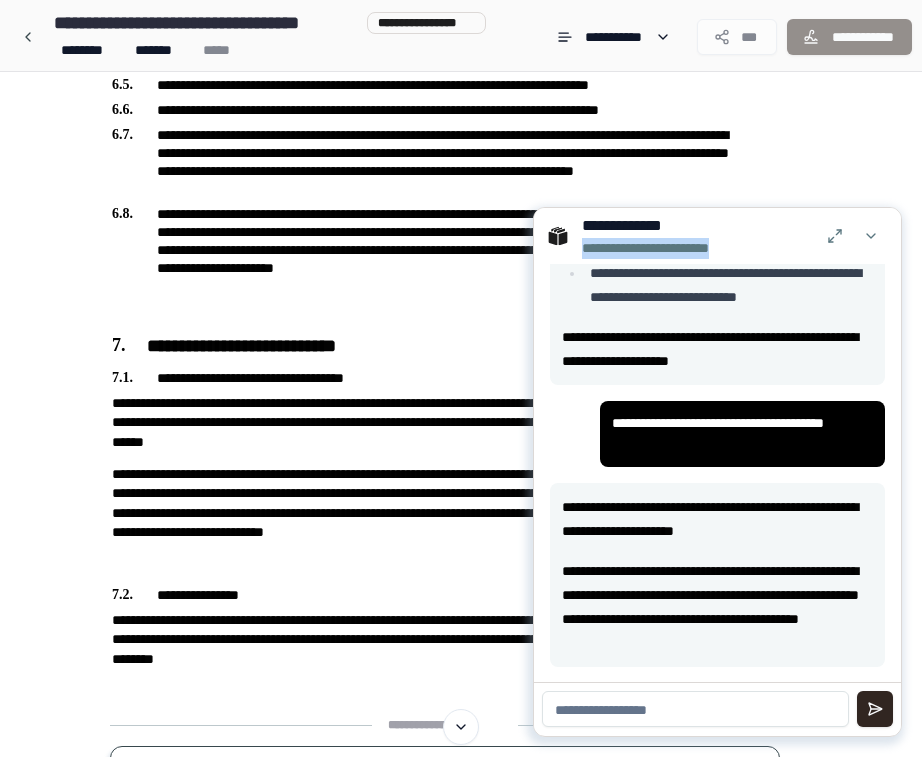 drag, startPoint x: 726, startPoint y: 237, endPoint x: 689, endPoint y: 260, distance: 43.56604 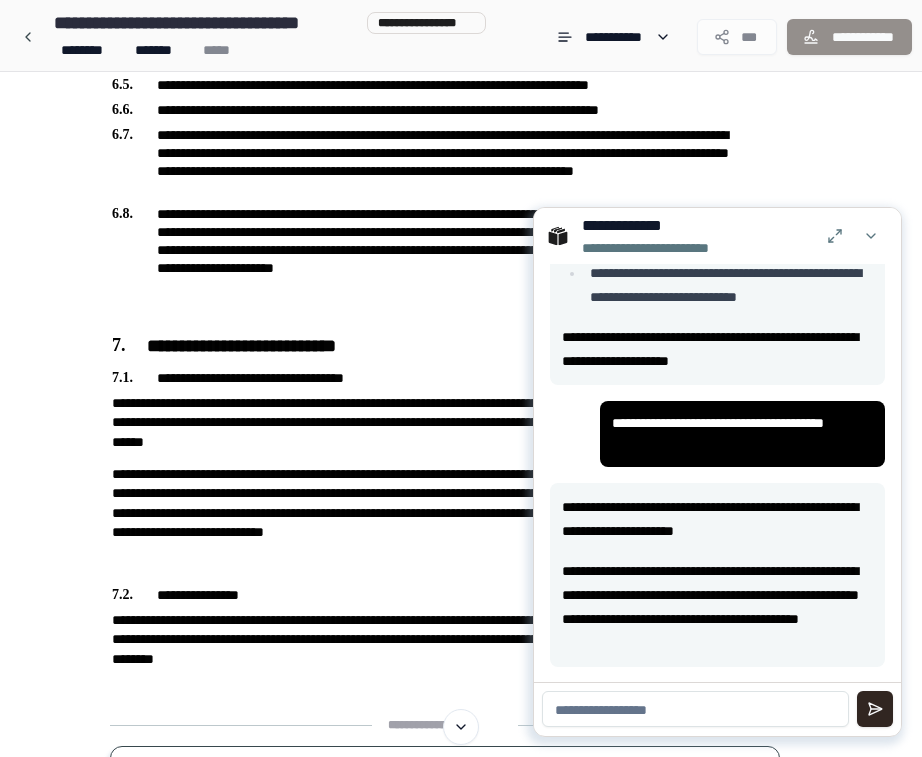 click on "**********" at bounding box center [664, 248] 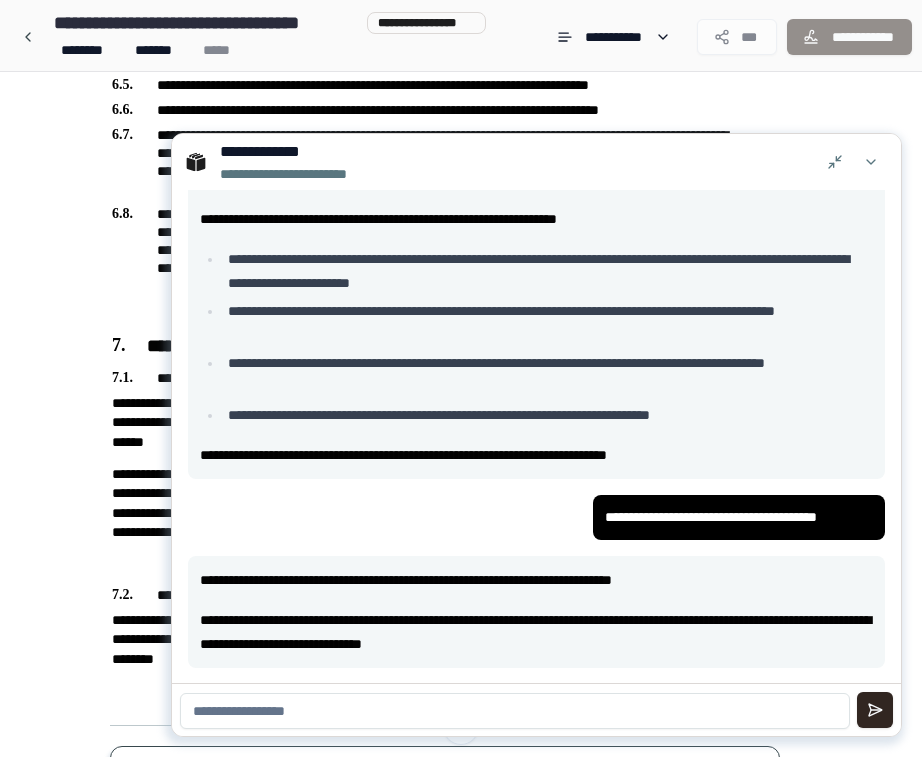 scroll, scrollTop: 907, scrollLeft: 0, axis: vertical 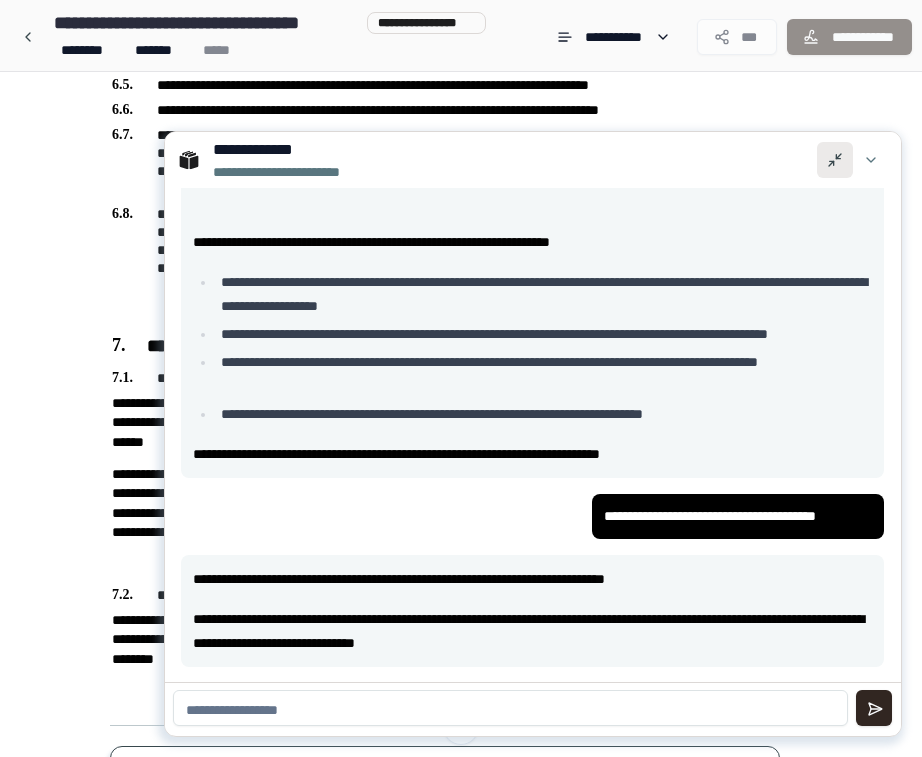 click at bounding box center (835, 160) 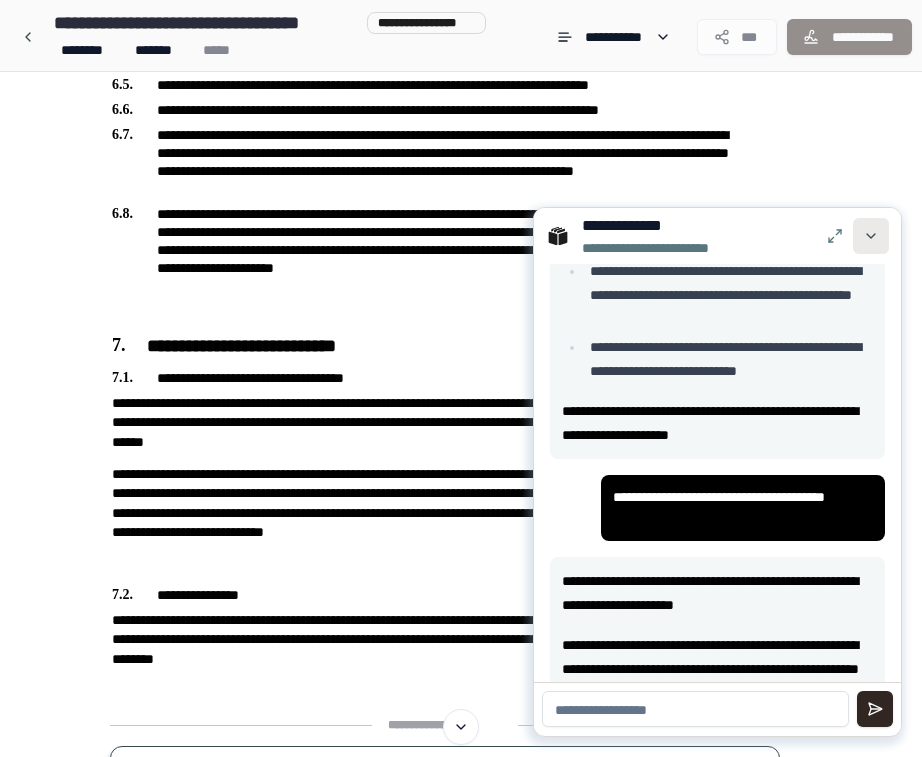 scroll, scrollTop: 1765, scrollLeft: 0, axis: vertical 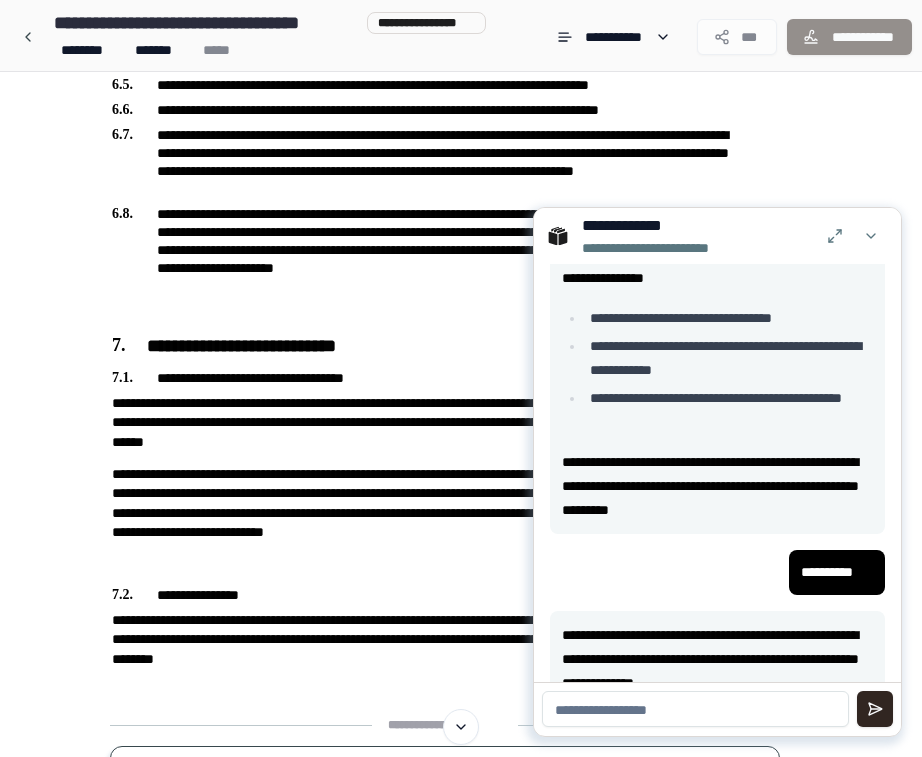 click at bounding box center (871, 236) 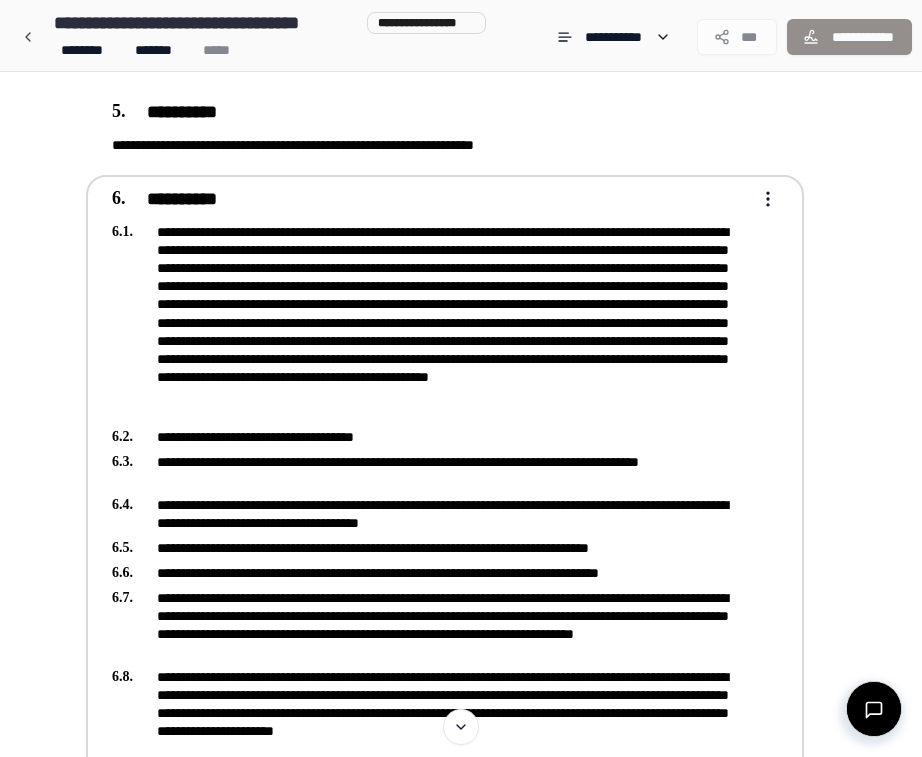 scroll, scrollTop: 800, scrollLeft: 0, axis: vertical 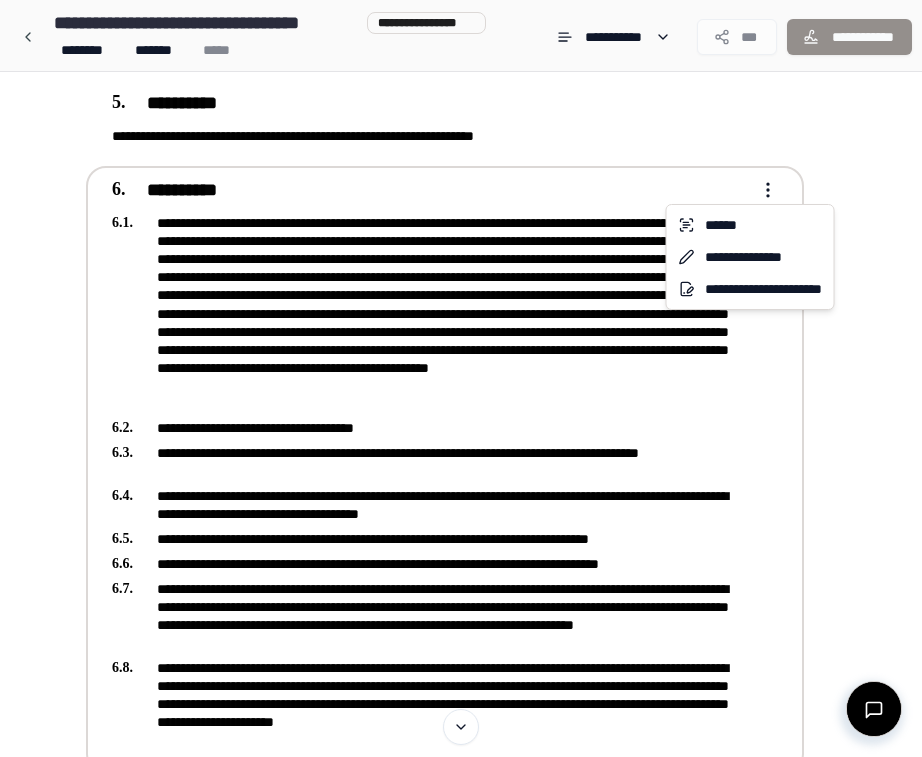 click on "**********" at bounding box center (461, 397) 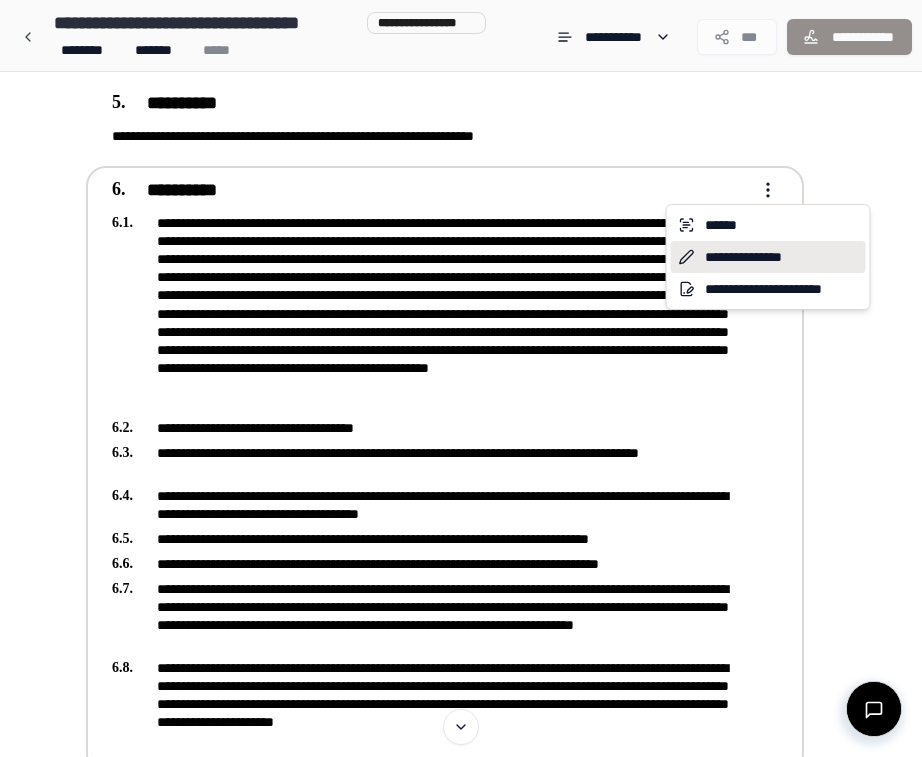 click on "**********" at bounding box center [768, 257] 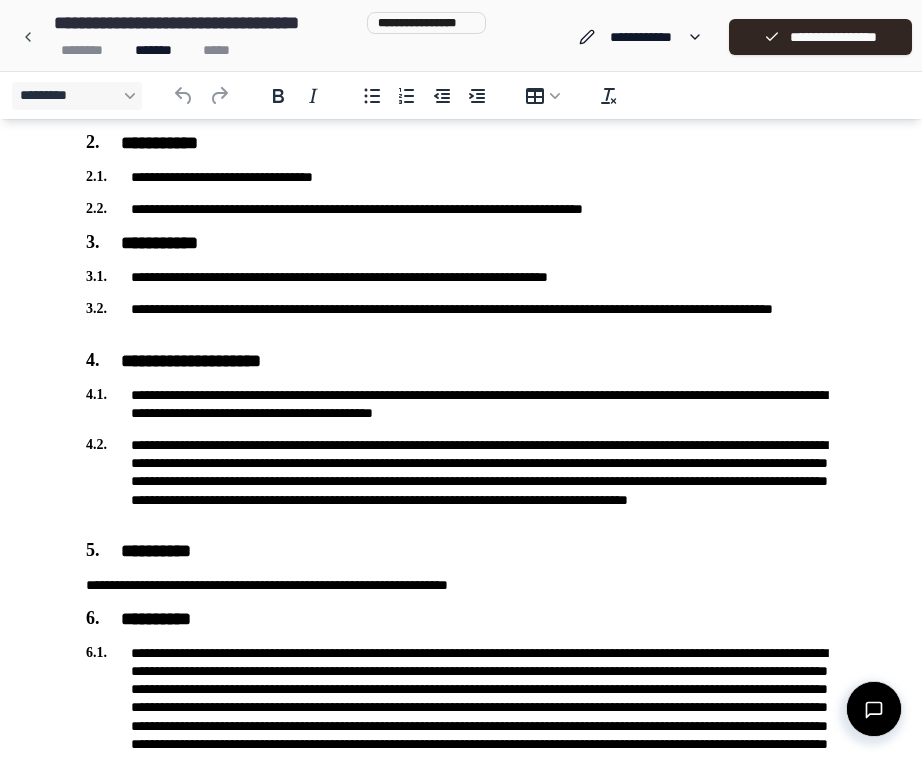 scroll, scrollTop: 314, scrollLeft: 0, axis: vertical 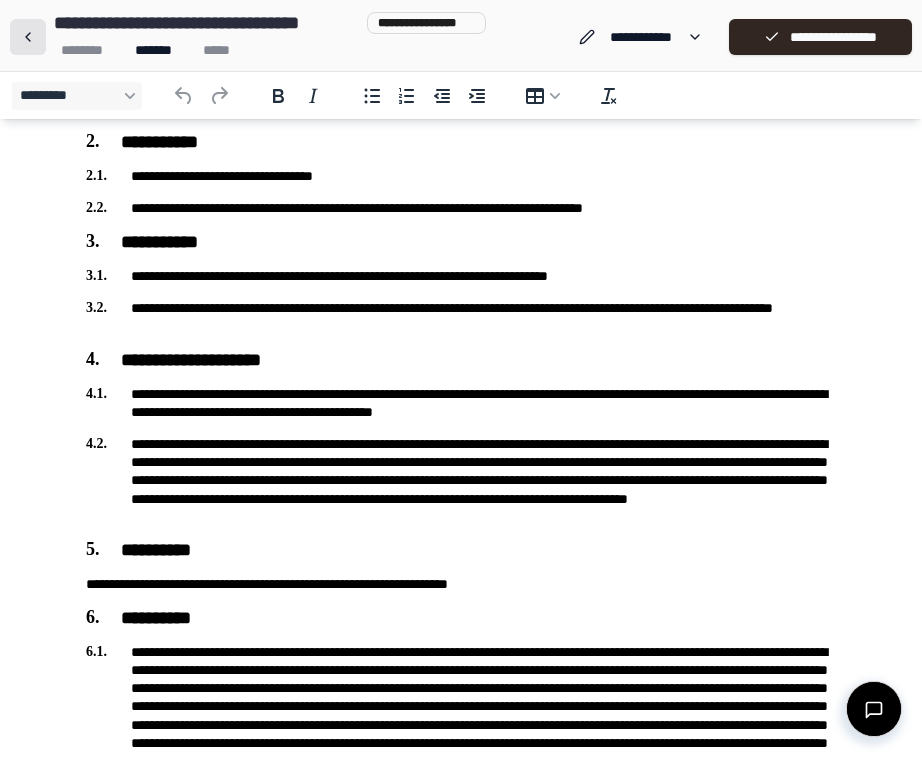 click at bounding box center (28, 37) 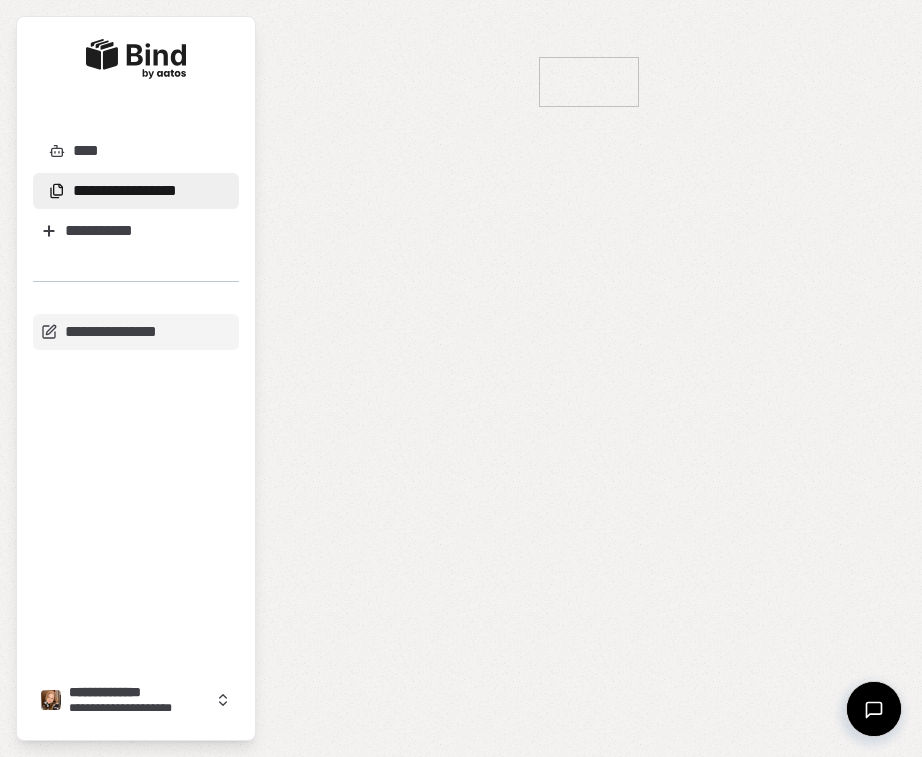 scroll, scrollTop: 0, scrollLeft: 0, axis: both 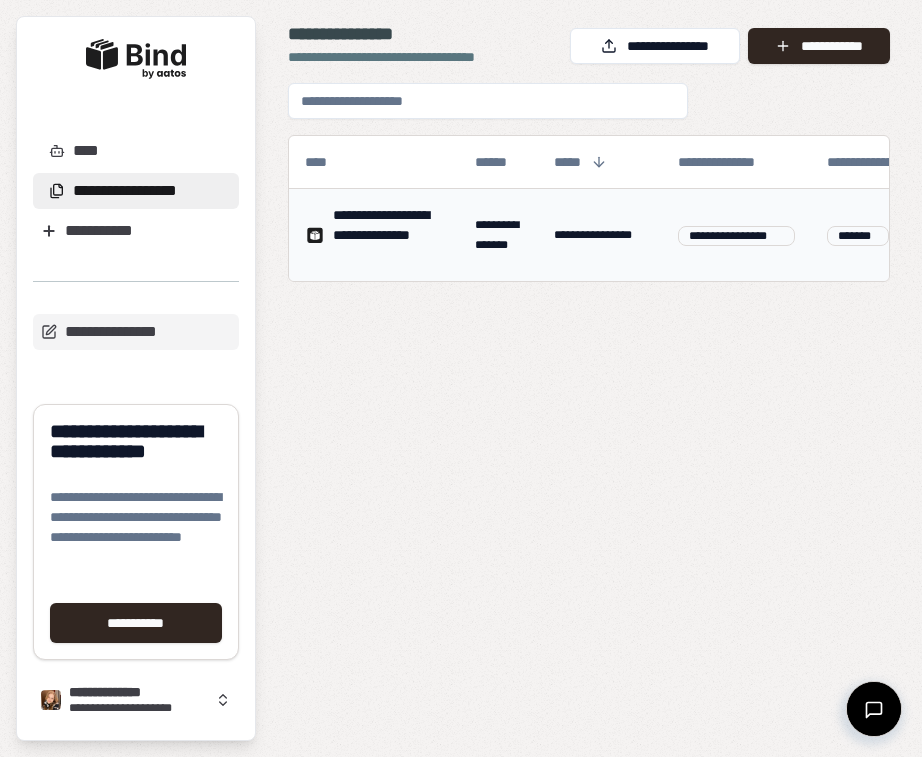 click on "**********" at bounding box center [600, 235] 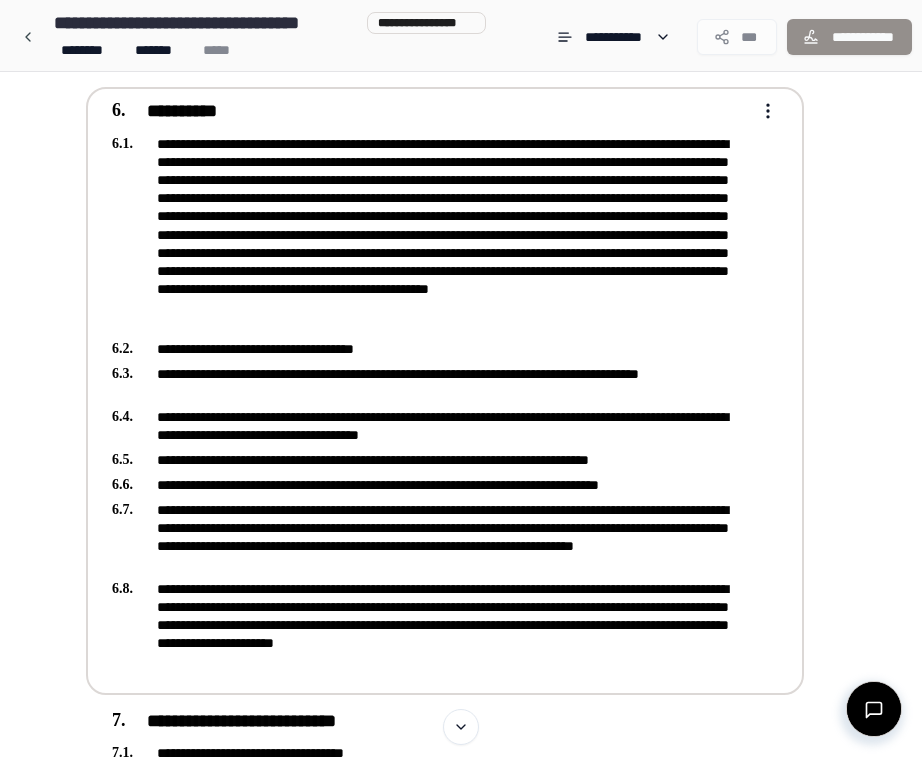 scroll, scrollTop: 799, scrollLeft: 0, axis: vertical 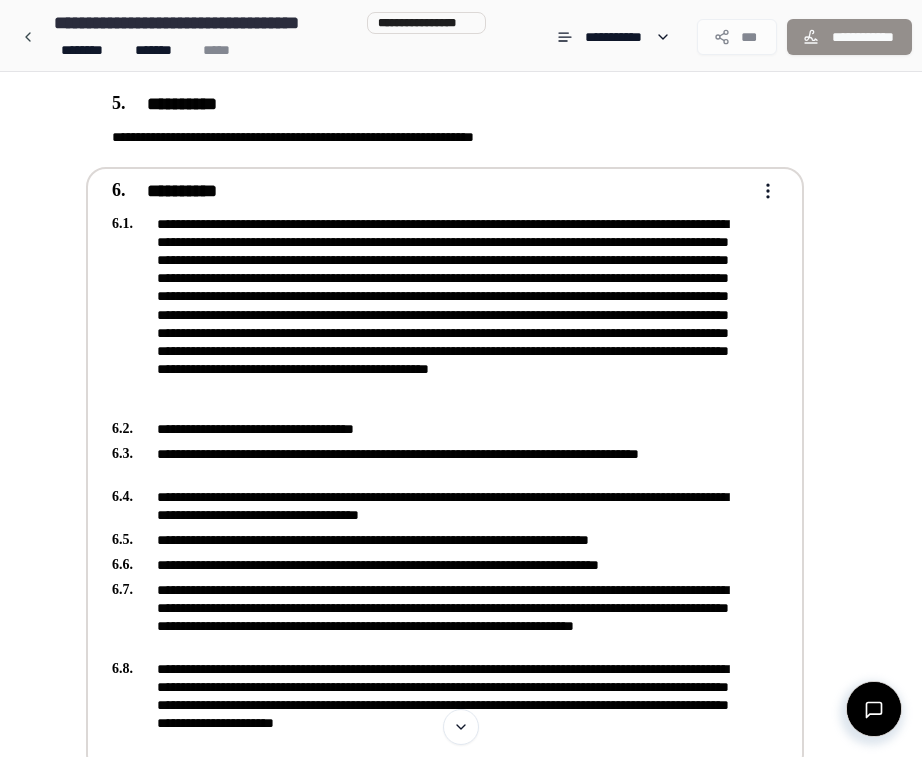 click on "**********" at bounding box center (461, 398) 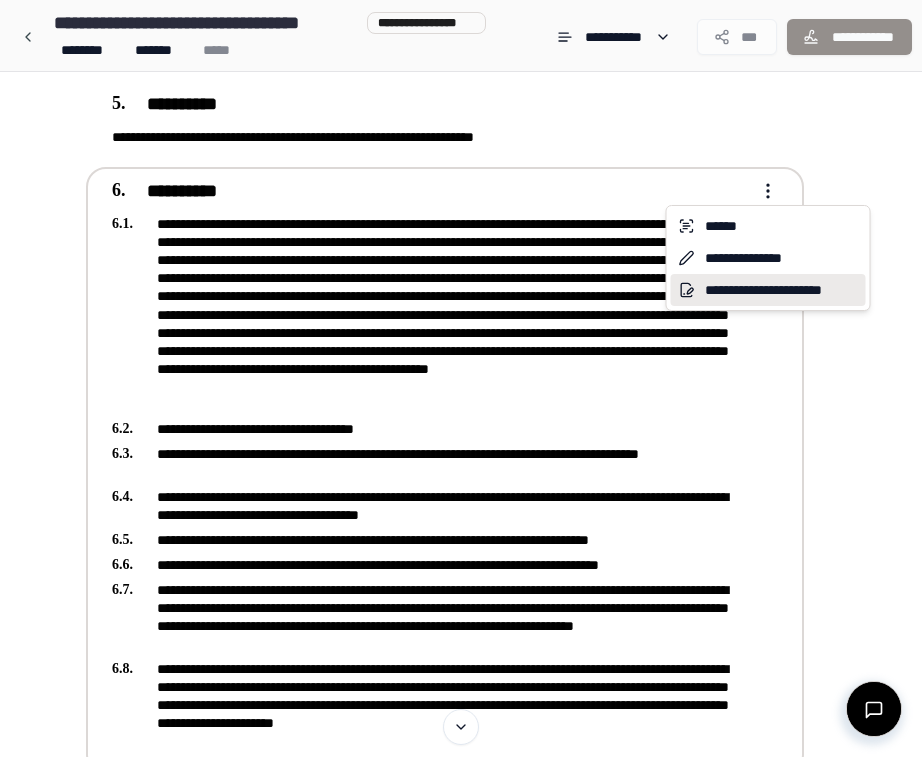 click on "**********" at bounding box center [768, 290] 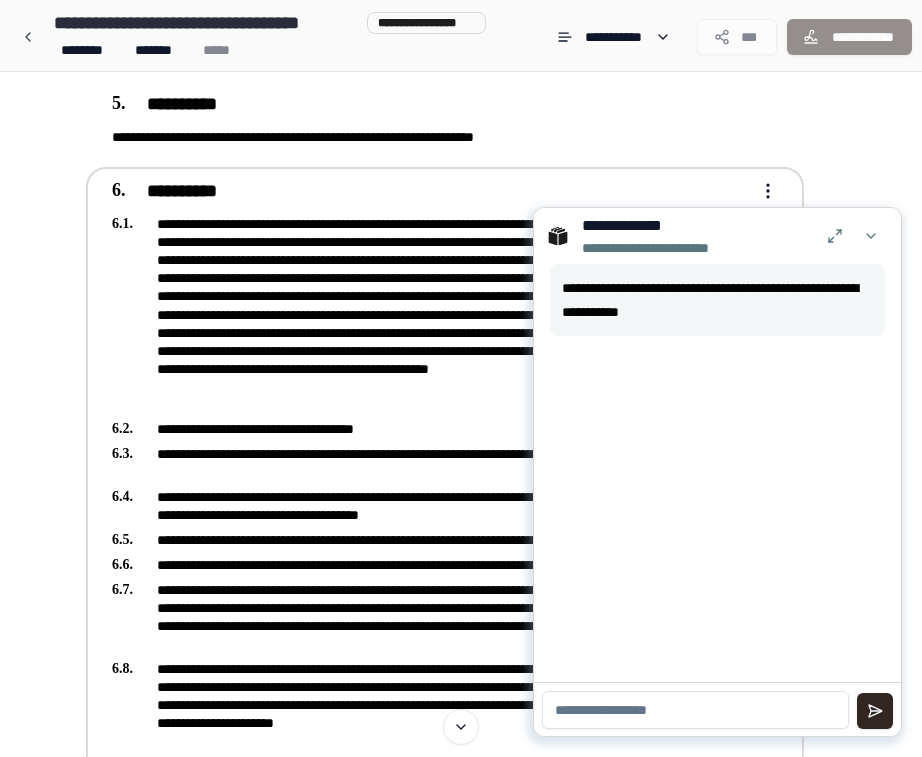click at bounding box center (695, 710) 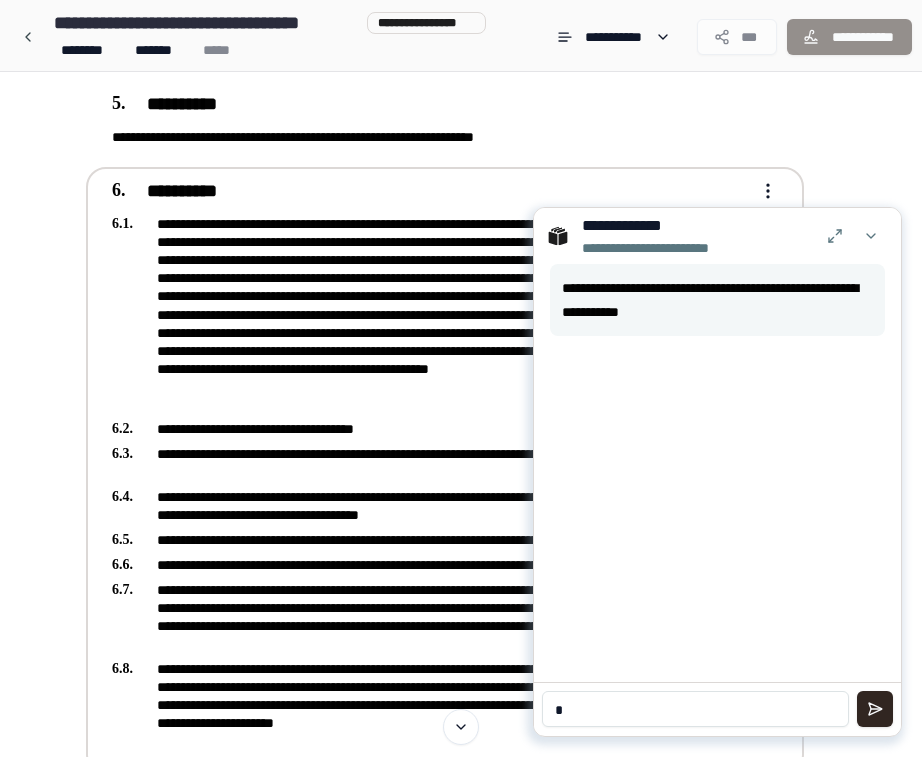 type on "*" 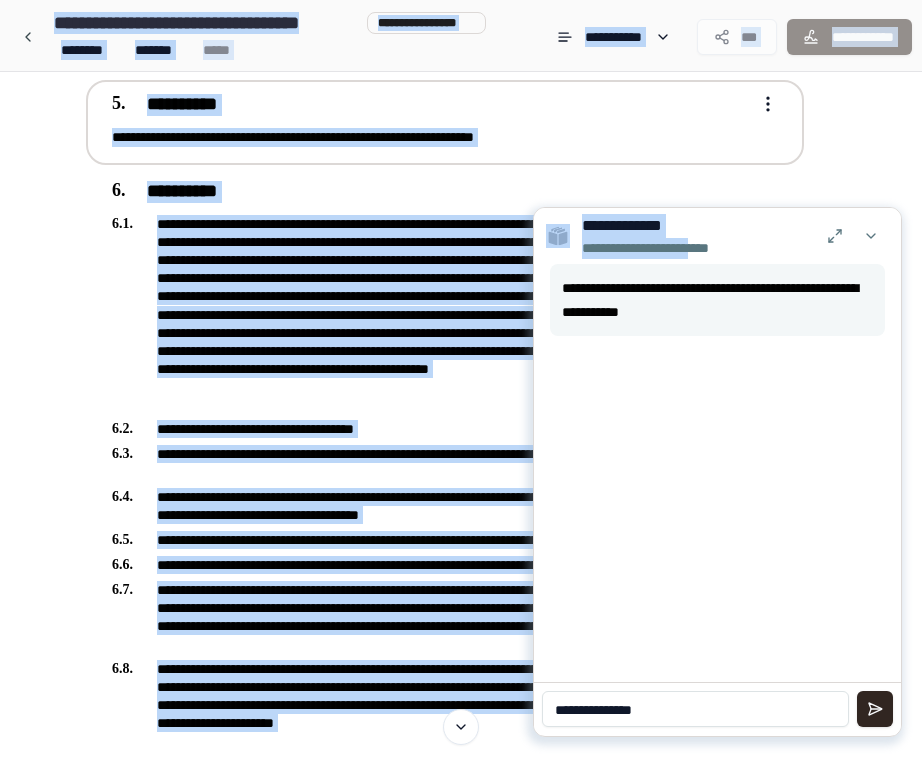 drag, startPoint x: 717, startPoint y: 248, endPoint x: 729, endPoint y: 137, distance: 111.64677 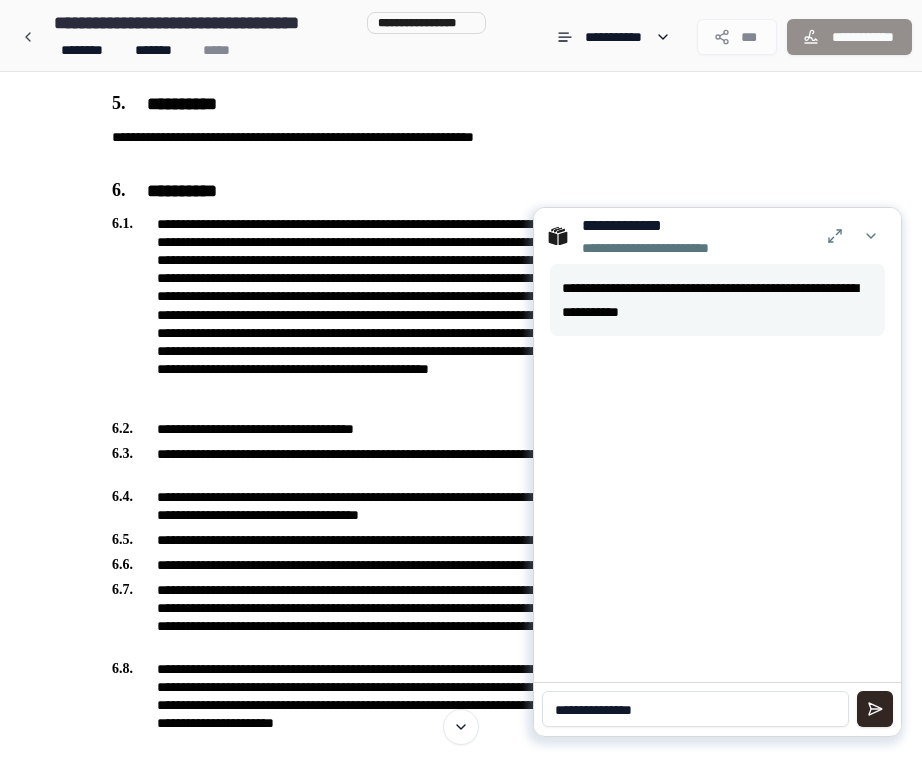 click on "**********" at bounding box center [717, 300] 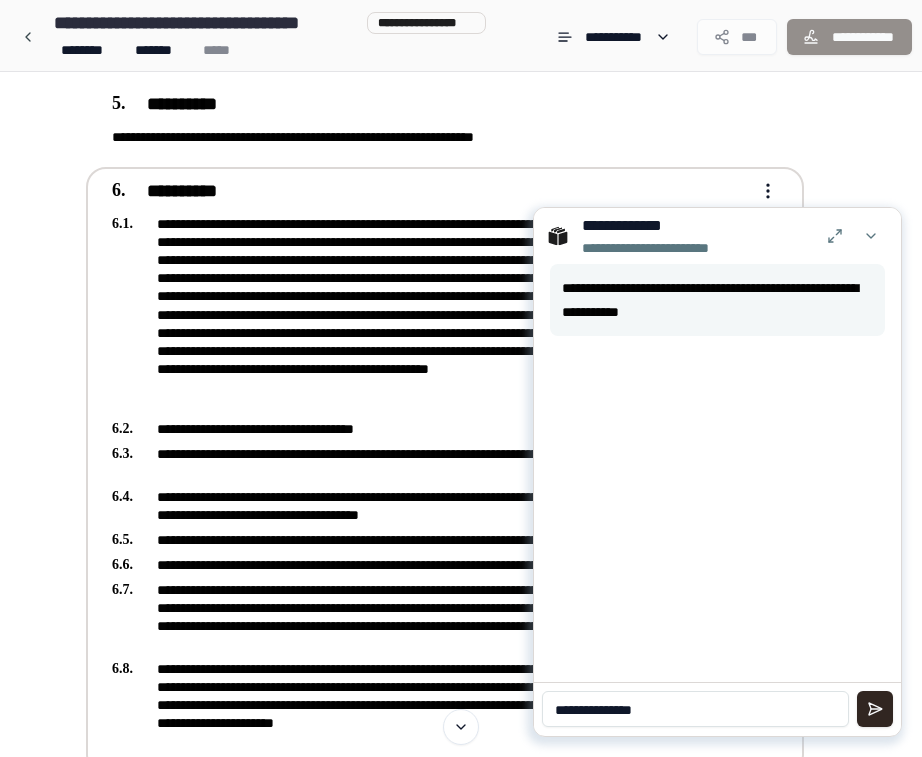 drag, startPoint x: 689, startPoint y: 705, endPoint x: 477, endPoint y: 701, distance: 212.03773 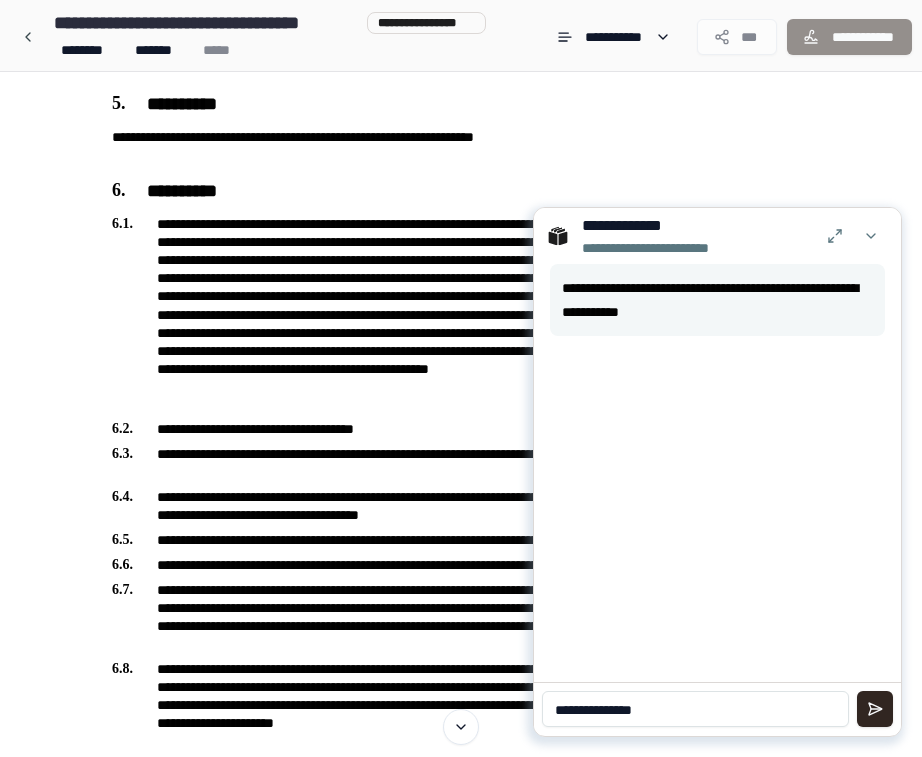 click on "**********" at bounding box center (695, 709) 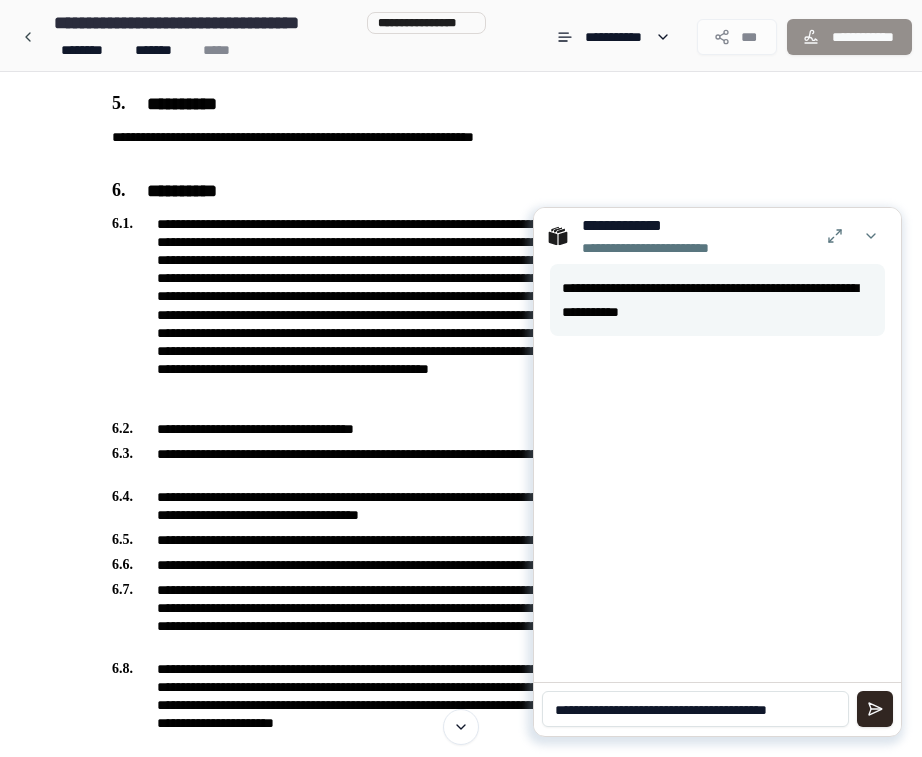 scroll, scrollTop: 0, scrollLeft: 0, axis: both 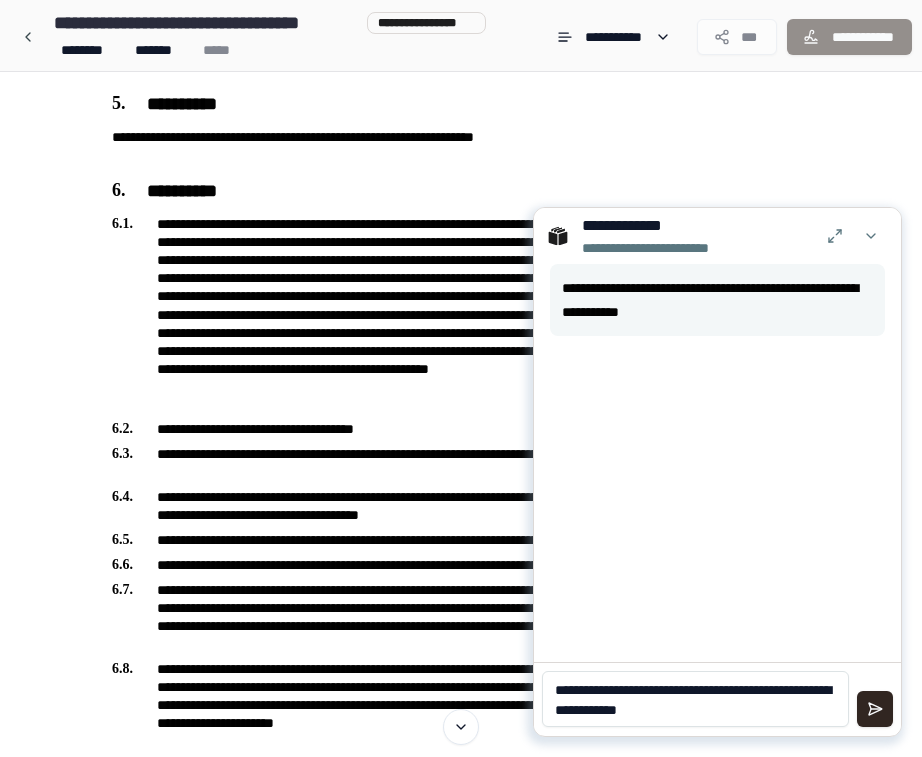 click on "**********" at bounding box center [695, 699] 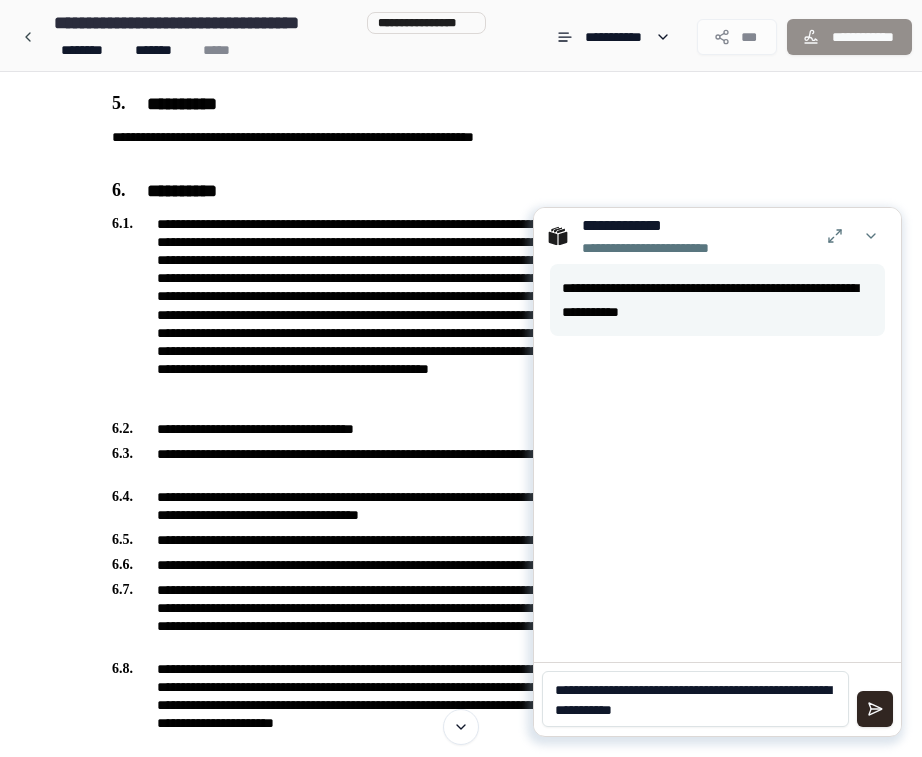 click on "**********" at bounding box center (695, 699) 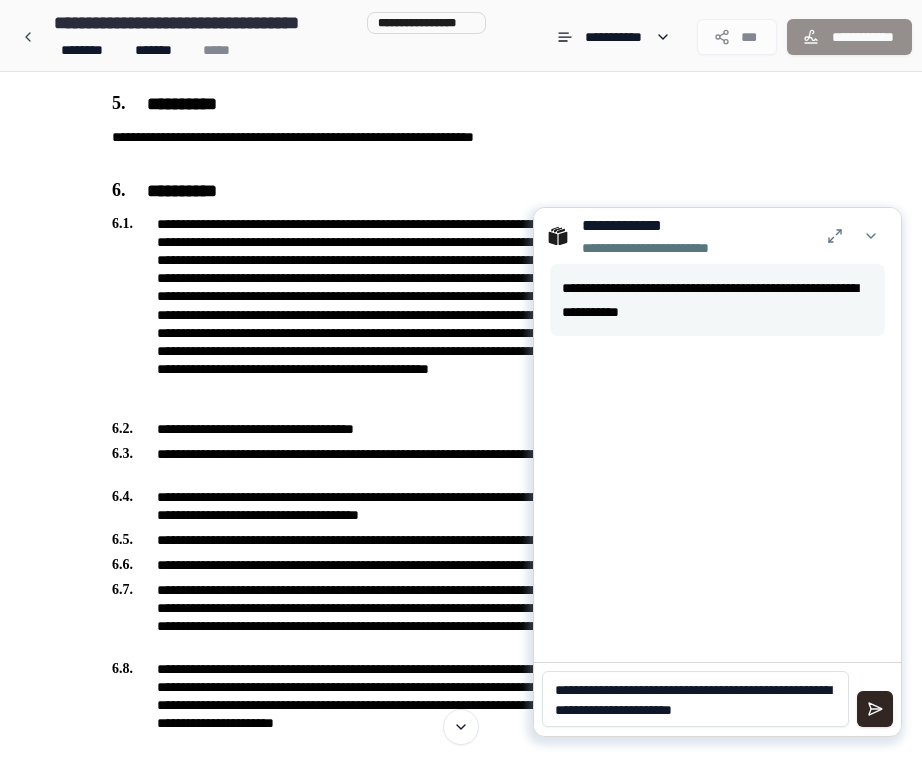 click on "**********" at bounding box center (695, 699) 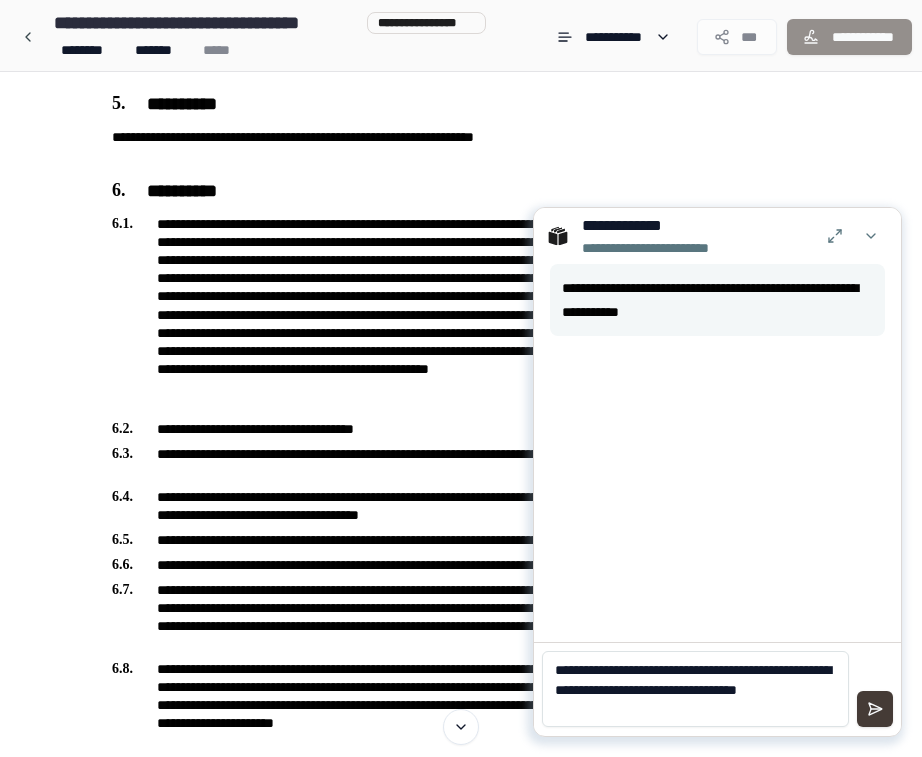 type on "**********" 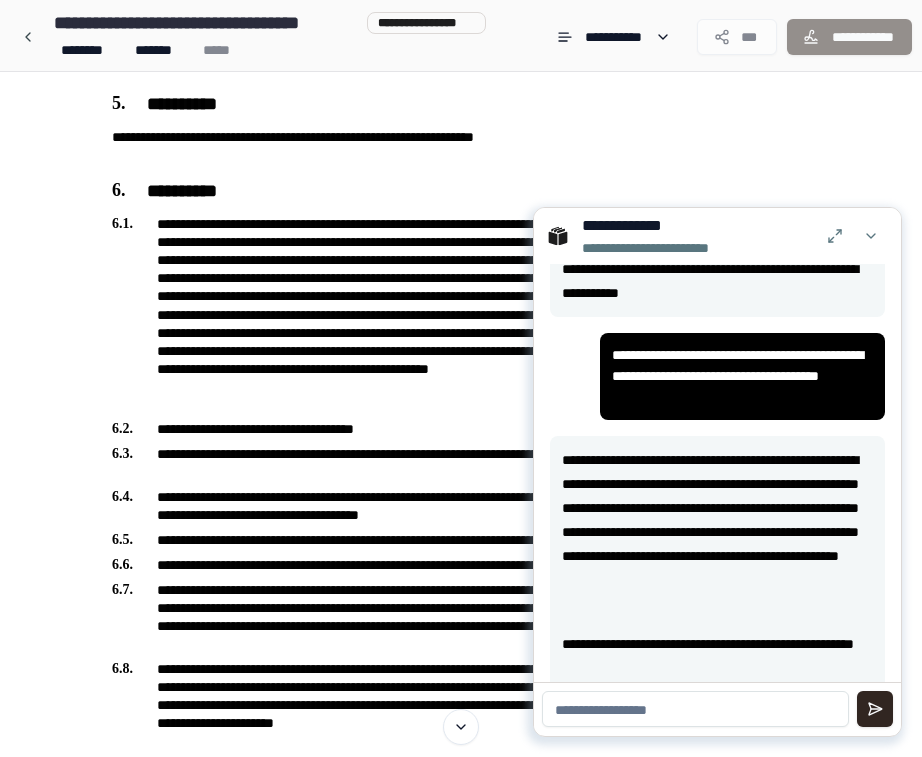 scroll, scrollTop: 0, scrollLeft: 0, axis: both 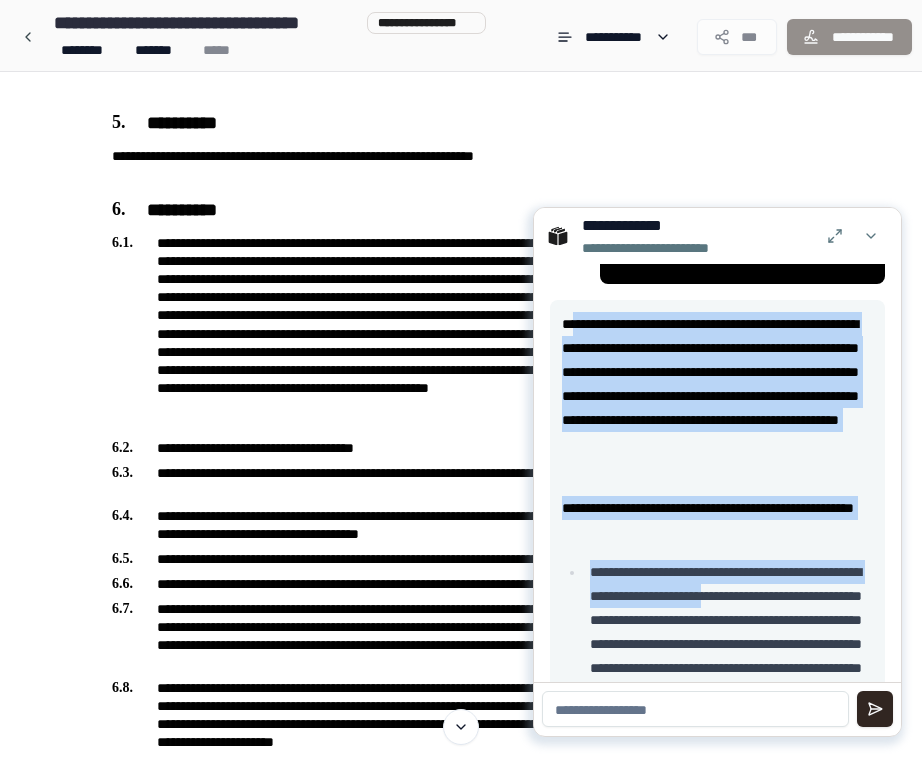 drag, startPoint x: 574, startPoint y: 327, endPoint x: 832, endPoint y: 596, distance: 372.72644 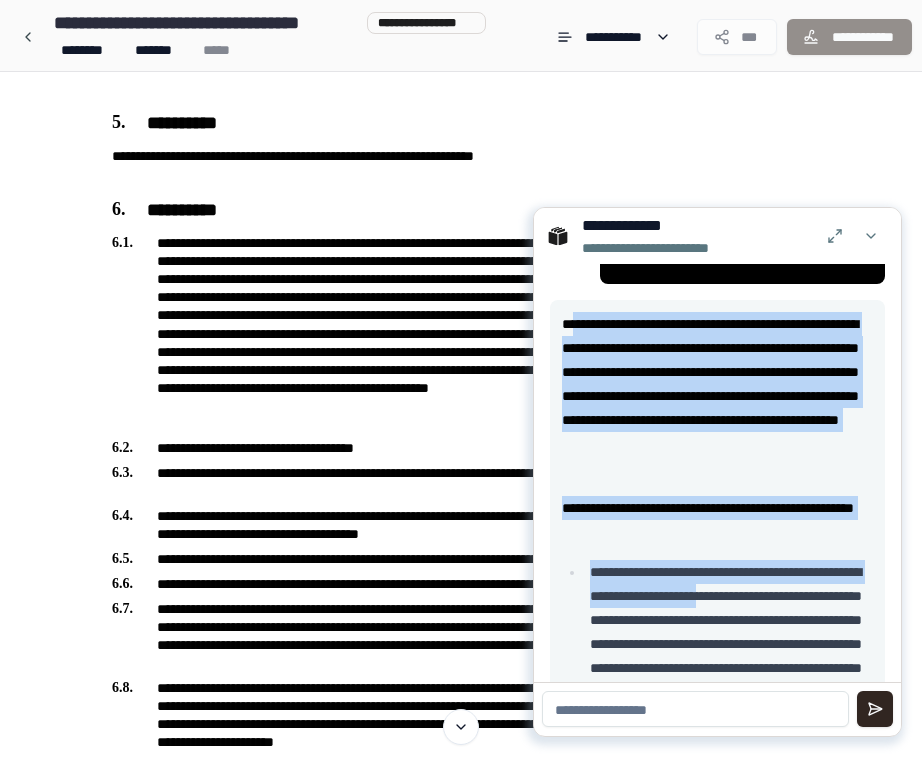 click on "**********" at bounding box center [717, 520] 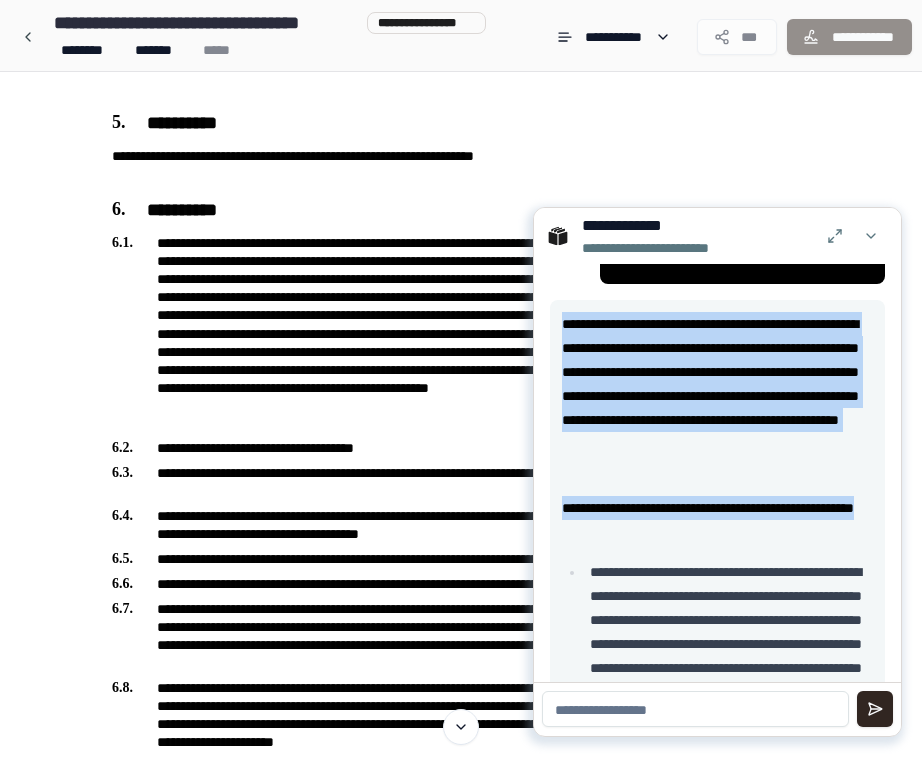 drag, startPoint x: 703, startPoint y: 529, endPoint x: 554, endPoint y: 316, distance: 259.9423 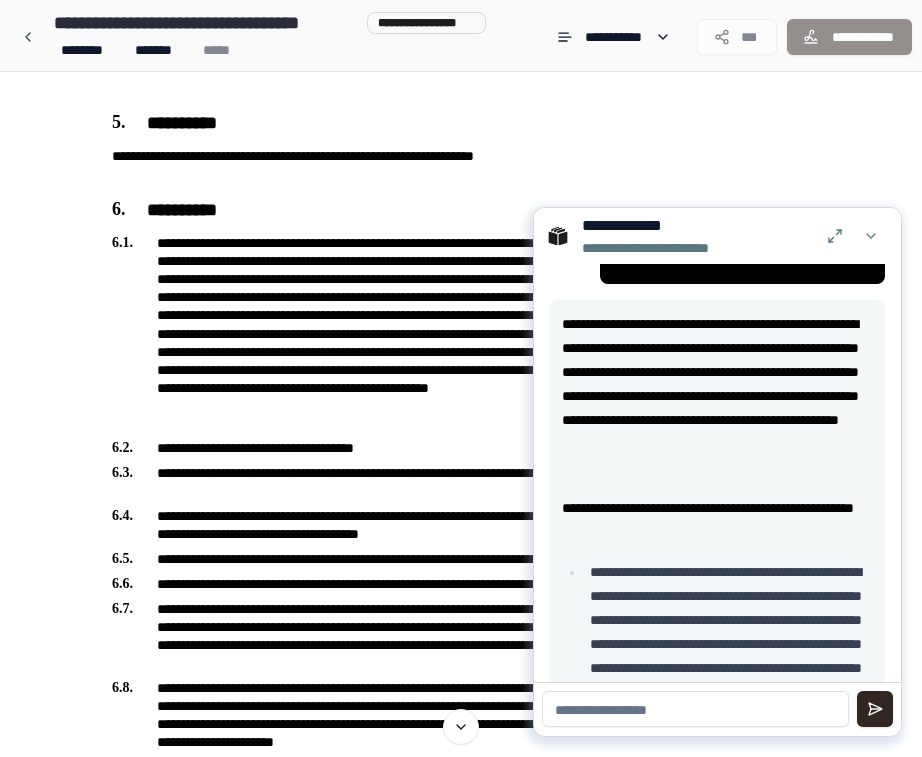 click on "**********" at bounding box center [717, 396] 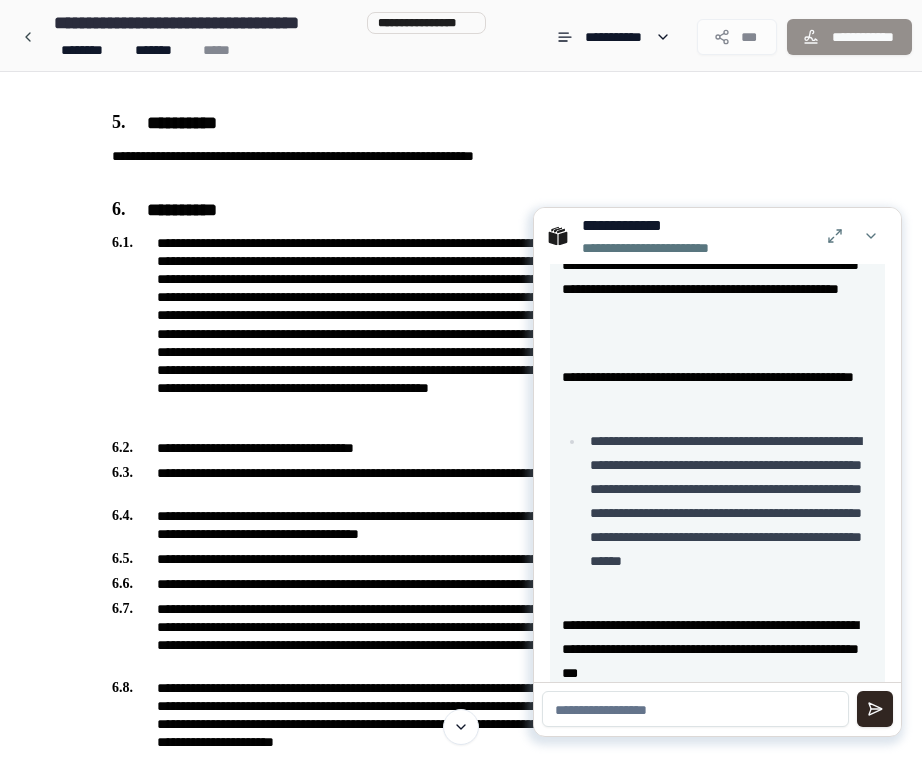 scroll, scrollTop: 288, scrollLeft: 0, axis: vertical 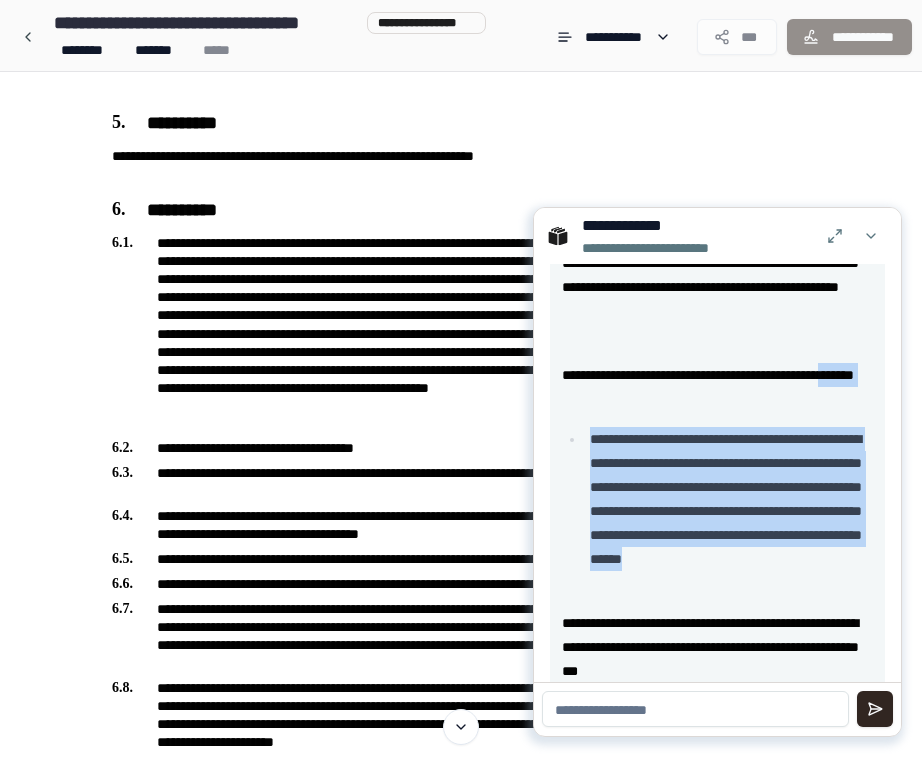 drag, startPoint x: 804, startPoint y: 580, endPoint x: 591, endPoint y: 383, distance: 290.13446 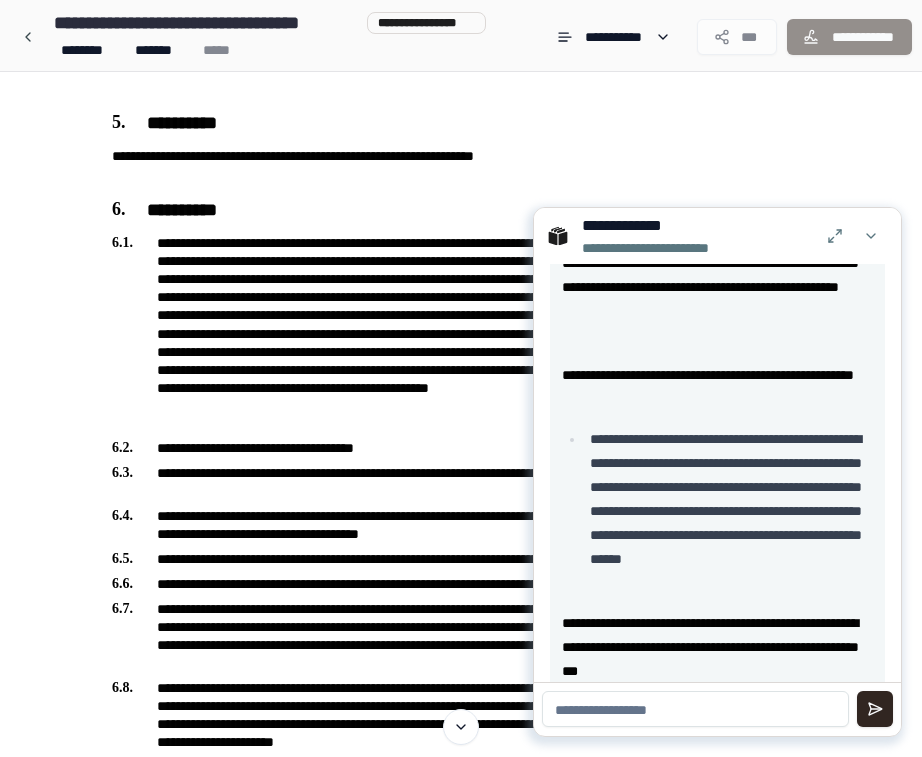 click on "**********" at bounding box center (728, 511) 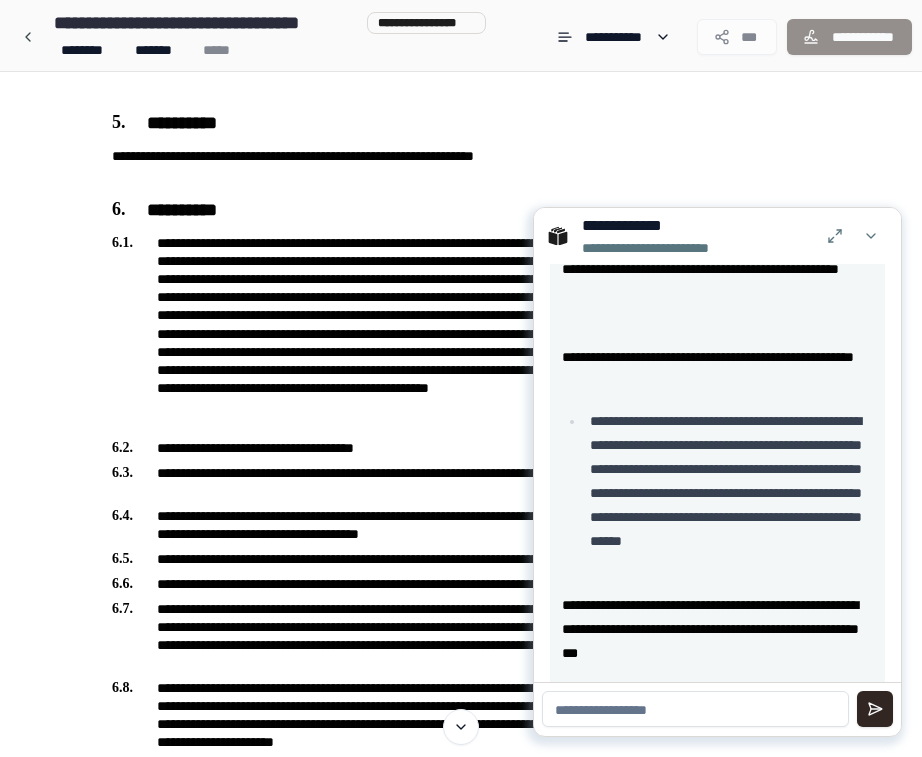 scroll, scrollTop: 311, scrollLeft: 0, axis: vertical 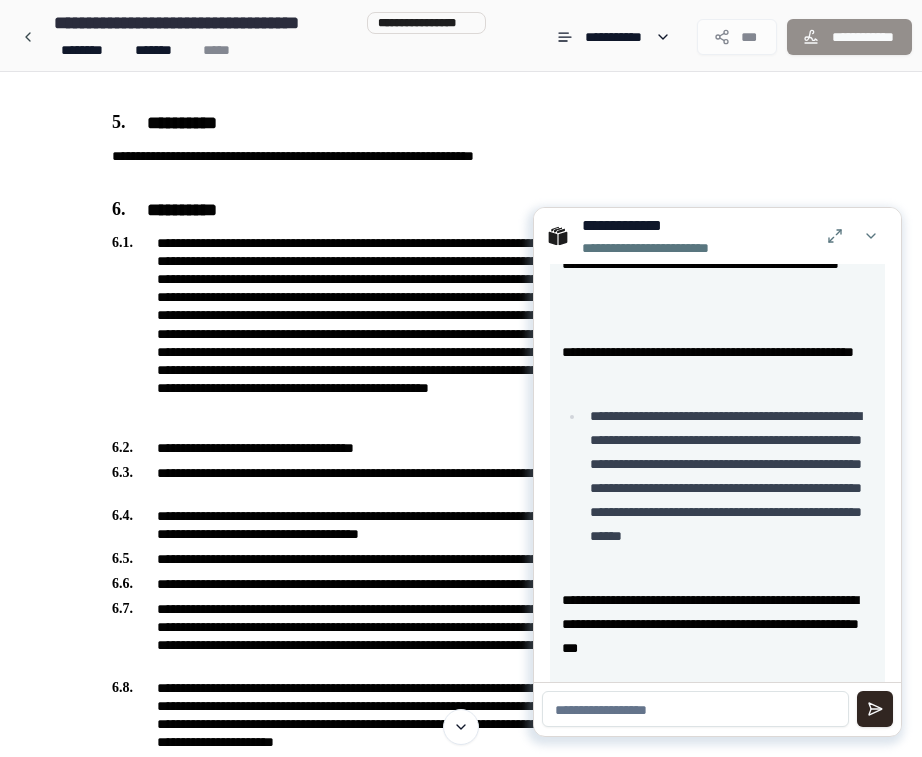 click at bounding box center (695, 709) 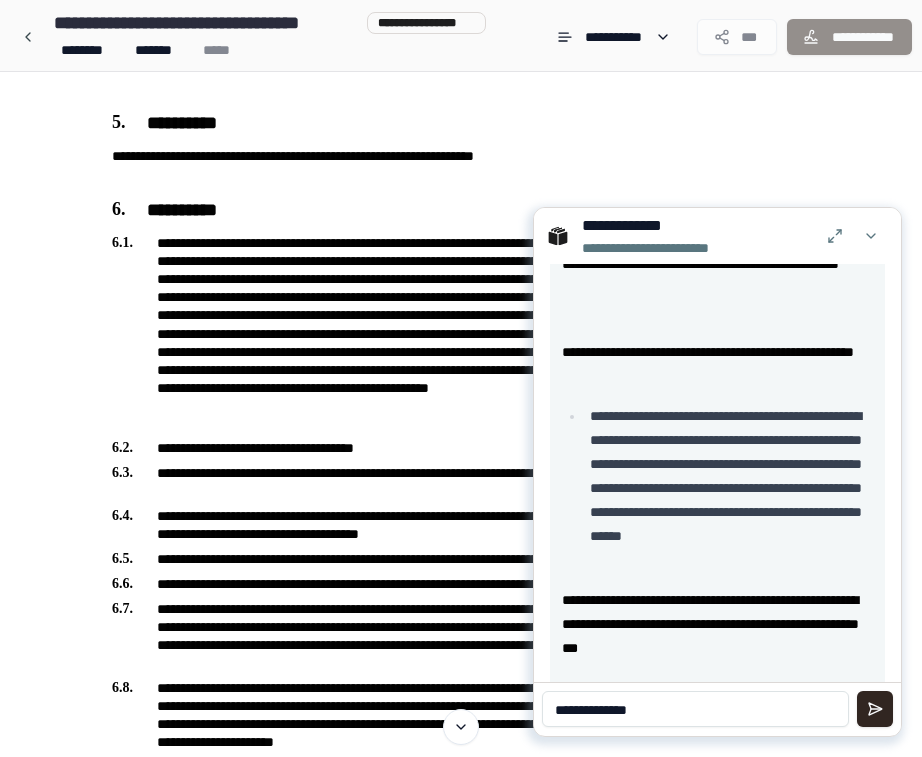 type on "**********" 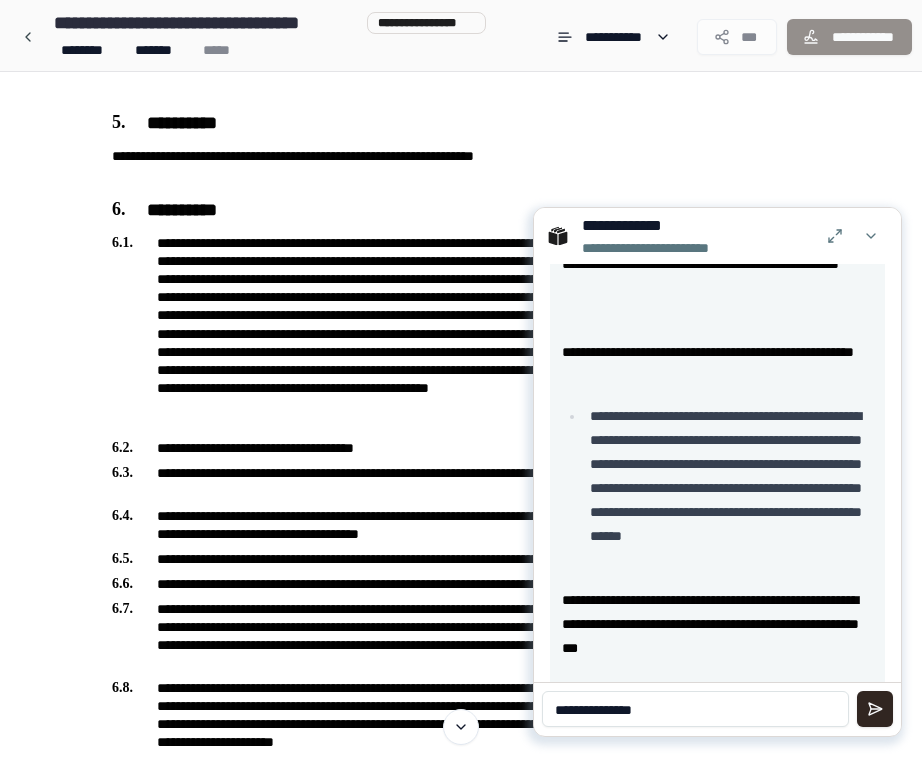 type 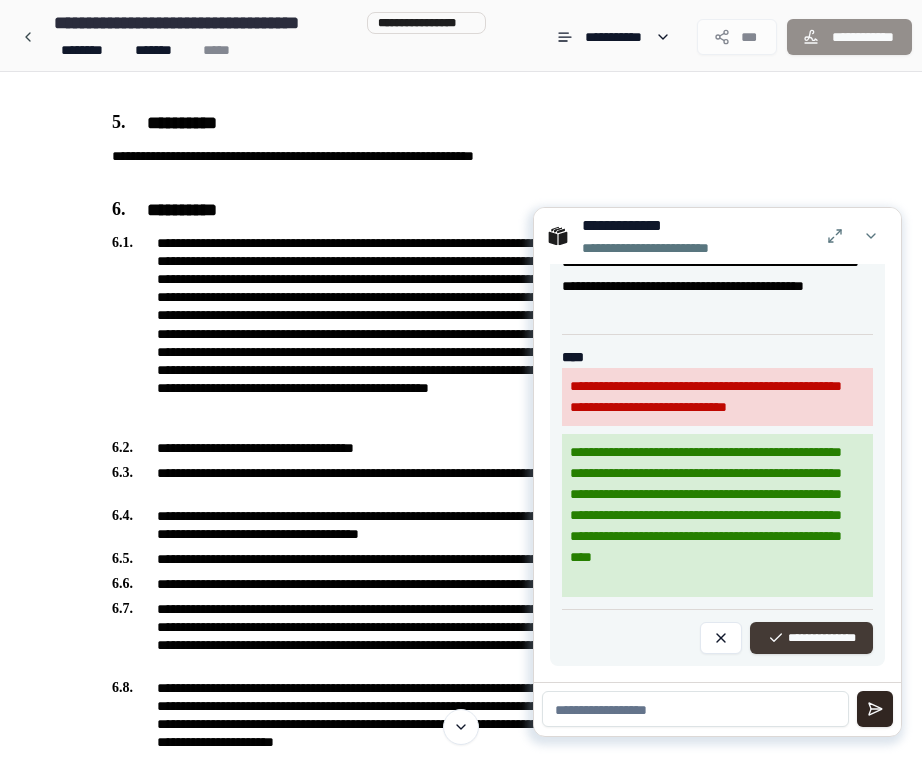 scroll, scrollTop: 1118, scrollLeft: 0, axis: vertical 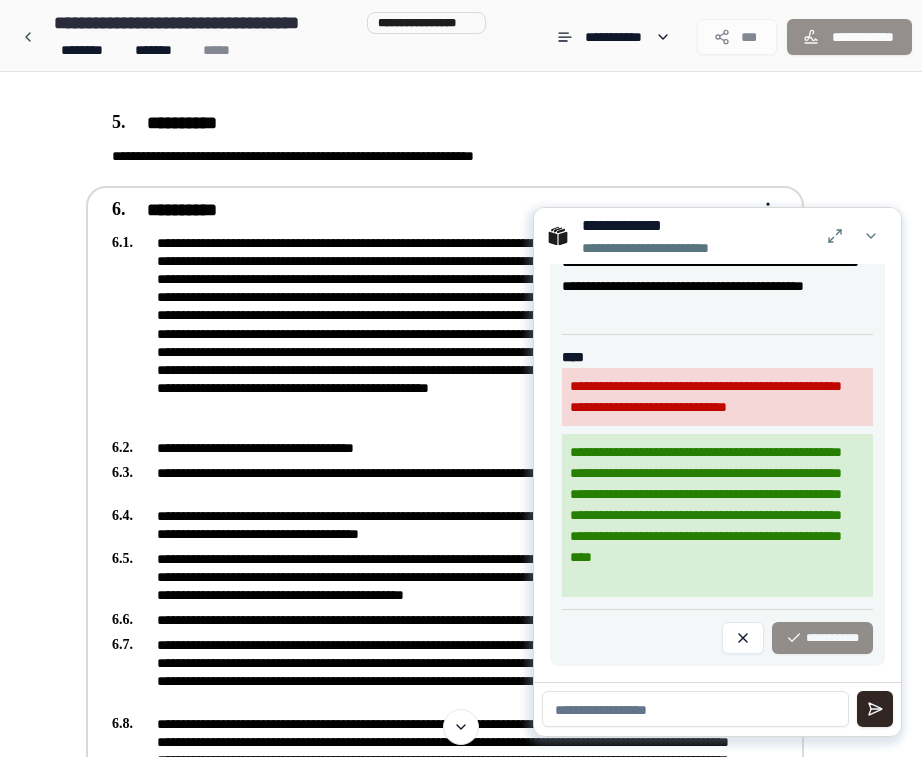 click on "**********" at bounding box center (431, 482) 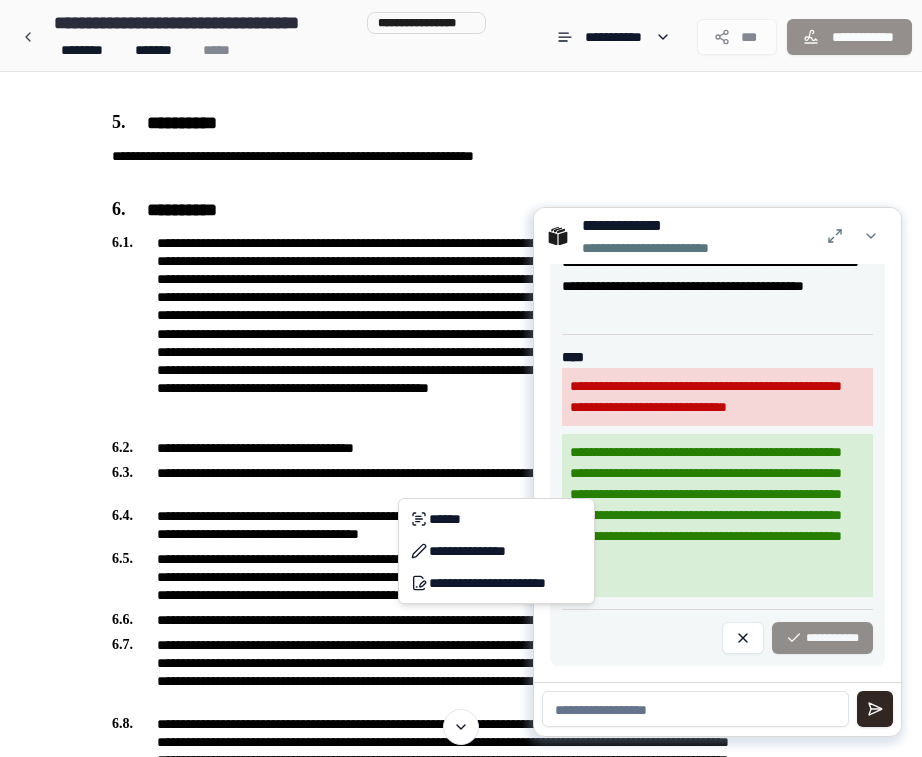 click on "**********" at bounding box center [461, 435] 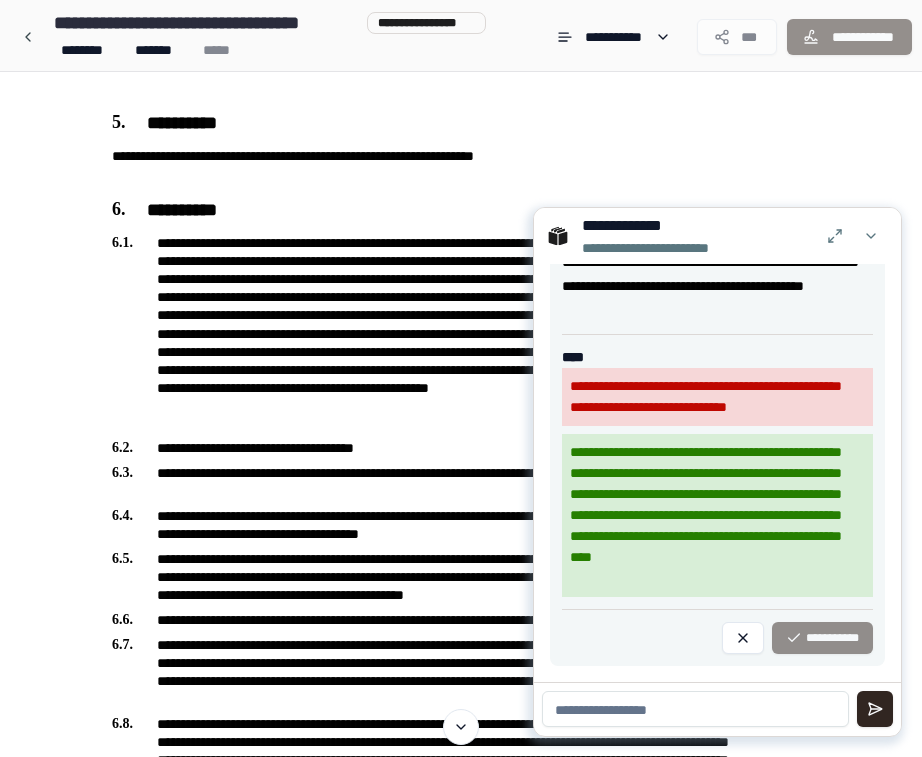 click on "**********" at bounding box center (717, 236) 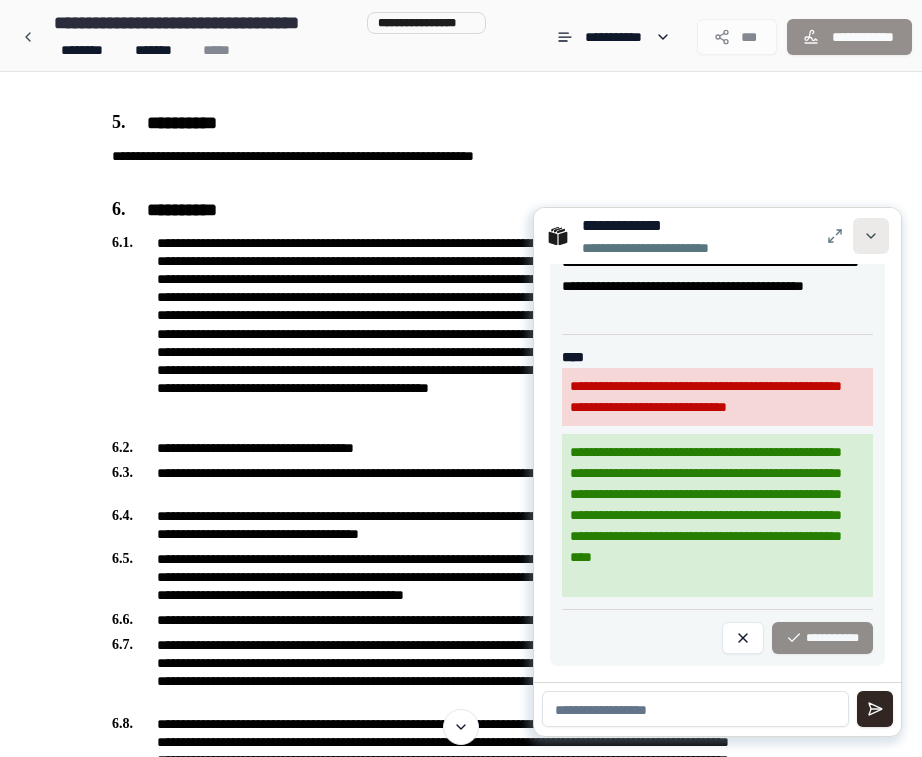 click at bounding box center (871, 236) 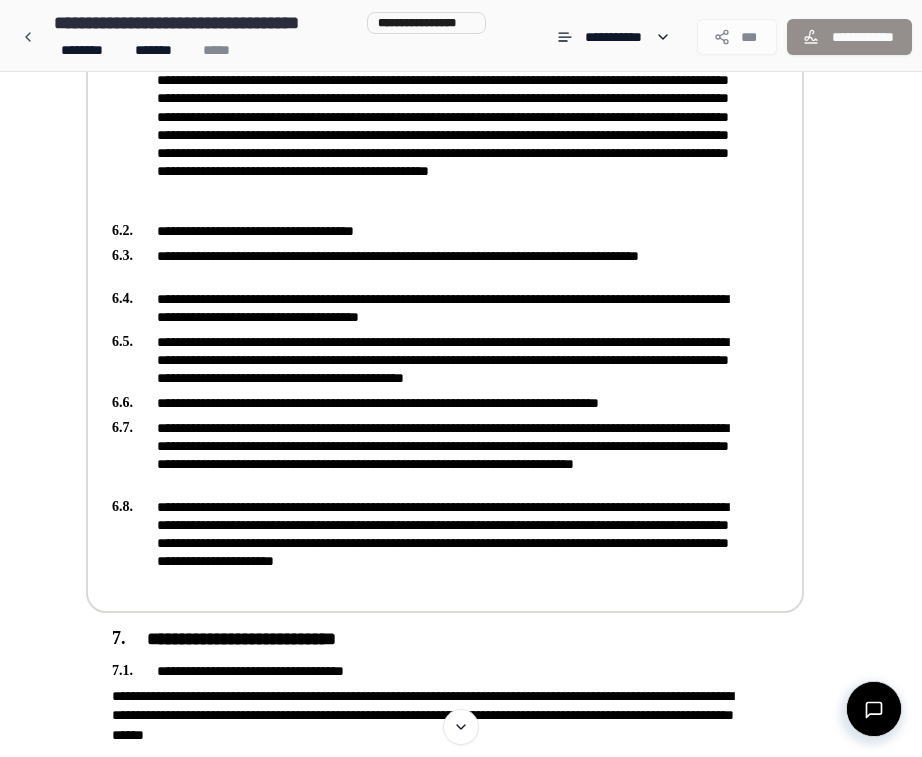 scroll, scrollTop: 1003, scrollLeft: 0, axis: vertical 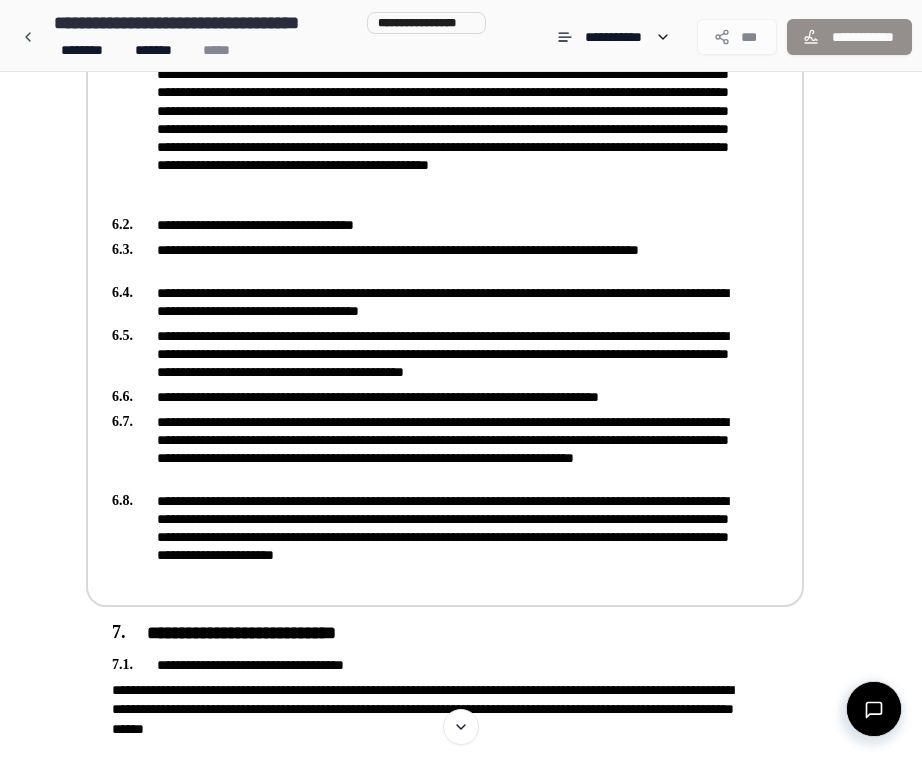 click on "**********" at bounding box center [461, 248] 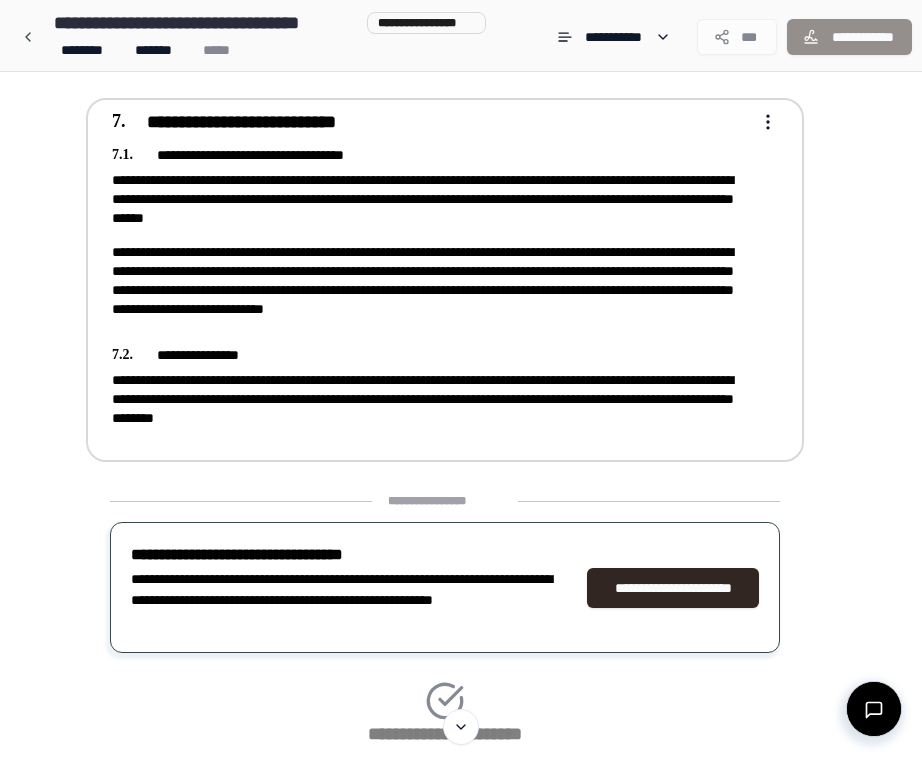scroll, scrollTop: 1459, scrollLeft: 0, axis: vertical 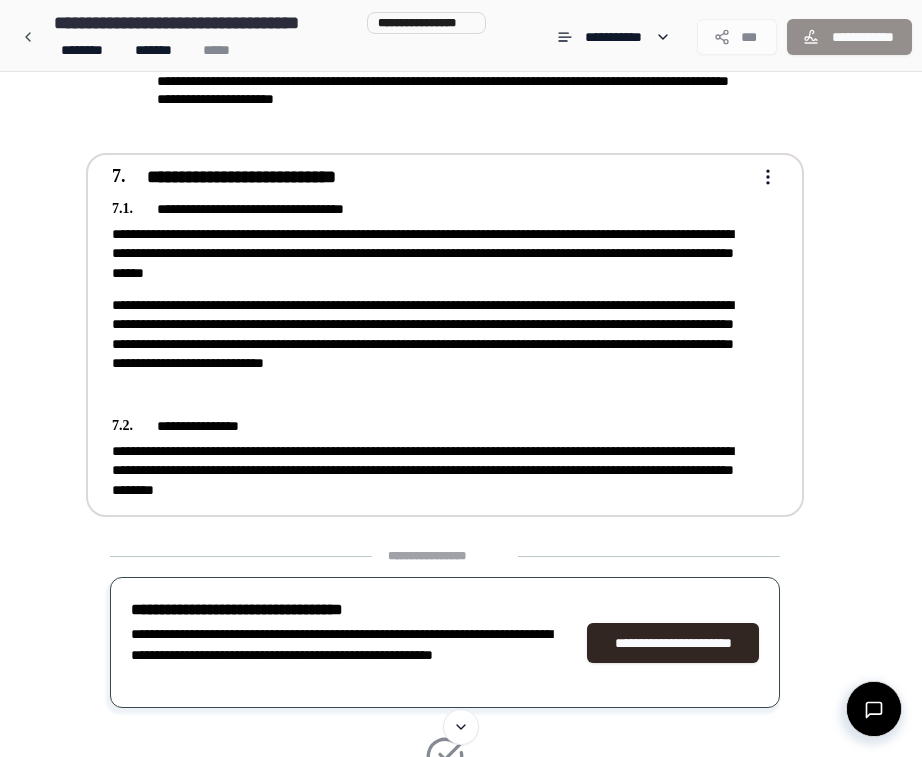 click on "**********" at bounding box center [431, 333] 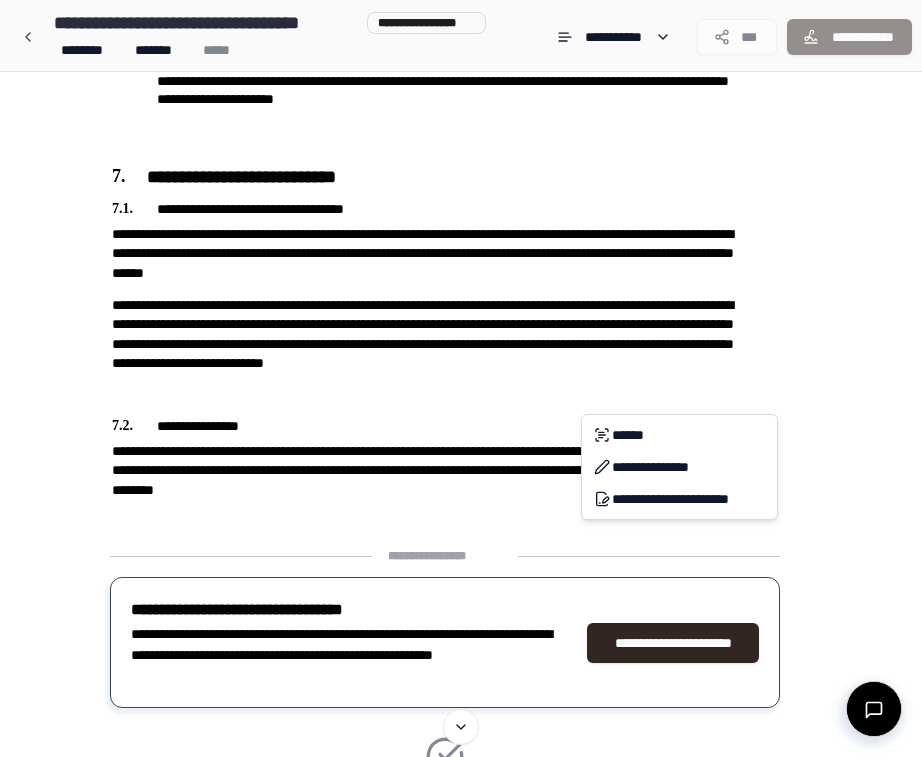 click on "**********" at bounding box center [461, -244] 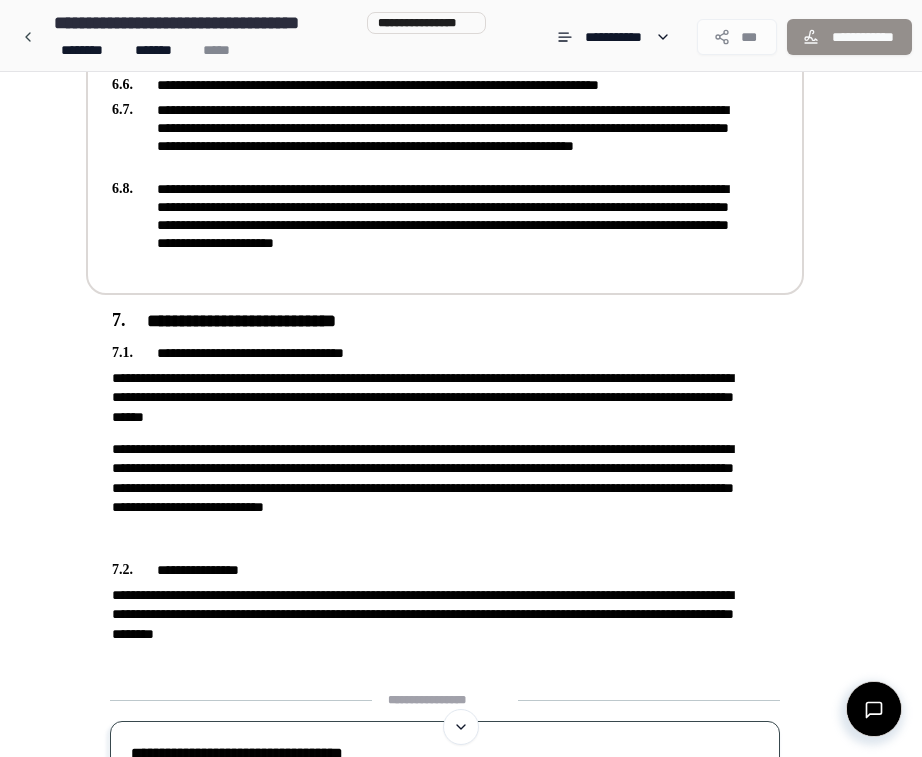 scroll, scrollTop: 1219, scrollLeft: 0, axis: vertical 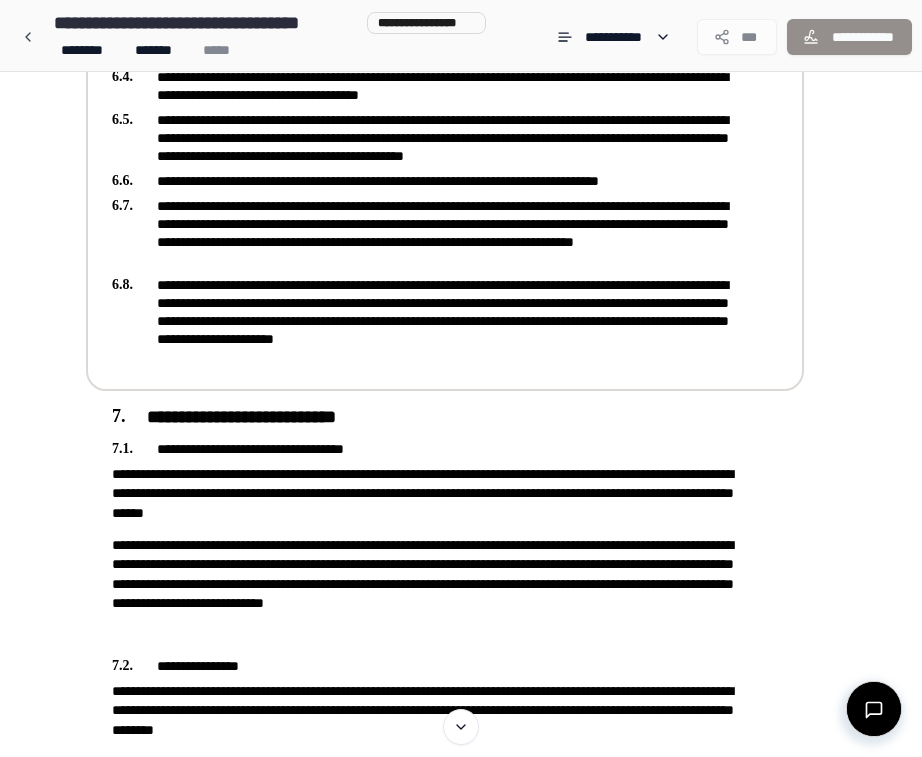 click on "**********" at bounding box center (431, 233) 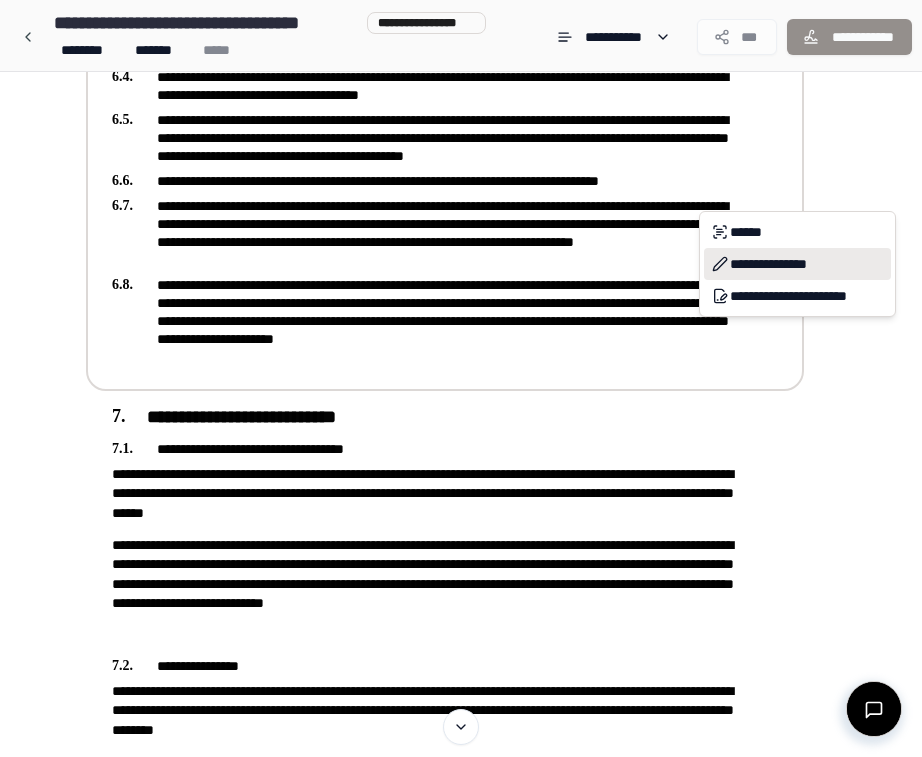 click on "**********" at bounding box center [797, 264] 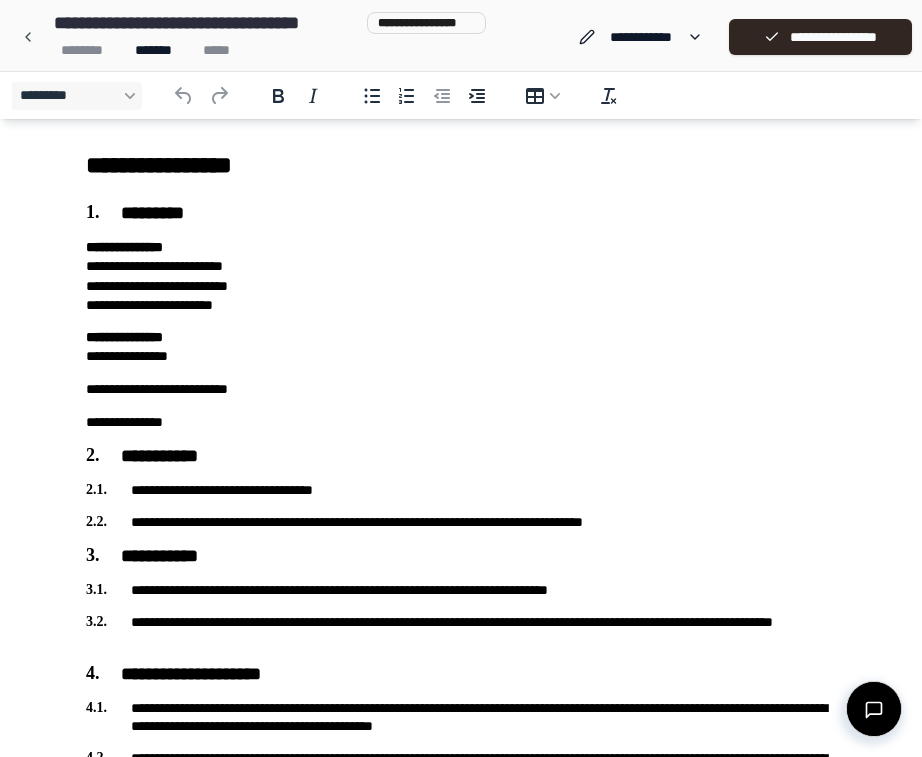 scroll, scrollTop: 1, scrollLeft: 0, axis: vertical 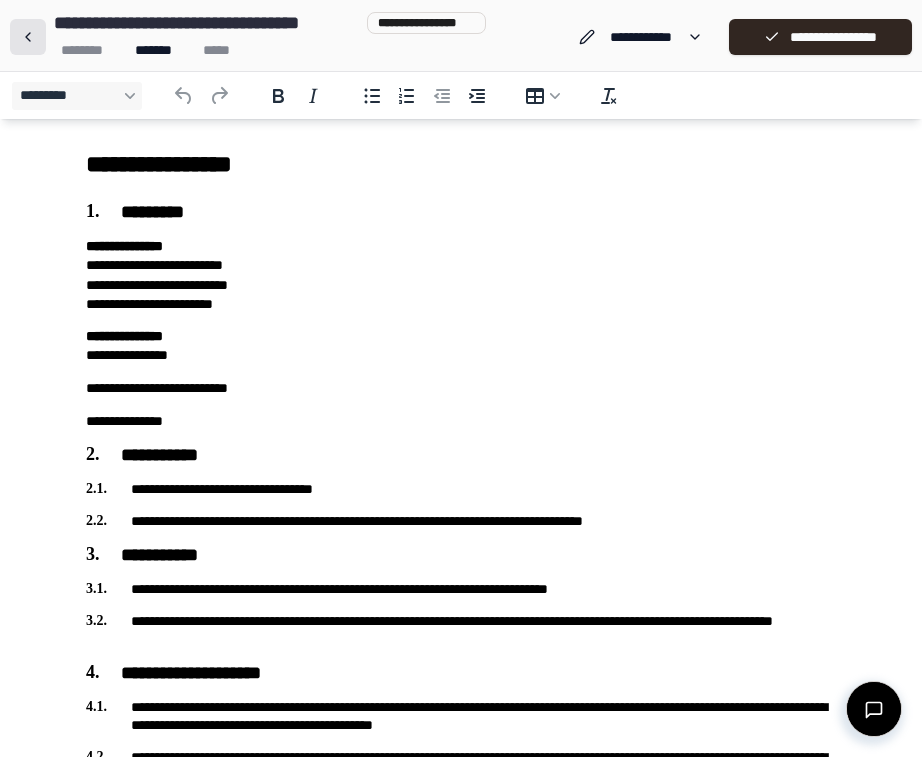 click at bounding box center (28, 37) 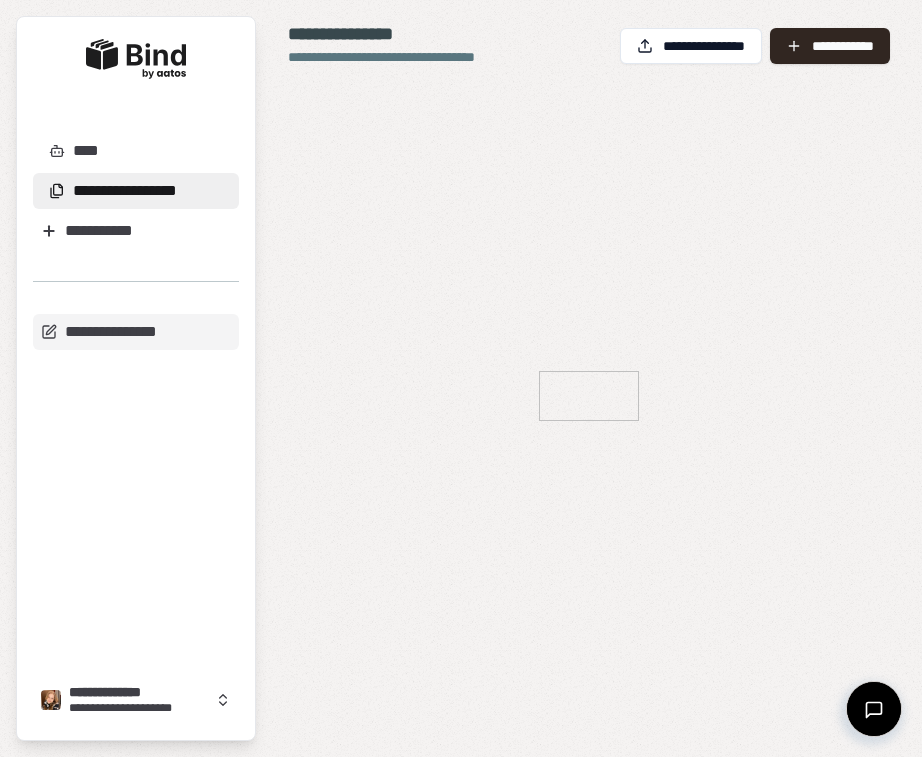 scroll, scrollTop: 0, scrollLeft: 0, axis: both 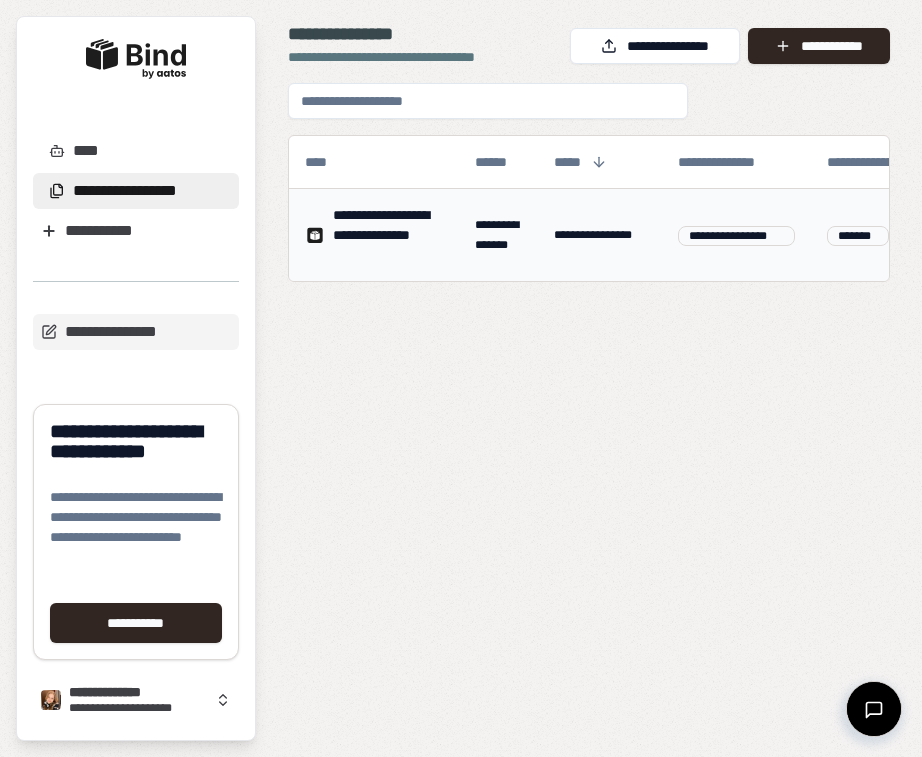 click on "**********" at bounding box center [600, 235] 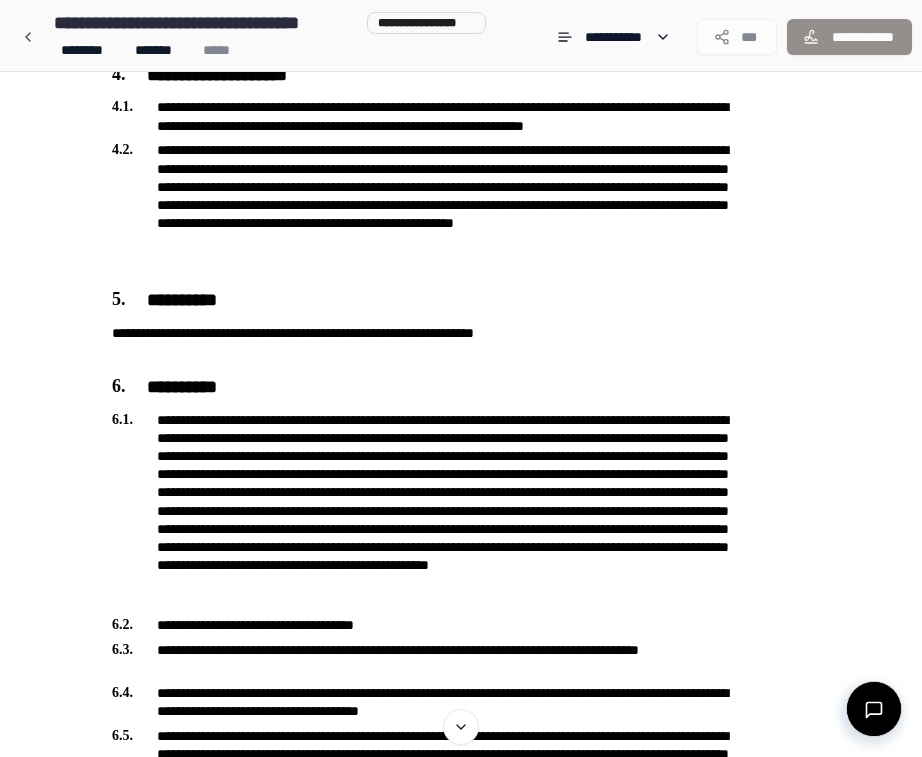 scroll, scrollTop: 606, scrollLeft: 0, axis: vertical 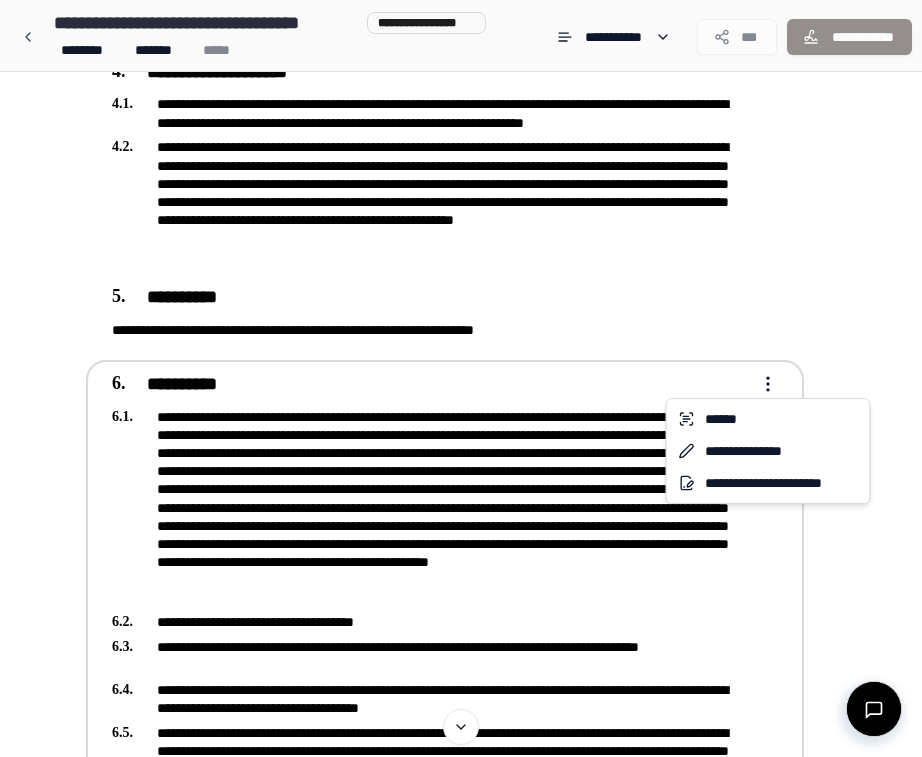 click on "**********" at bounding box center [461, 609] 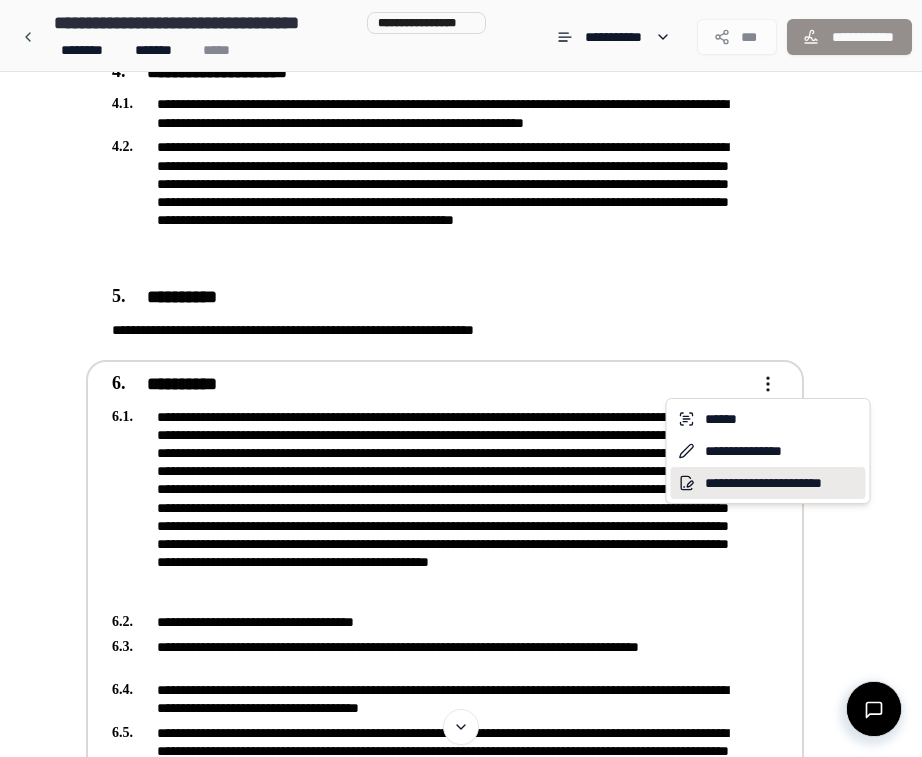 click on "**********" at bounding box center [768, 483] 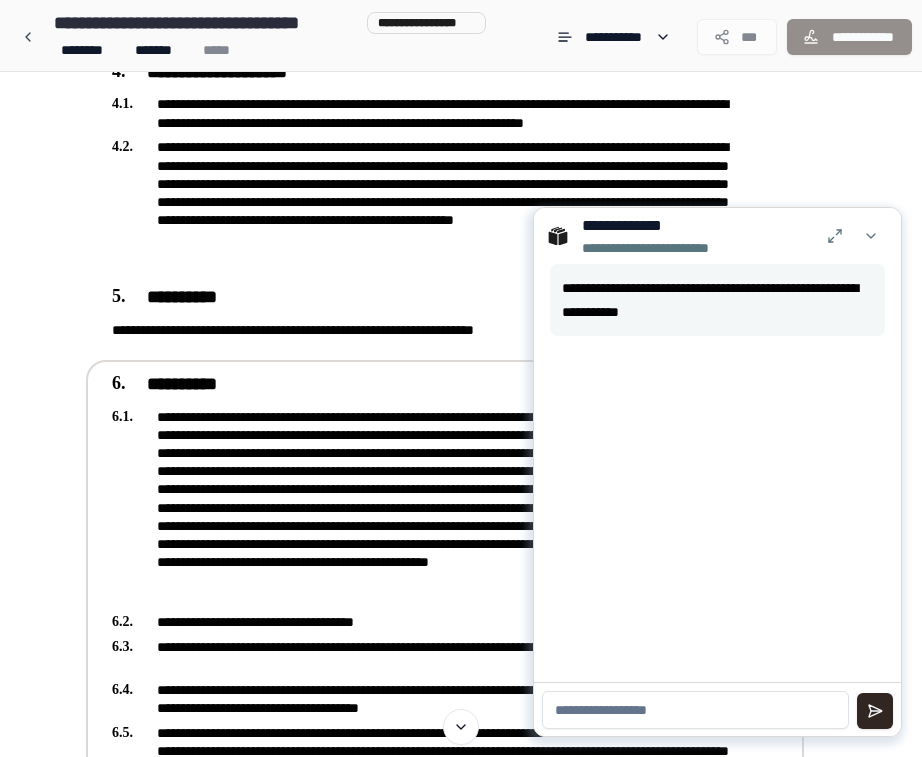 type 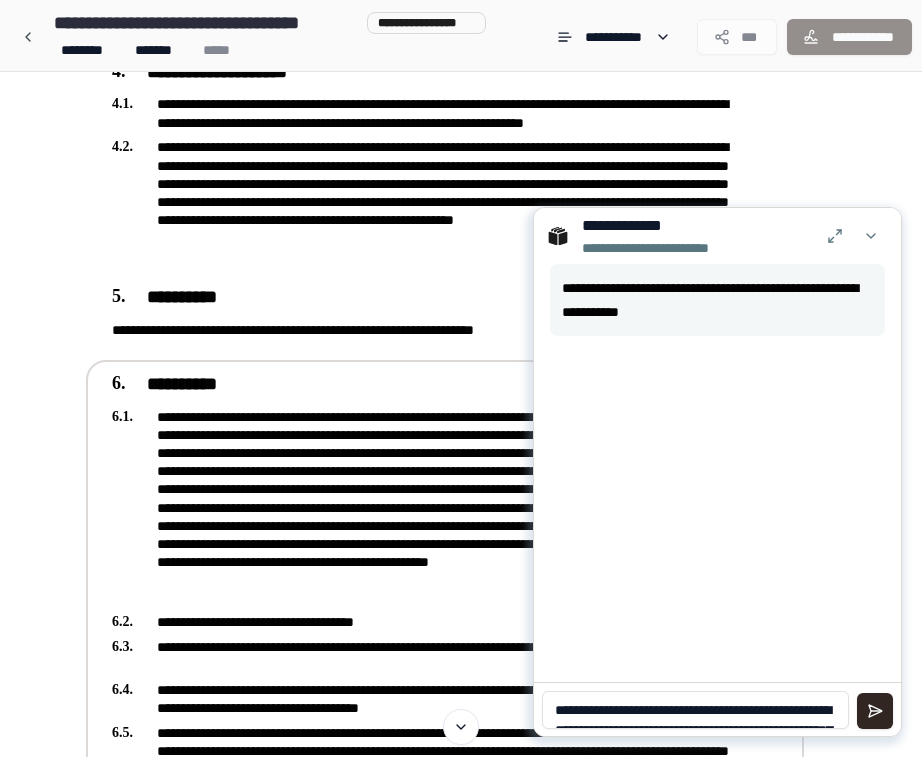 scroll, scrollTop: 38, scrollLeft: 0, axis: vertical 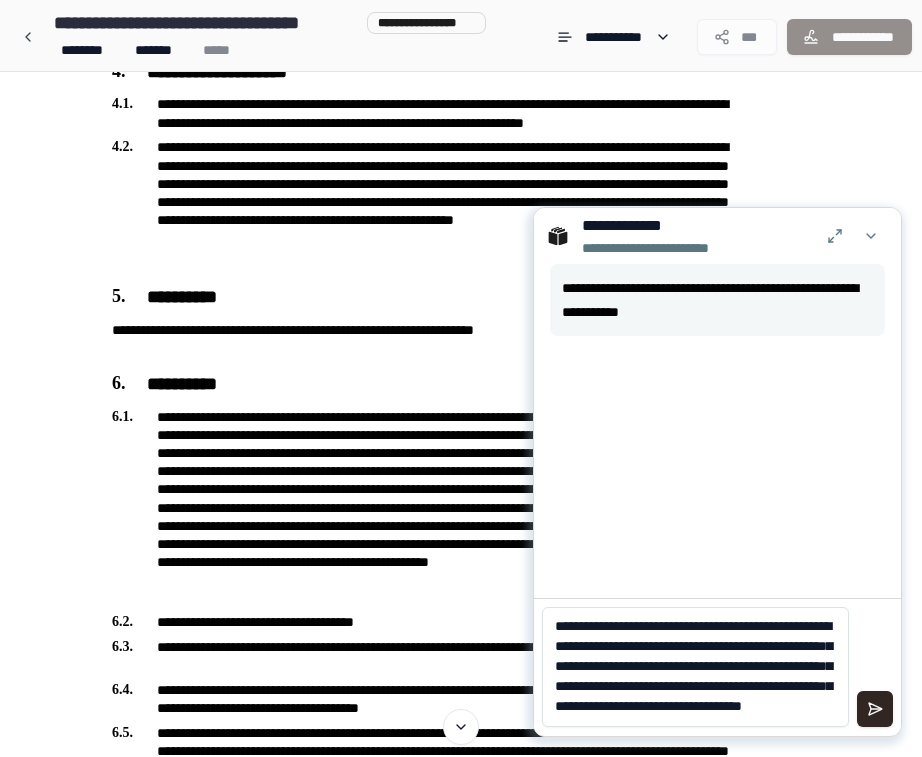 type on "**********" 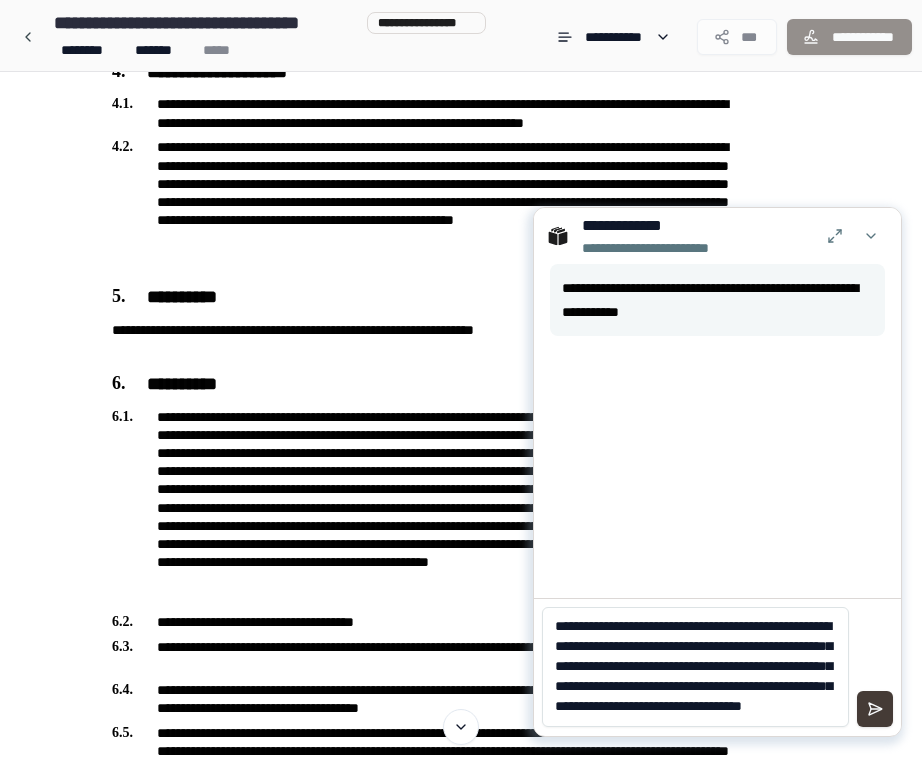 click at bounding box center (875, 709) 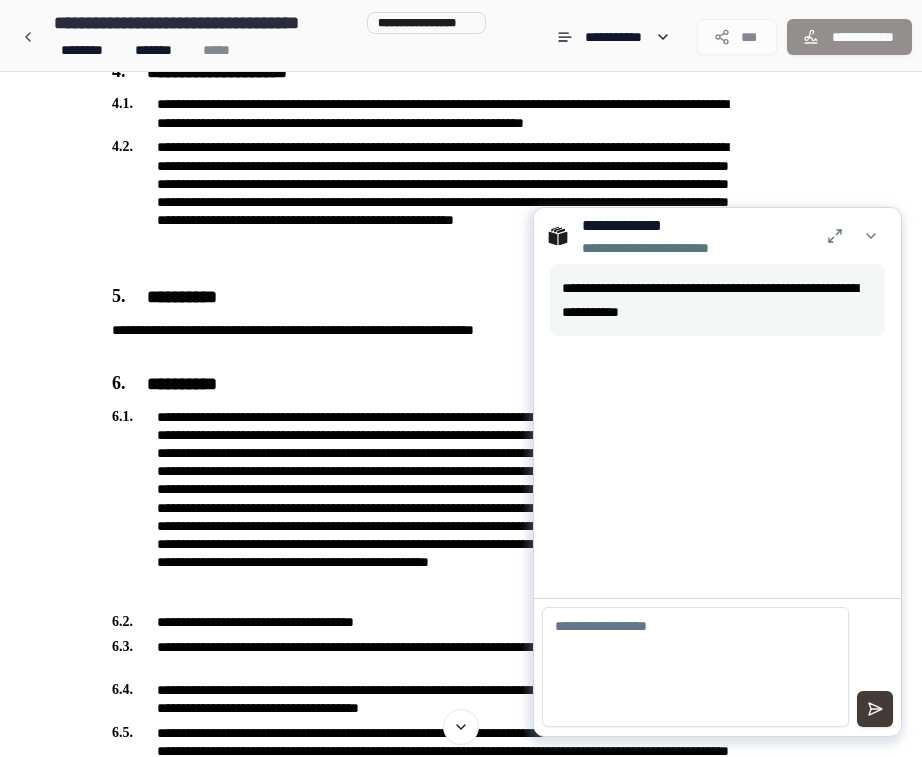 scroll, scrollTop: 0, scrollLeft: 0, axis: both 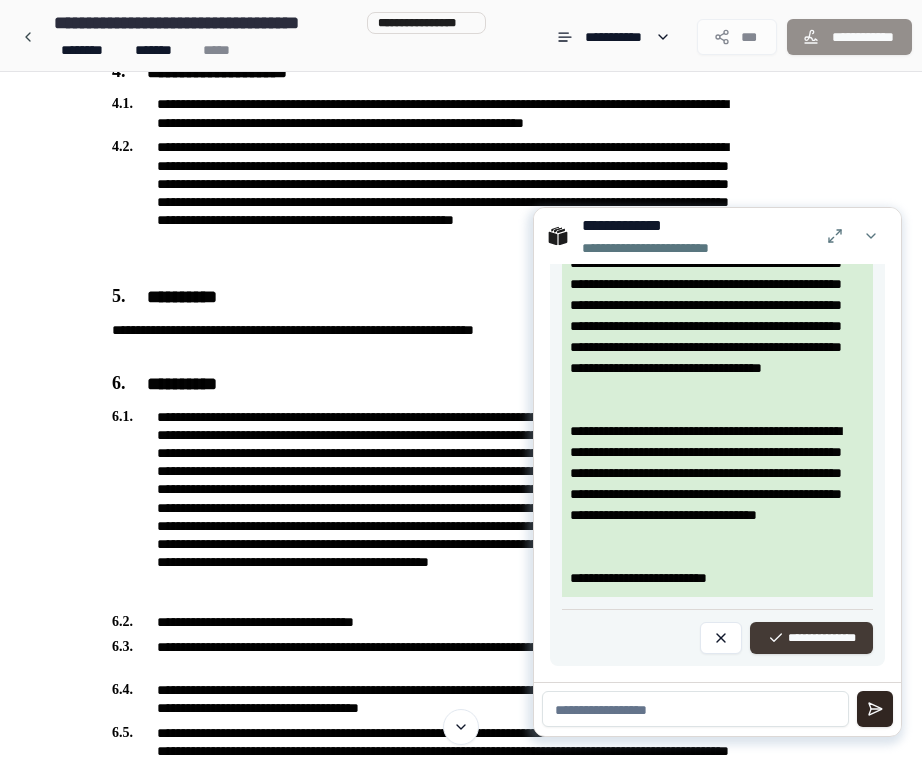click on "**********" at bounding box center [811, 638] 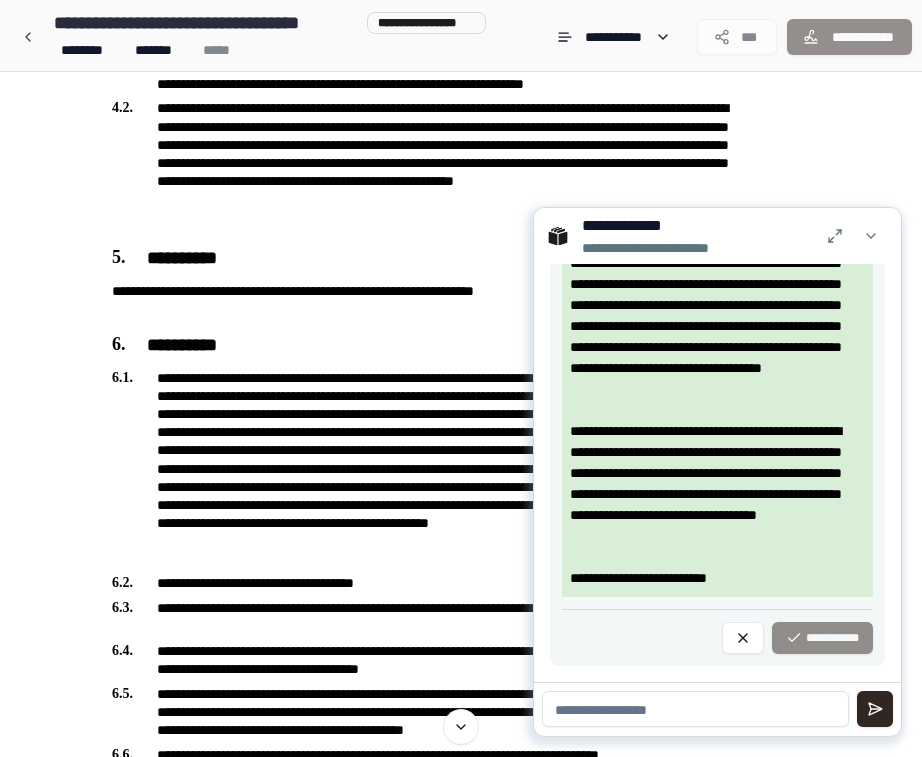 scroll, scrollTop: 654, scrollLeft: 0, axis: vertical 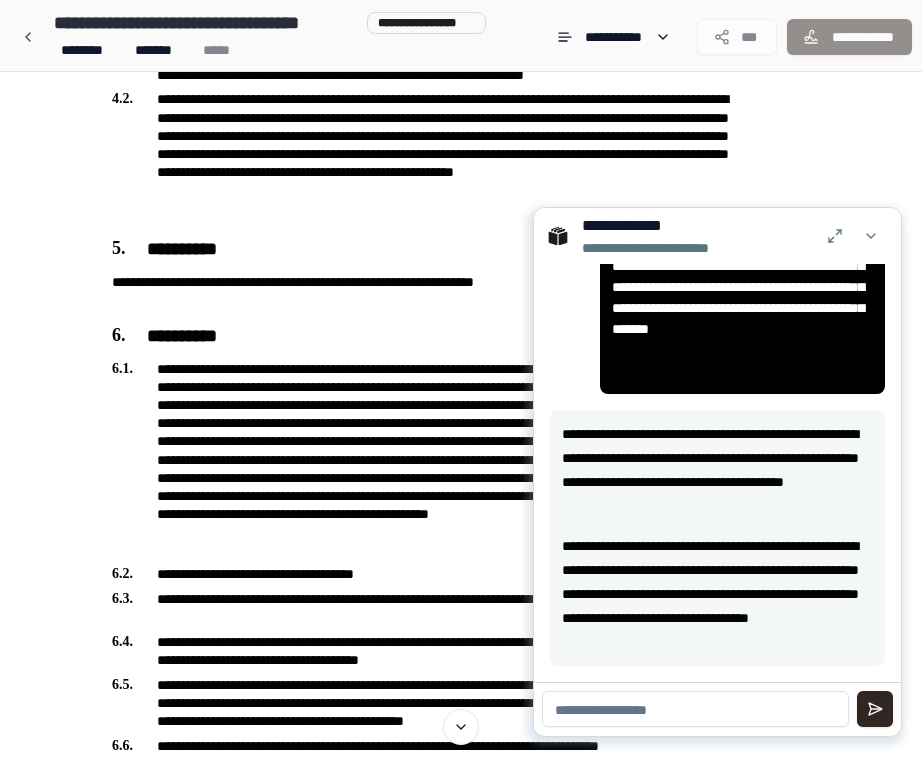 click at bounding box center [695, 709] 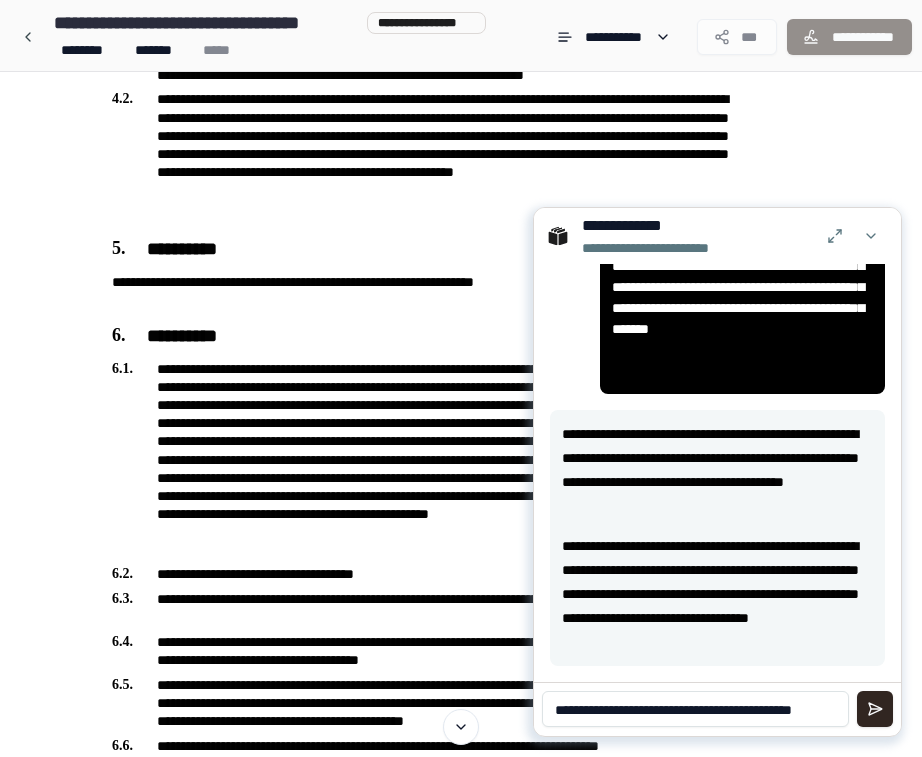 scroll, scrollTop: 8, scrollLeft: 0, axis: vertical 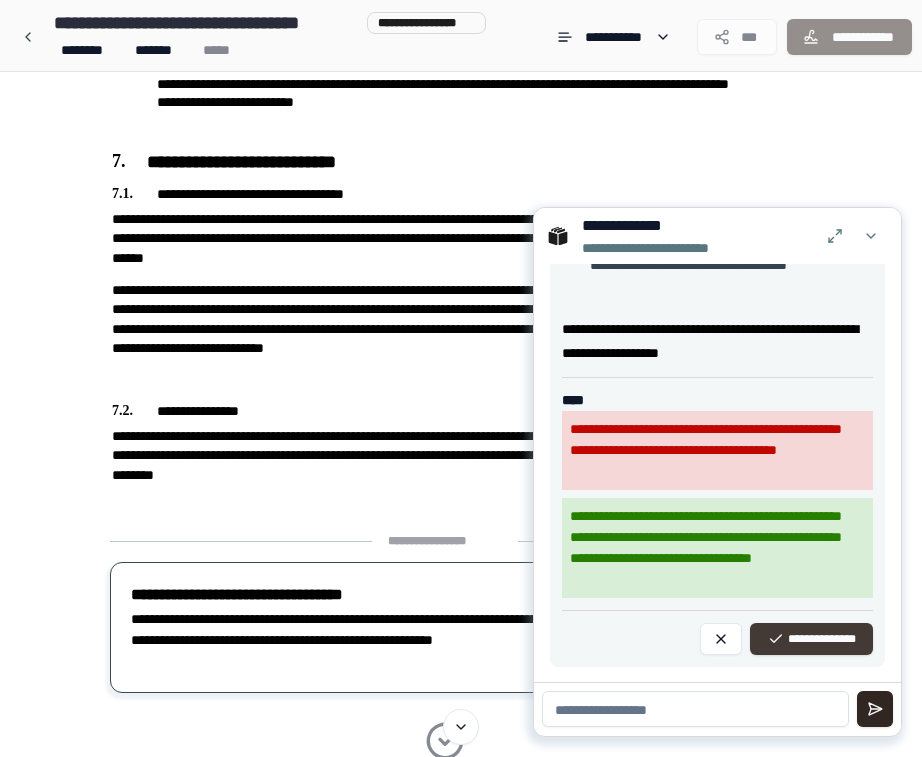 click on "**********" at bounding box center (811, 639) 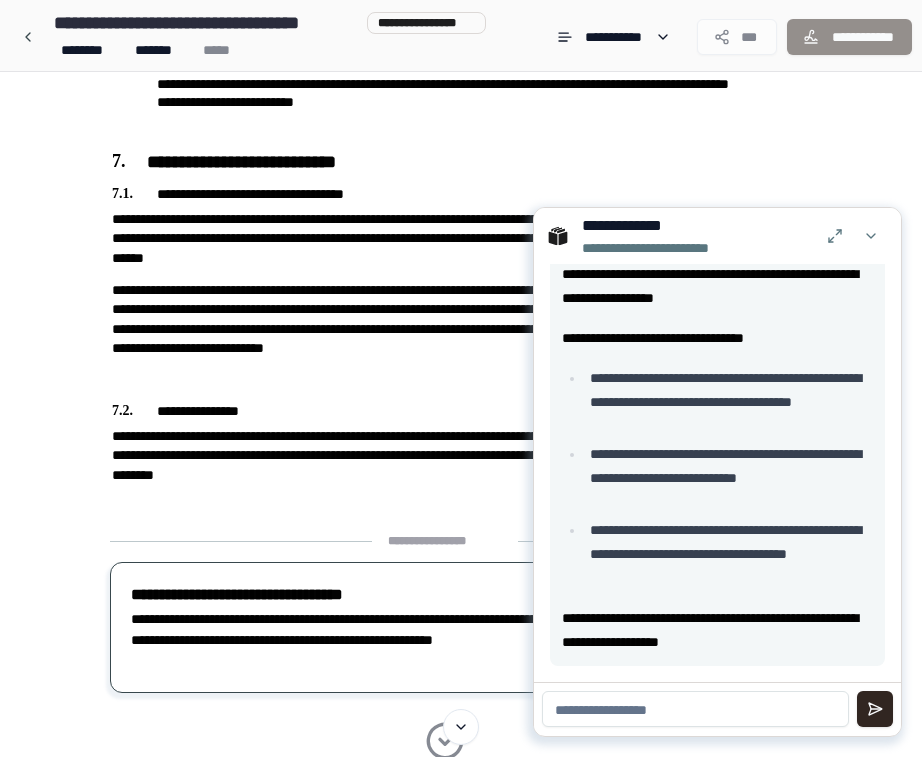 scroll, scrollTop: 748, scrollLeft: 0, axis: vertical 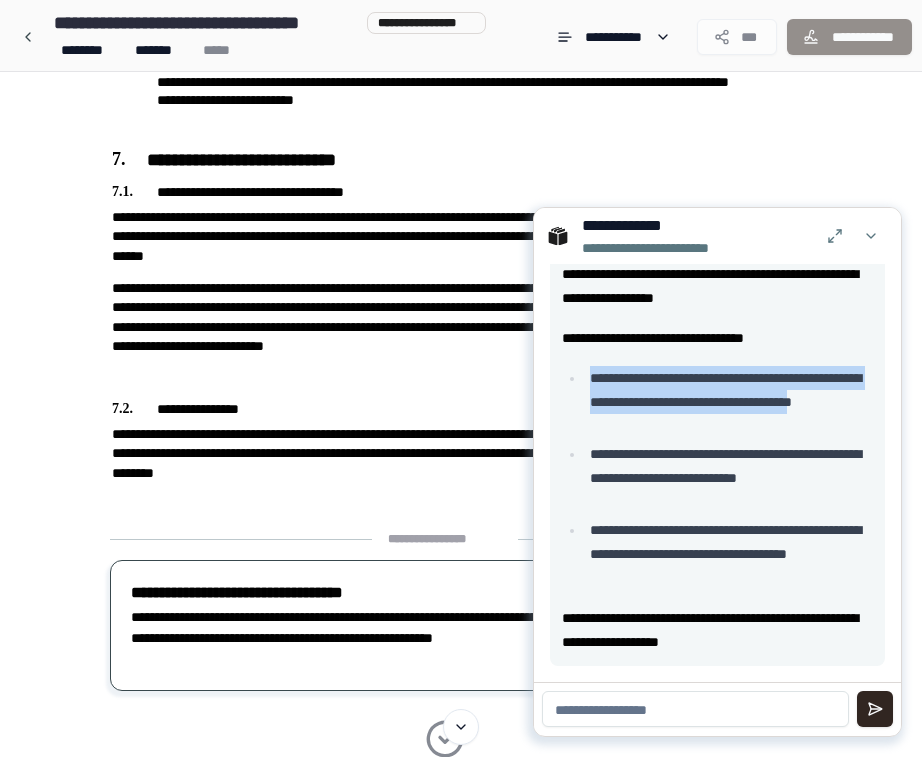 drag, startPoint x: 741, startPoint y: 422, endPoint x: 589, endPoint y: 385, distance: 156.43849 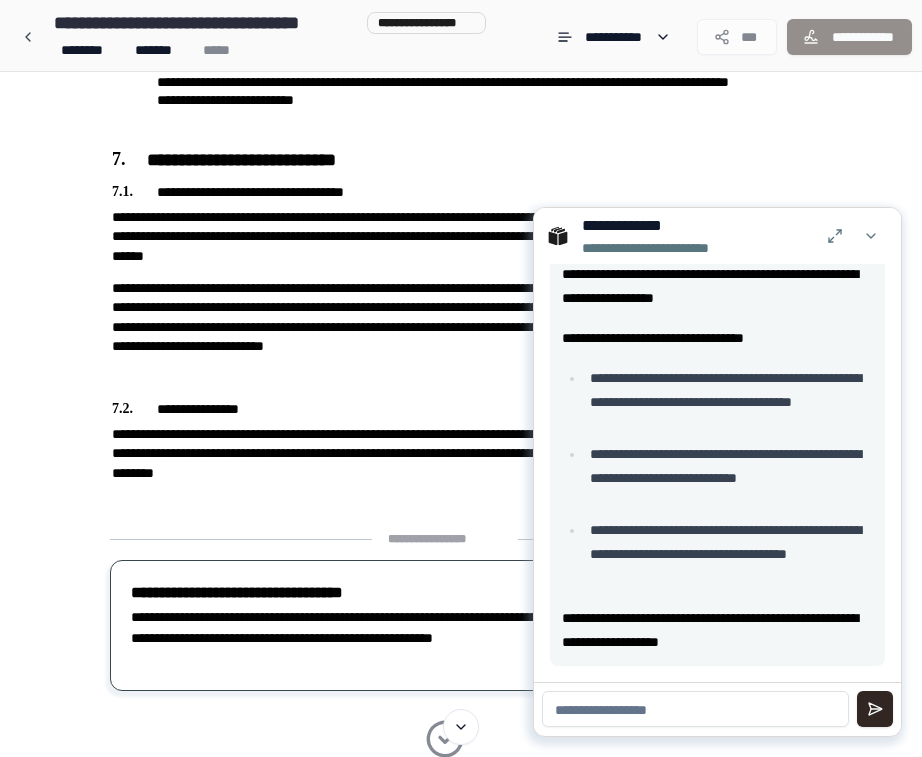 click on "**********" at bounding box center (728, 402) 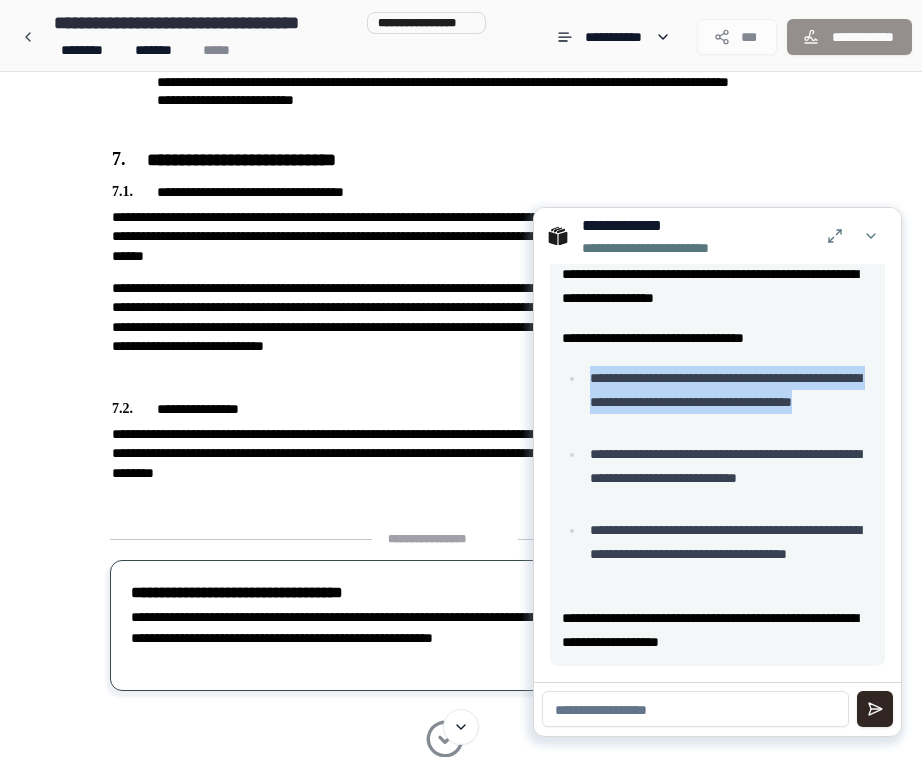 drag, startPoint x: 589, startPoint y: 374, endPoint x: 778, endPoint y: 435, distance: 198.6001 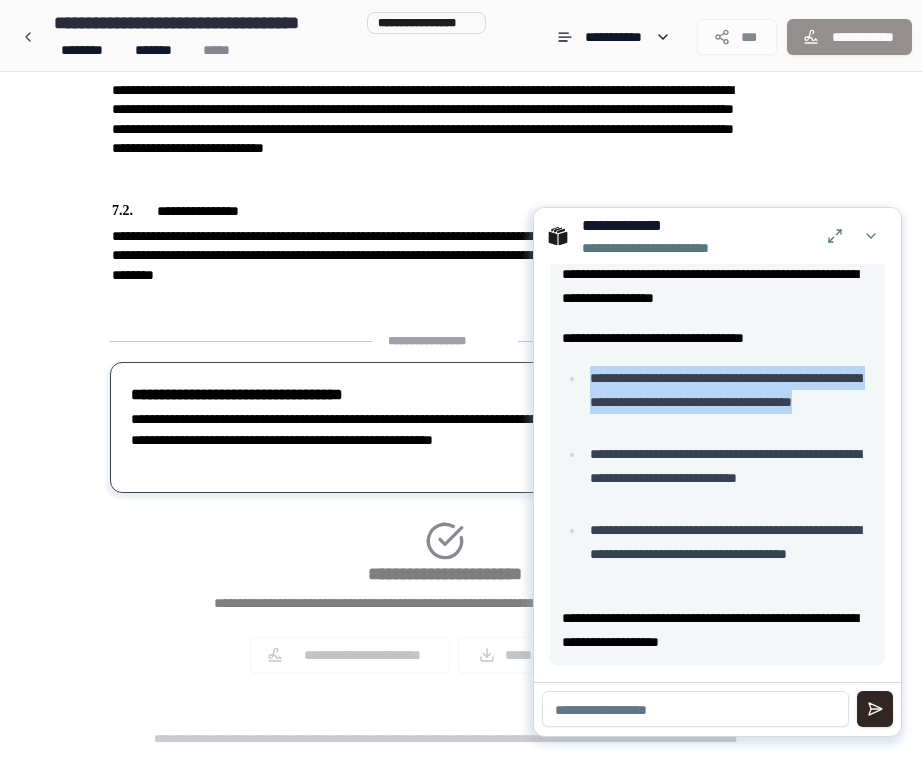 scroll, scrollTop: 1735, scrollLeft: 0, axis: vertical 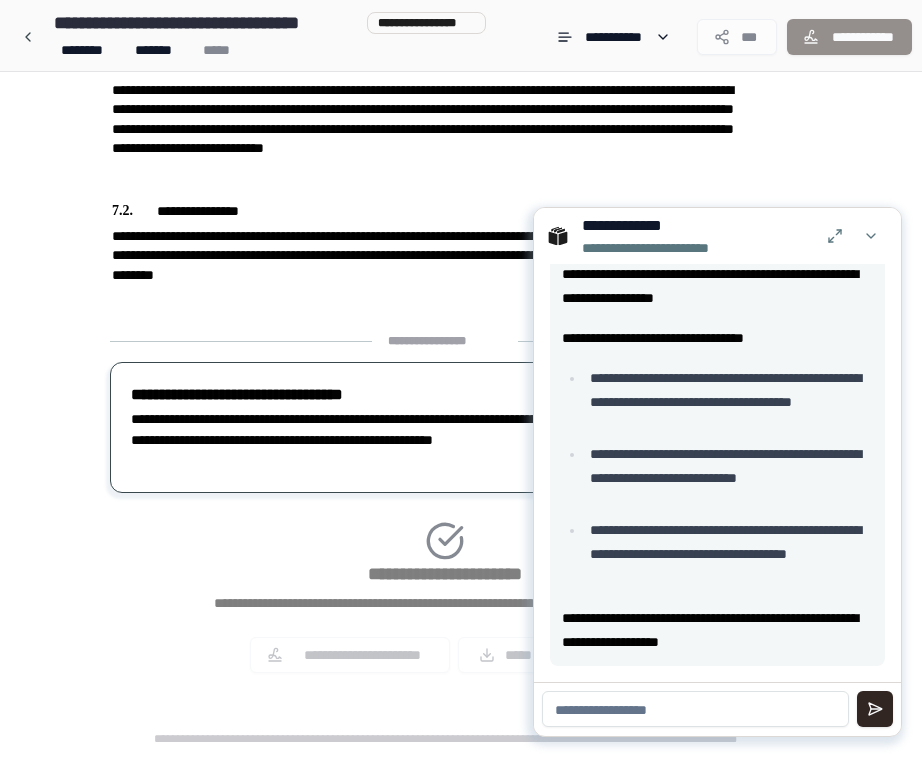 click on "**********" at bounding box center (728, 554) 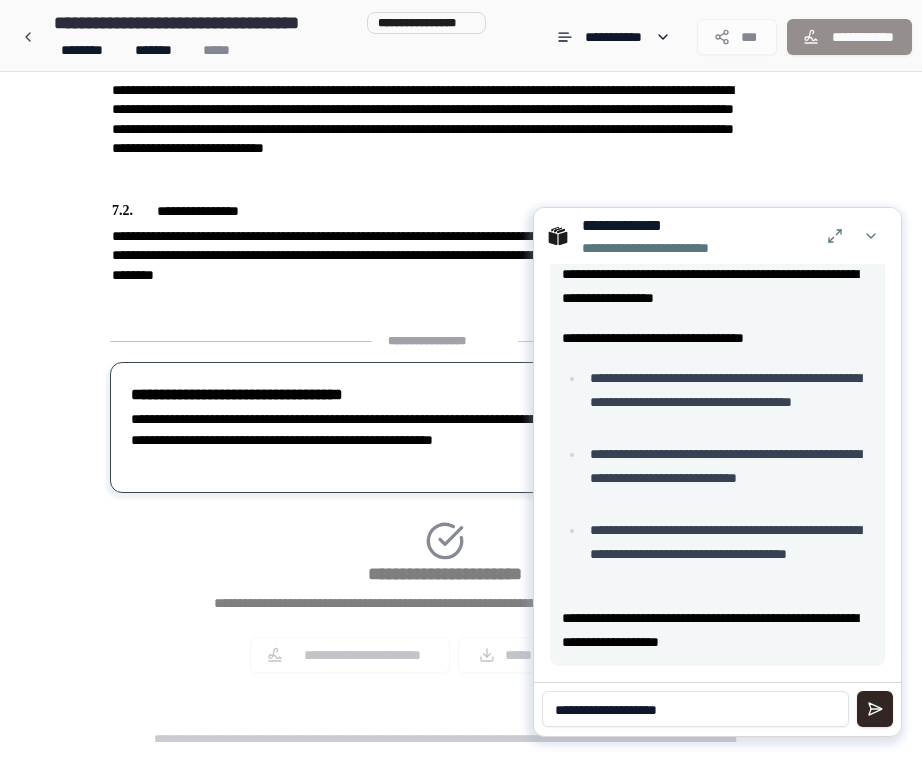 type on "**********" 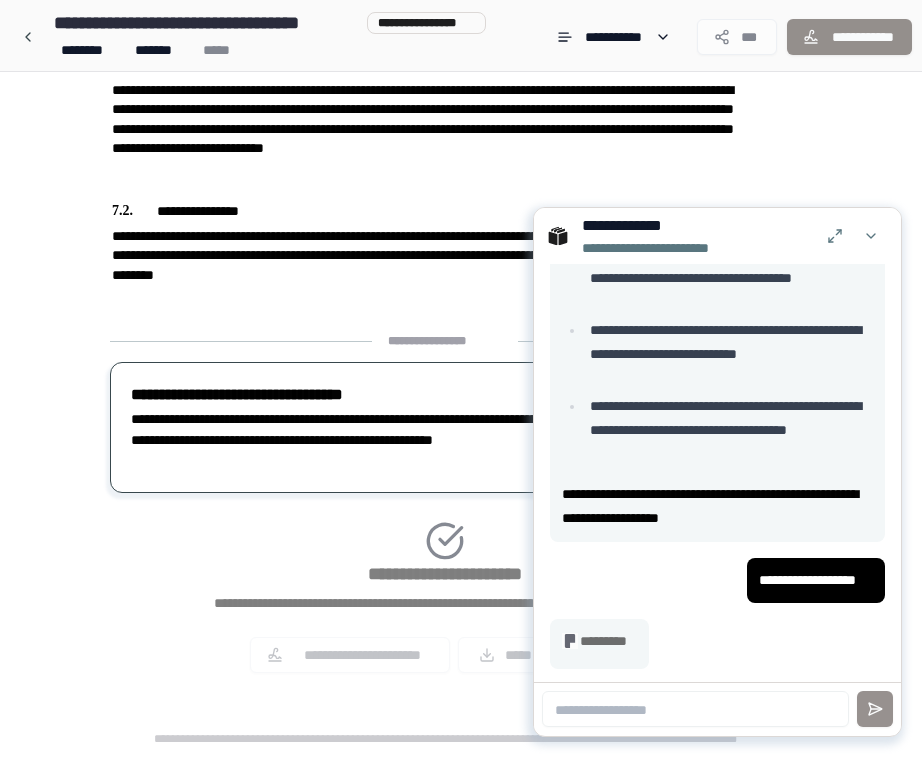 scroll, scrollTop: 873, scrollLeft: 0, axis: vertical 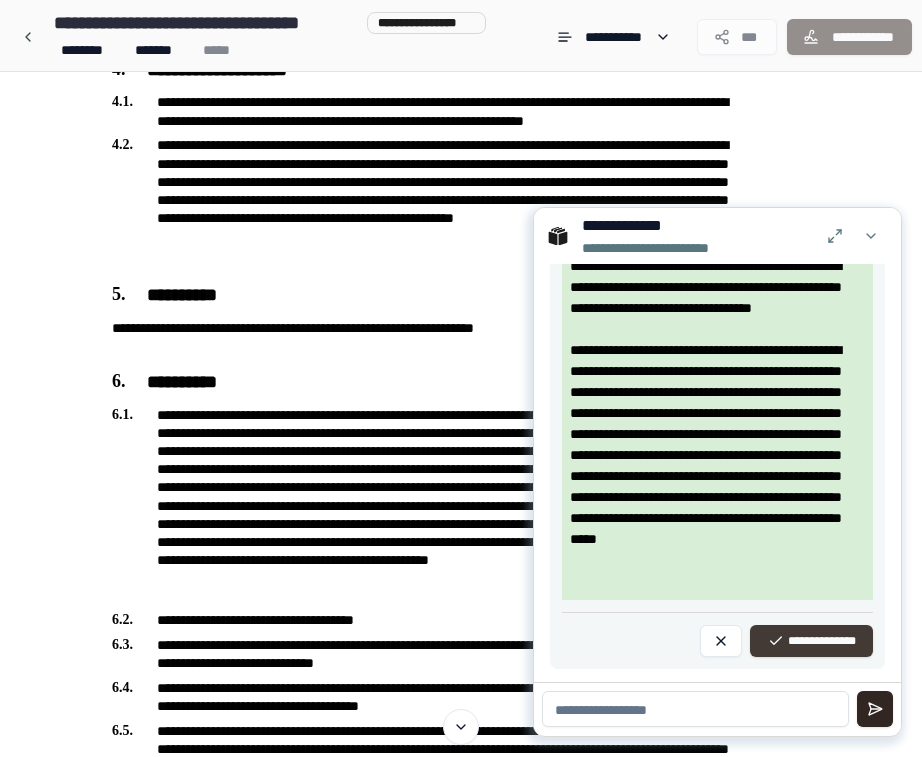 click on "**********" at bounding box center [811, 641] 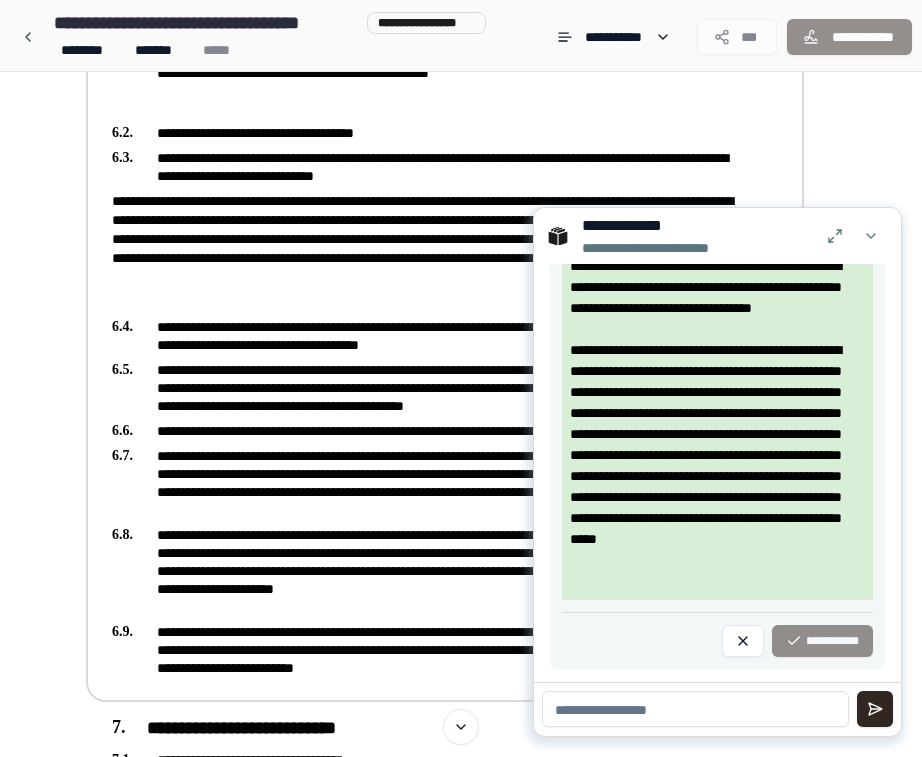 scroll, scrollTop: 974, scrollLeft: 0, axis: vertical 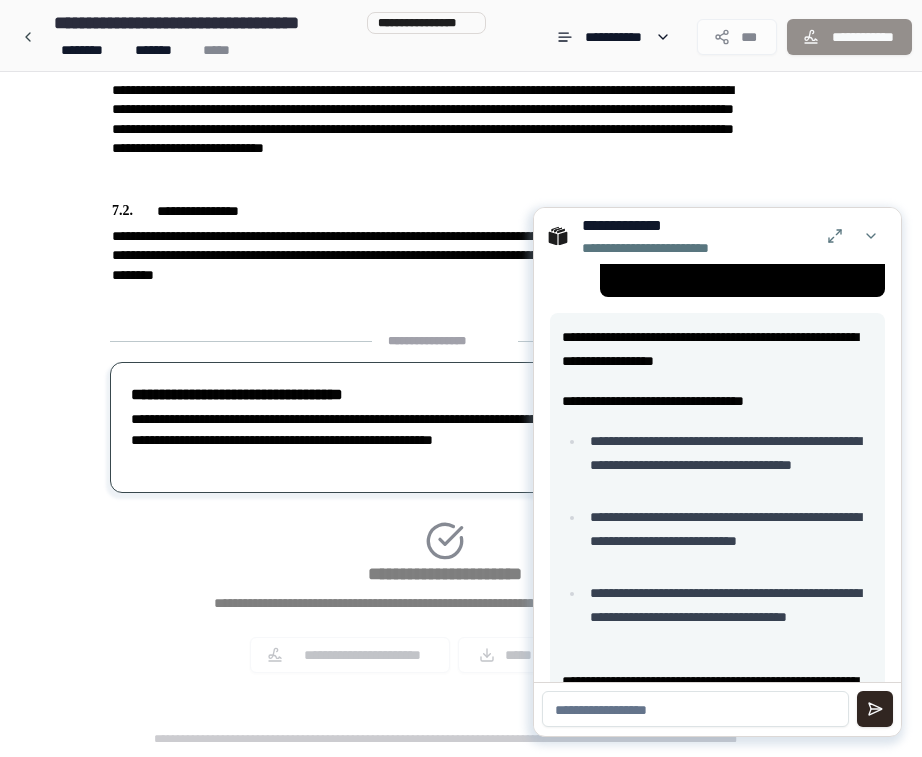 type on "*" 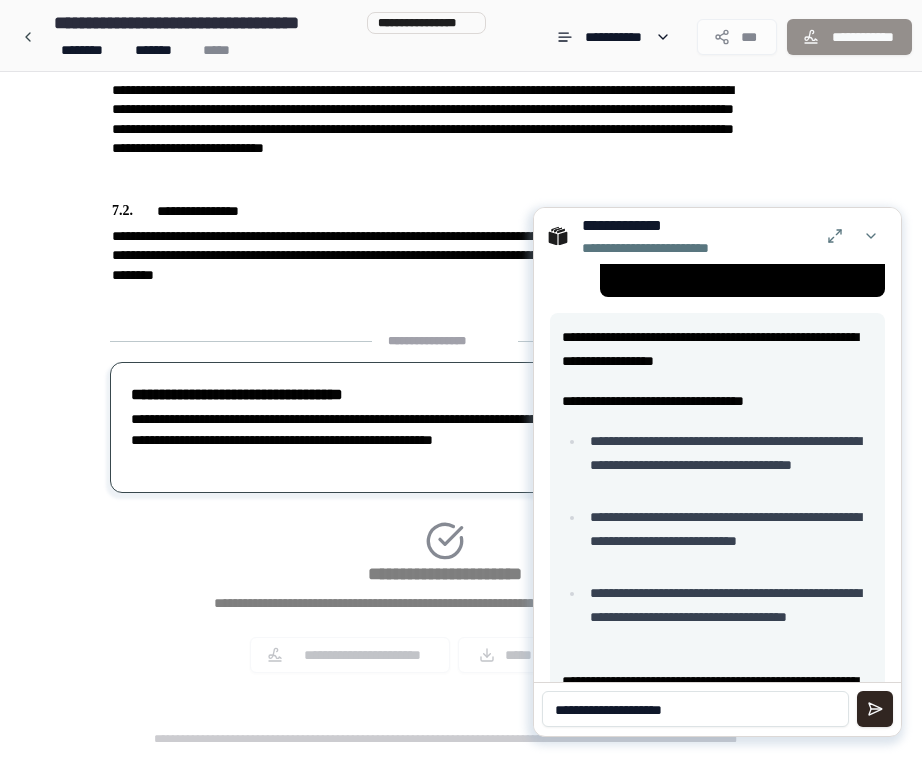 type on "**********" 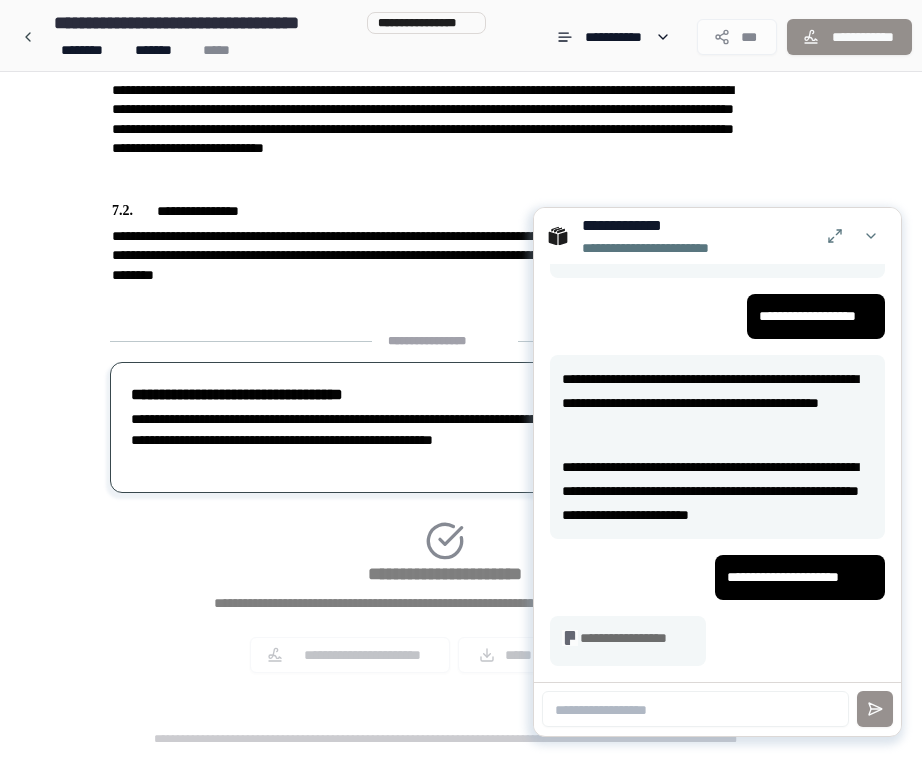 scroll, scrollTop: 1135, scrollLeft: 0, axis: vertical 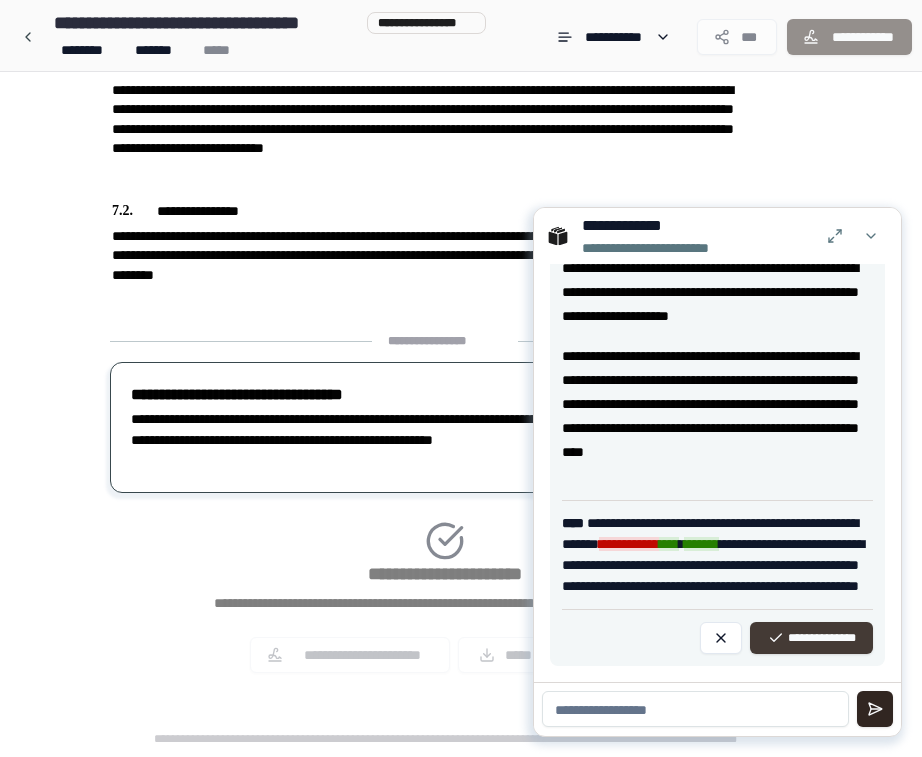 click on "**********" at bounding box center (811, 638) 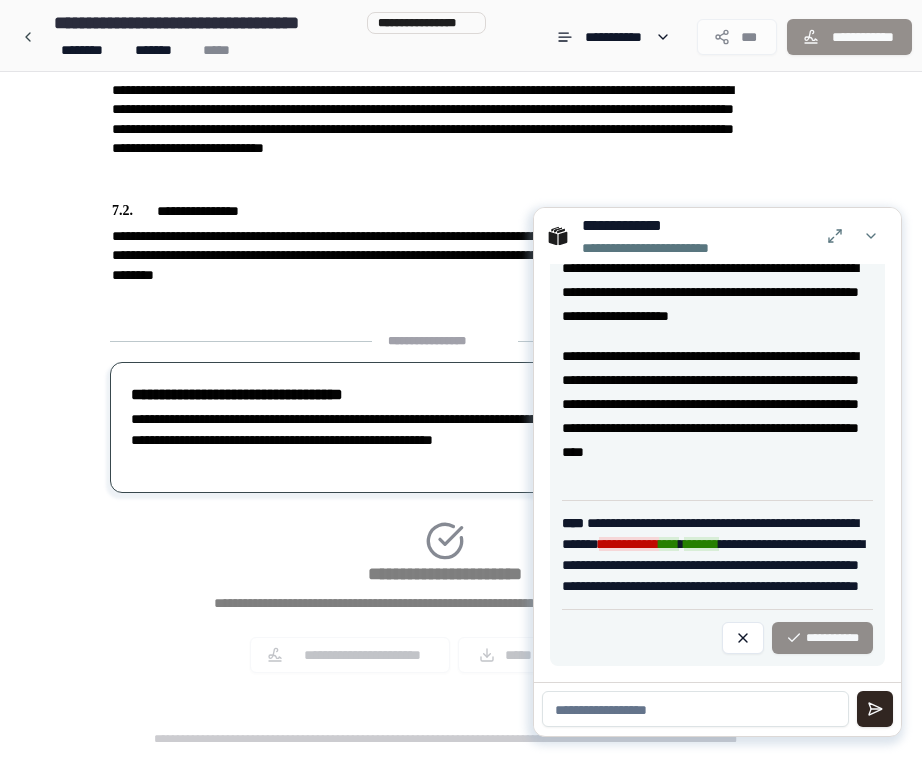 click at bounding box center (695, 709) 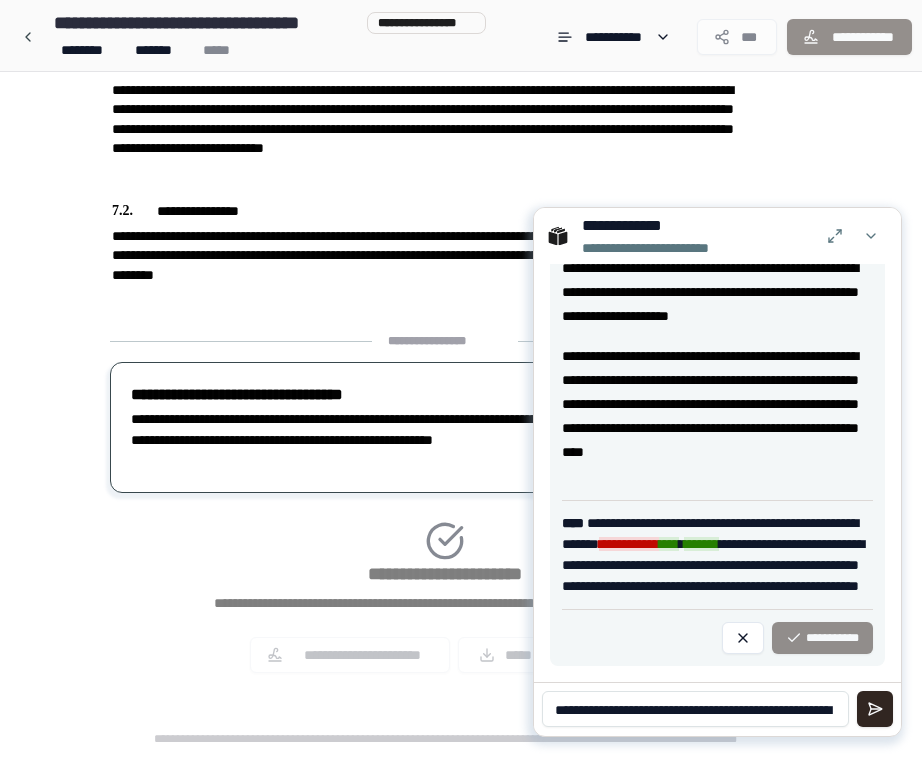 scroll, scrollTop: 38, scrollLeft: 0, axis: vertical 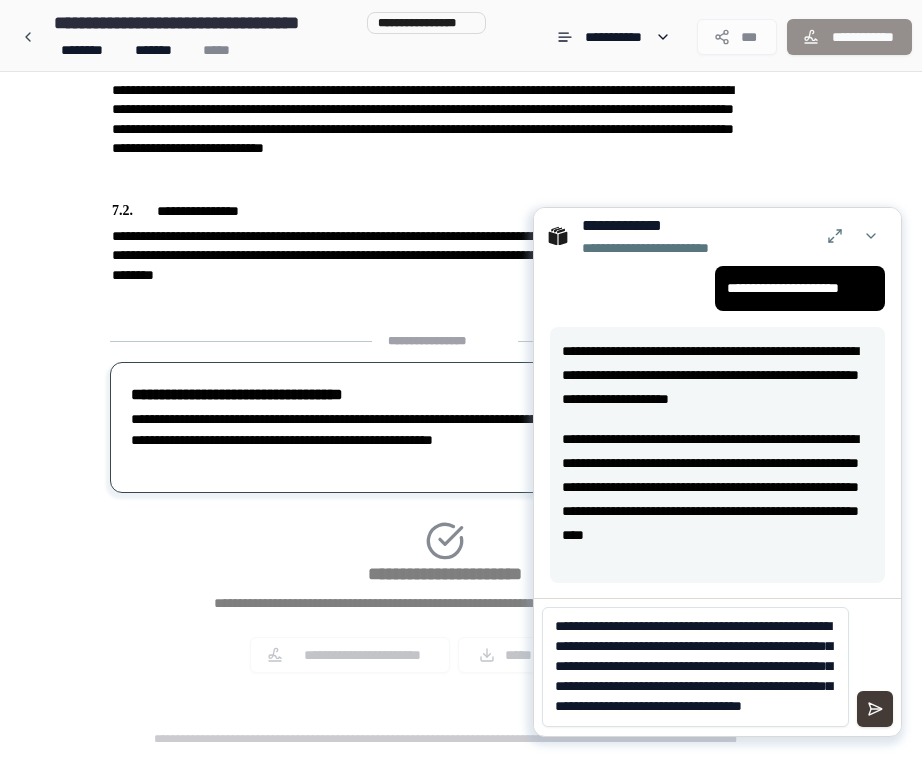 type on "**********" 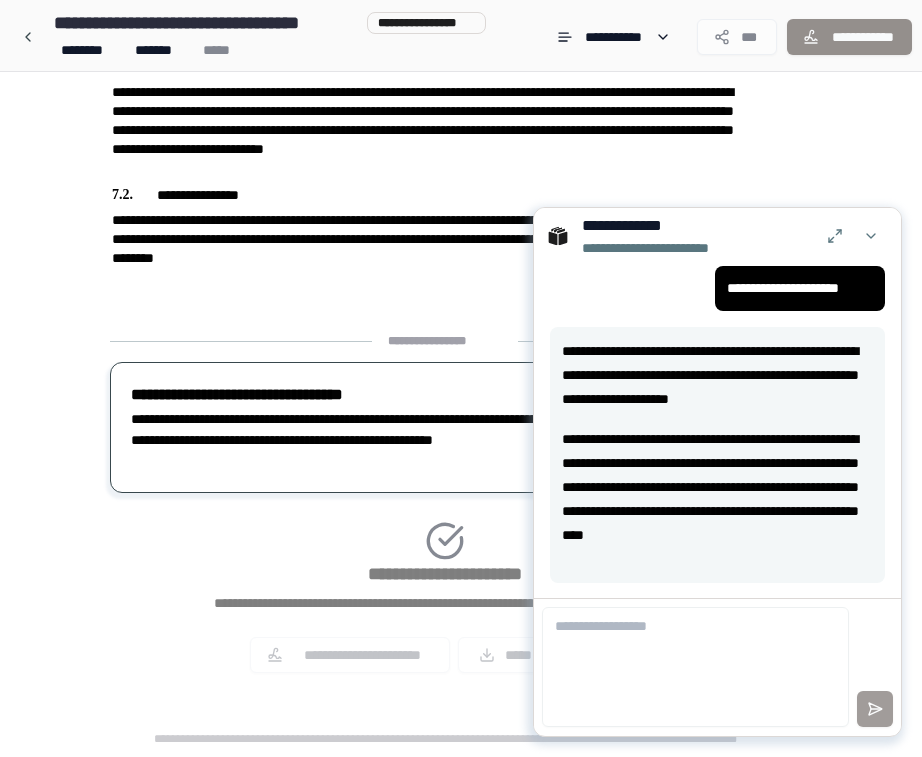 scroll, scrollTop: 0, scrollLeft: 0, axis: both 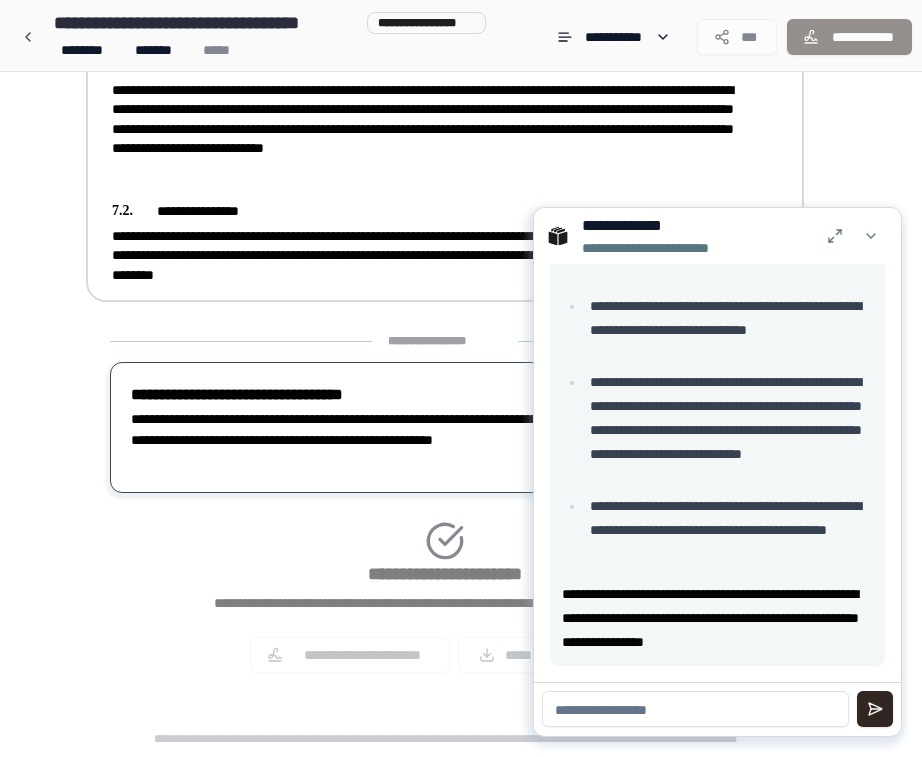 click on "**********" at bounding box center [431, 255] 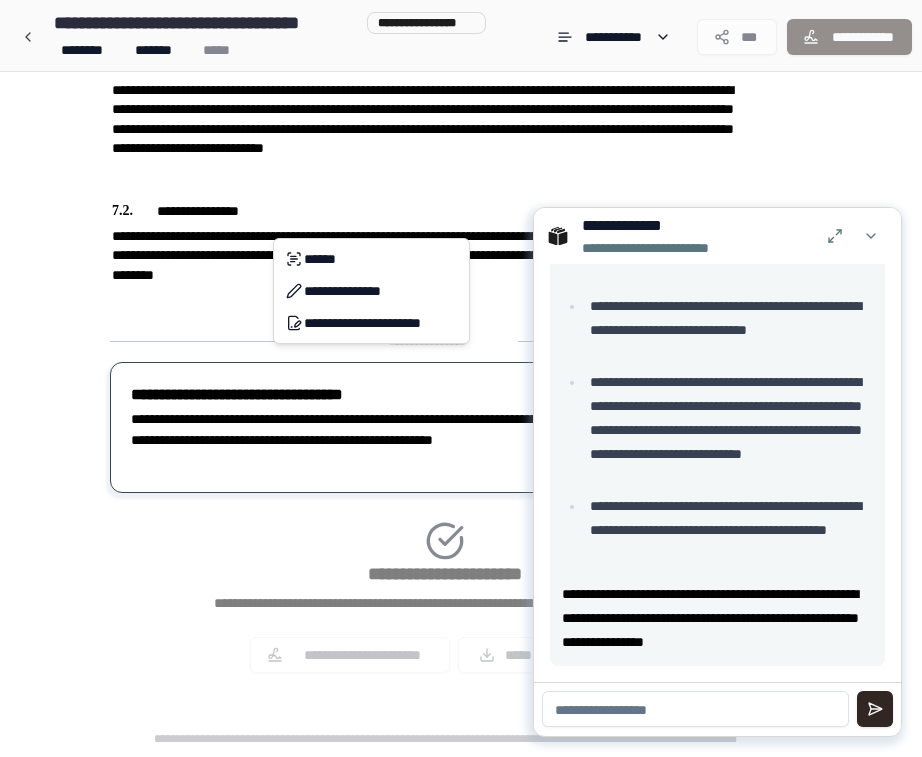click on "**********" at bounding box center (461, -552) 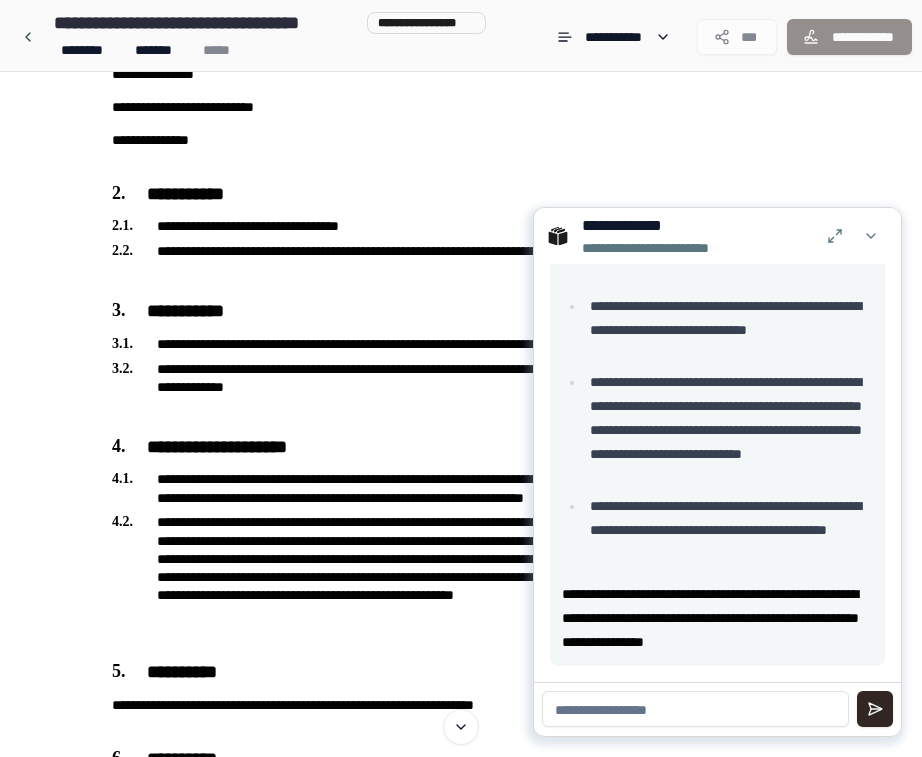 scroll, scrollTop: 253, scrollLeft: 0, axis: vertical 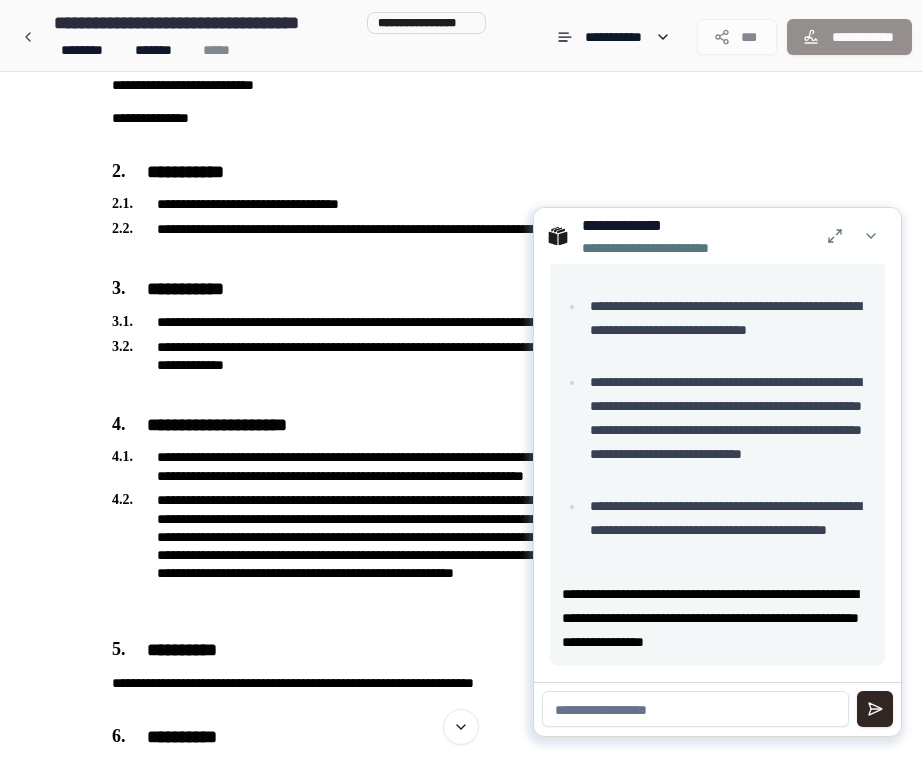 click on "**********" at bounding box center [461, 1092] 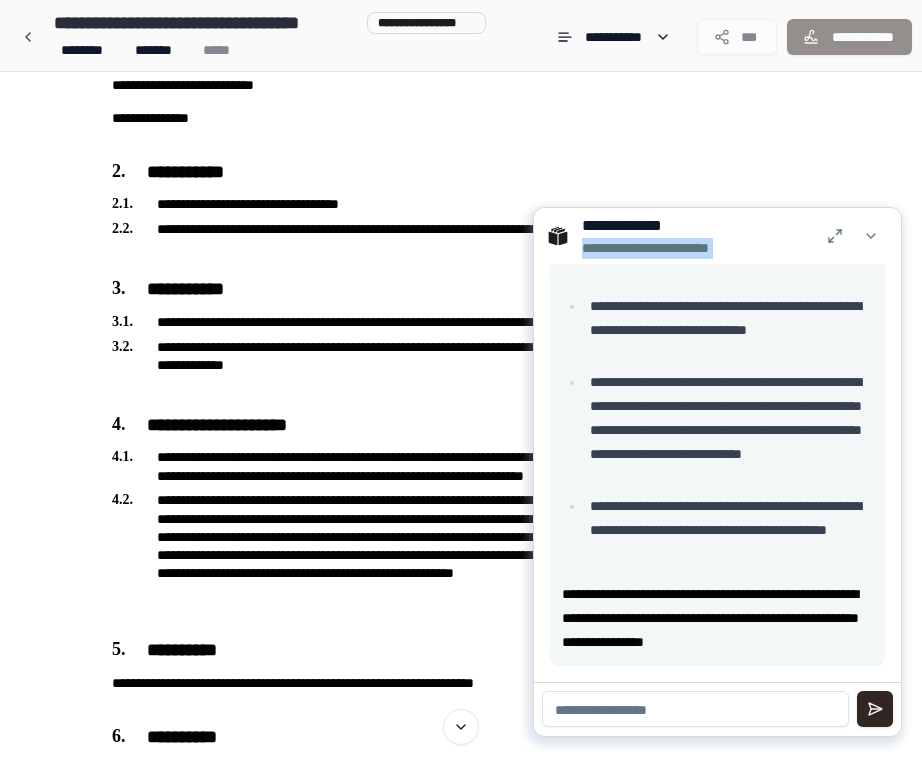 drag, startPoint x: 775, startPoint y: 236, endPoint x: 784, endPoint y: 225, distance: 14.21267 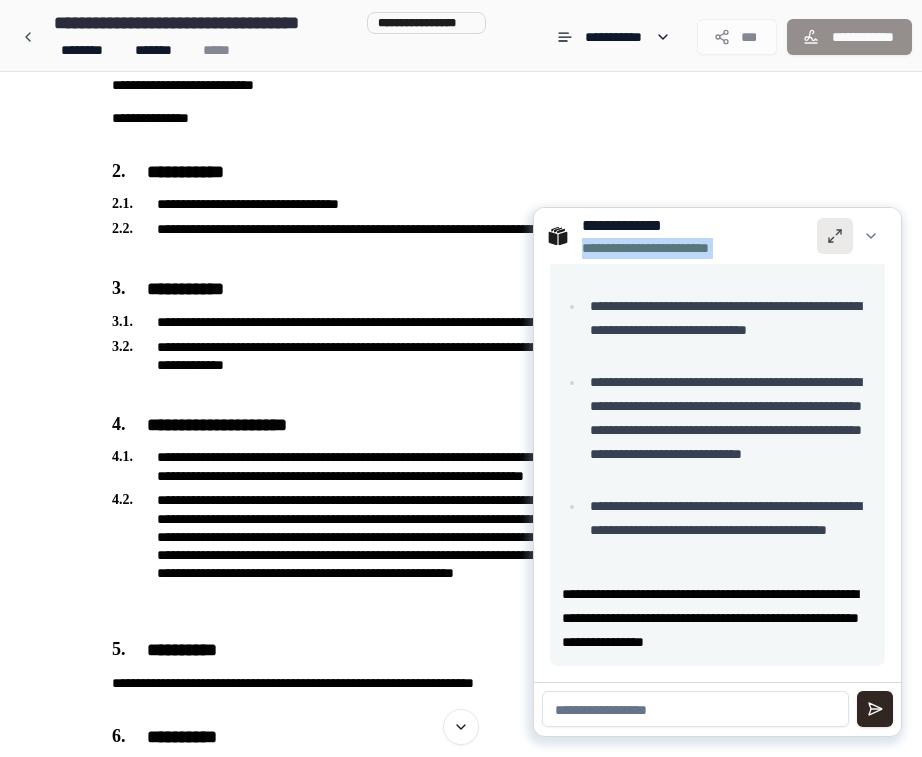 click at bounding box center [835, 236] 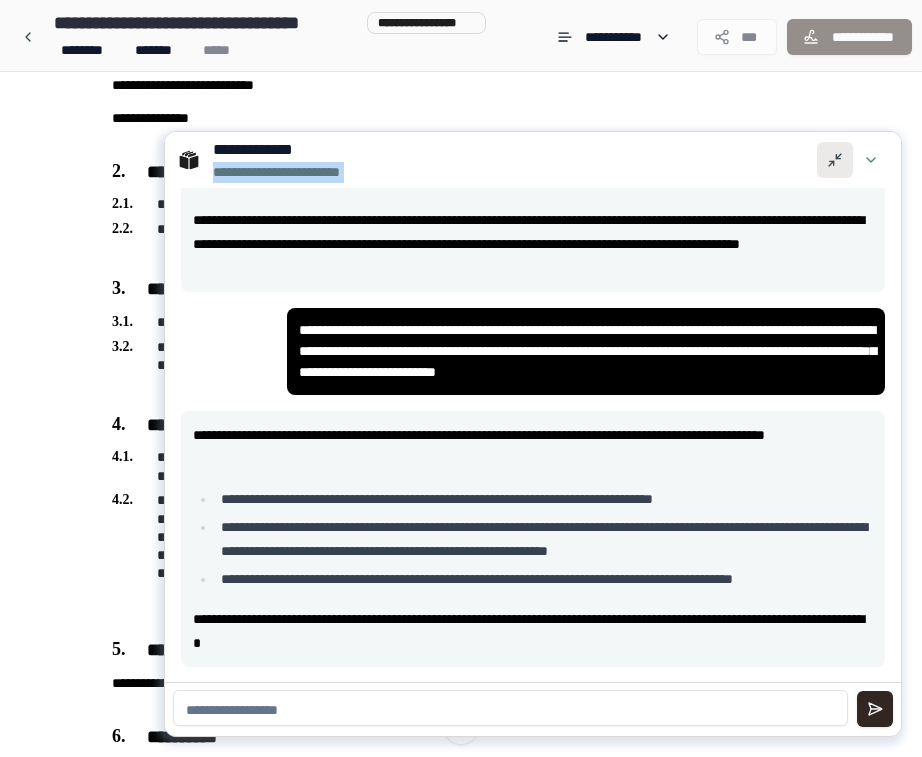 click at bounding box center [835, 160] 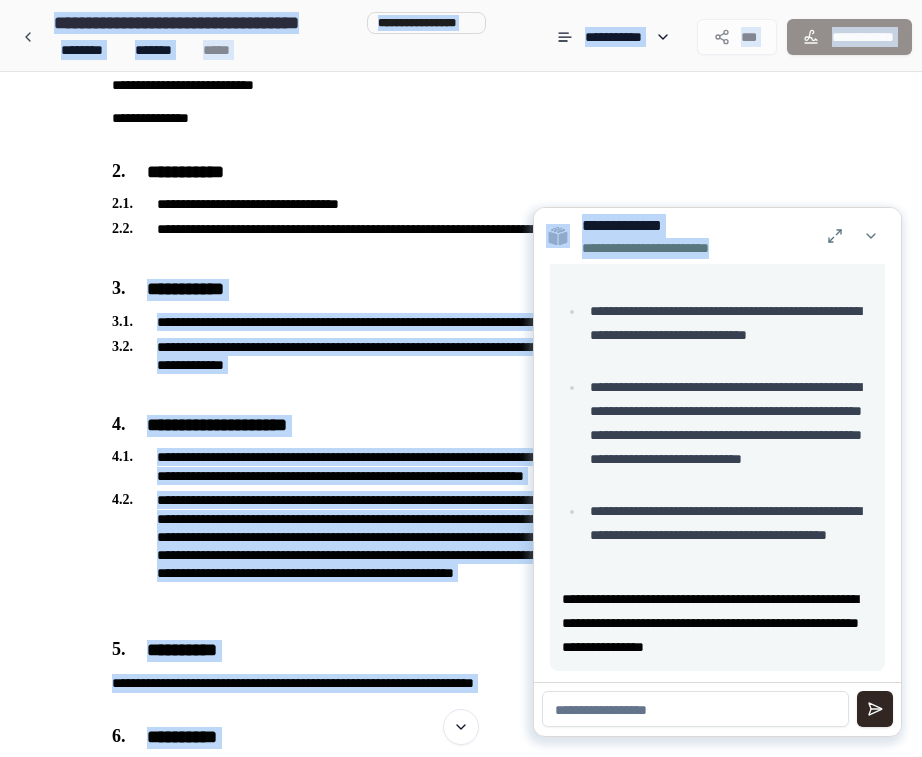 drag, startPoint x: 770, startPoint y: 240, endPoint x: 903, endPoint y: 248, distance: 133.24039 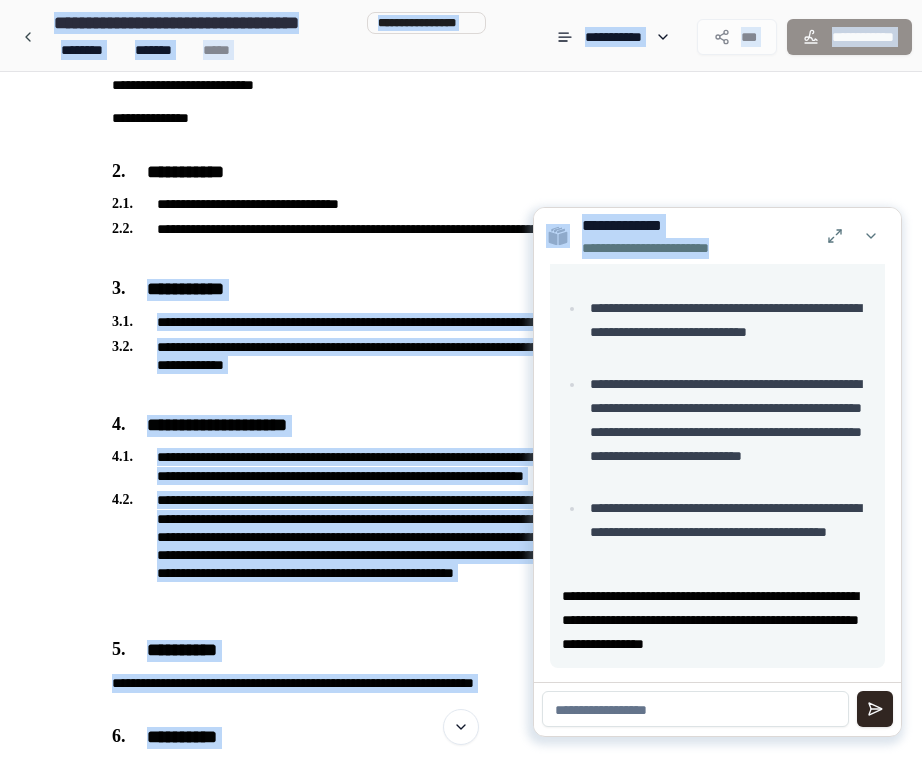 scroll, scrollTop: 2037, scrollLeft: 0, axis: vertical 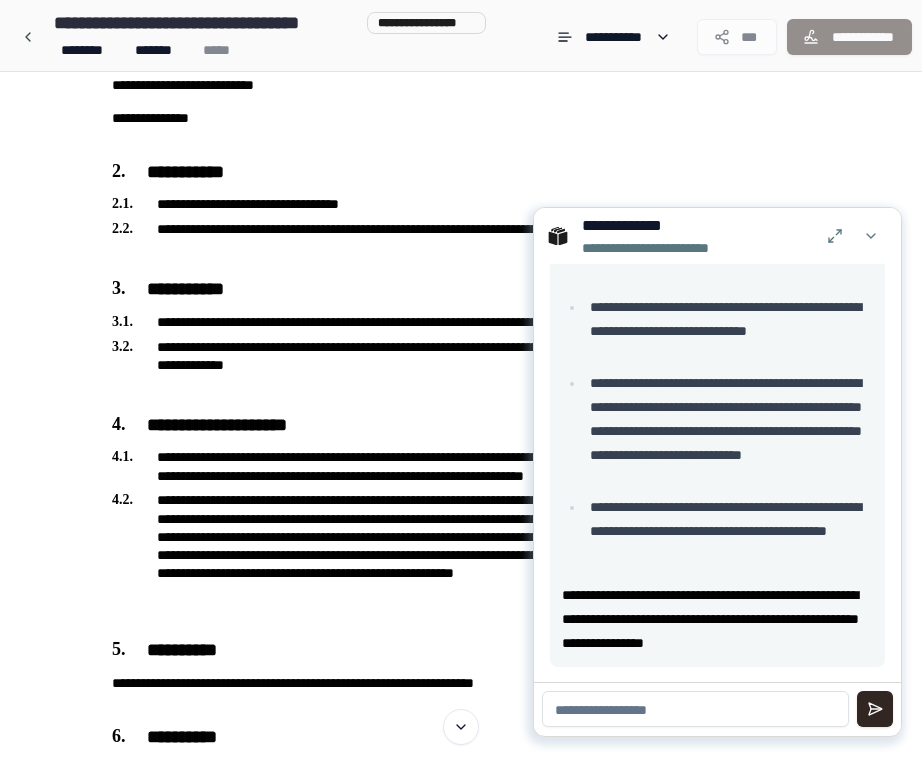 click on "**********" at bounding box center (717, 236) 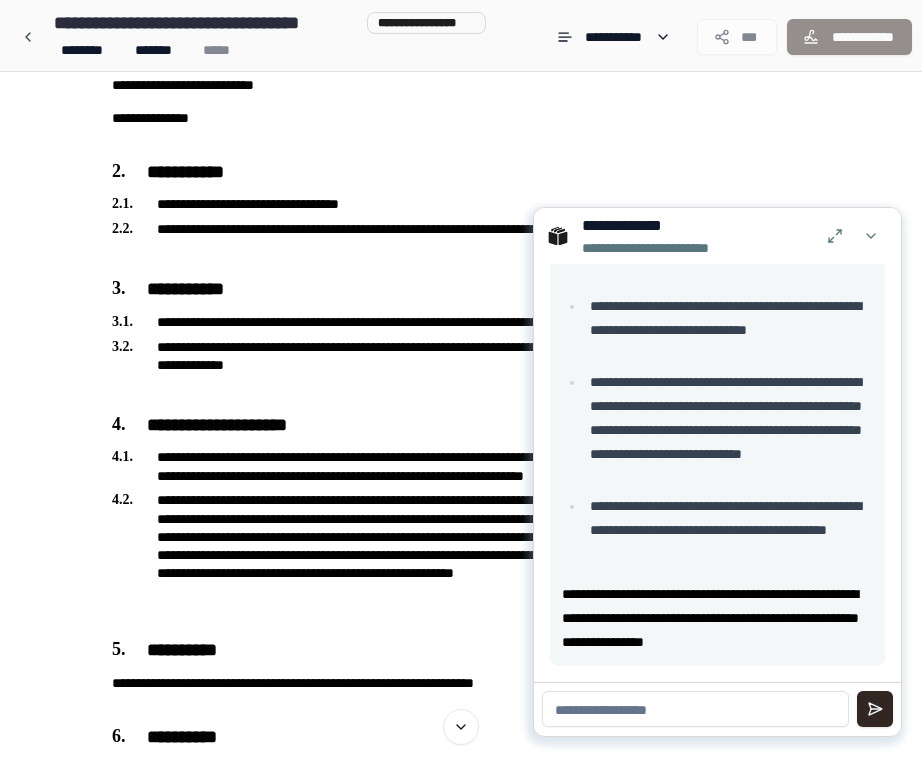 scroll, scrollTop: 2075, scrollLeft: 0, axis: vertical 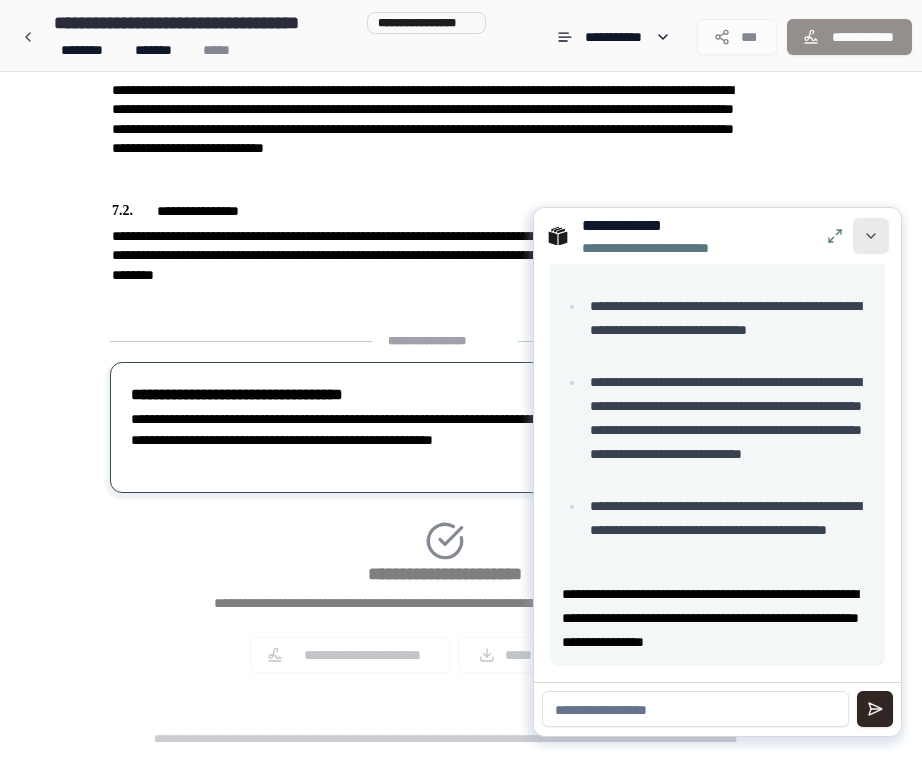 click at bounding box center [871, 236] 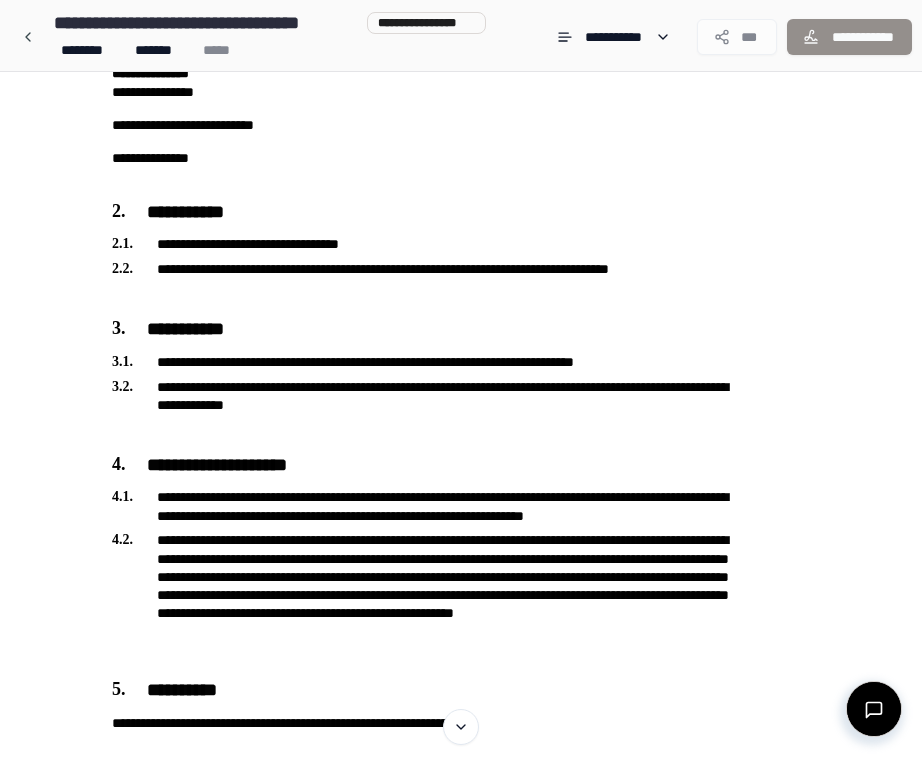 scroll, scrollTop: 212, scrollLeft: 0, axis: vertical 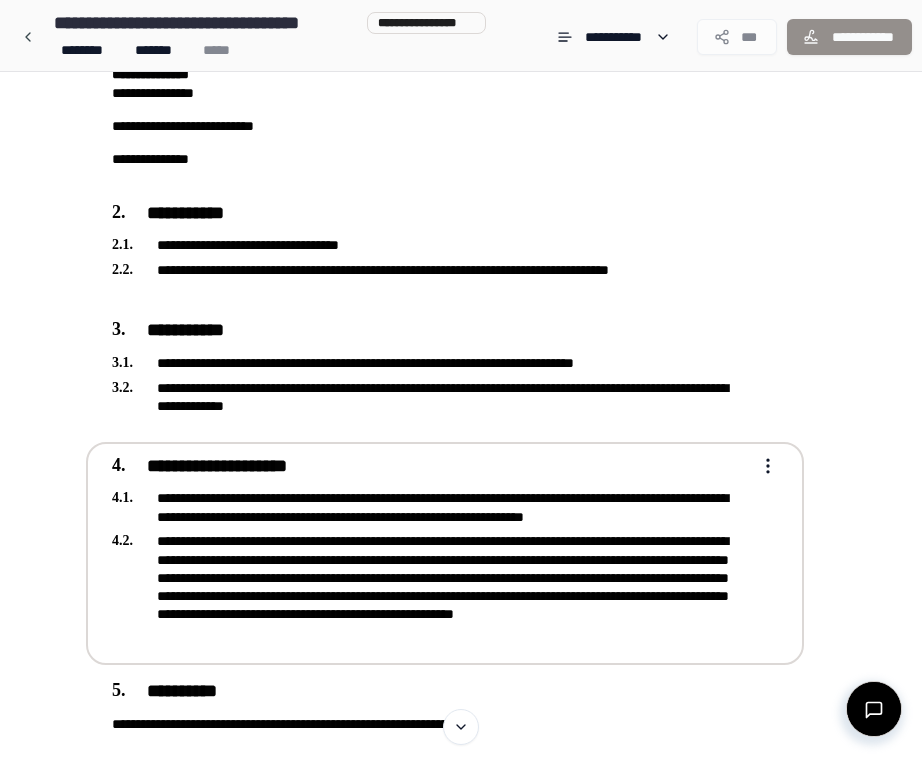 click on "**********" at bounding box center [461, 1097] 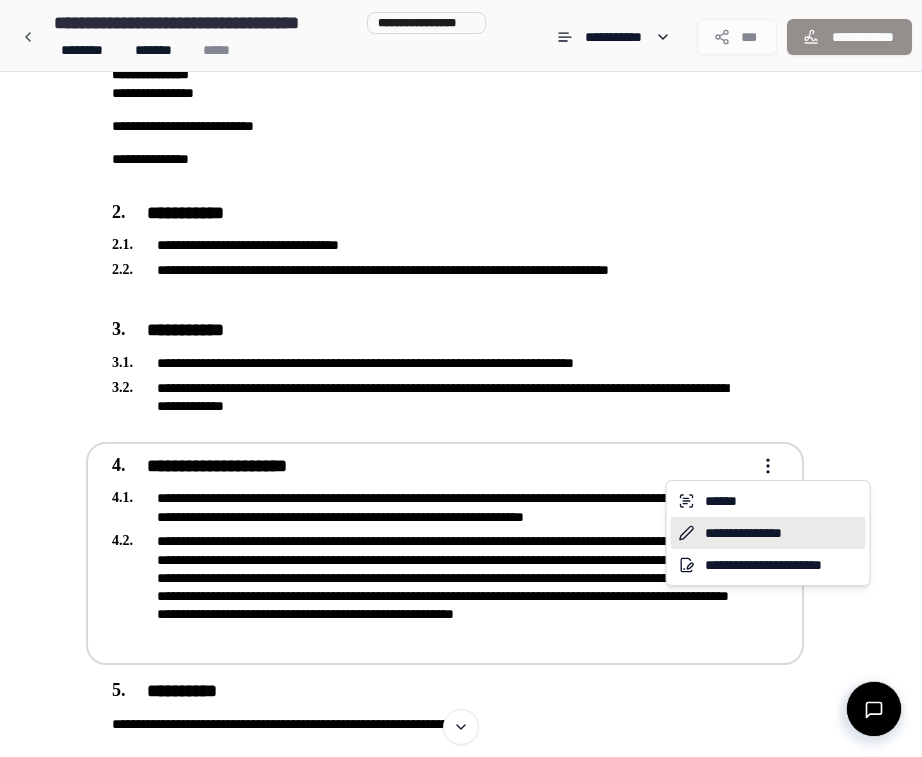 click on "**********" at bounding box center [768, 533] 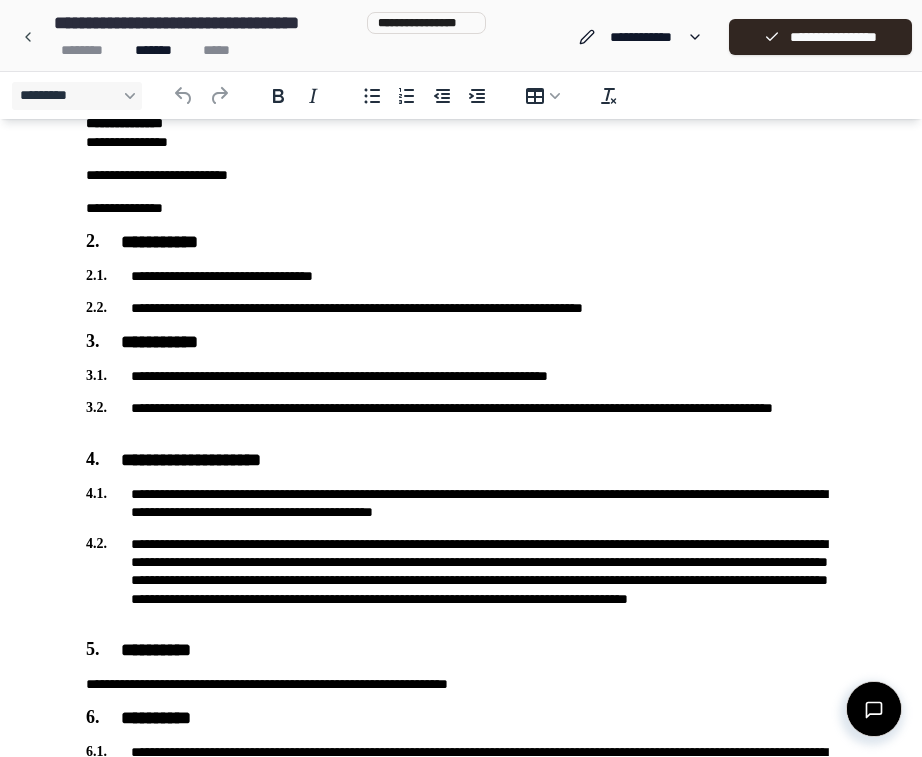 scroll, scrollTop: 204, scrollLeft: 0, axis: vertical 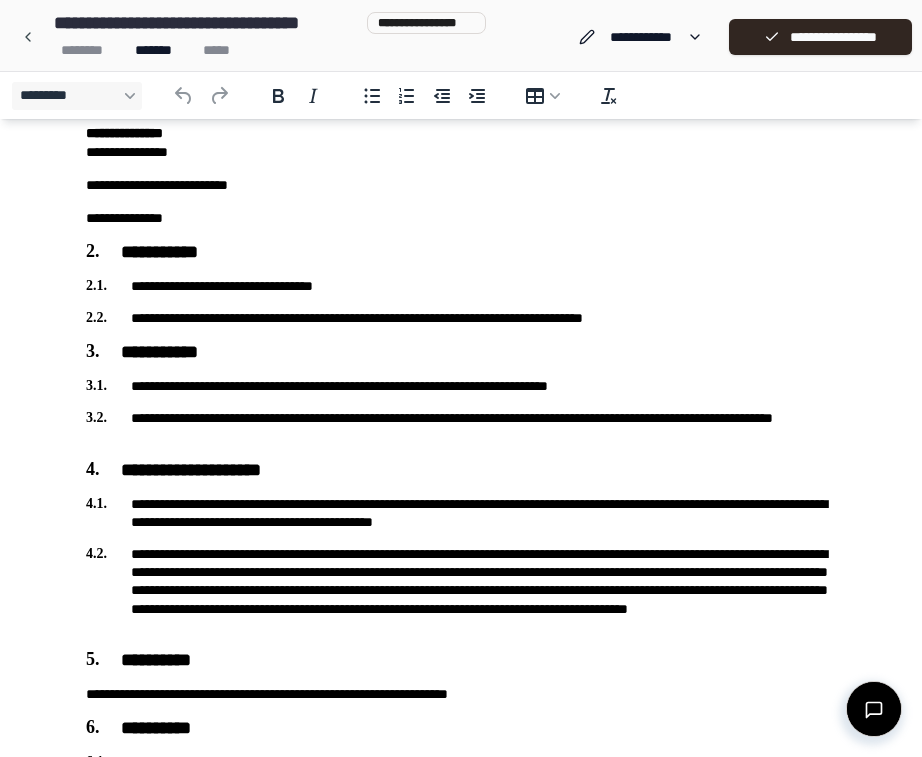 click on "**********" at bounding box center [461, 513] 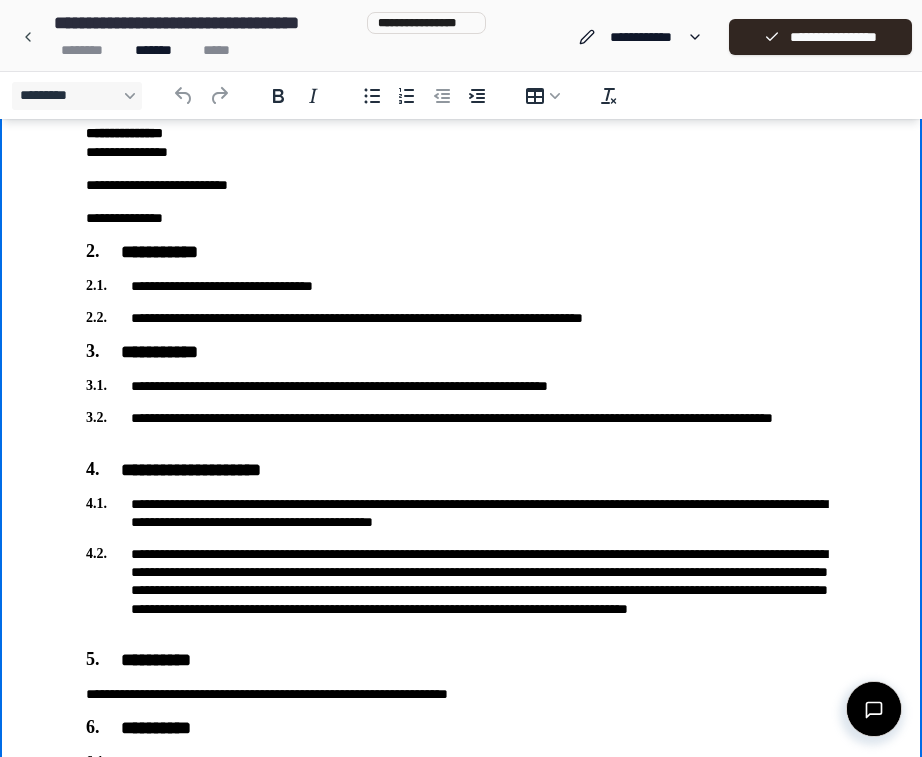 click on "**********" at bounding box center [461, 513] 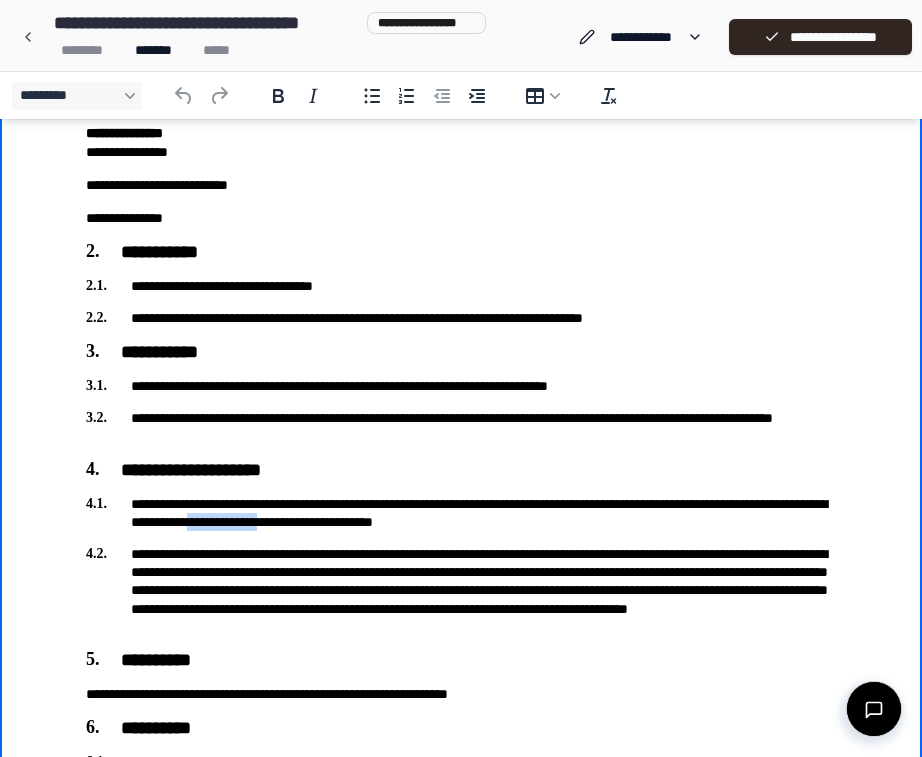drag, startPoint x: 539, startPoint y: 523, endPoint x: 441, endPoint y: 524, distance: 98.005104 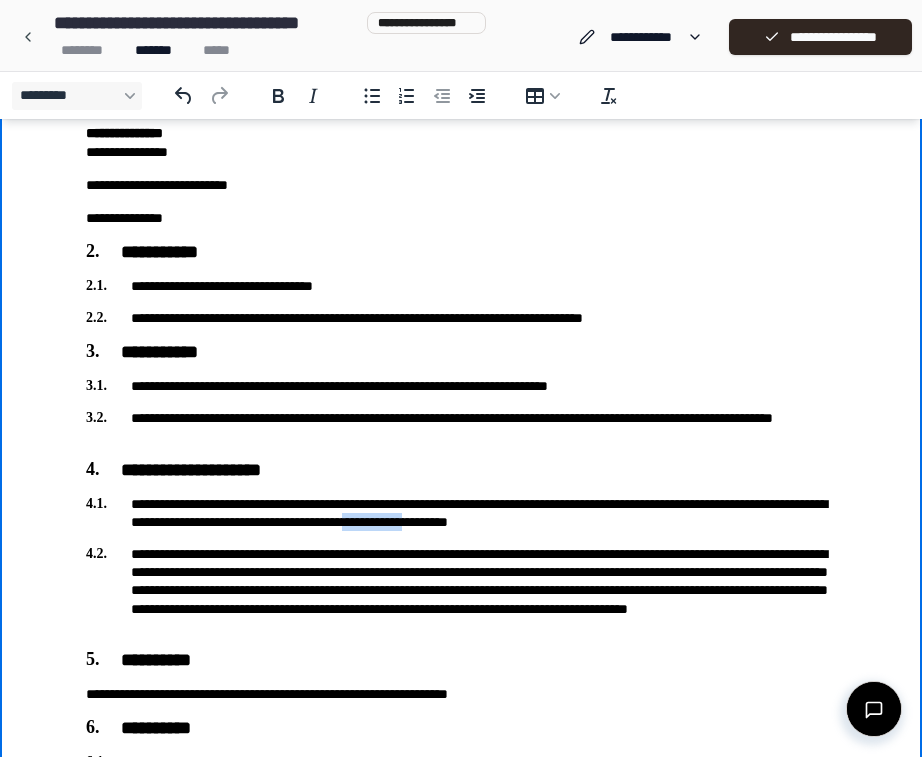 drag, startPoint x: 714, startPoint y: 520, endPoint x: 638, endPoint y: 523, distance: 76.05919 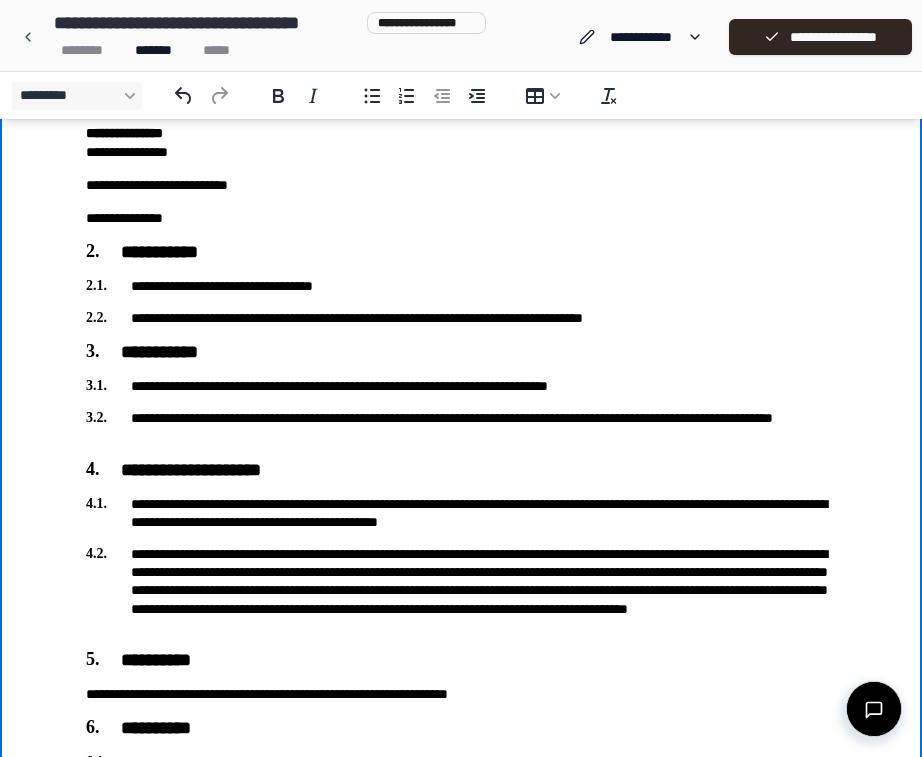 click on "**********" at bounding box center [461, 513] 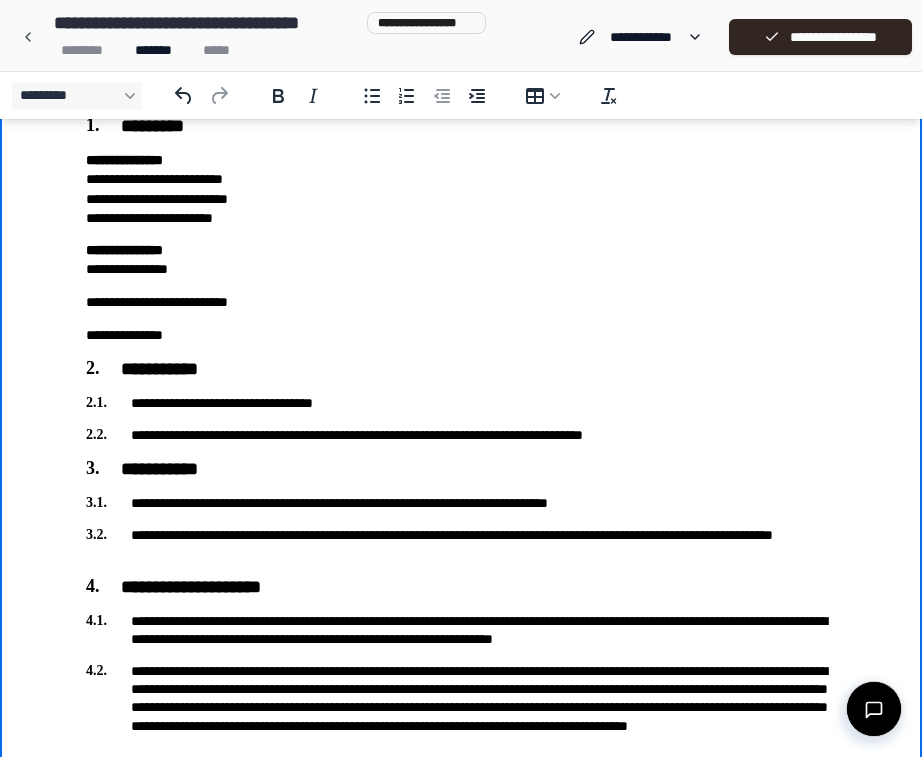 scroll, scrollTop: 86, scrollLeft: 0, axis: vertical 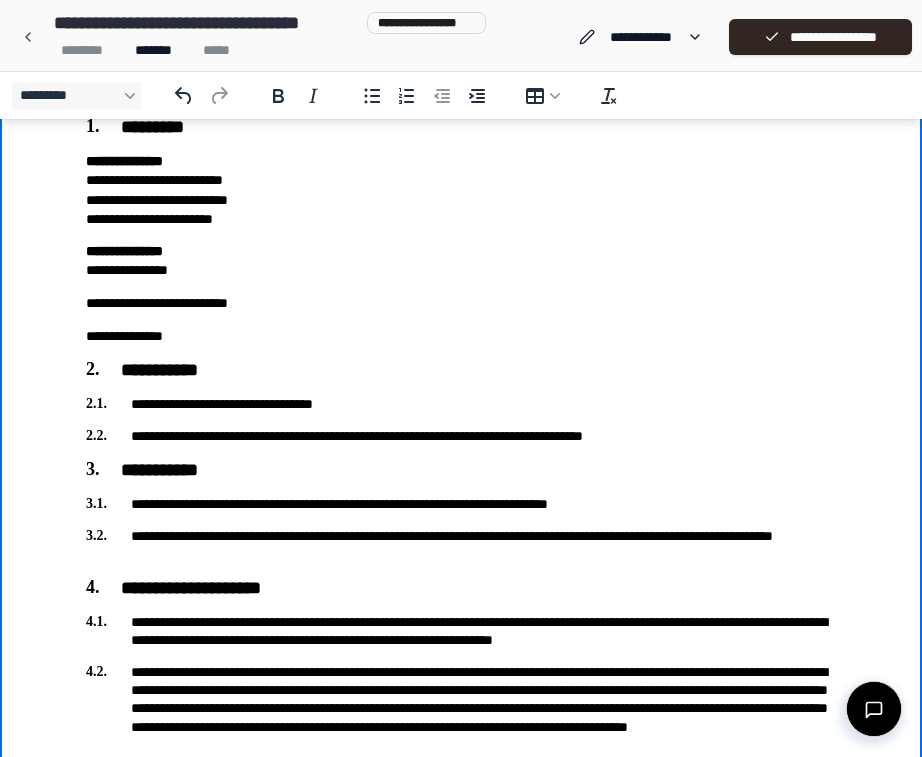click on "**********" at bounding box center [461, 995] 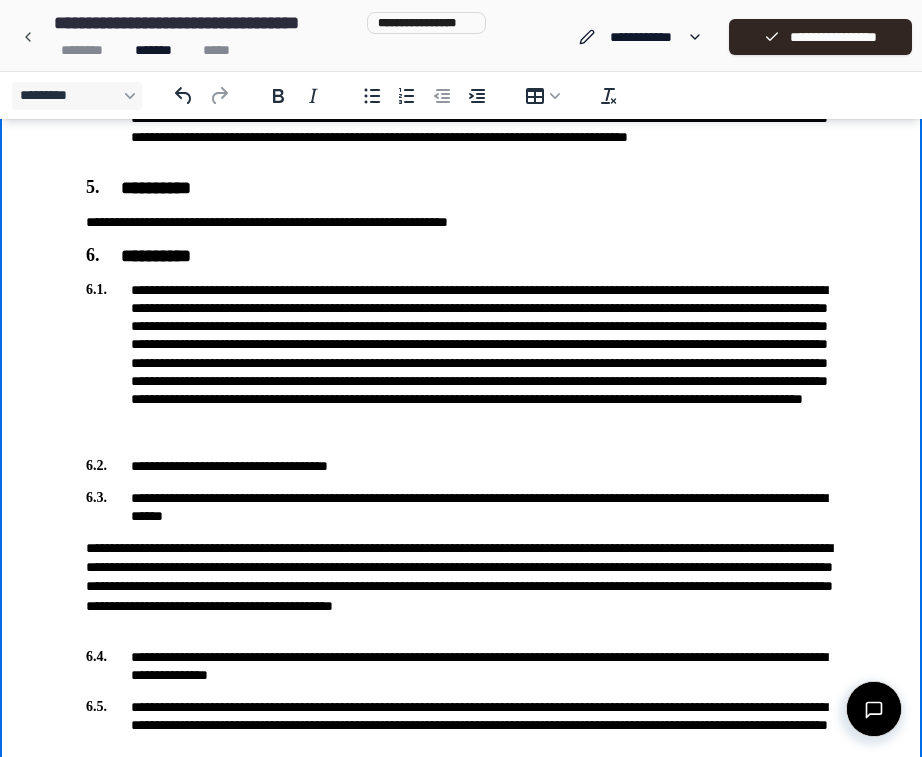 scroll, scrollTop: 462, scrollLeft: 0, axis: vertical 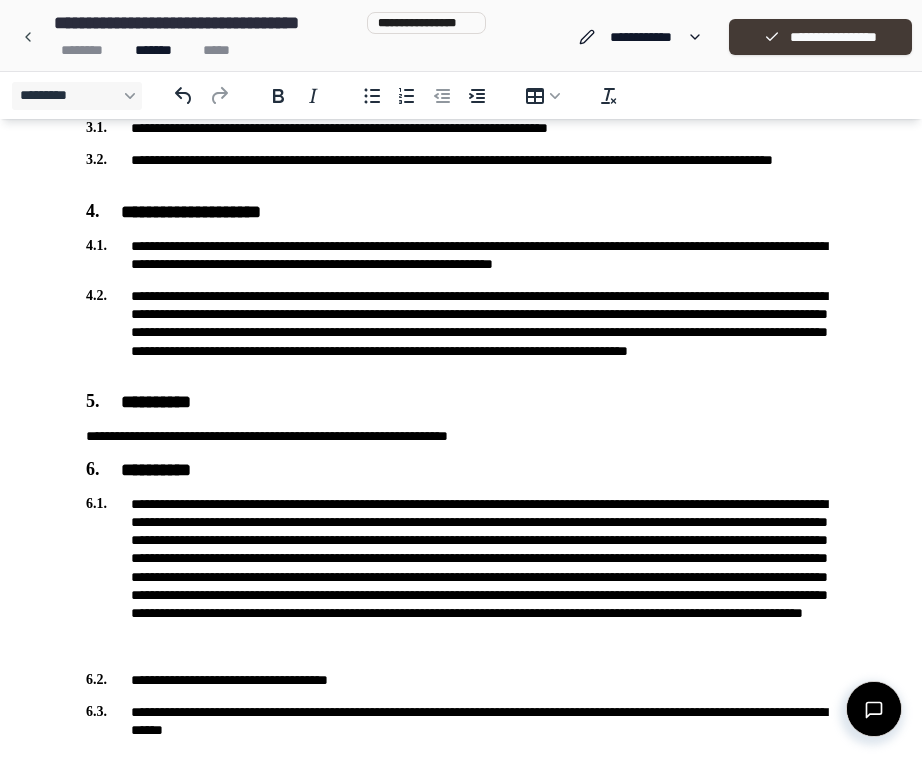 click on "**********" at bounding box center [820, 37] 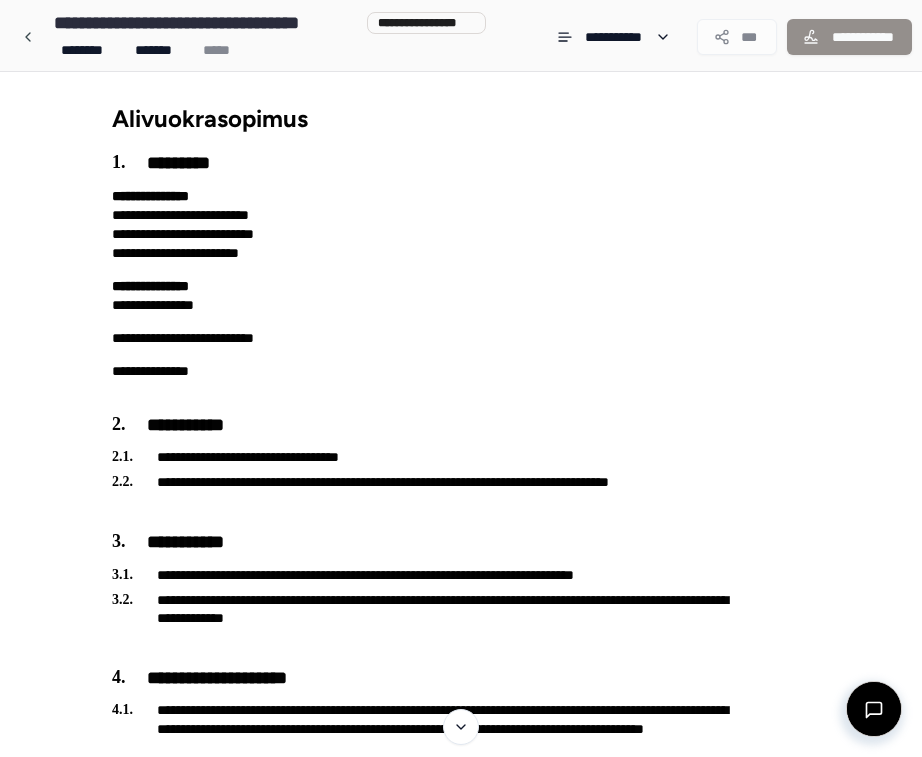 scroll, scrollTop: 0, scrollLeft: 0, axis: both 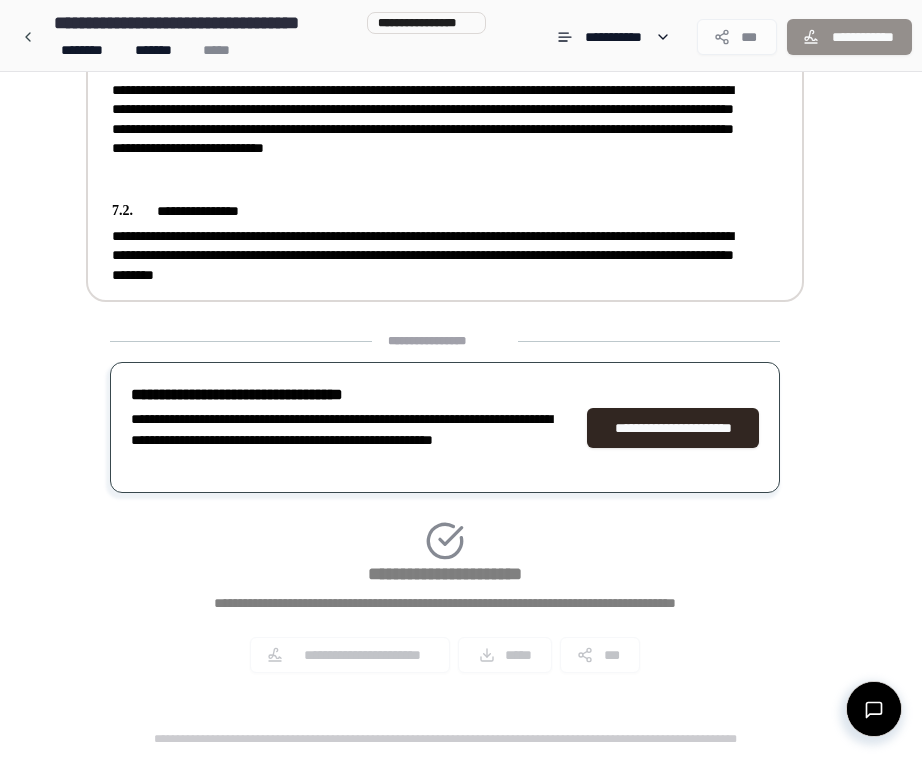 copy on "**********" 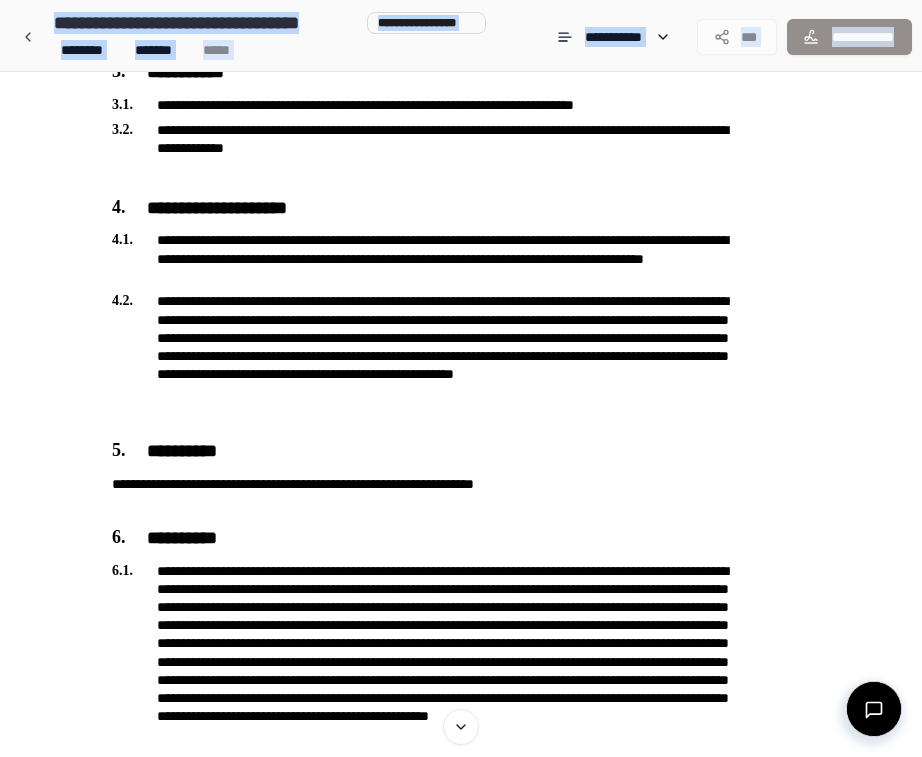 scroll, scrollTop: 428, scrollLeft: 0, axis: vertical 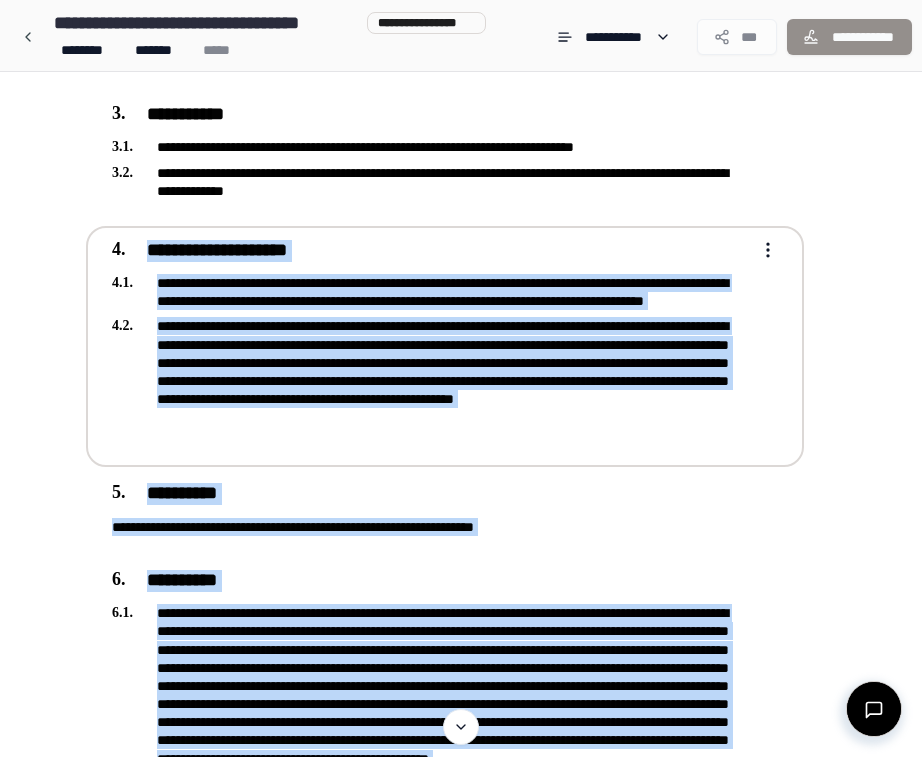 drag, startPoint x: 538, startPoint y: 280, endPoint x: 165, endPoint y: 326, distance: 375.82574 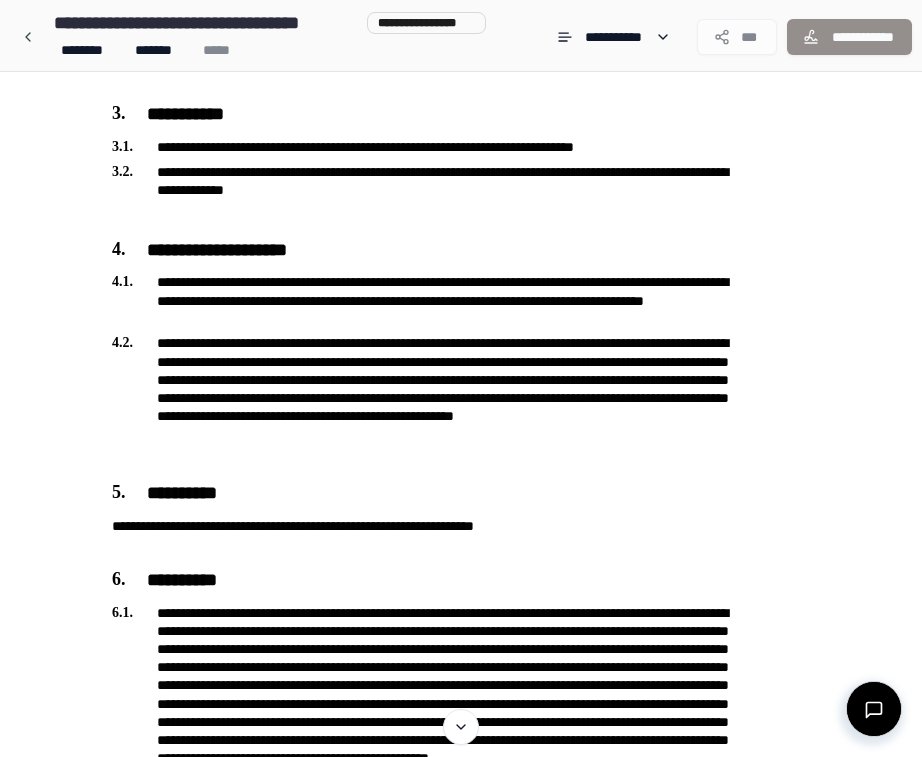 click on "**********" at bounding box center [461, 926] 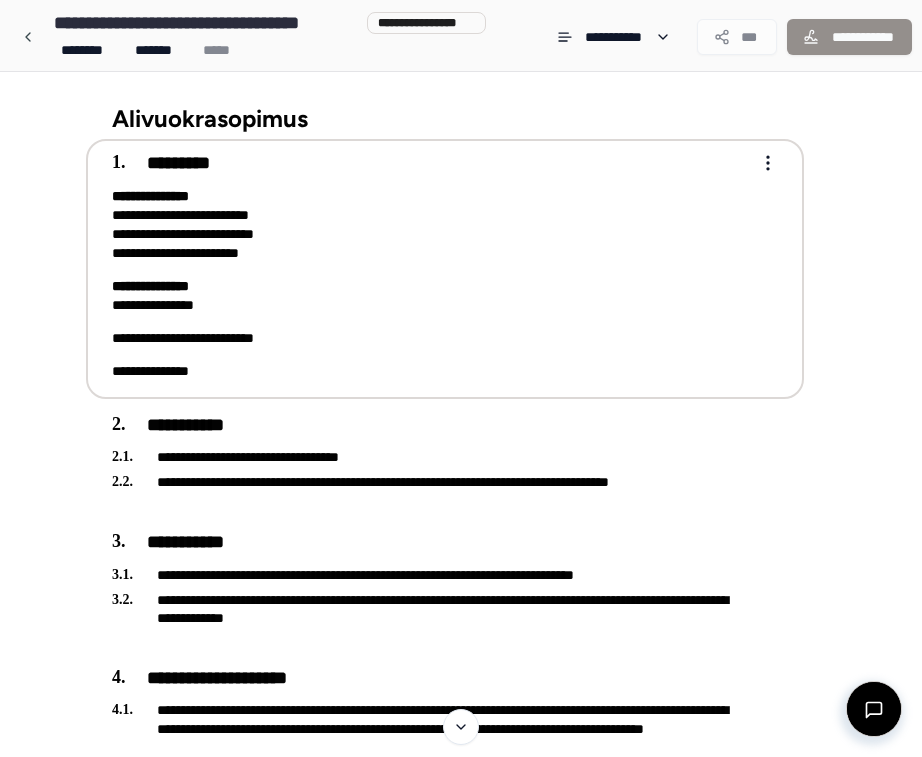 scroll, scrollTop: 0, scrollLeft: 0, axis: both 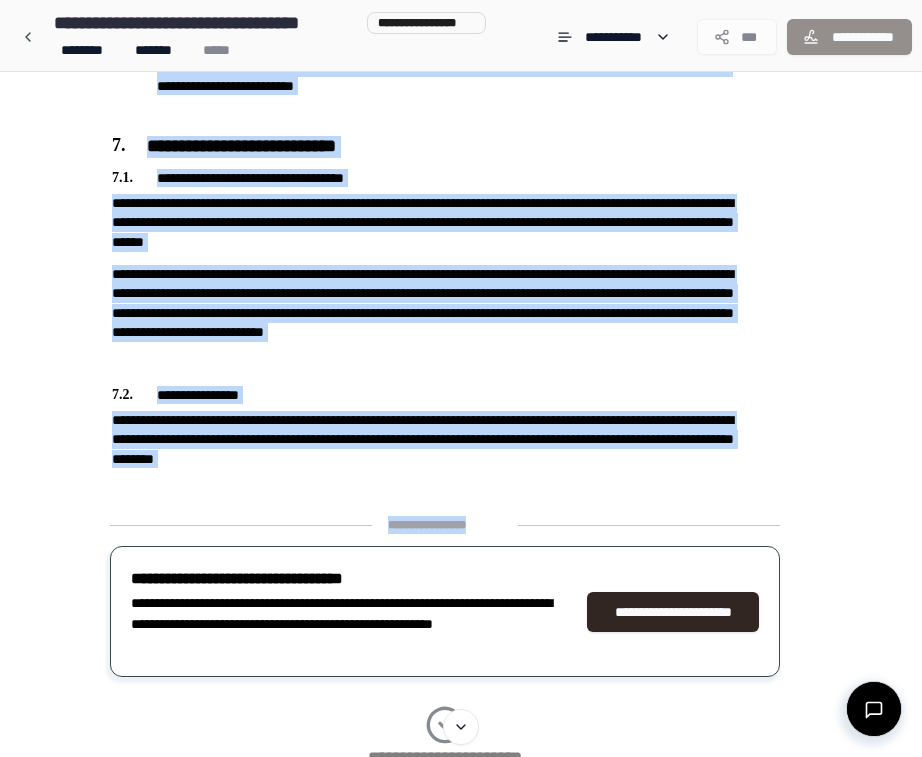 copy on "**********" 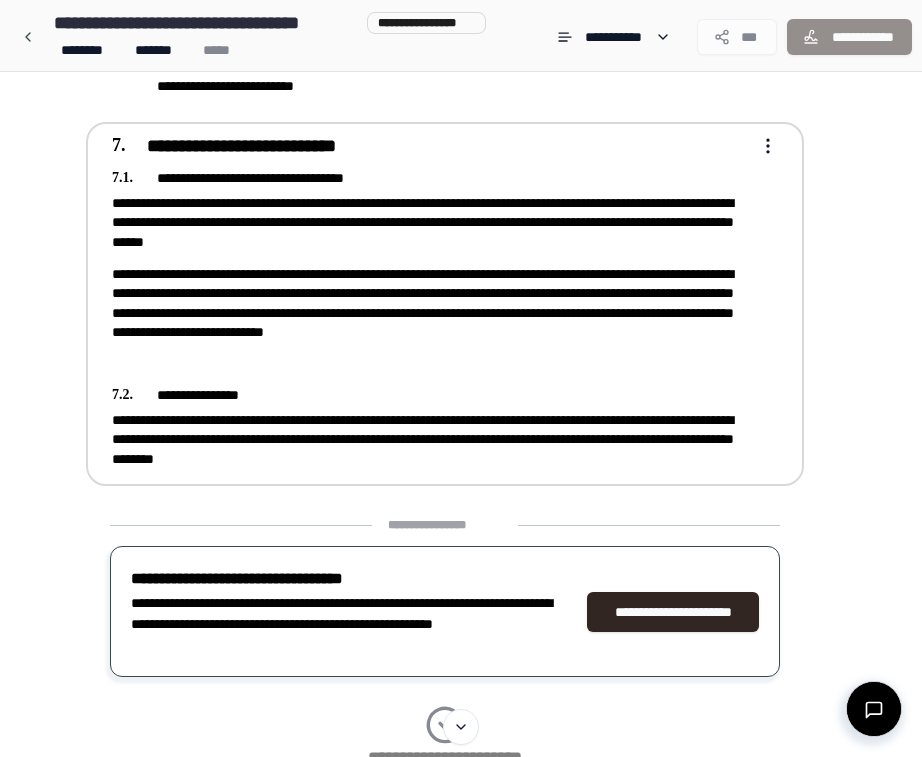 click on "**********" at bounding box center [431, 395] 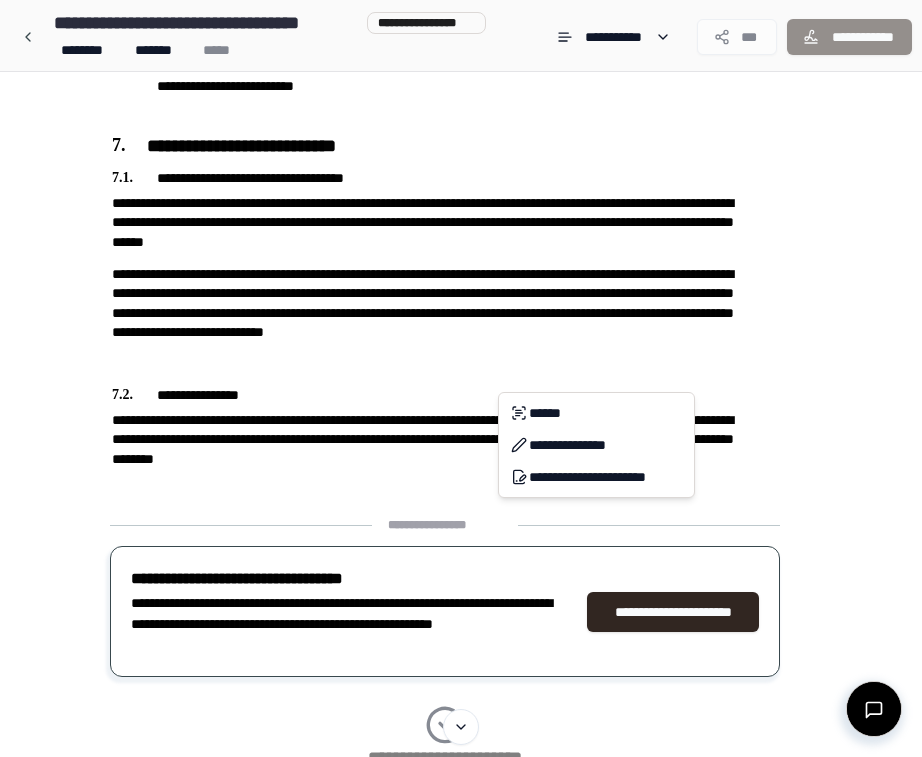 click on "**********" at bounding box center (461, -377) 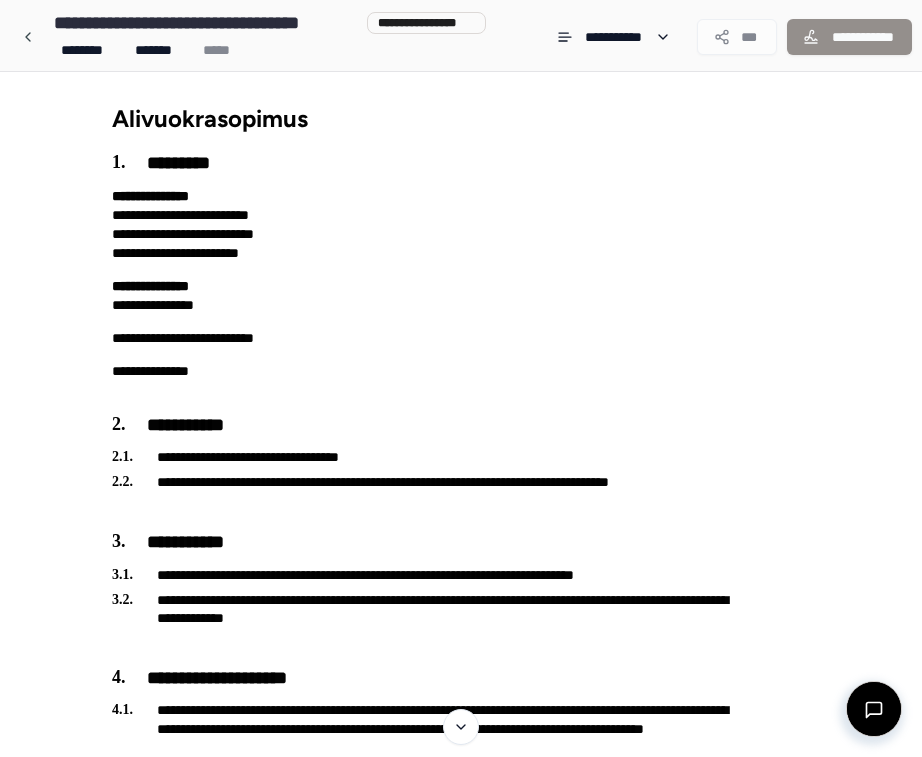 scroll, scrollTop: 0, scrollLeft: 0, axis: both 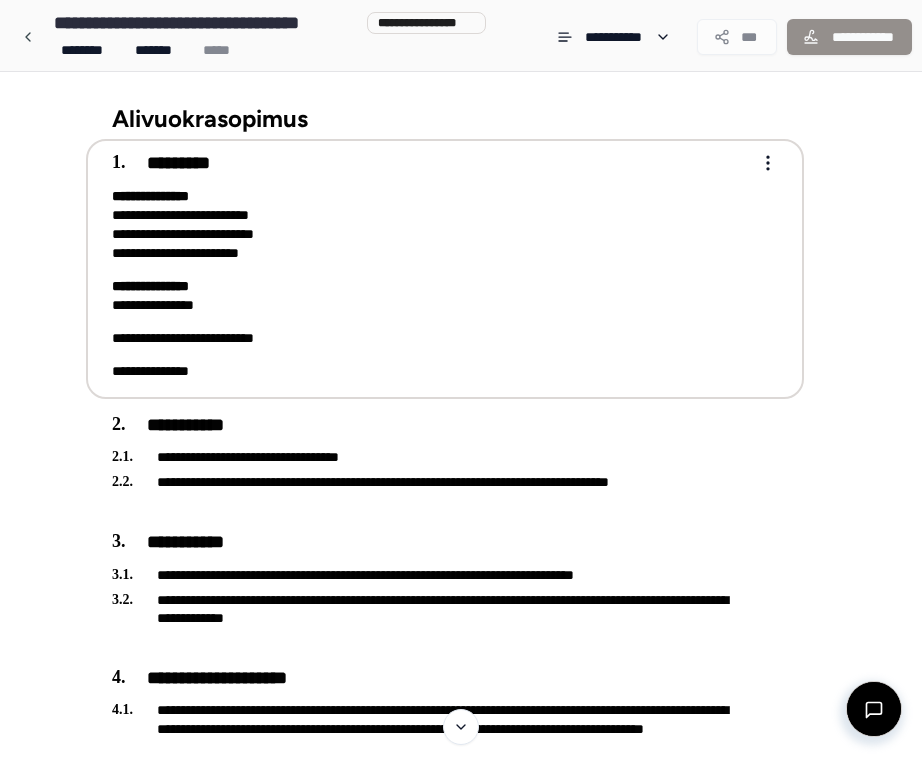 click on "**********" at bounding box center [431, 225] 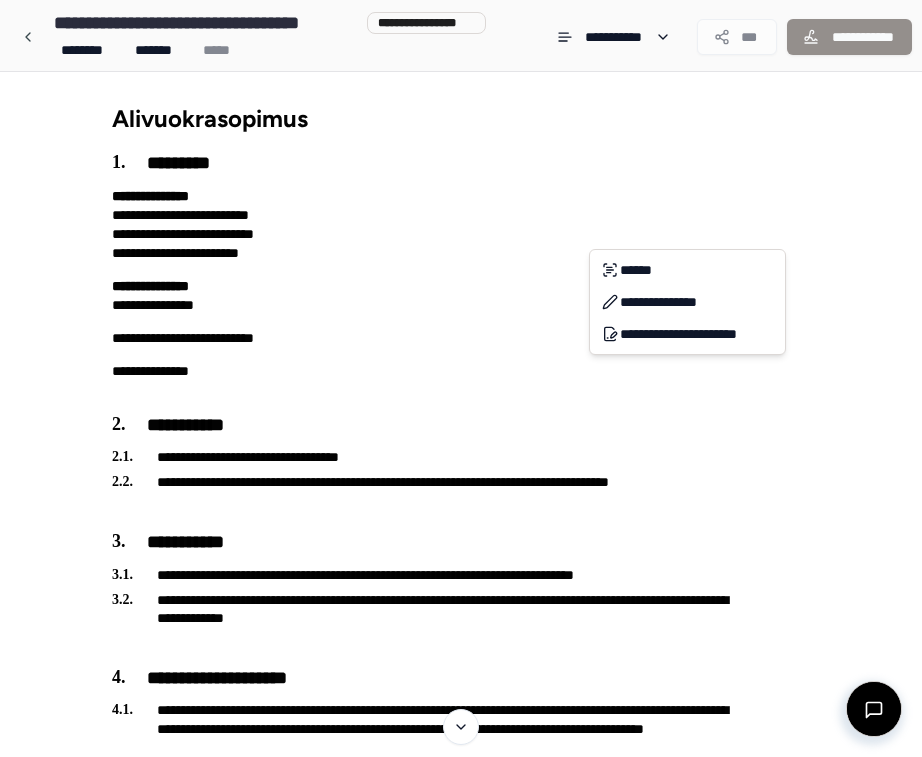 click on "**********" at bounding box center [461, 1318] 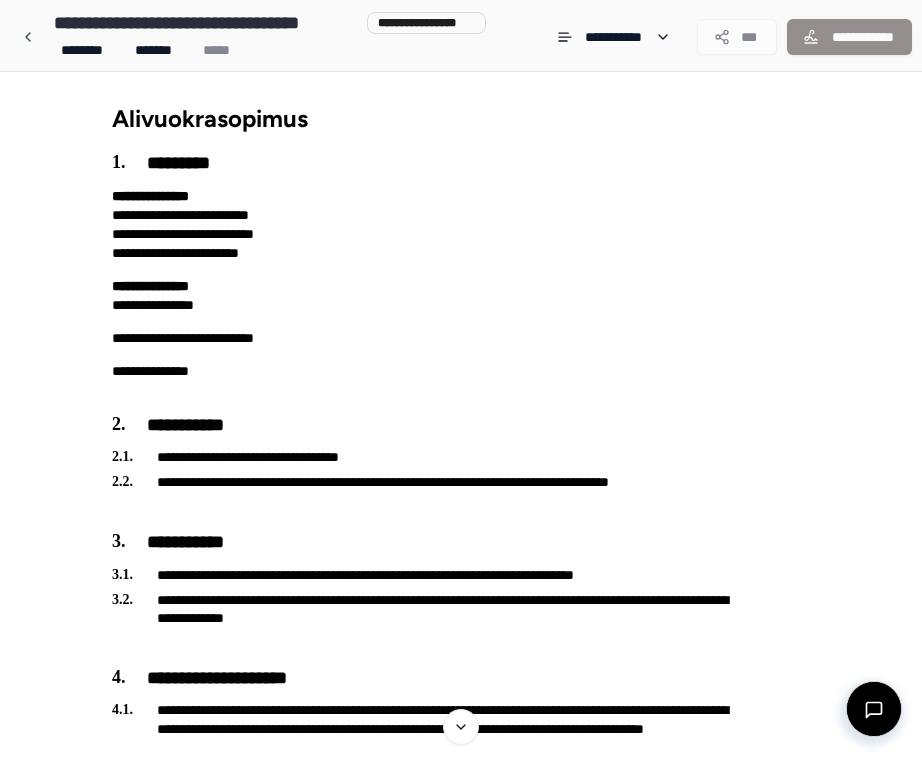 click on "Alivuokrasopimus" at bounding box center (445, 112) 